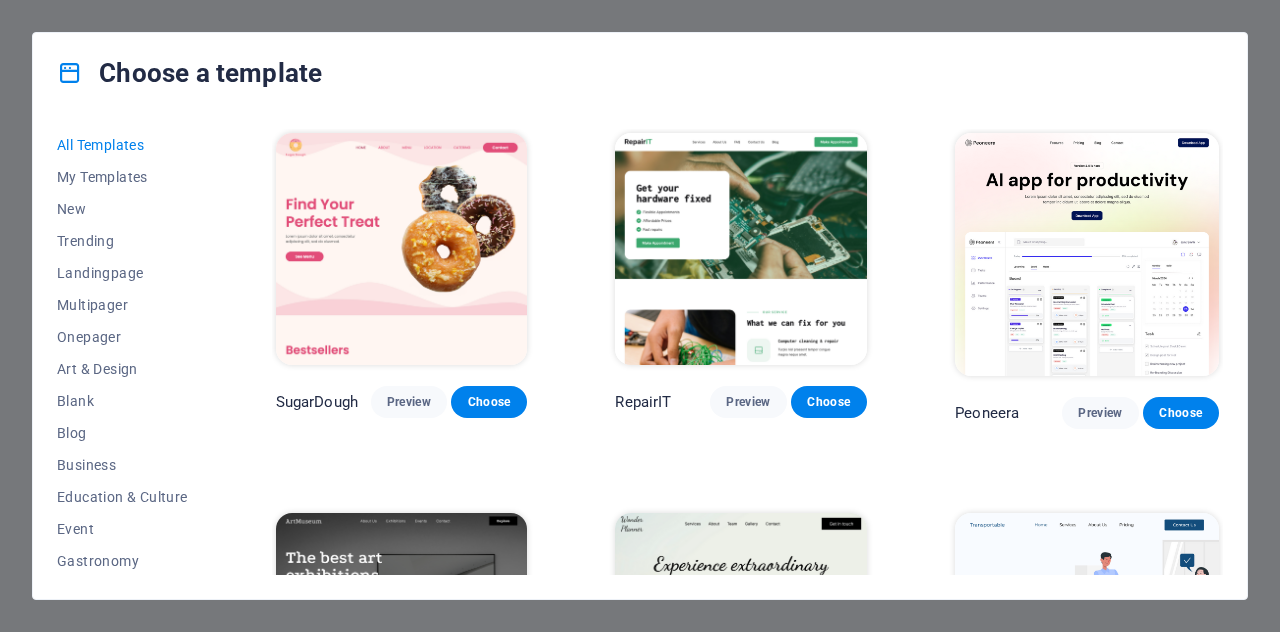 scroll, scrollTop: 0, scrollLeft: 0, axis: both 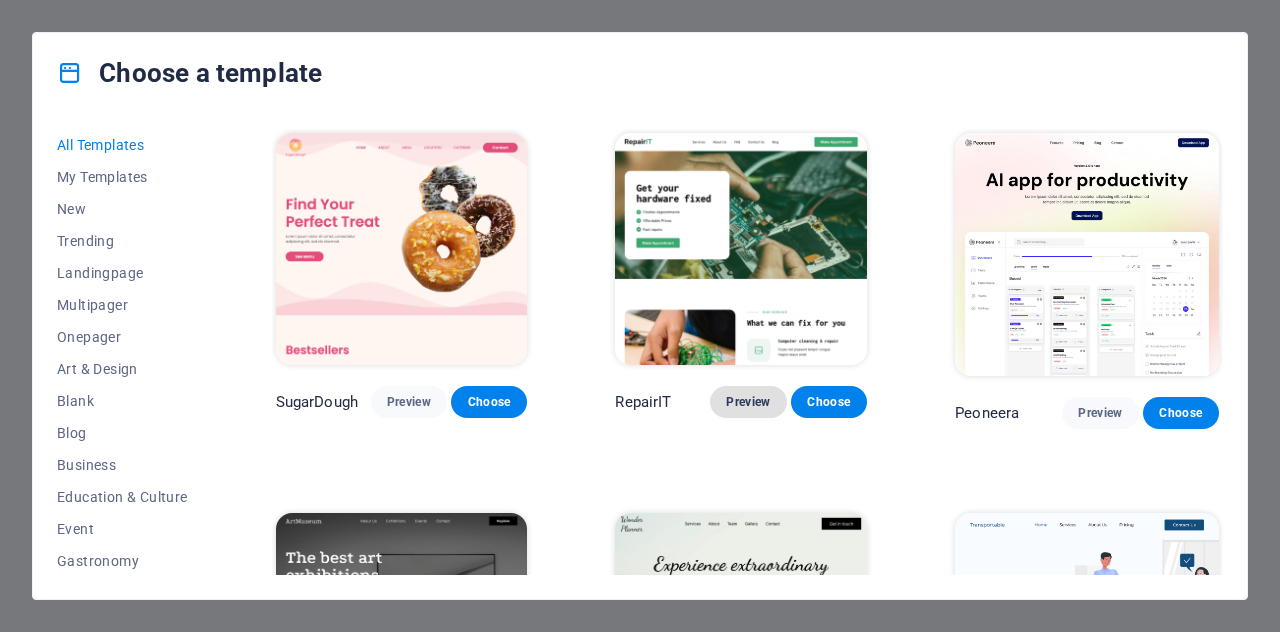 click on "Preview" at bounding box center (748, 402) 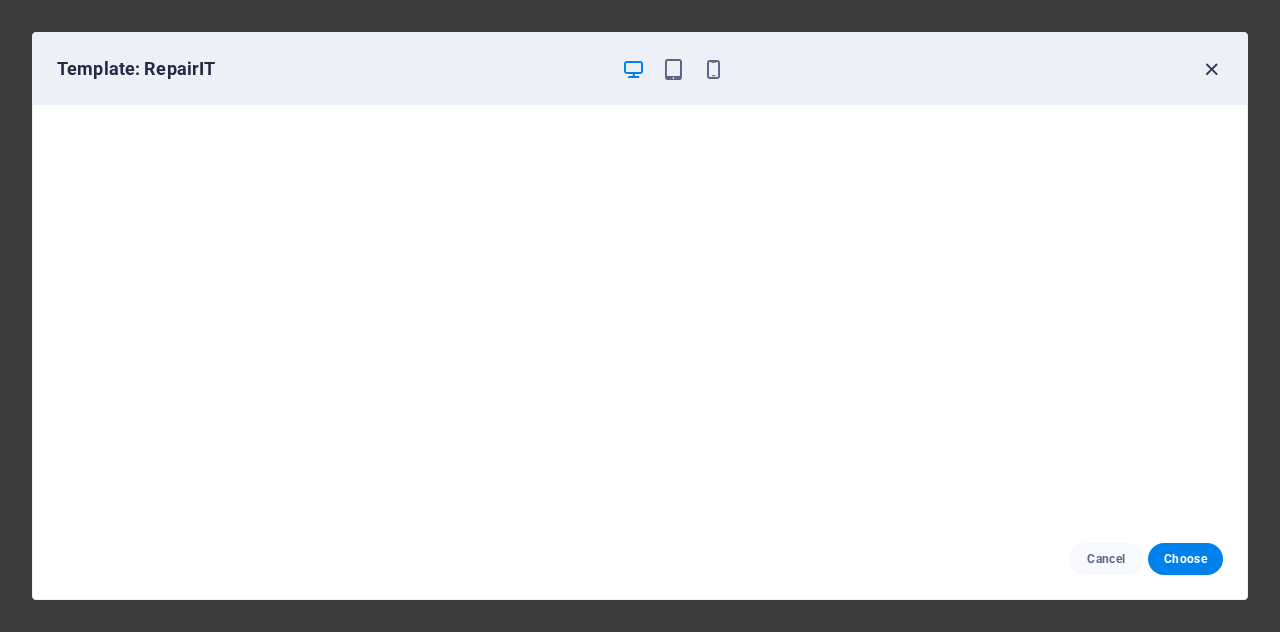 click at bounding box center (1211, 69) 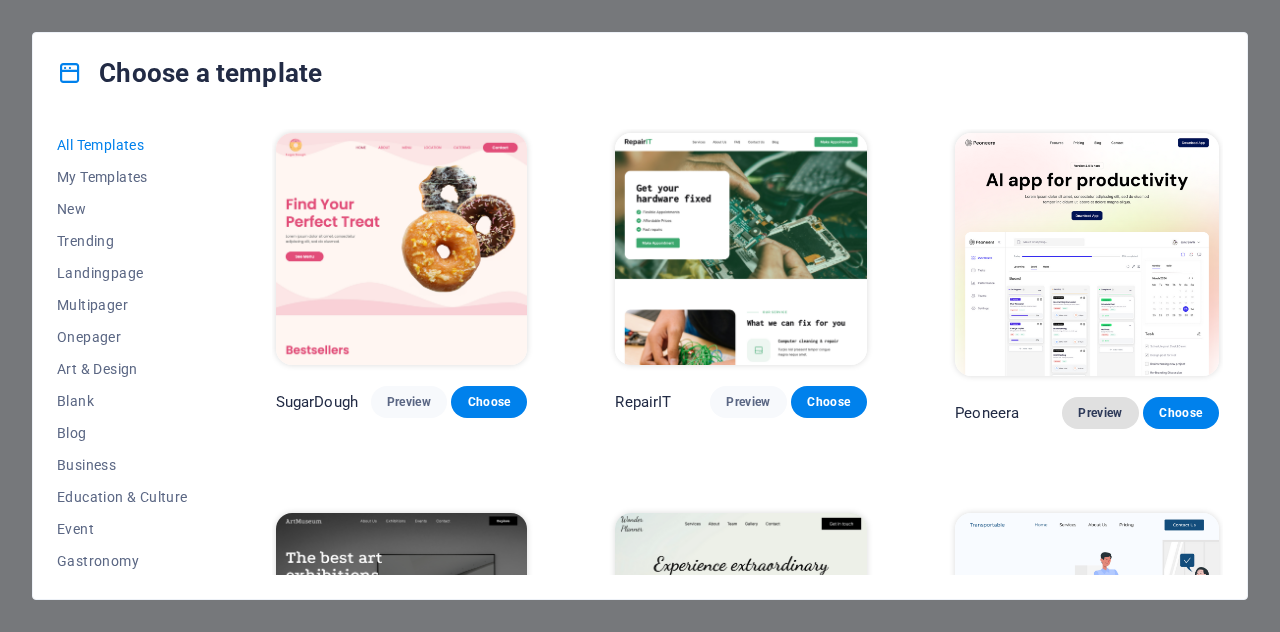 click on "Preview" at bounding box center [1100, 413] 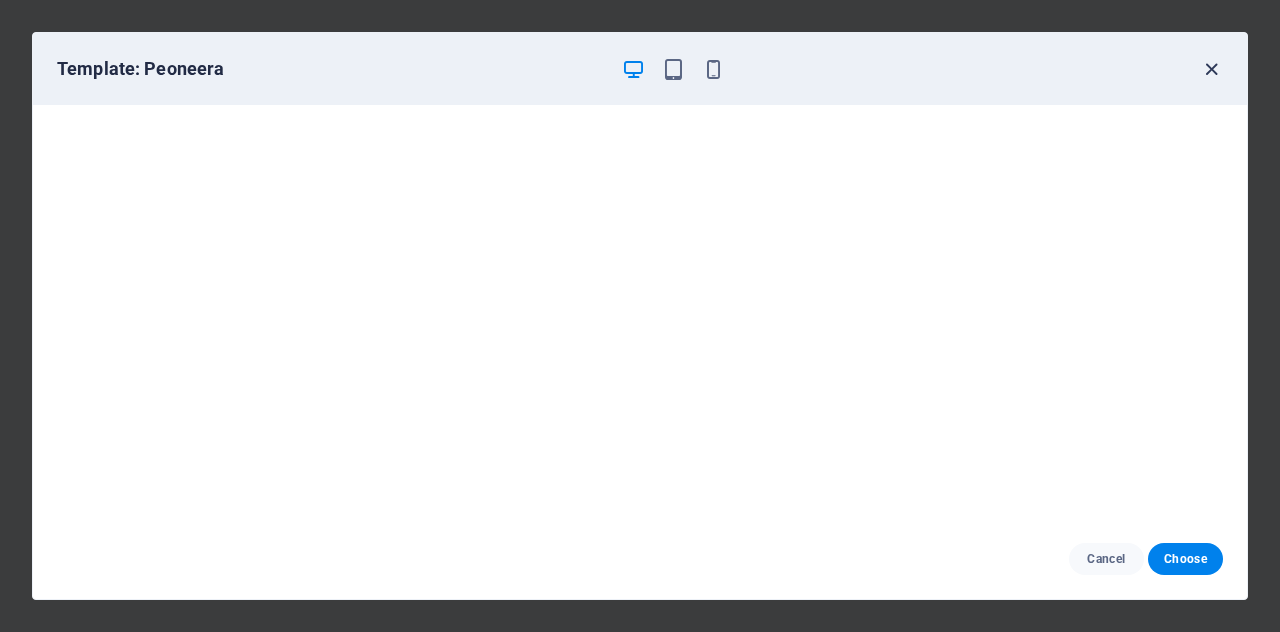 click at bounding box center (1211, 69) 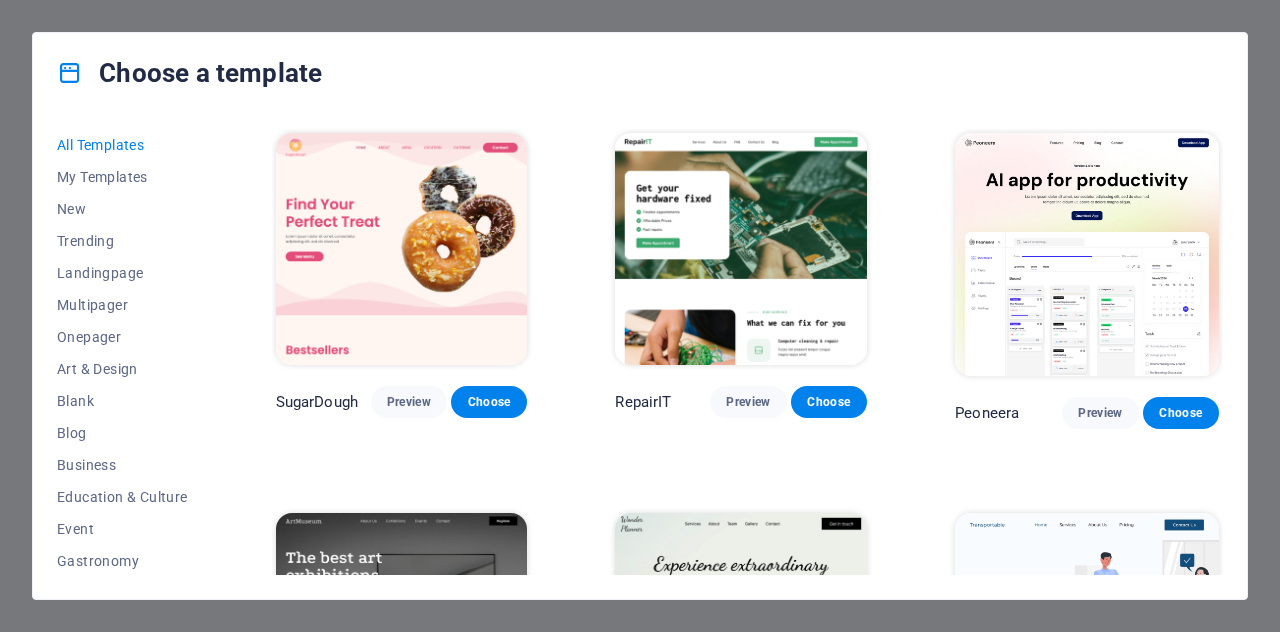 click on "Choose a template" at bounding box center [640, 73] 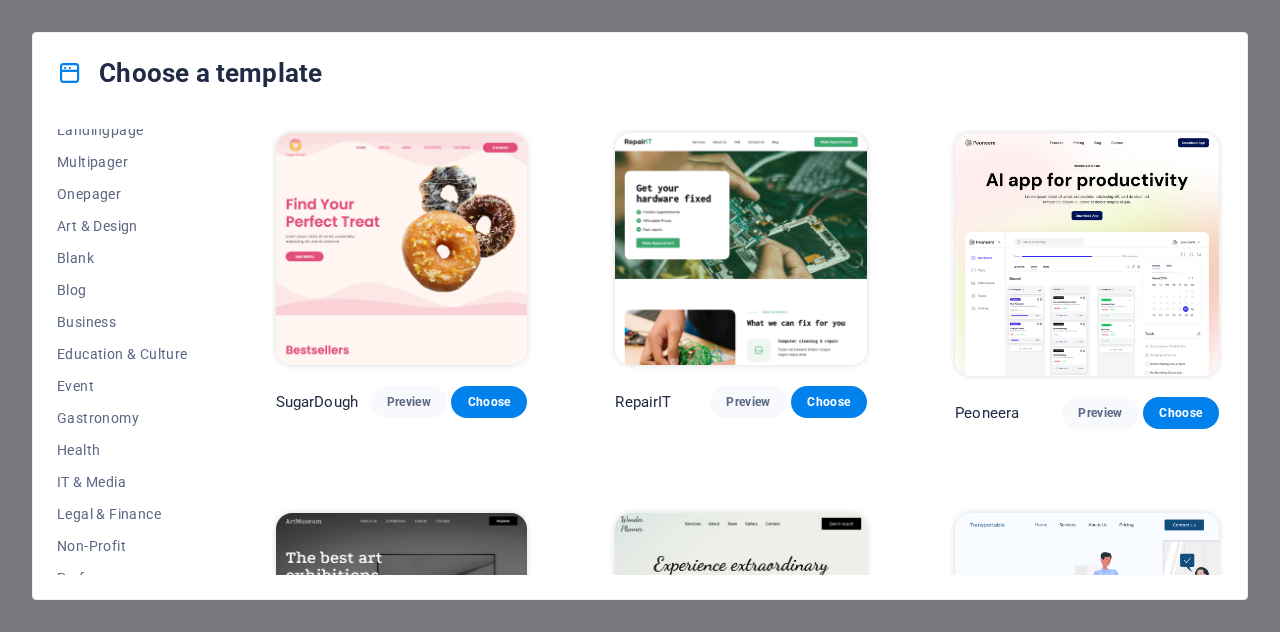 drag, startPoint x: 216, startPoint y: 354, endPoint x: 210, endPoint y: 423, distance: 69.260376 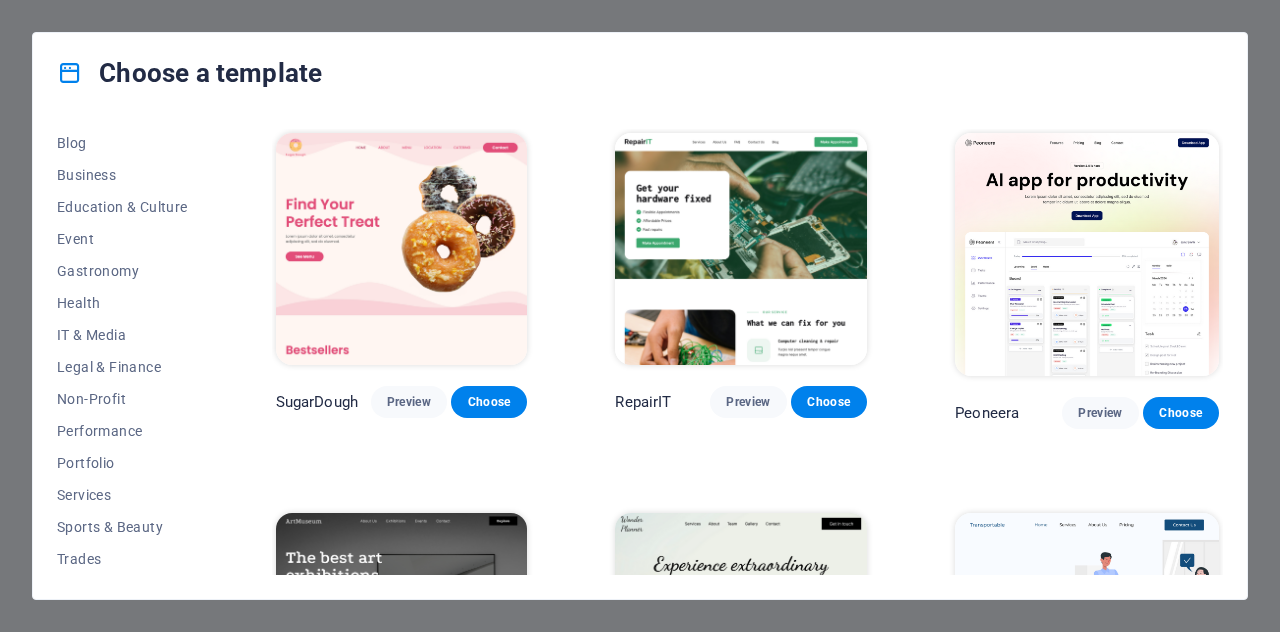 scroll, scrollTop: 353, scrollLeft: 0, axis: vertical 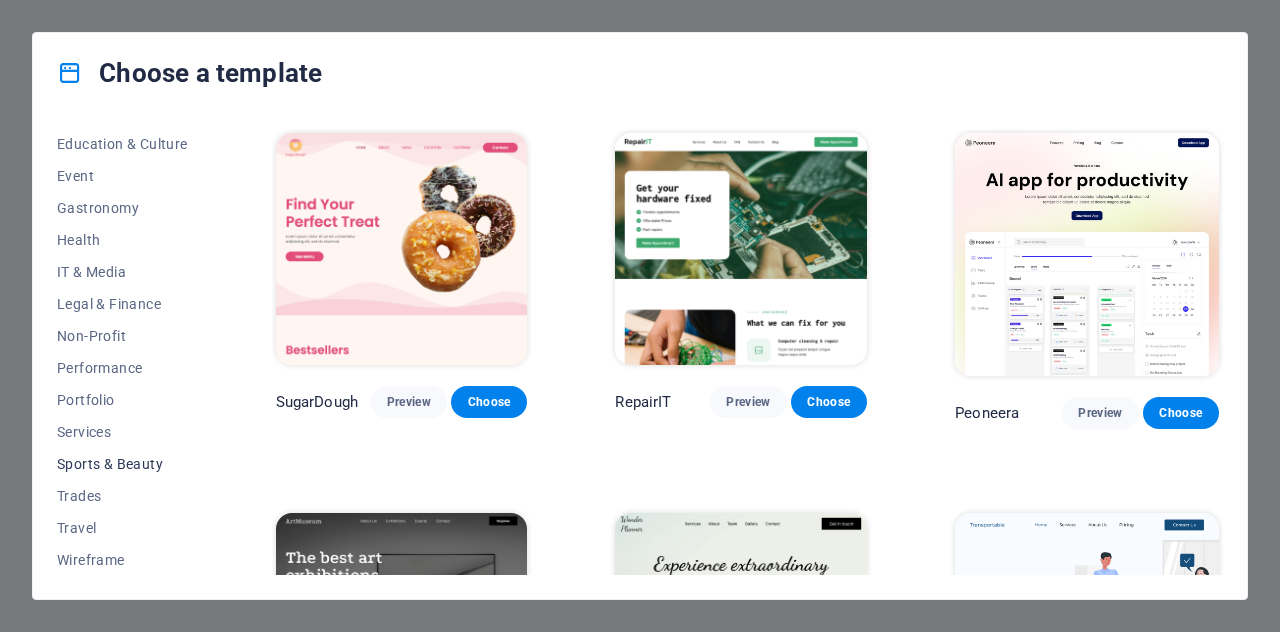 click on "Sports & Beauty" at bounding box center (122, 464) 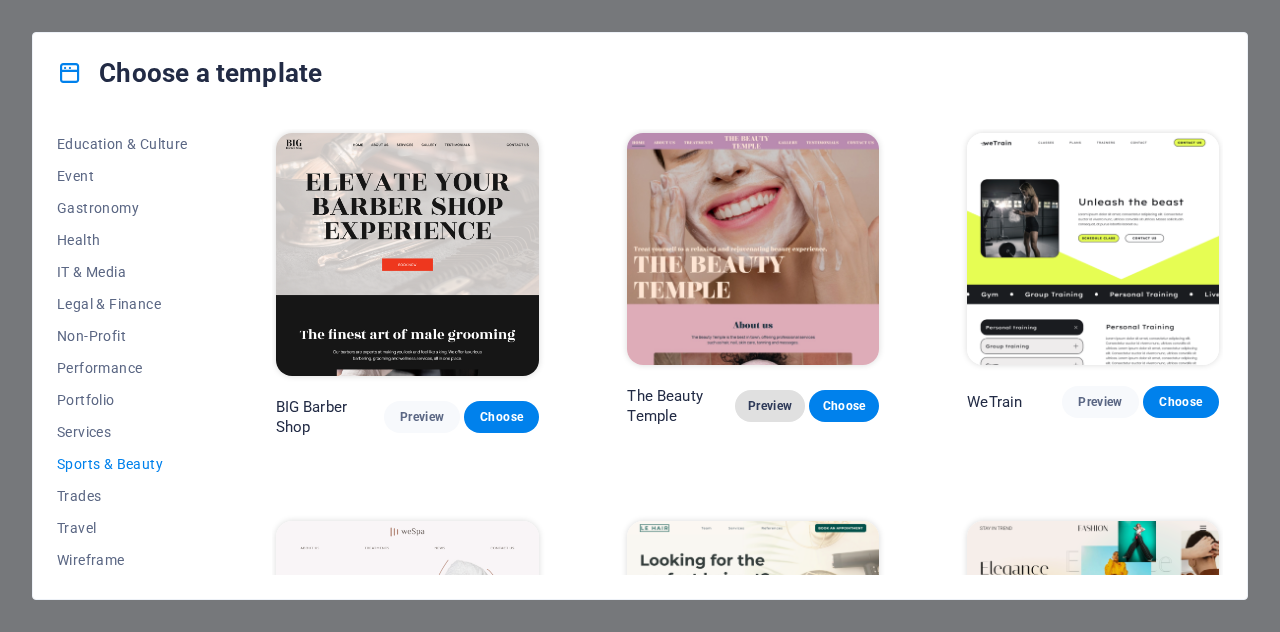 click on "Preview" at bounding box center (770, 406) 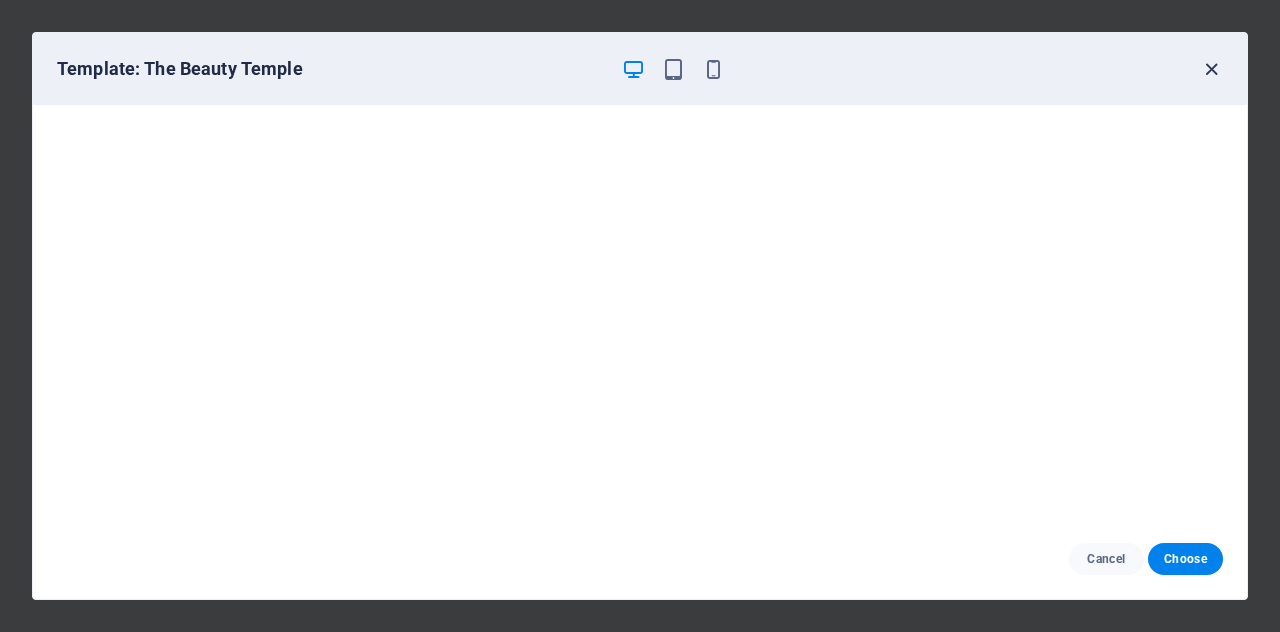click at bounding box center (1211, 69) 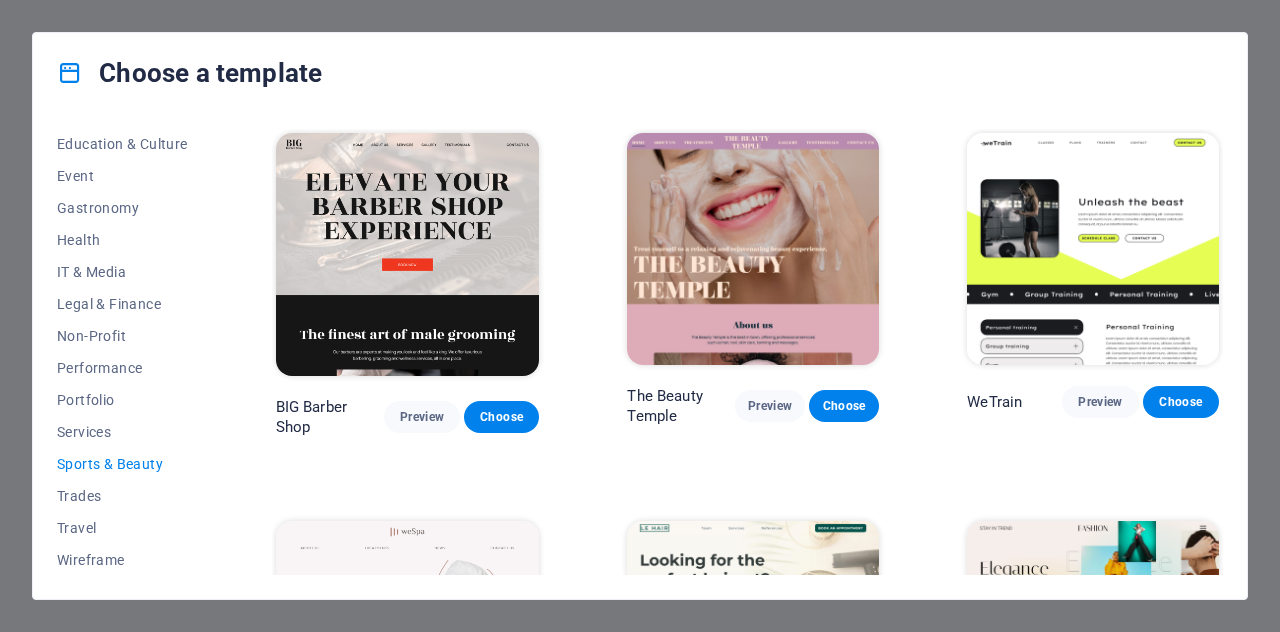 click on "Preview" at bounding box center (760, 790) 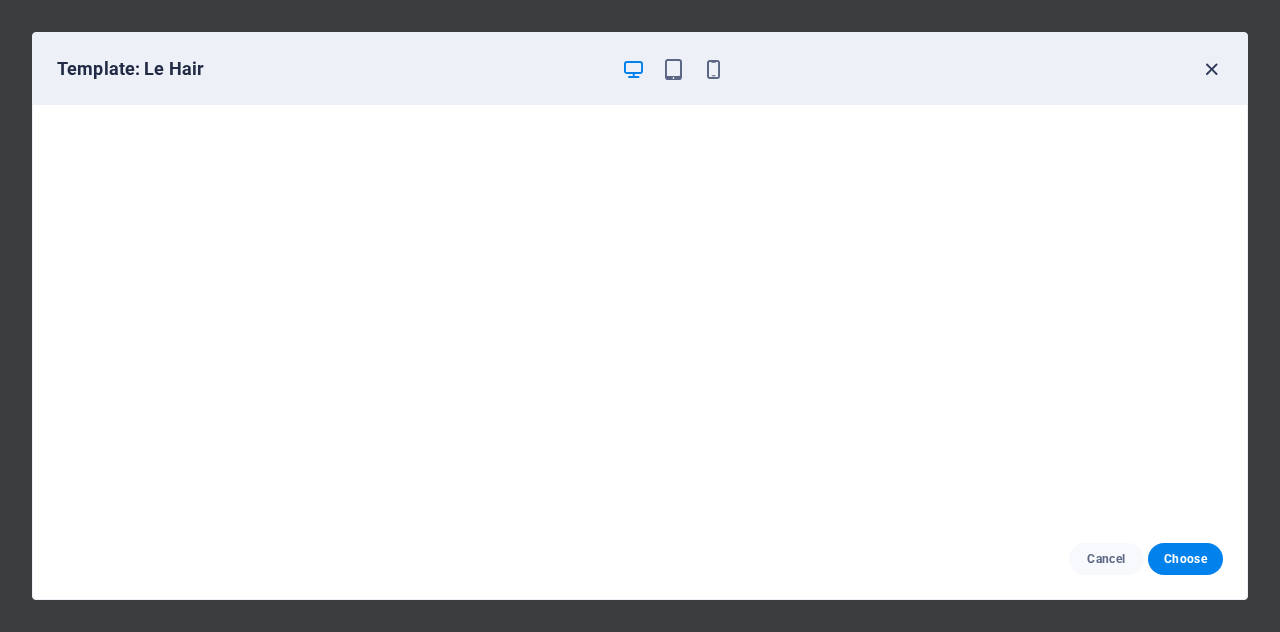 click at bounding box center (1211, 69) 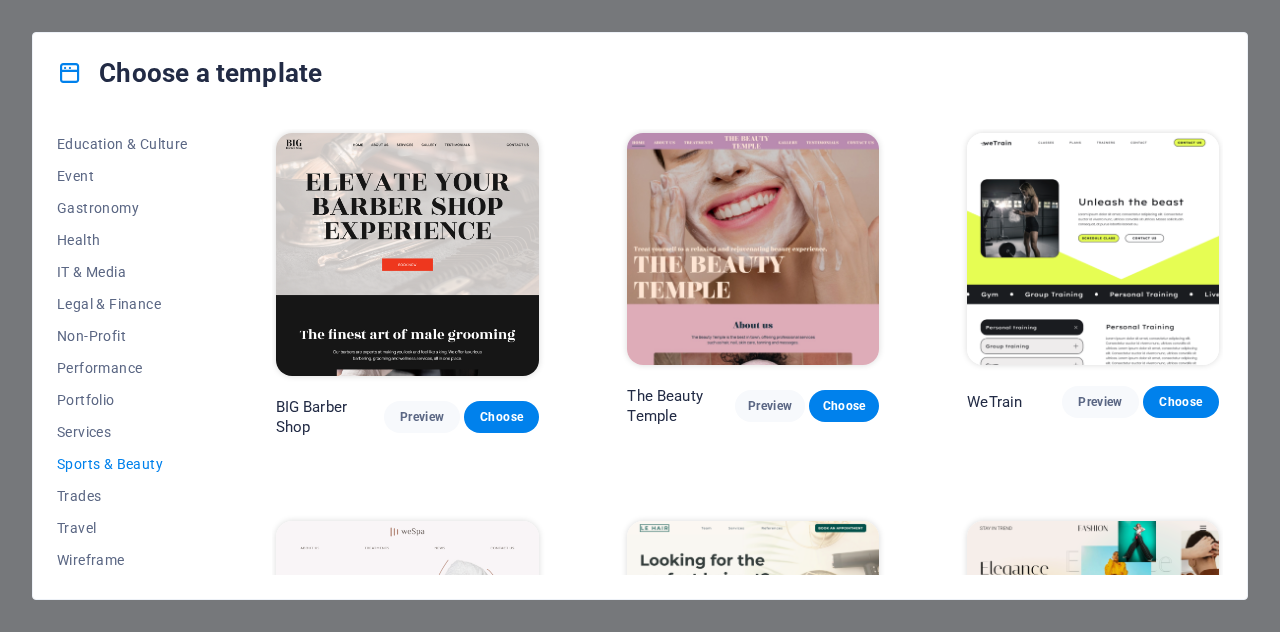 click on "Preview" at bounding box center (421, 801) 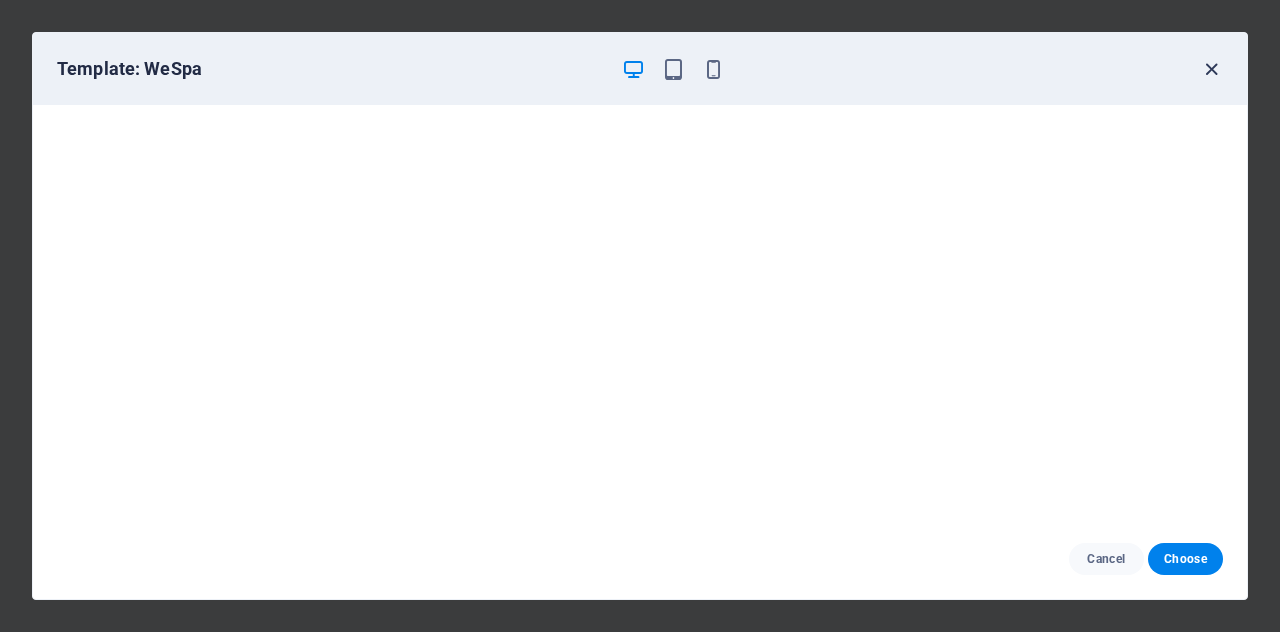click at bounding box center (1211, 69) 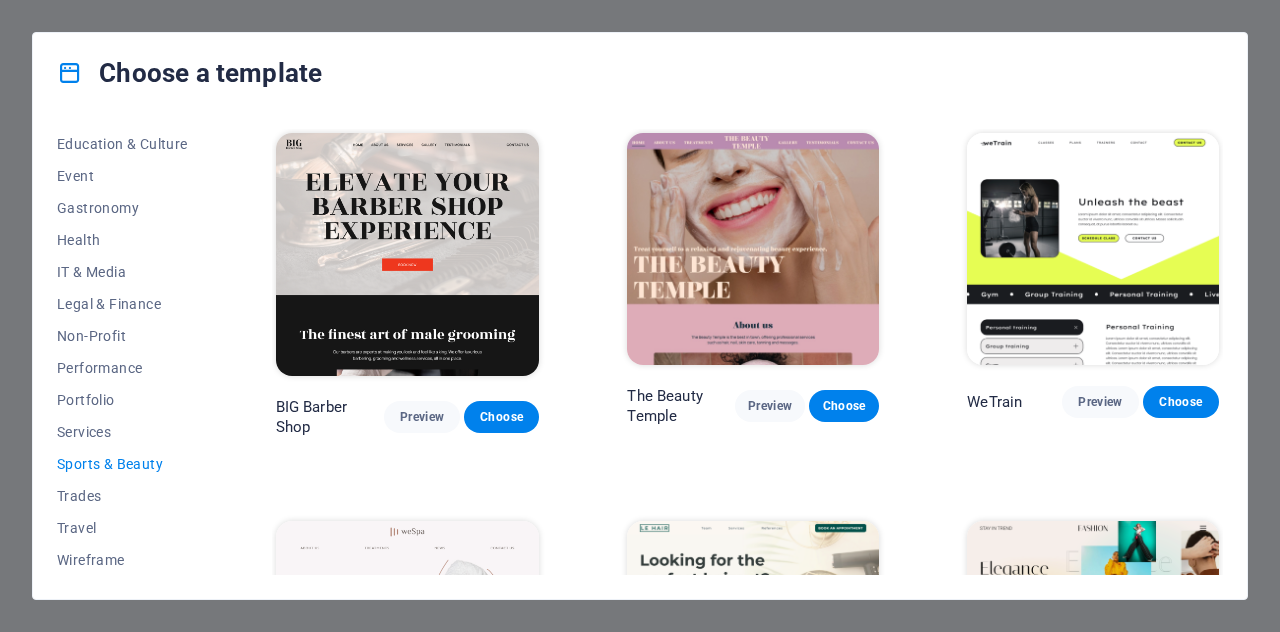 click on "Preview" at bounding box center [1100, 790] 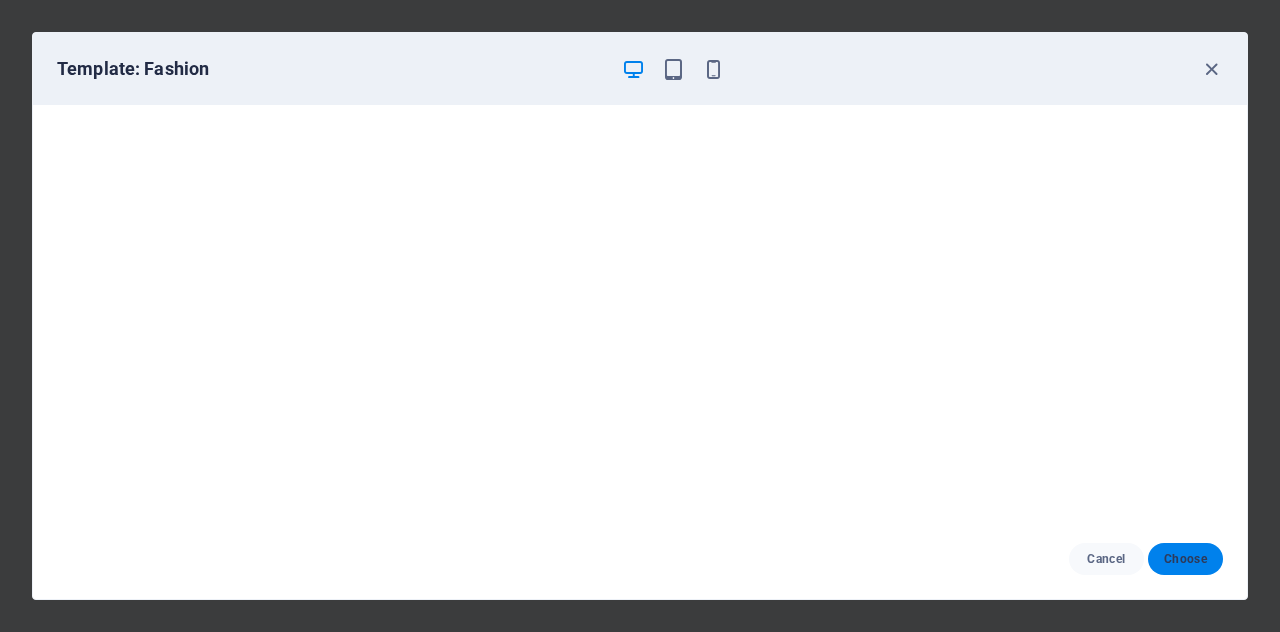 click on "Choose" at bounding box center (1185, 559) 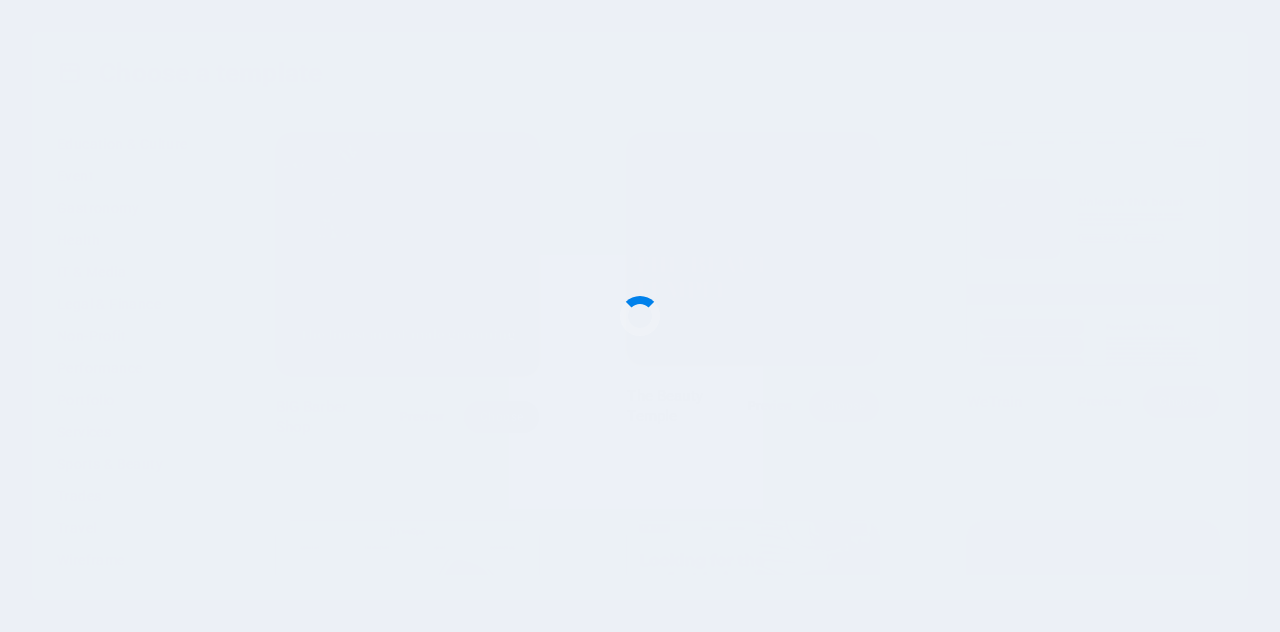 click at bounding box center [640, 316] 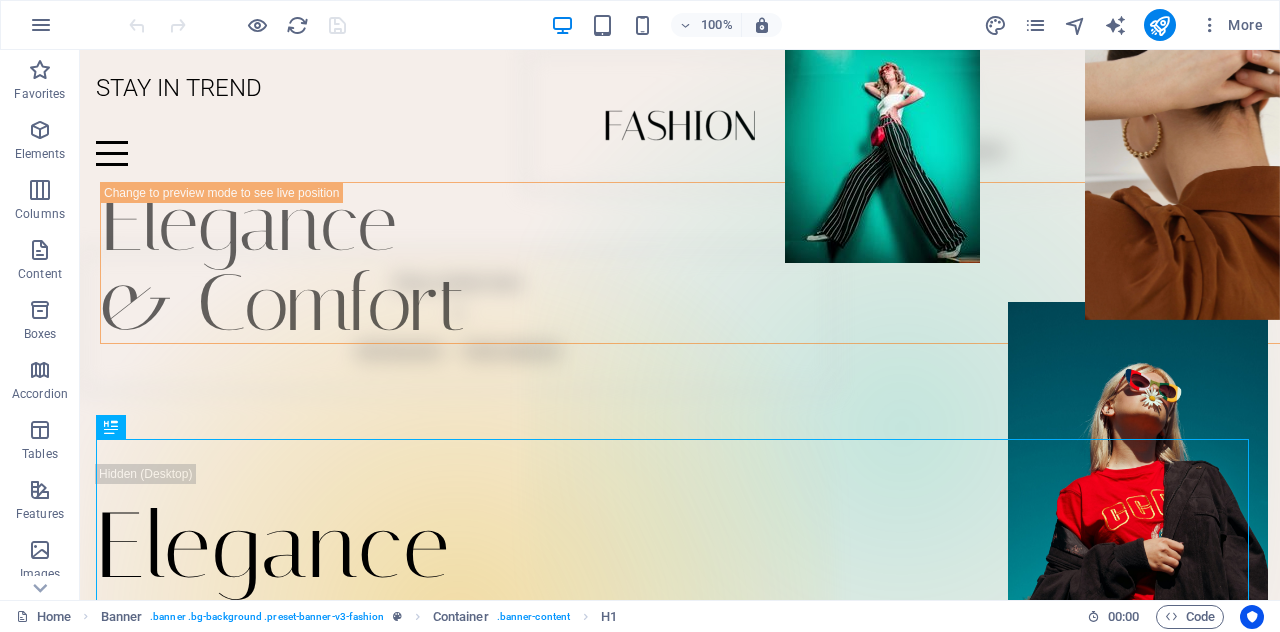 scroll, scrollTop: 0, scrollLeft: 0, axis: both 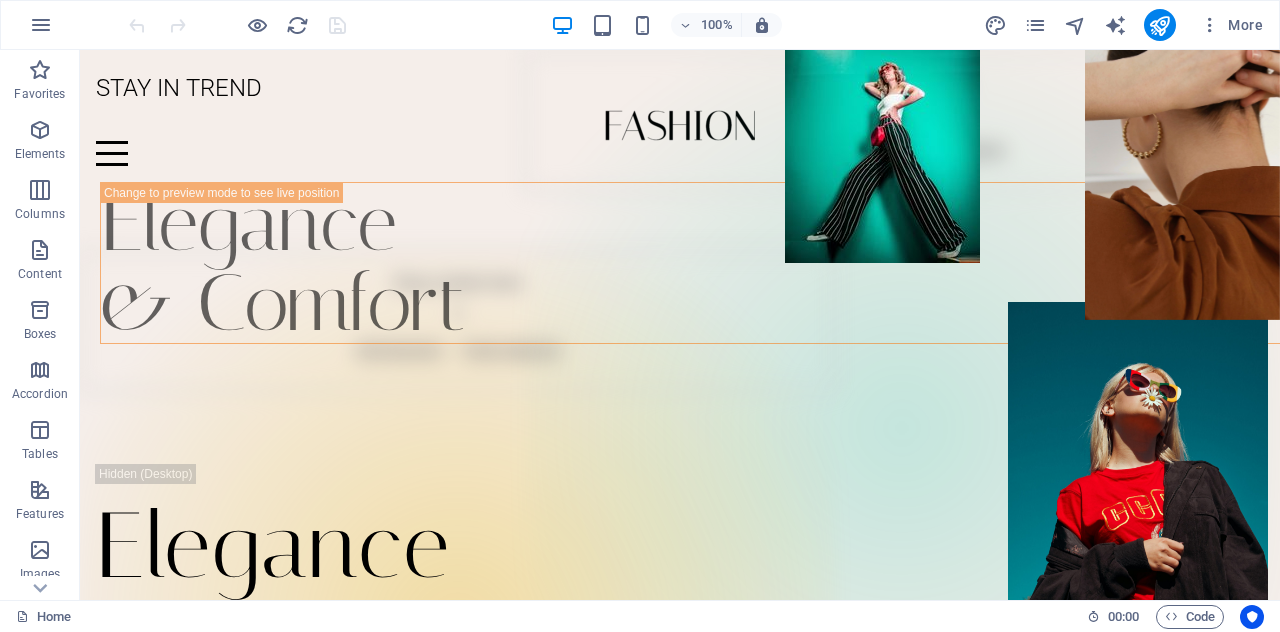 drag, startPoint x: 1270, startPoint y: 113, endPoint x: 1359, endPoint y: 51, distance: 108.46658 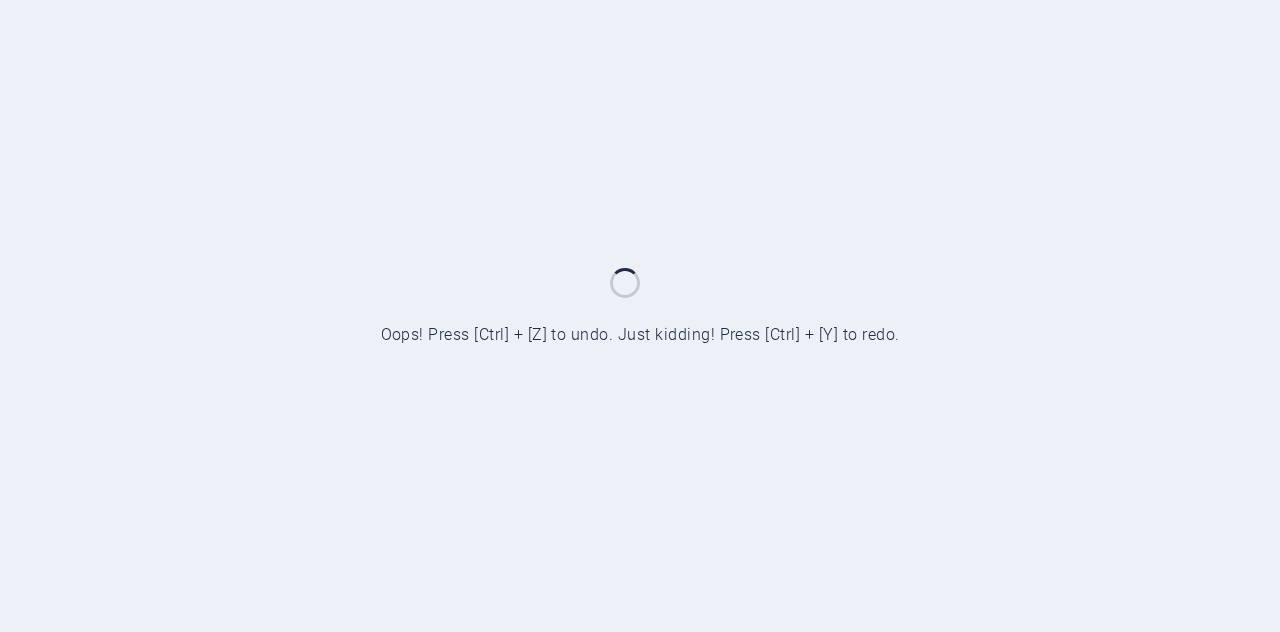 scroll, scrollTop: 0, scrollLeft: 0, axis: both 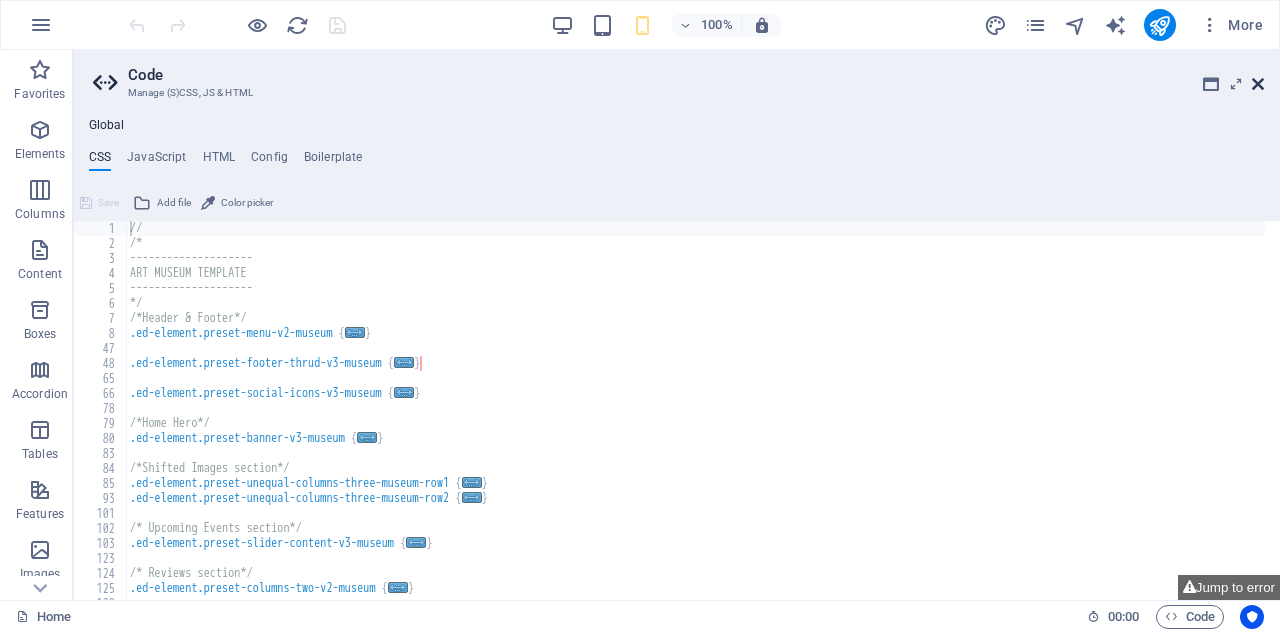 click at bounding box center [1258, 84] 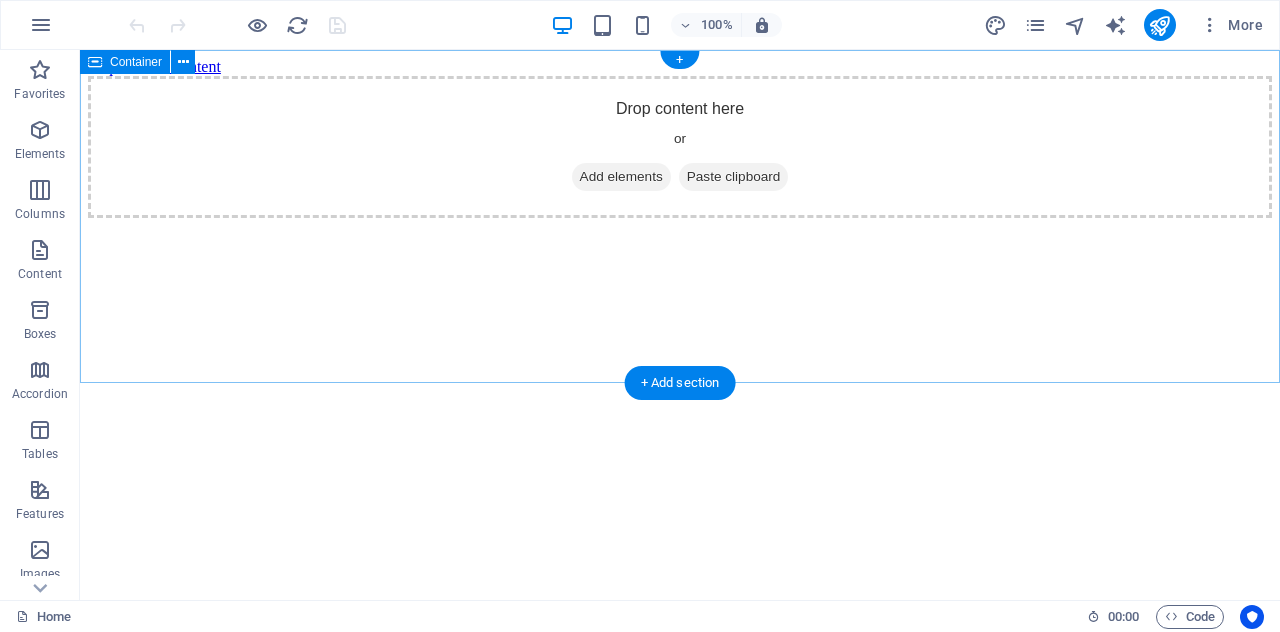 click on "Add elements" at bounding box center [621, 177] 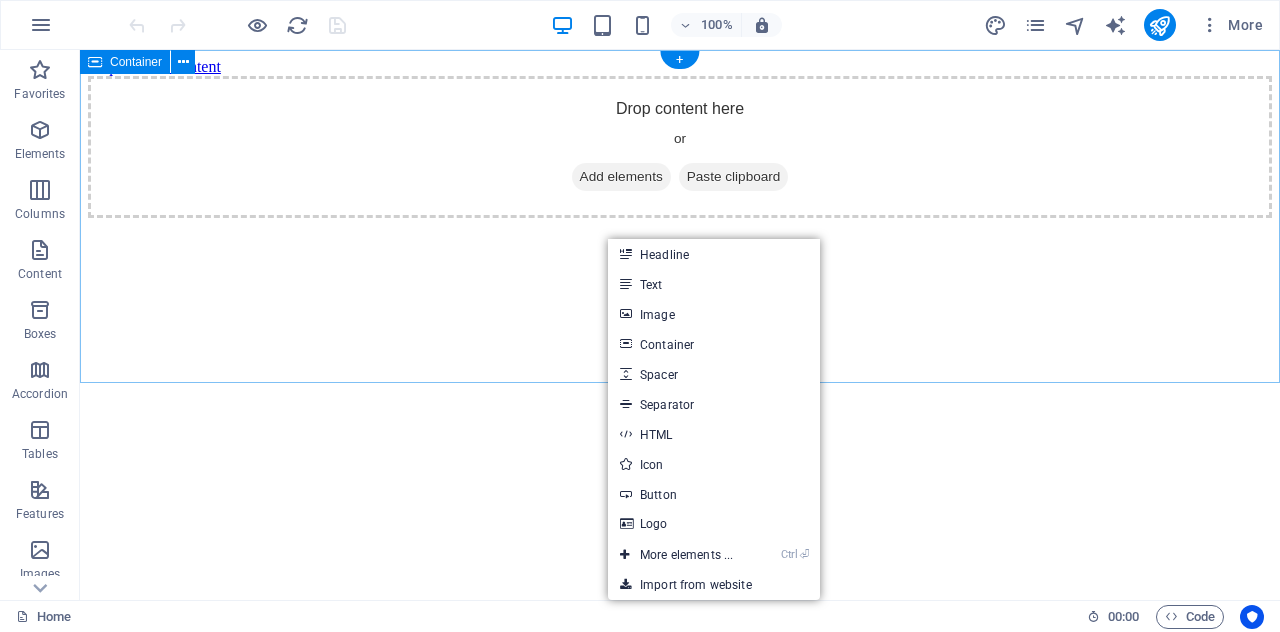 click on "Add elements" at bounding box center [621, 177] 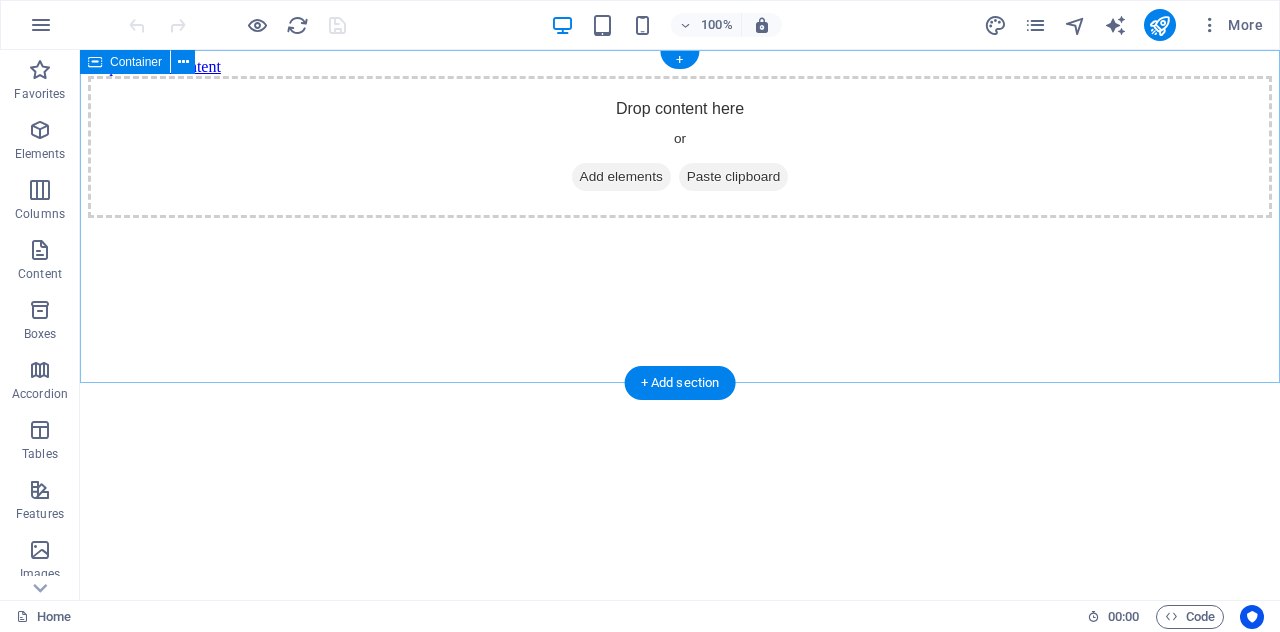 click at bounding box center [580, 177] 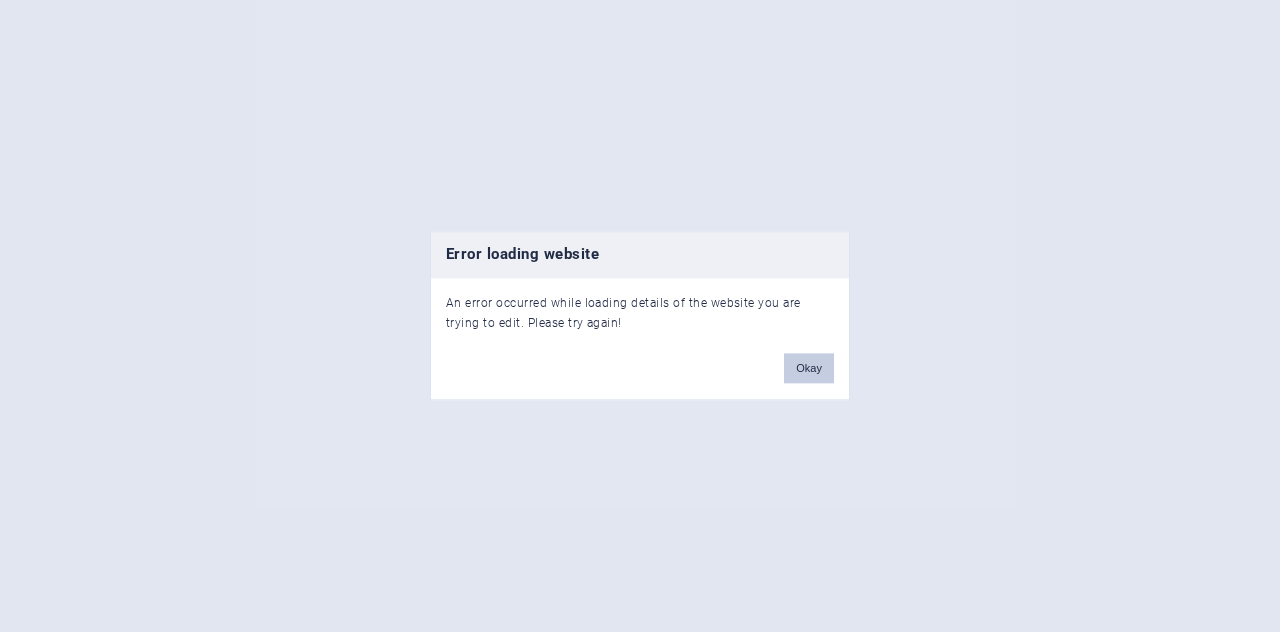 scroll, scrollTop: 0, scrollLeft: 0, axis: both 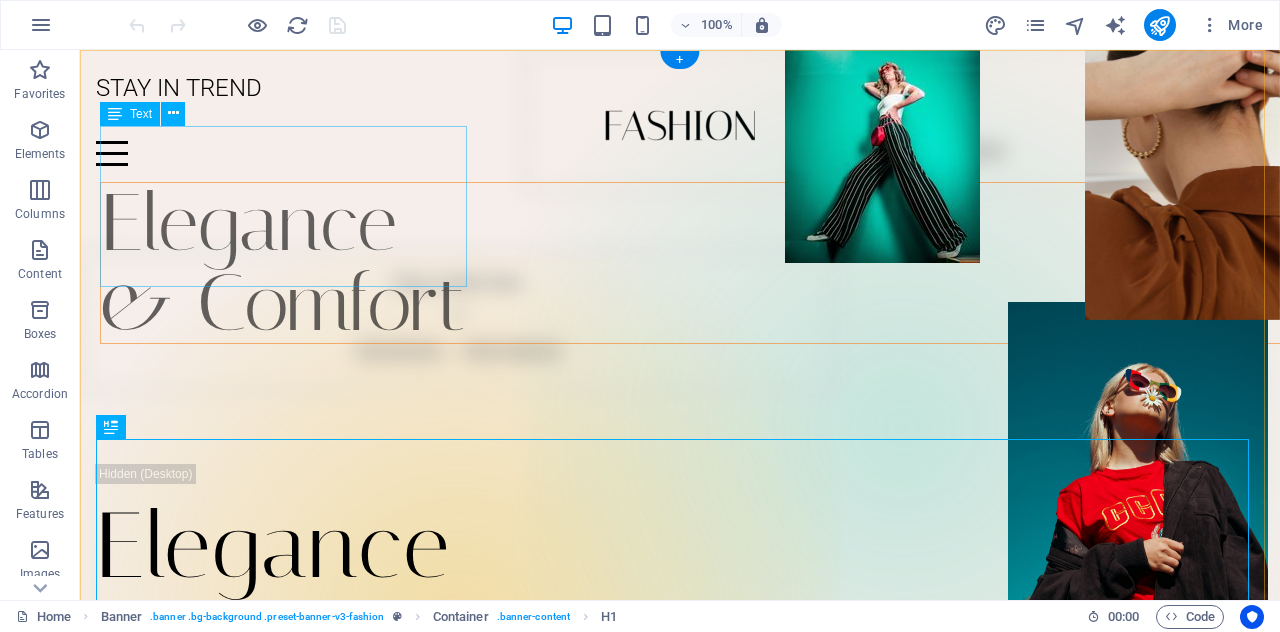 click on "Elegance & Comfort" at bounding box center (700, 263) 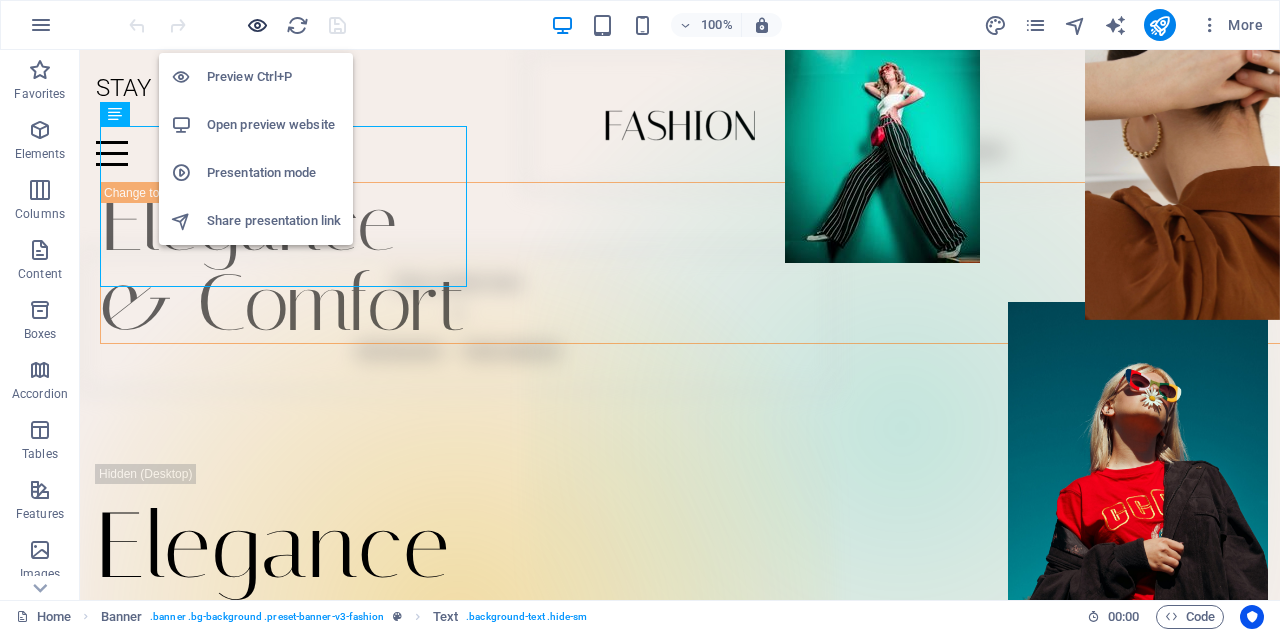 click at bounding box center [257, 25] 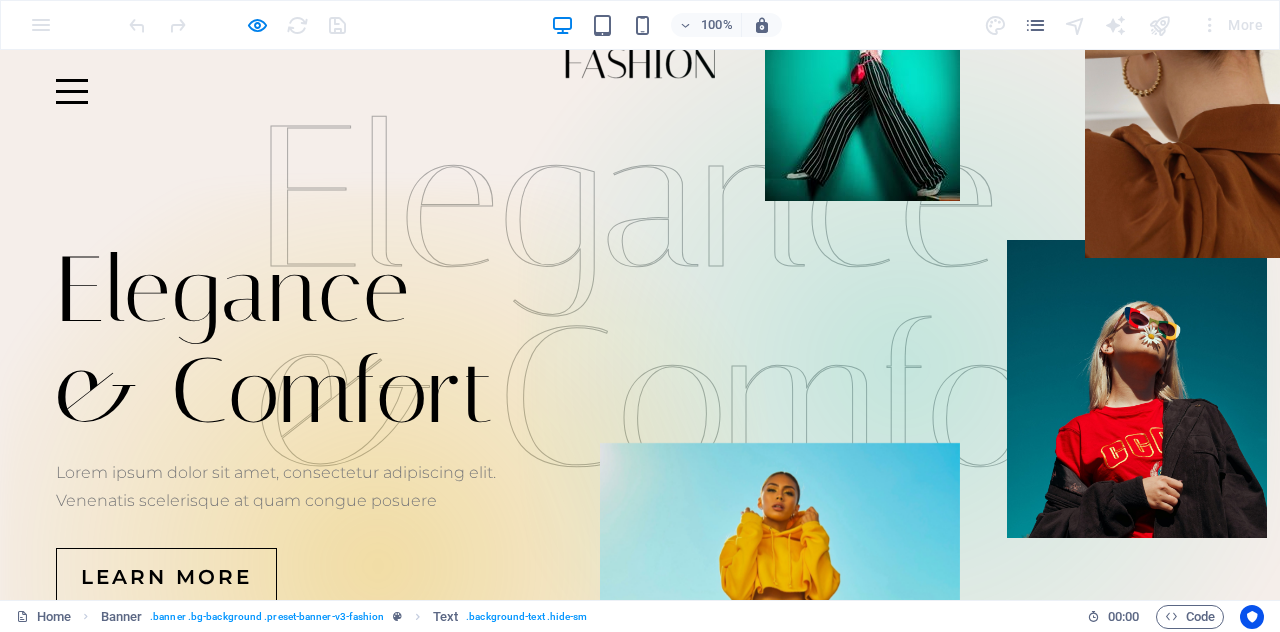 scroll, scrollTop: 0, scrollLeft: 0, axis: both 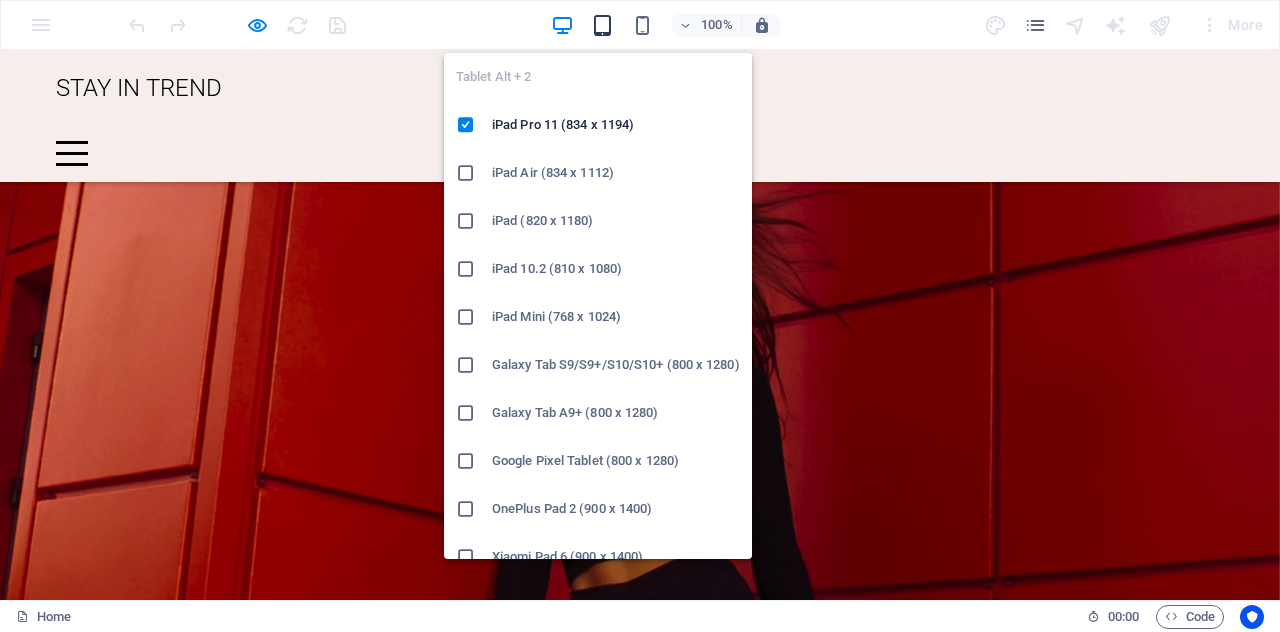 click at bounding box center [602, 25] 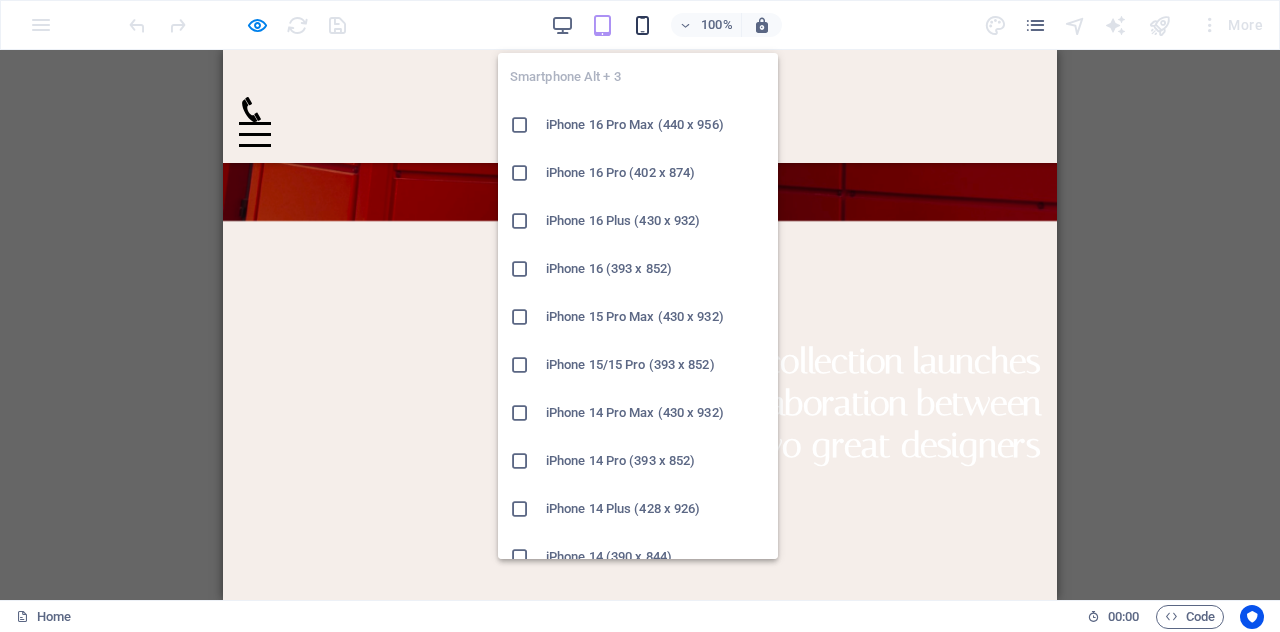 click at bounding box center (642, 25) 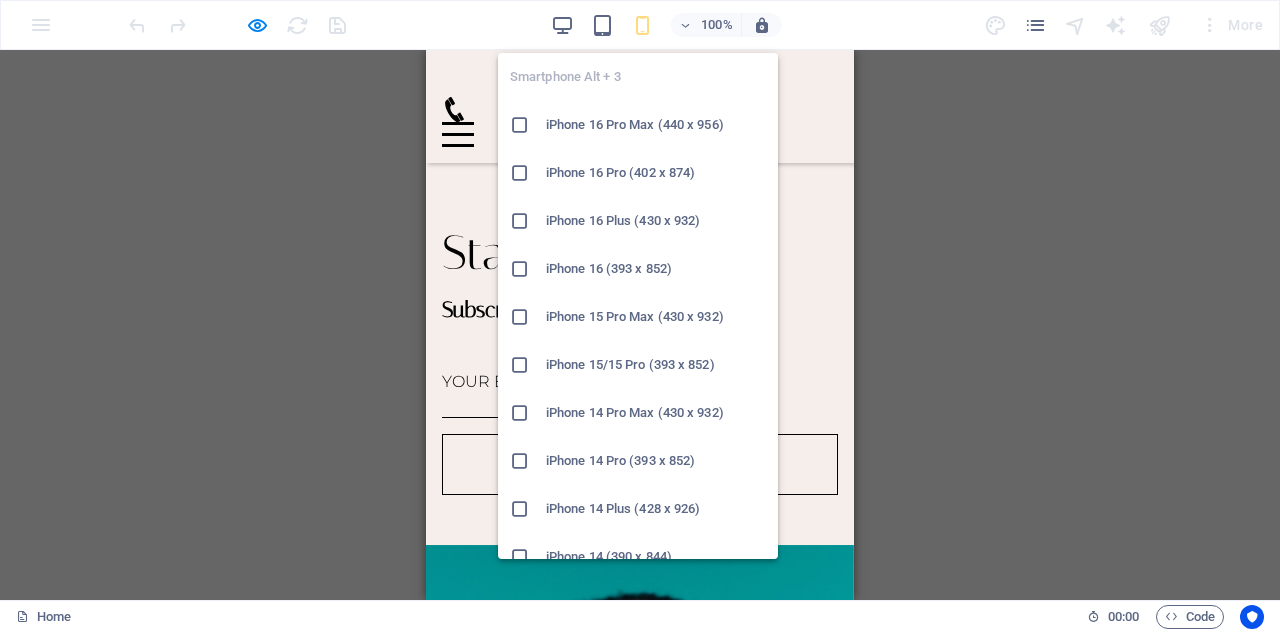 scroll, scrollTop: 1502, scrollLeft: 0, axis: vertical 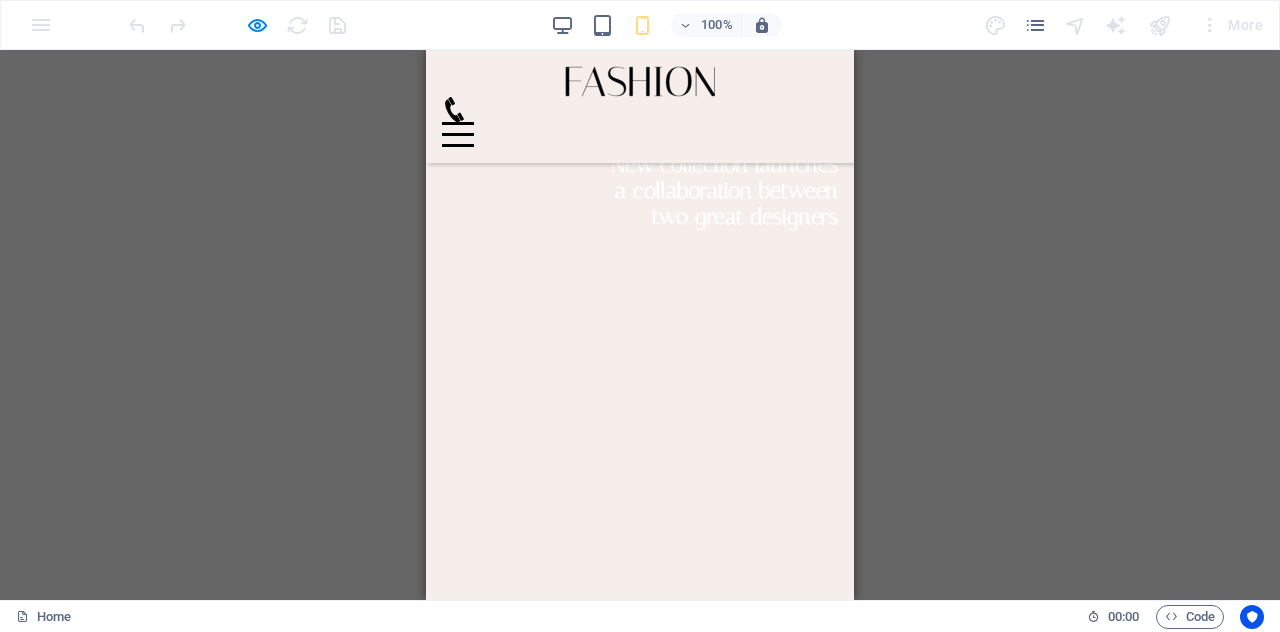 click on "Products FAUX SUEDE my Gold Earrings Lorem ipsum dolor sit amet, consectetur adipiscing elit. Condimentum diam orci pretium a pharetra, feugiat cursus. Dictumst risus, sem egestas odio cras adipiscing vulputate. Nisi, risus in suscipit non. $39.99 $20.99 Buy now FAUX SUEDE Sunglasses Lorem ipsum dolor sit amet, consectetur adipiscing elit. Condimentum diam orci pretium a pharetra, feugiat cursus. Dictumst risus, sem egestas odio cras adipiscing vulputate. Nisi, risus in suscipit non. $49.99 $39.99 Buy now FAUX SUEDE CROSSbody bag with handle Lorem ipsum dolor sit amet, consectetur adipiscing elit. Condimentum diam orci pretium a pharetra, feugiat cursus. Dictumst risus, sem egestas odio cras adipiscing vulputate. Nisi, risus in suscipit non. $49.99 $39.99 Buy now FAUX SUEDE my Gold Earrings Lorem ipsum dolor sit amet, consectetur adipiscing elit. Condimentum diam orci pretium a pharetra, feugiat cursus. Dictumst risus, sem egestas odio cras adipiscing vulputate. Nisi, risus in suscipit non. $39.99 $20.99" at bounding box center [640, 487] 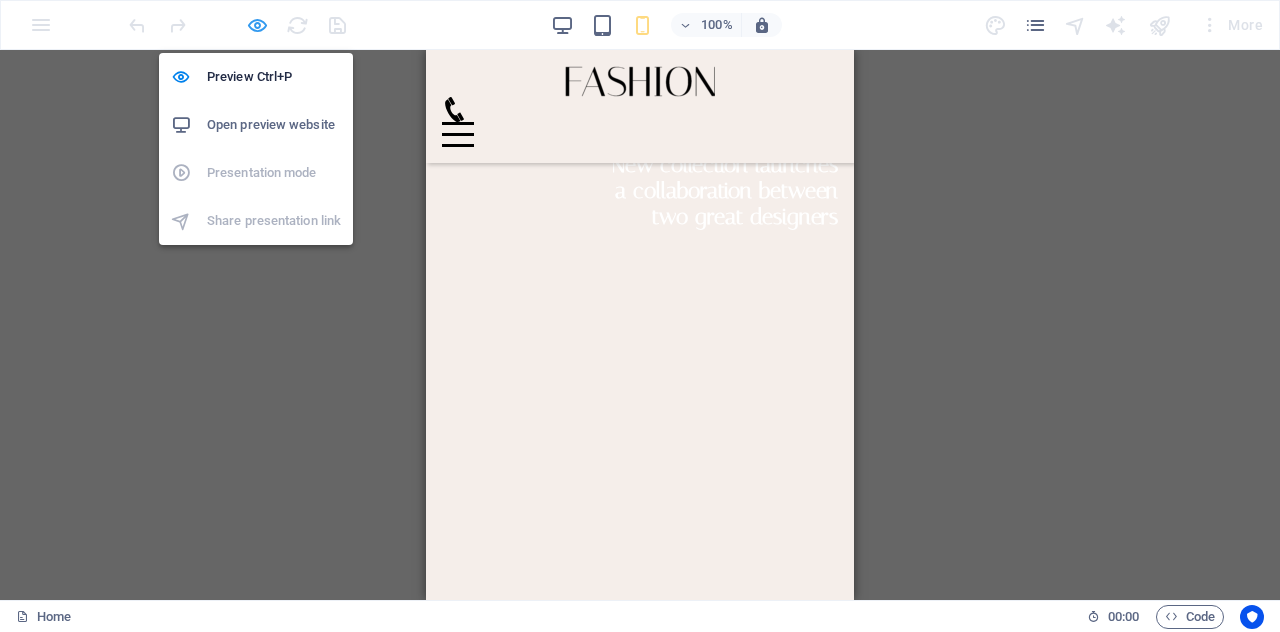 click at bounding box center [257, 25] 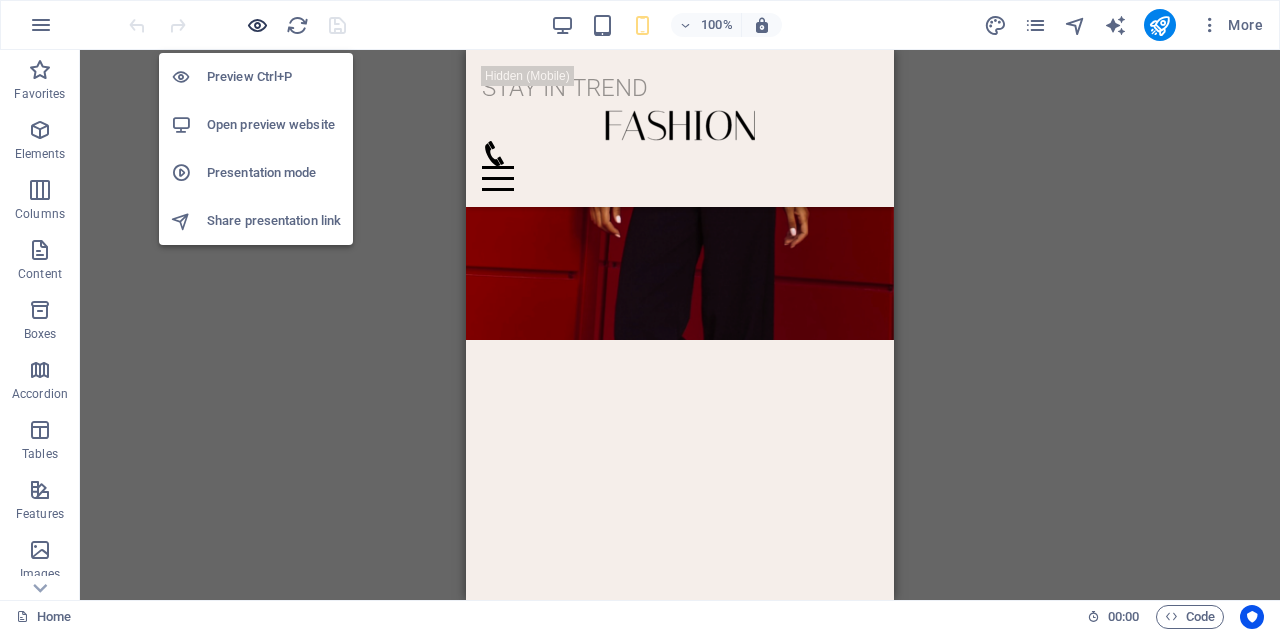 scroll, scrollTop: 1704, scrollLeft: 0, axis: vertical 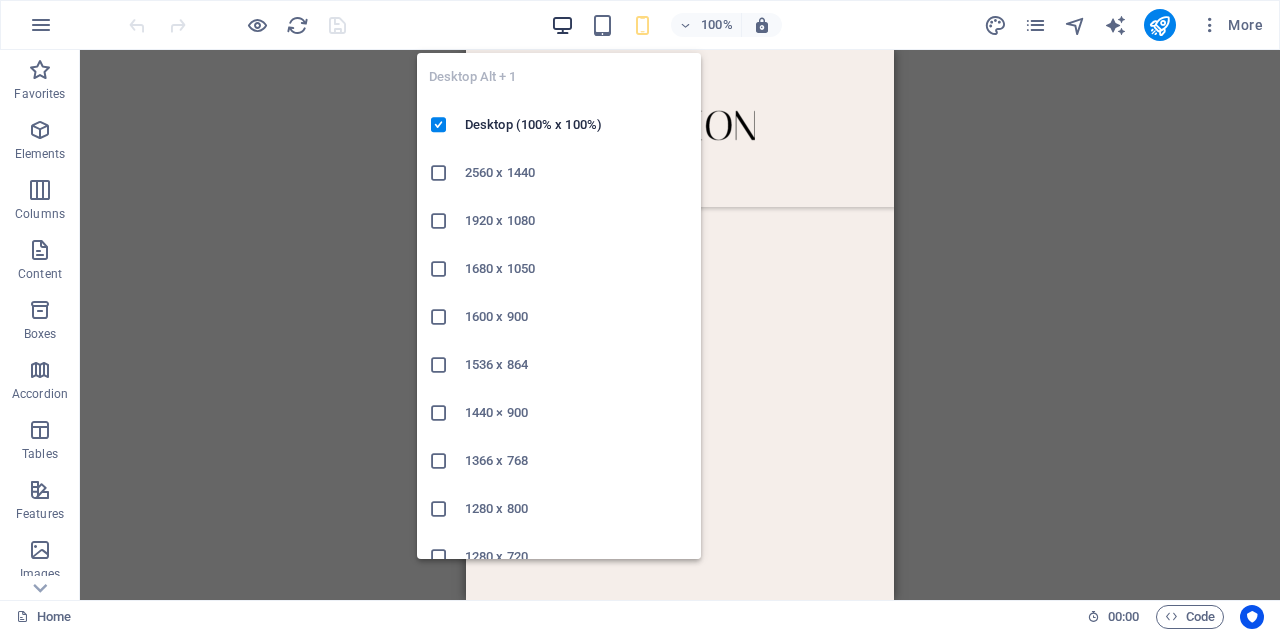 click at bounding box center [562, 25] 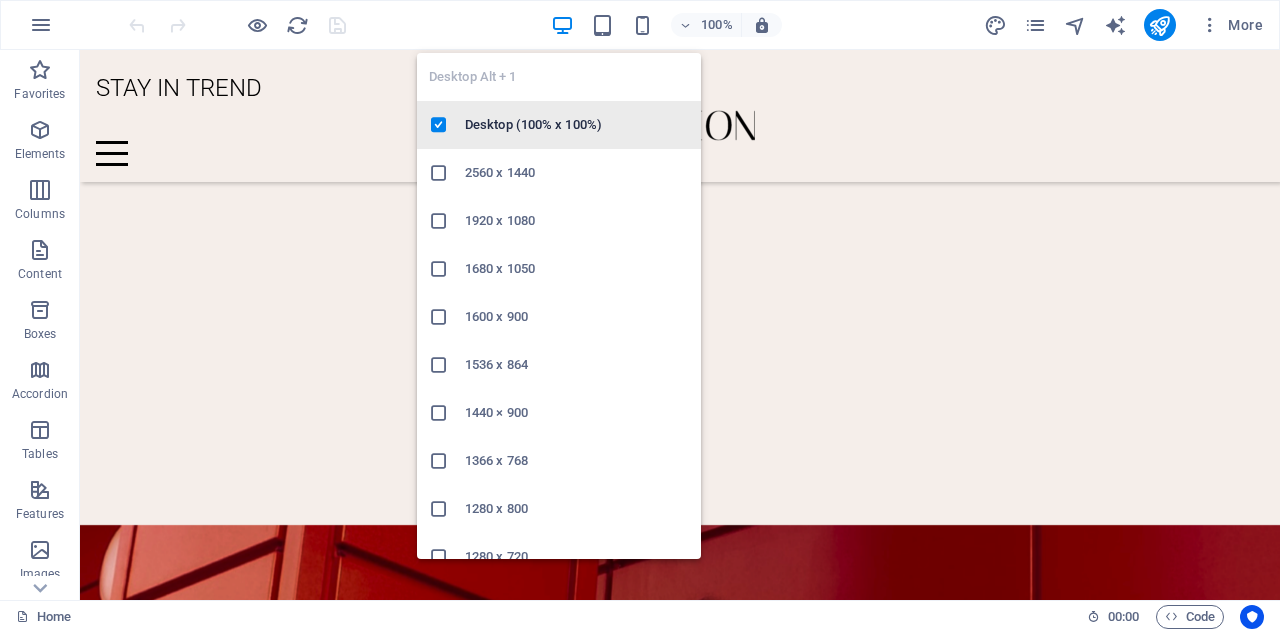 scroll, scrollTop: 1710, scrollLeft: 0, axis: vertical 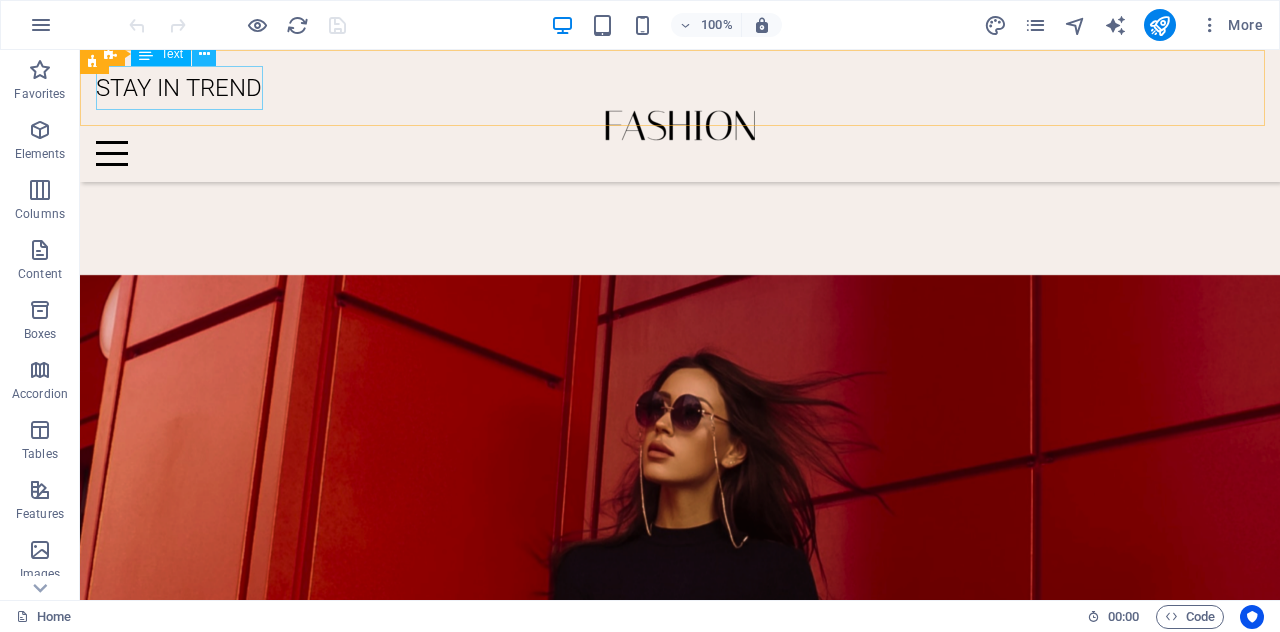 click at bounding box center (204, 54) 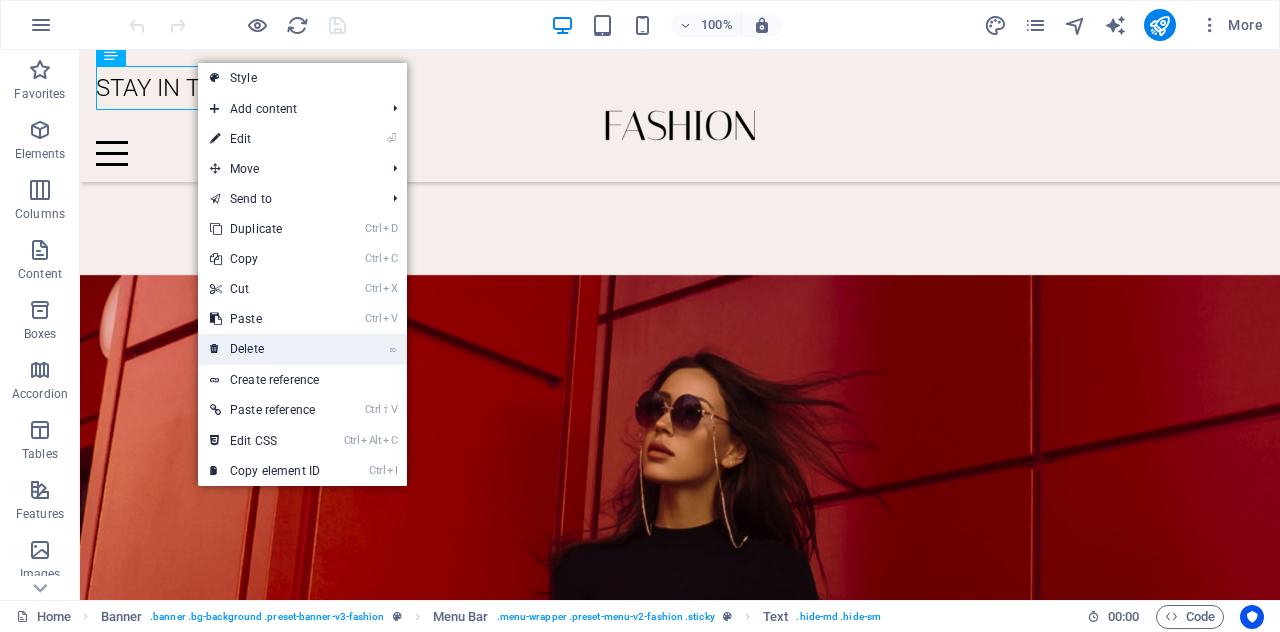 click on "⌦  Delete" at bounding box center (265, 349) 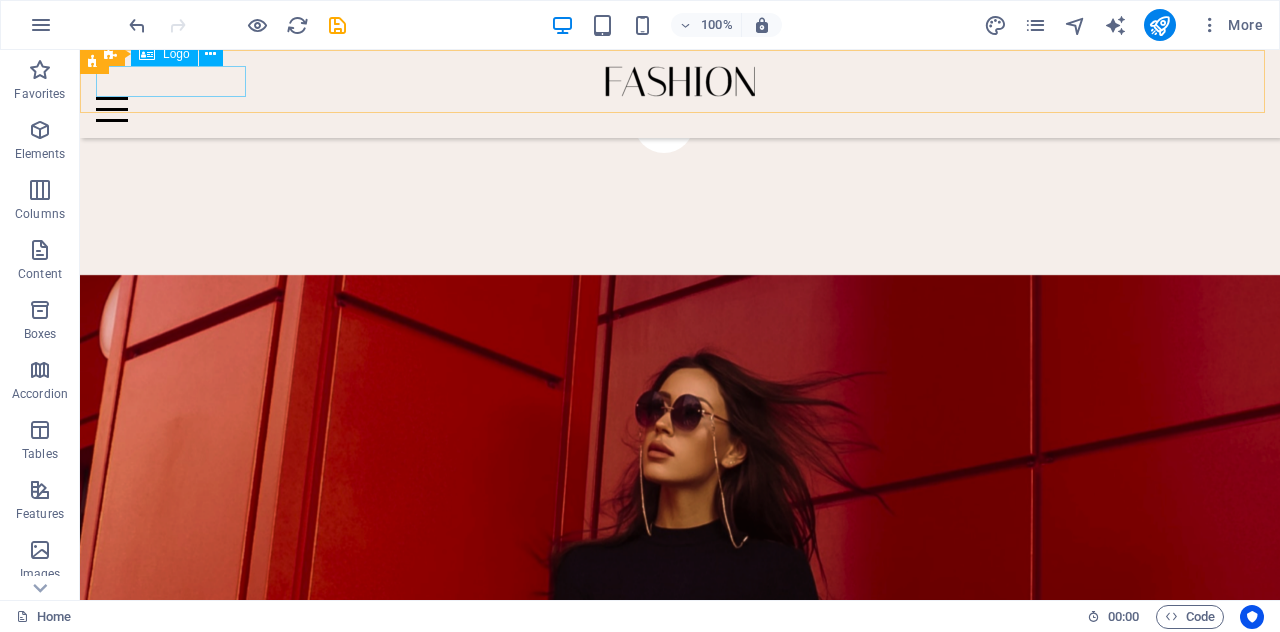 click at bounding box center (680, 81) 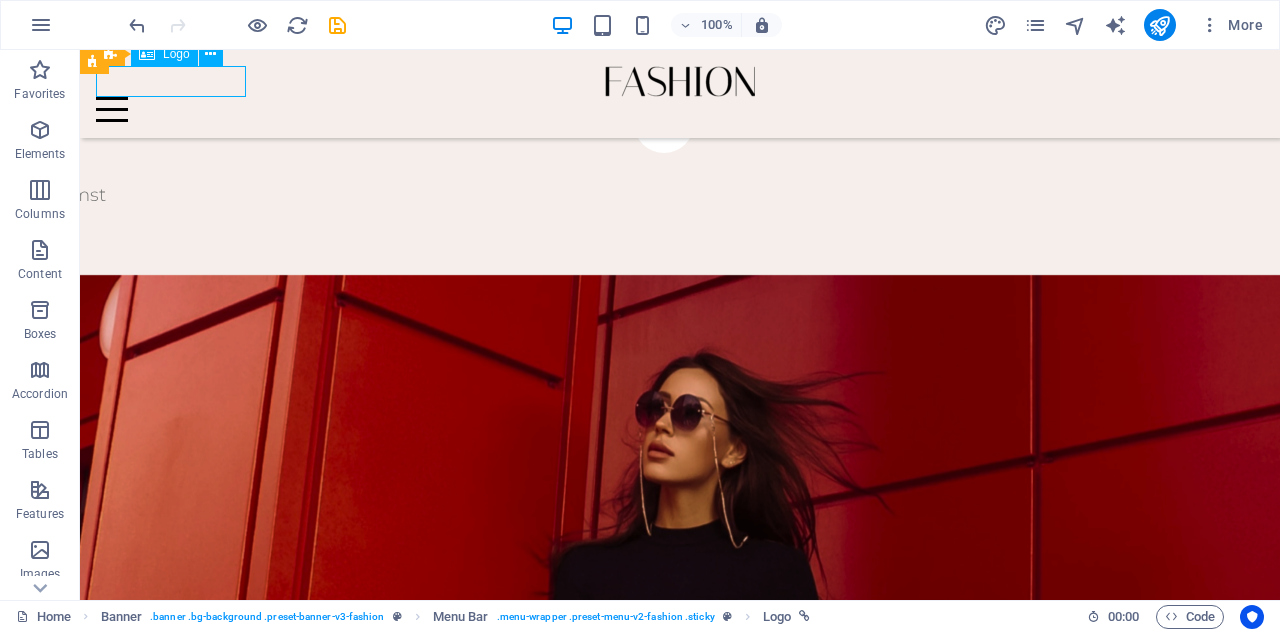 click at bounding box center (680, 81) 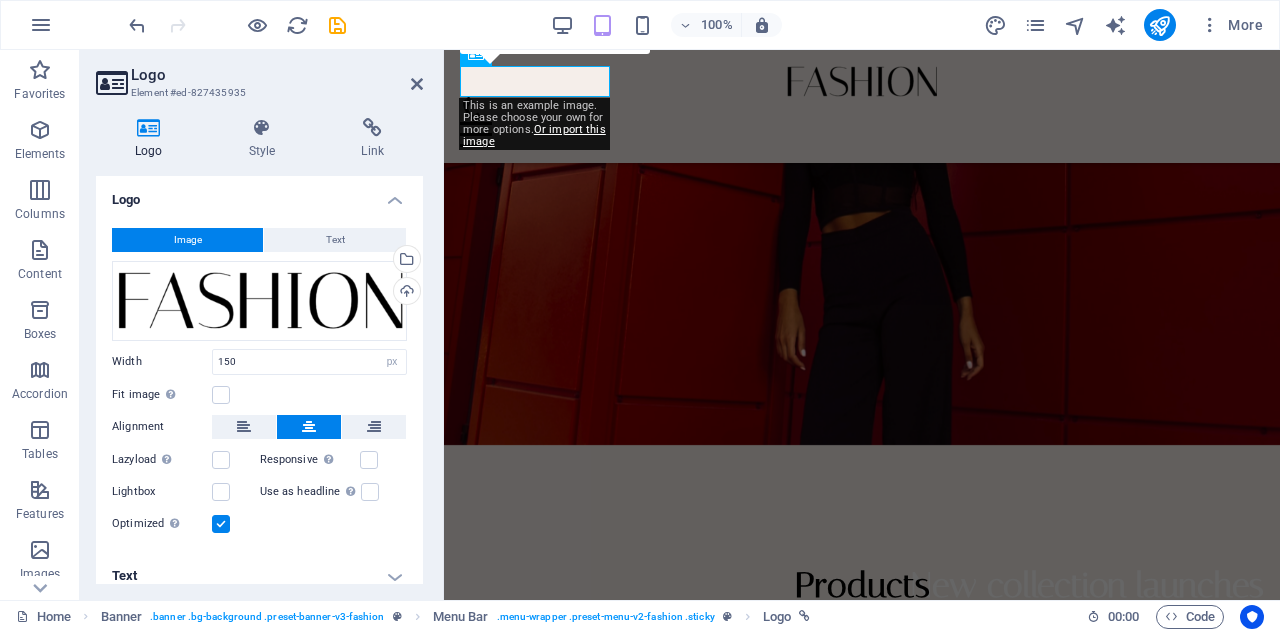 scroll, scrollTop: 1704, scrollLeft: 0, axis: vertical 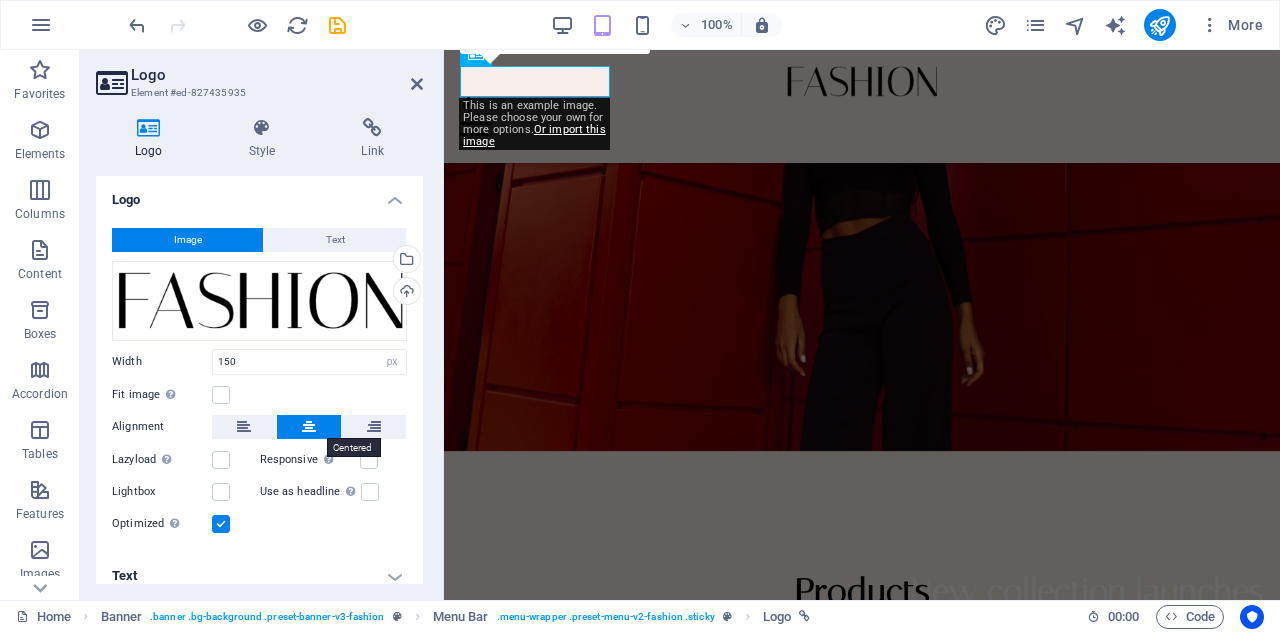 click at bounding box center (309, 427) 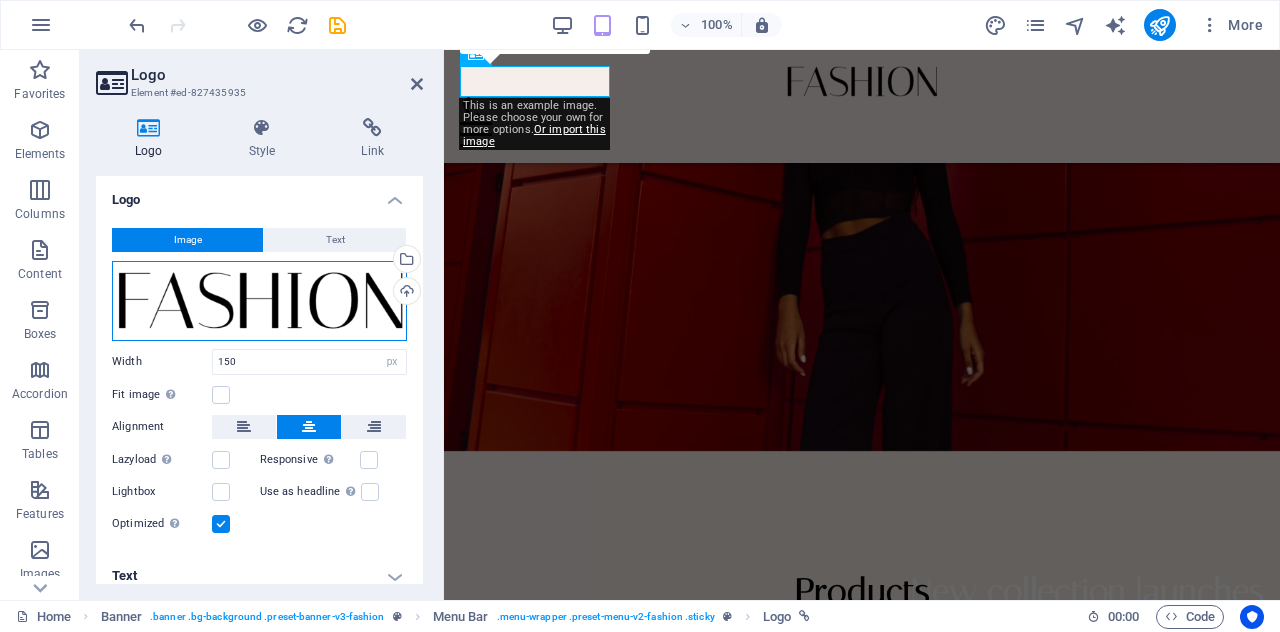 click on "Drag files here, click to choose files or select files from Files or our free stock photos & videos" at bounding box center [259, 301] 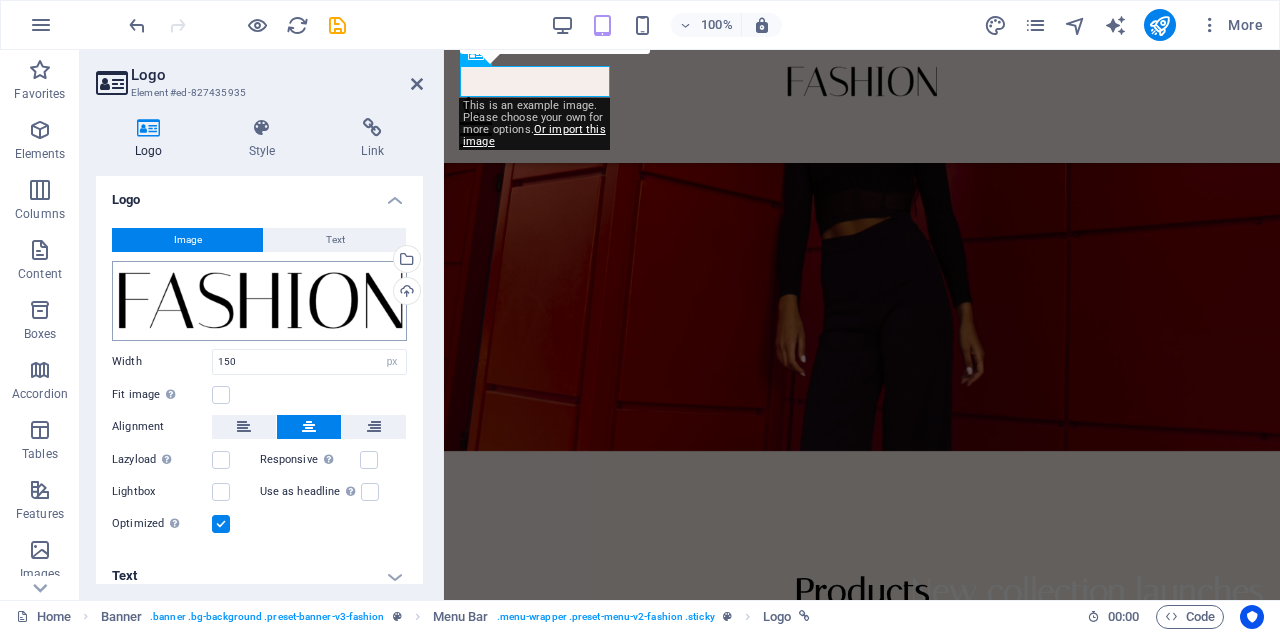 scroll, scrollTop: 1692, scrollLeft: 0, axis: vertical 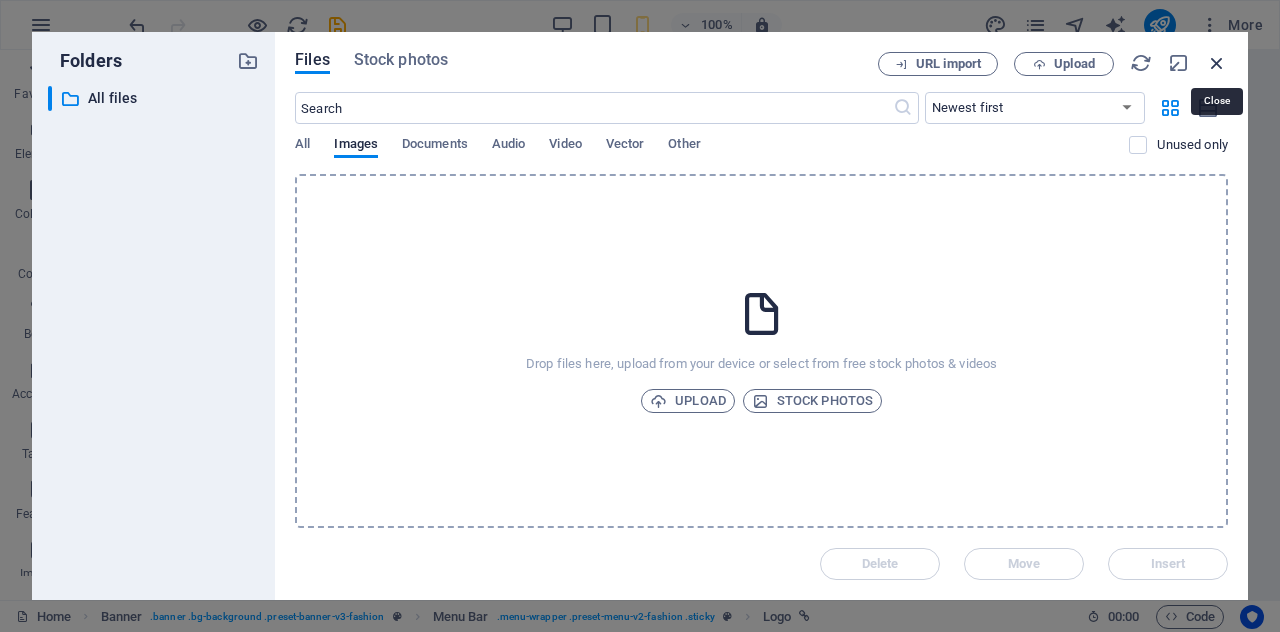 click at bounding box center (1217, 63) 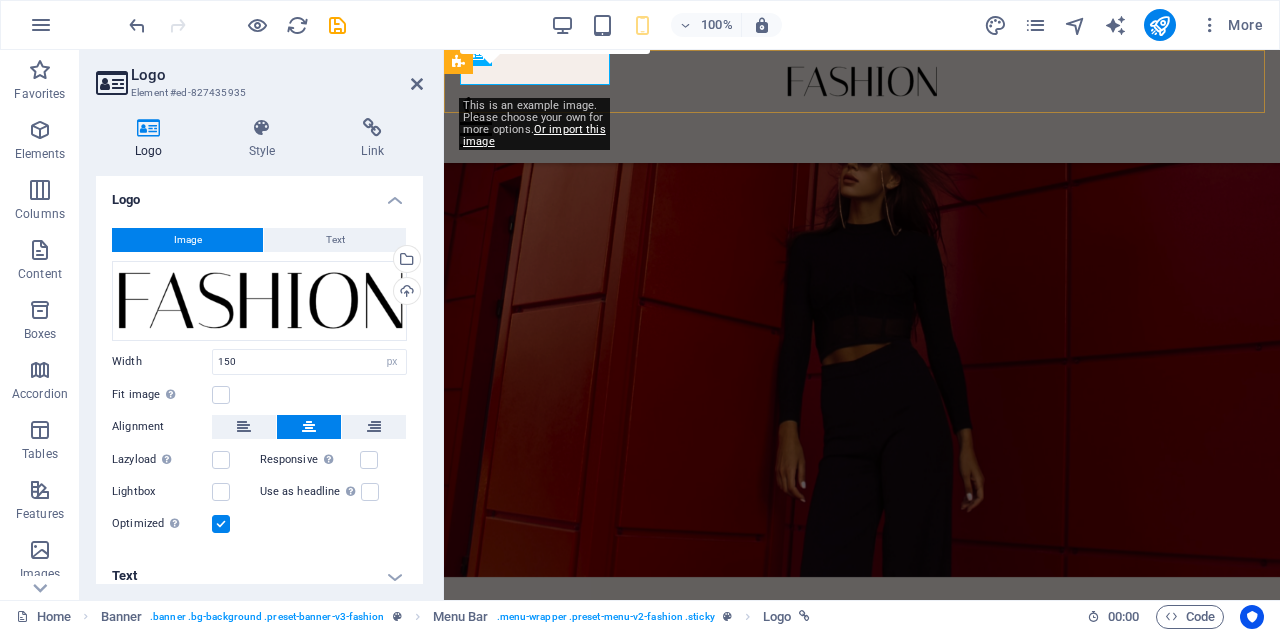 scroll, scrollTop: 1704, scrollLeft: 0, axis: vertical 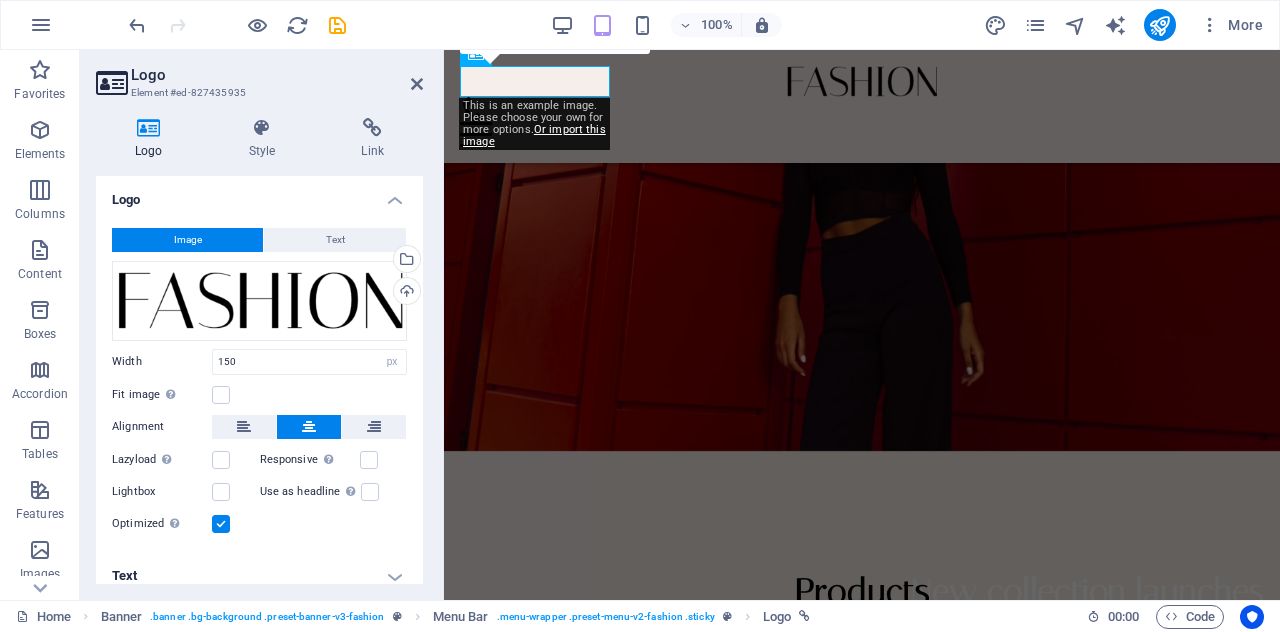 click on "Logo" at bounding box center (277, 75) 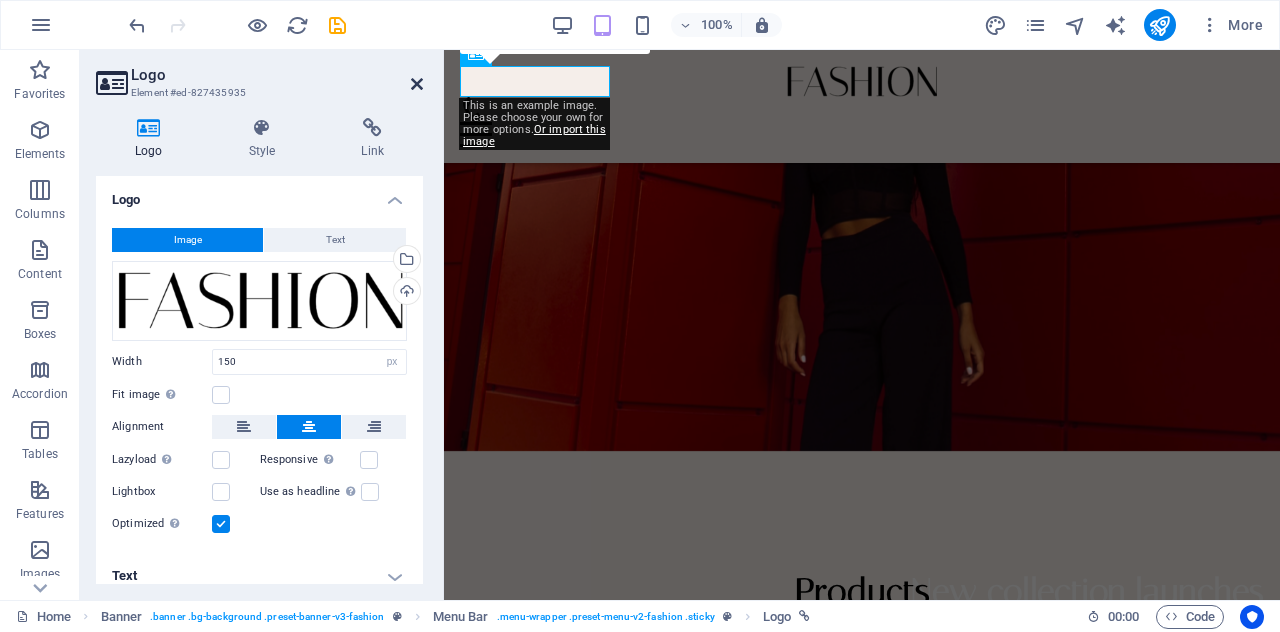 click at bounding box center (417, 84) 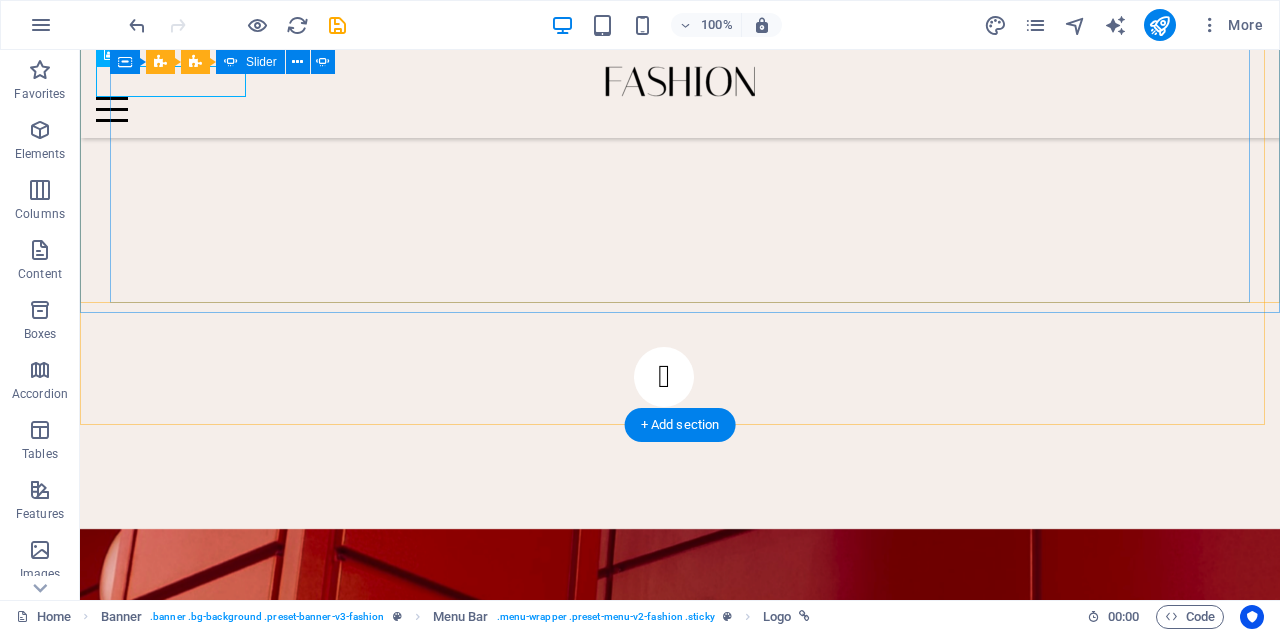 scroll, scrollTop: 1708, scrollLeft: 0, axis: vertical 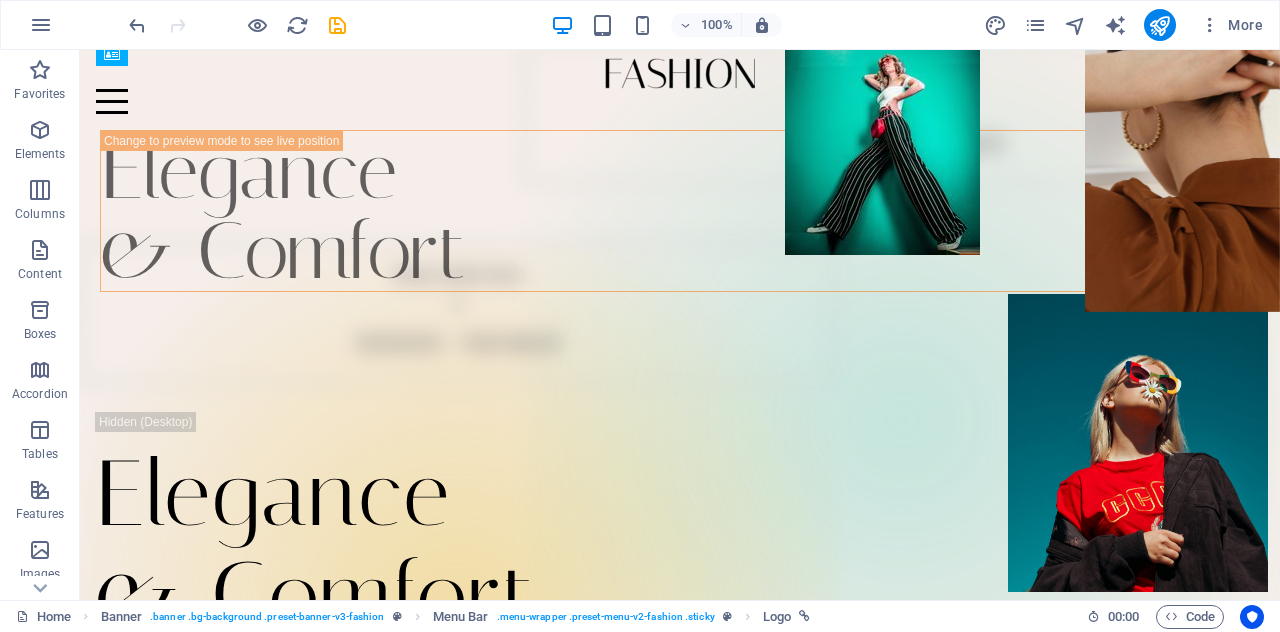 drag, startPoint x: 1267, startPoint y: 95, endPoint x: 1196, endPoint y: 669, distance: 578.37445 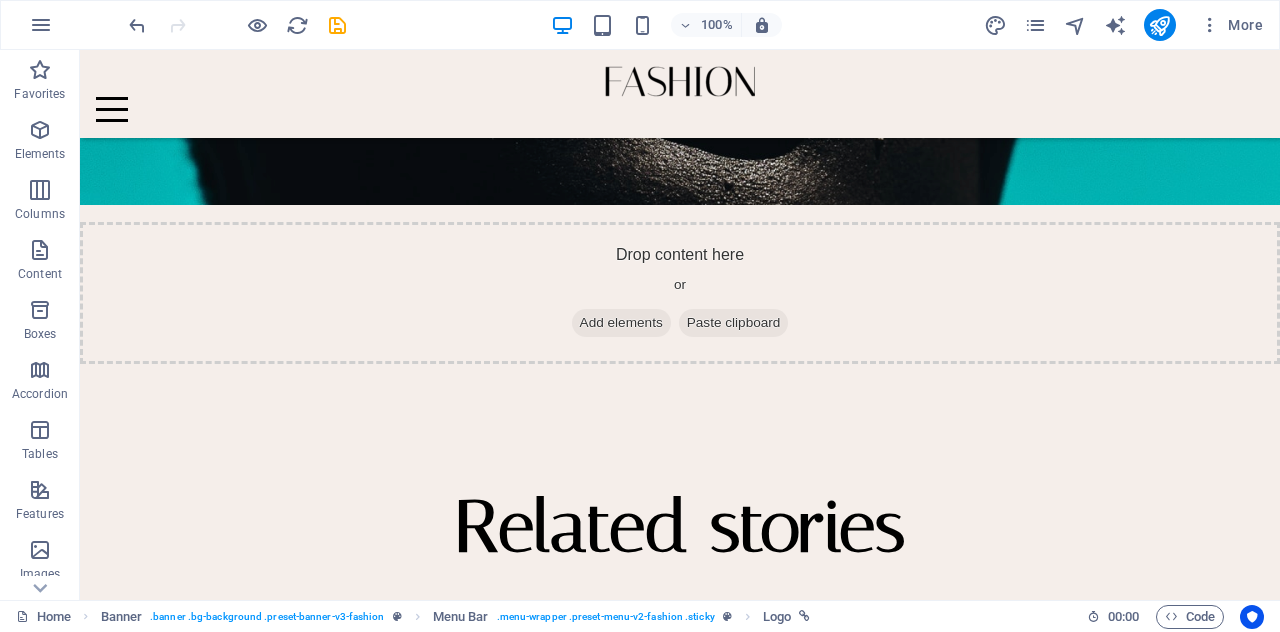 scroll, scrollTop: 4974, scrollLeft: 0, axis: vertical 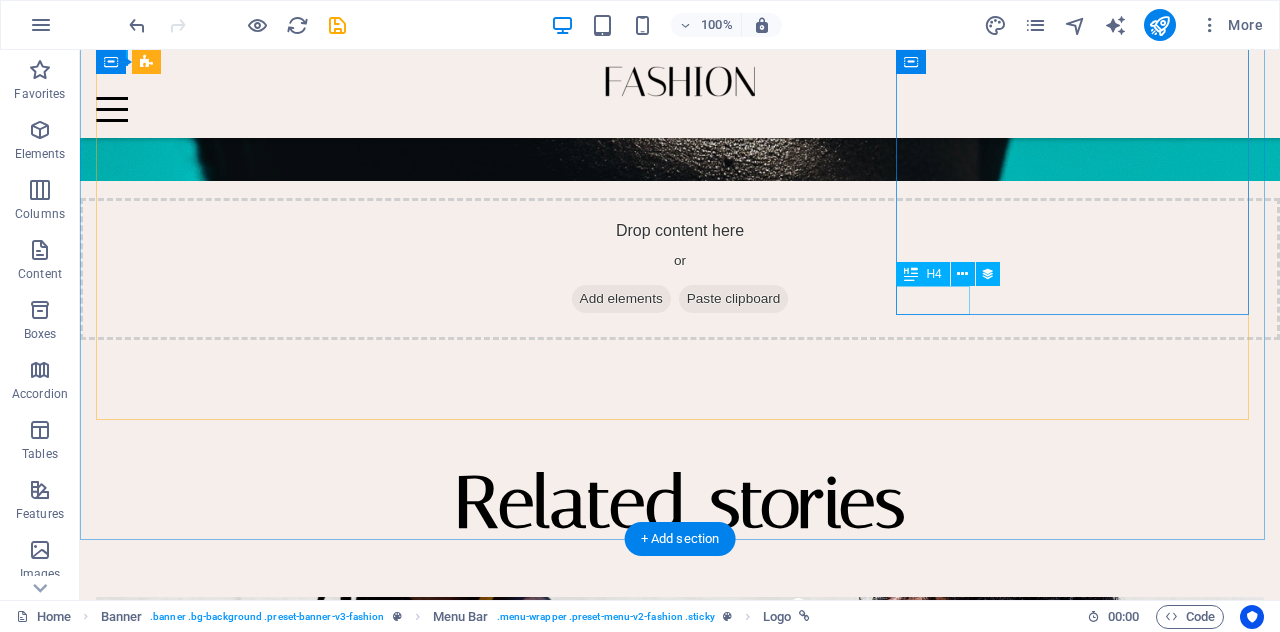 click on "Trends" at bounding box center [672, 2559] 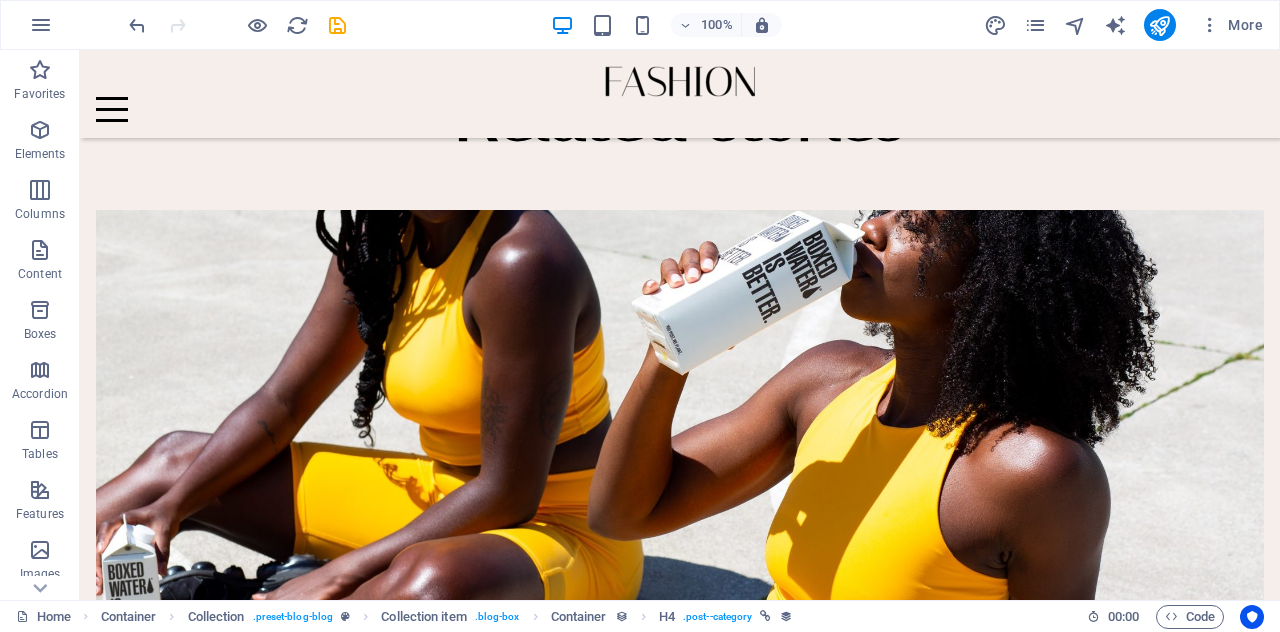 scroll, scrollTop: 5534, scrollLeft: 0, axis: vertical 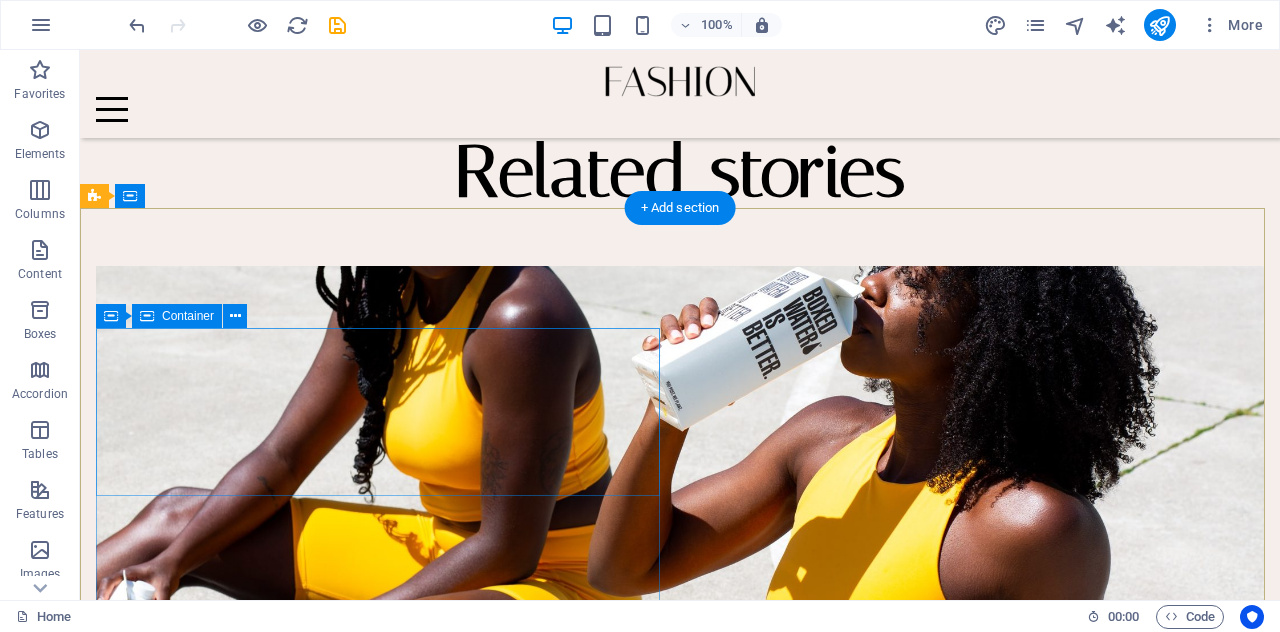 click at bounding box center [680, 2735] 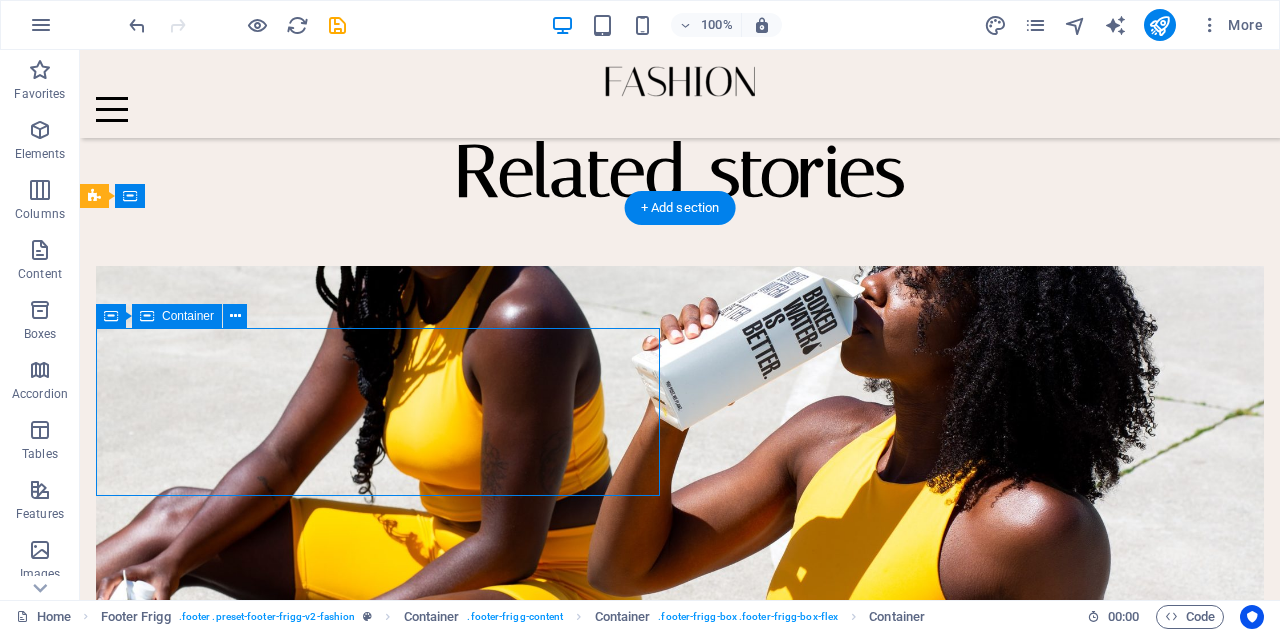 click at bounding box center [680, 2735] 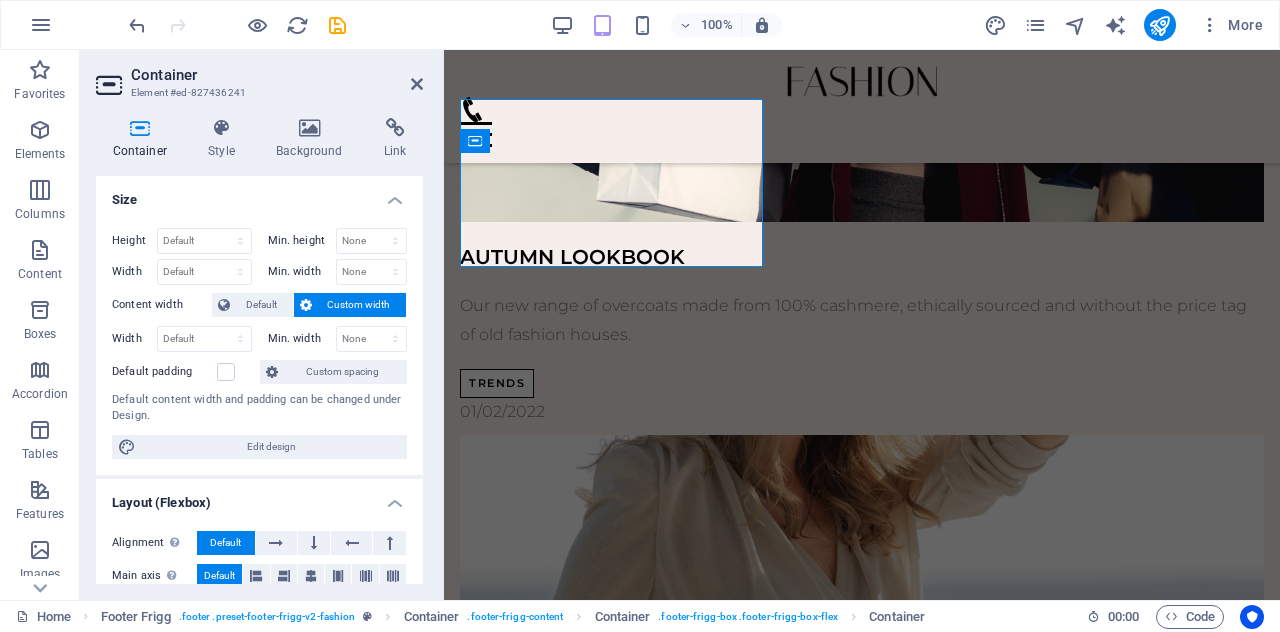 scroll, scrollTop: 4403, scrollLeft: 0, axis: vertical 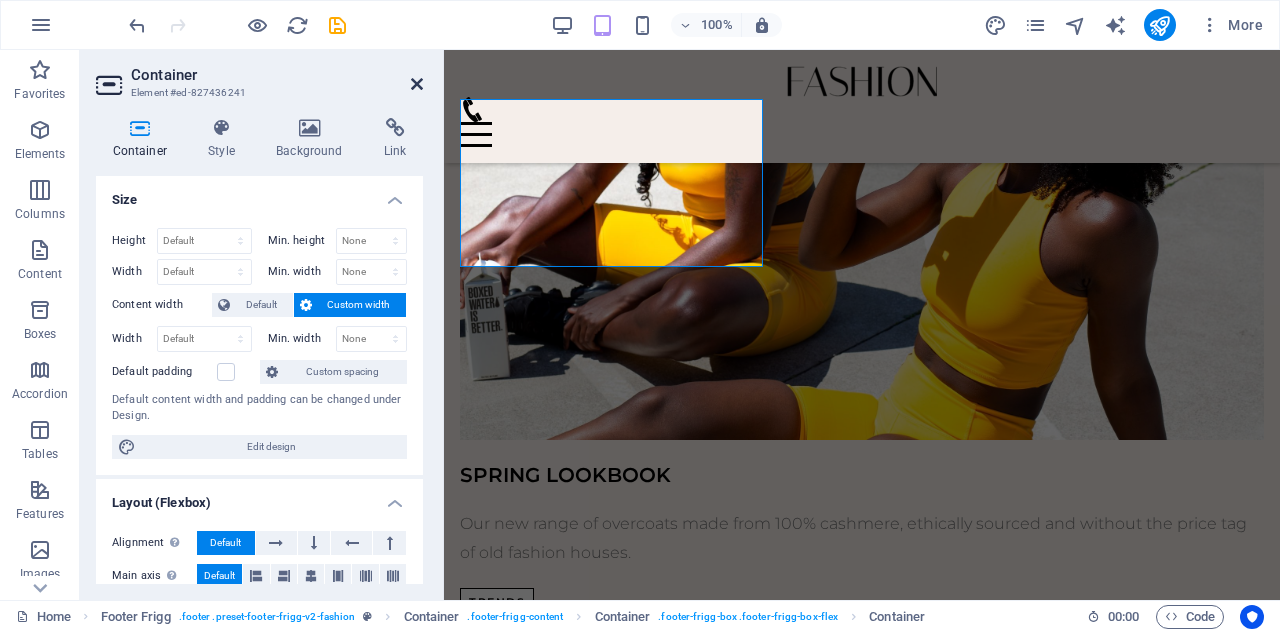click at bounding box center (417, 84) 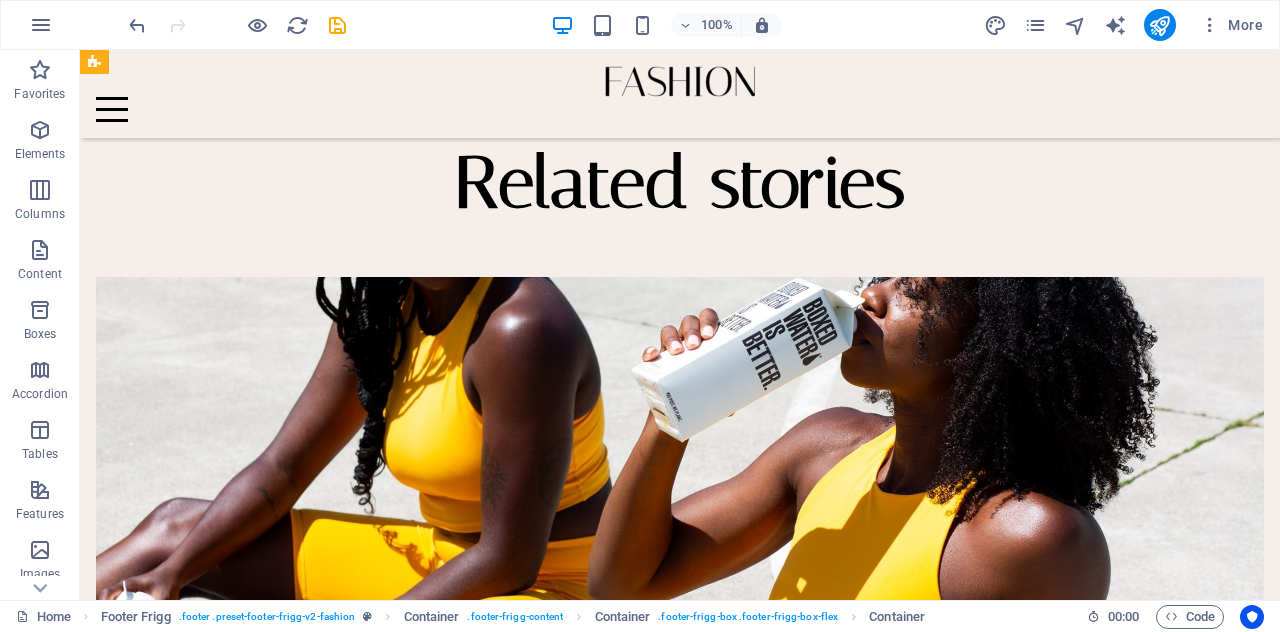 scroll, scrollTop: 5534, scrollLeft: 0, axis: vertical 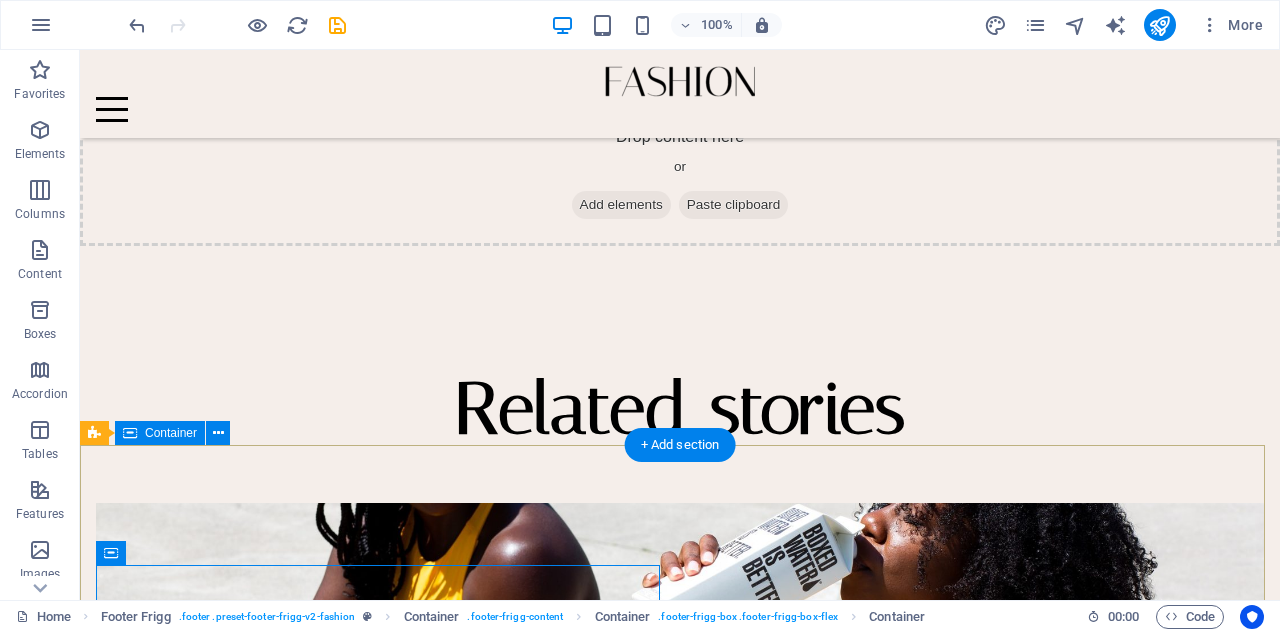 click on "© 2021 accessoriesbyvee.com . All rights reserved. NAVIGATION Home Journal Events Brand Partnerships Location Contact Legal Notice Privacy Policy NEW YORK STORE 100 Universal City Plaza 91608 Los Angeles, CA Phone: +1-[PHONE] Email: [EMAIL] BROOKLYN STORE 118 Knickerbocker Ave East Williamsburg" at bounding box center (680, 3403) 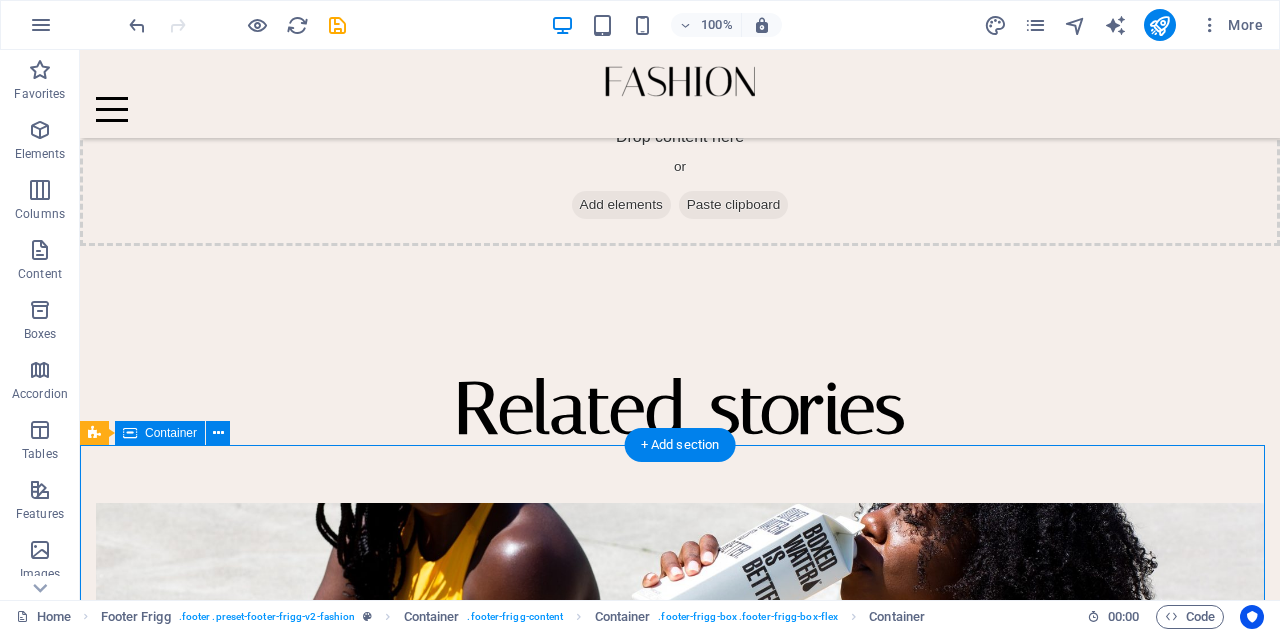 click on "© 2021 accessoriesbyvee.com . All rights reserved. NAVIGATION Home Journal Events Brand Partnerships Location Contact Legal Notice Privacy Policy NEW YORK STORE 100 Universal City Plaza 91608 Los Angeles, CA Phone: +1-[PHONE] Email: [EMAIL] BROOKLYN STORE 118 Knickerbocker Ave East Williamsburg" at bounding box center (680, 3403) 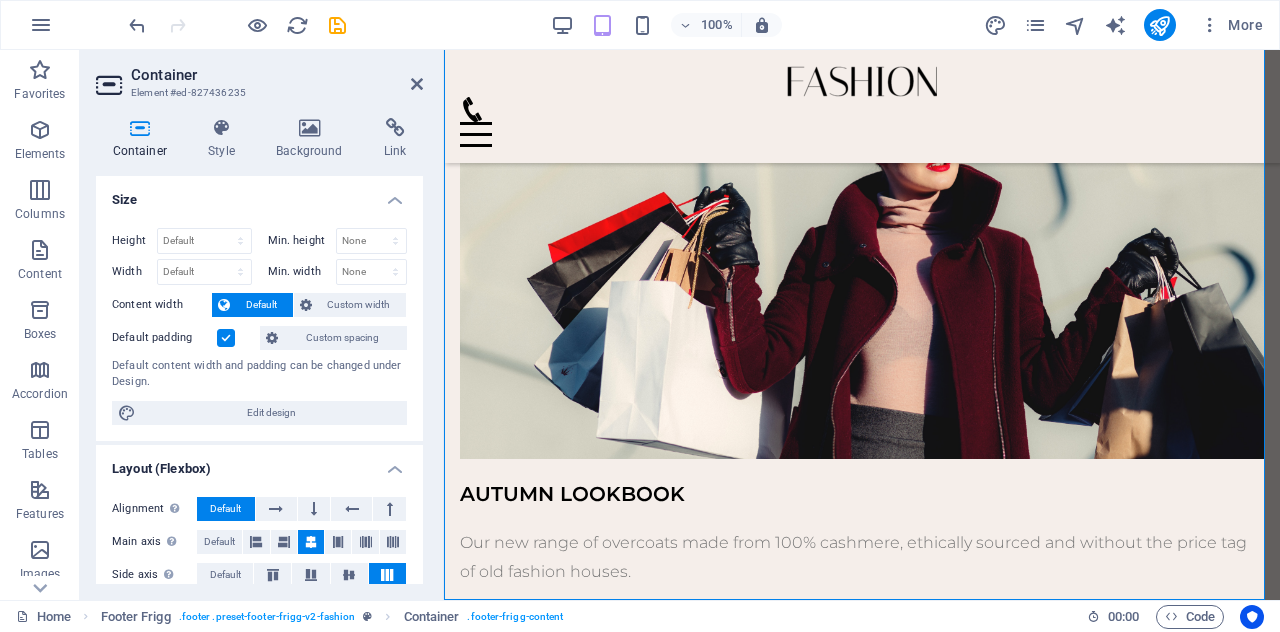 scroll, scrollTop: 4403, scrollLeft: 0, axis: vertical 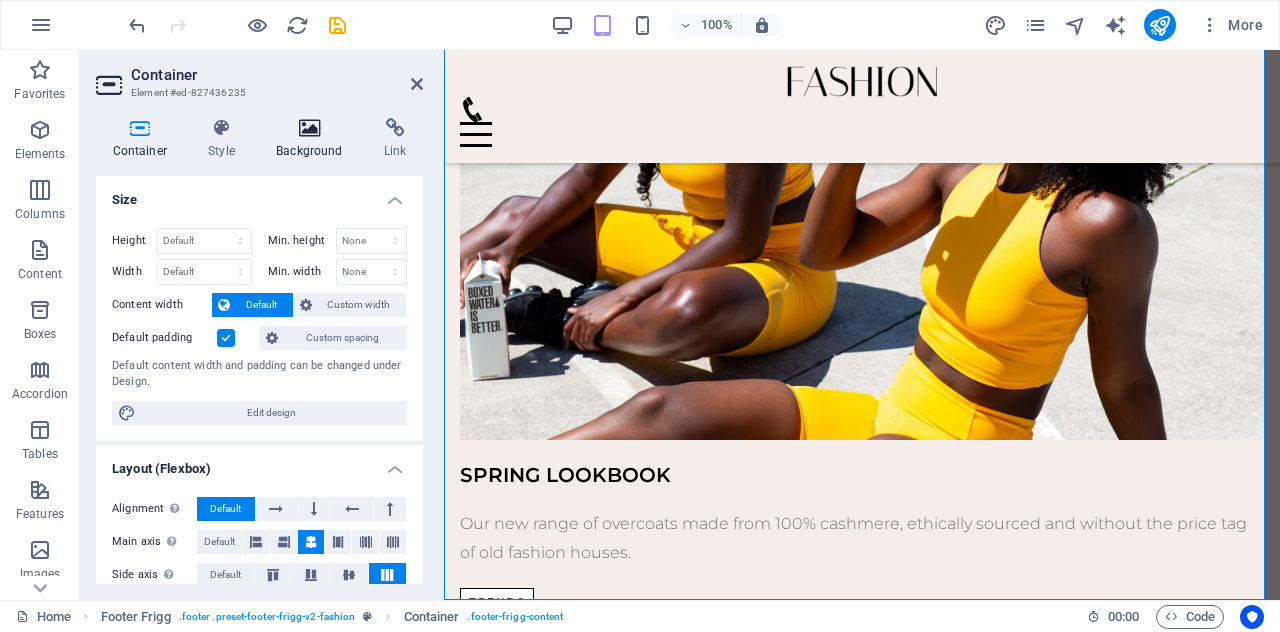 click at bounding box center (310, 128) 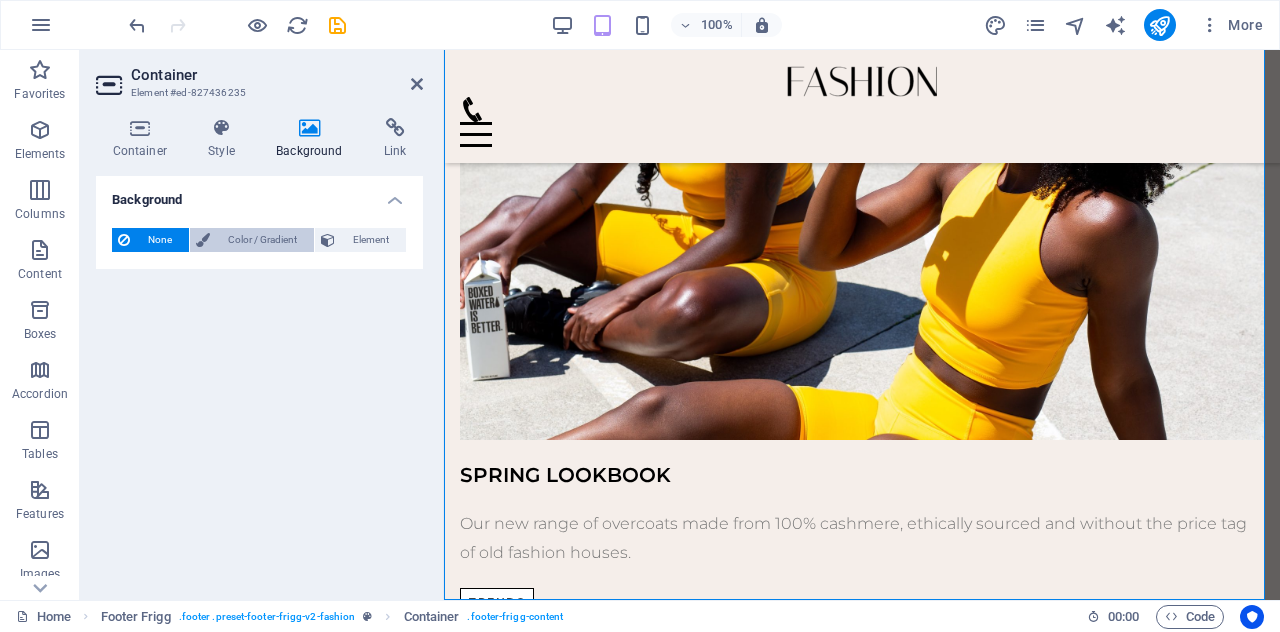 click on "Color / Gradient" at bounding box center [262, 240] 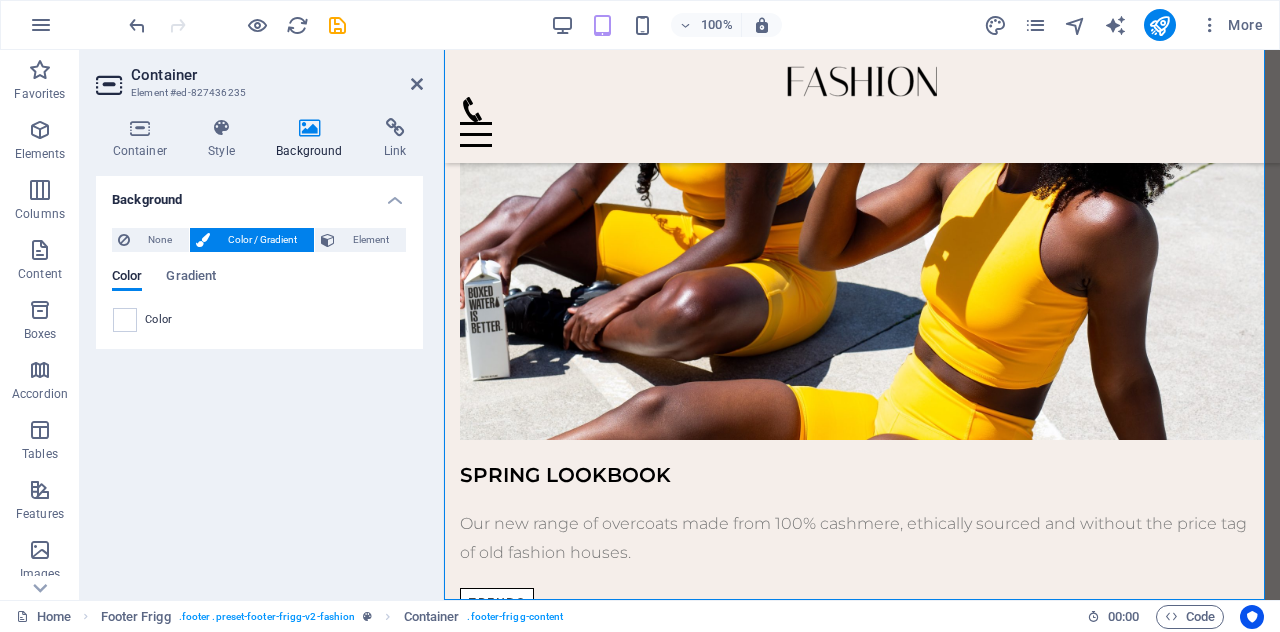 click on "Container Element #ed-827436235 Container Style Background Link Size Height Default px rem % vh vw Min. height None px rem % vh vw Width Default px rem % em vh vw Min. width None px rem % vh vw Content width Default Custom width Width Default px rem % em vh vw Min. width None px rem % vh vw Default padding Custom spacing Default content width and padding can be changed under Design. Edit design Layout (Flexbox) Alignment Determines the flex direction. Default Main axis Determine how elements should behave along the main axis inside this container (justify content). Default Side axis Control the vertical direction of the element inside of the container (align items). Default Wrap Default On Off Fill Controls the distances and direction of elements on the y-axis across several lines (align content). Default Accessibility ARIA helps assistive technologies (like screen readers) to understand the role, state, and behavior of web elements Role The ARIA role defines the purpose of an element. None" at bounding box center (262, 325) 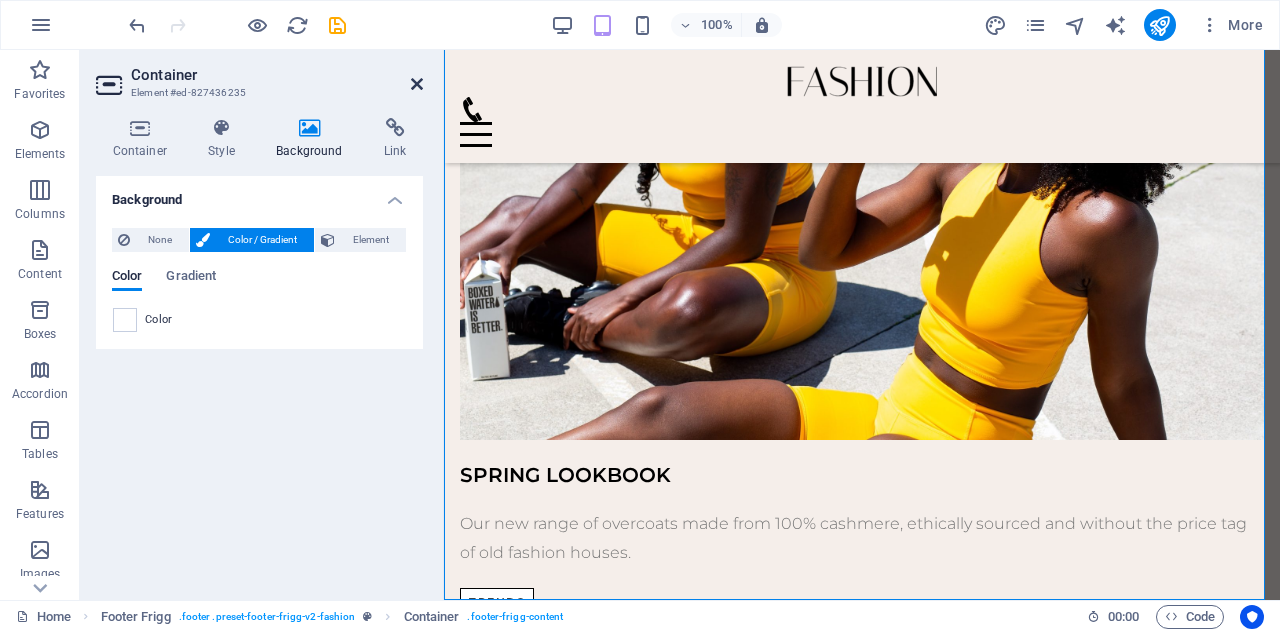 click at bounding box center [417, 84] 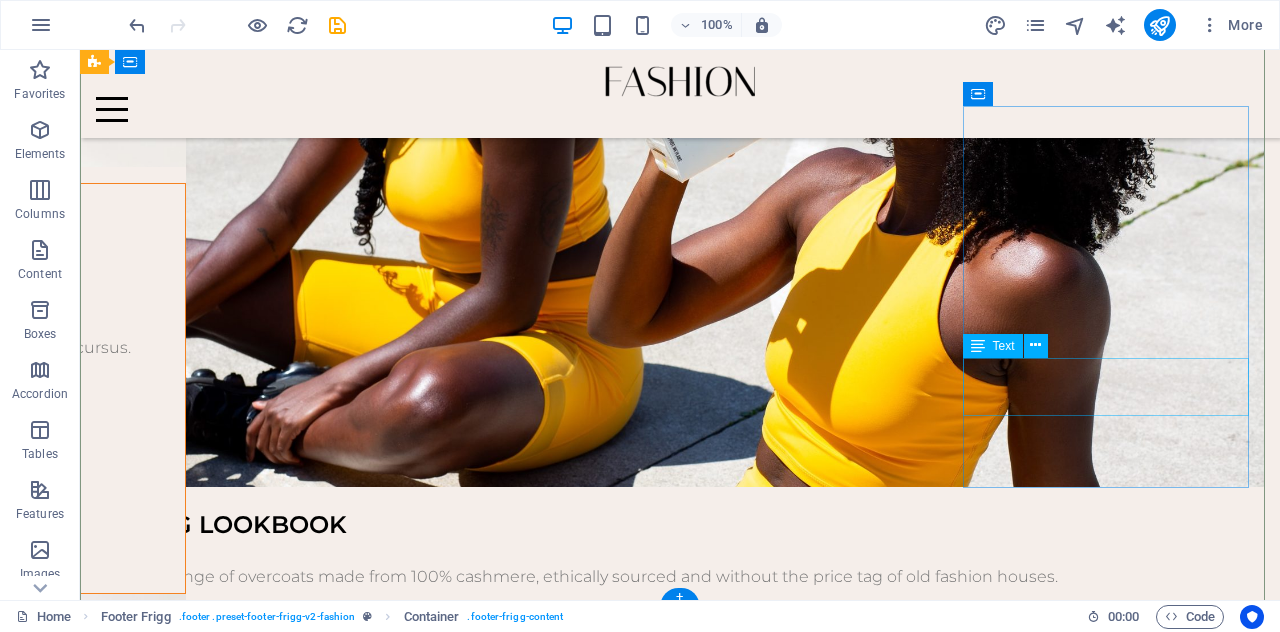 scroll, scrollTop: 5286, scrollLeft: 0, axis: vertical 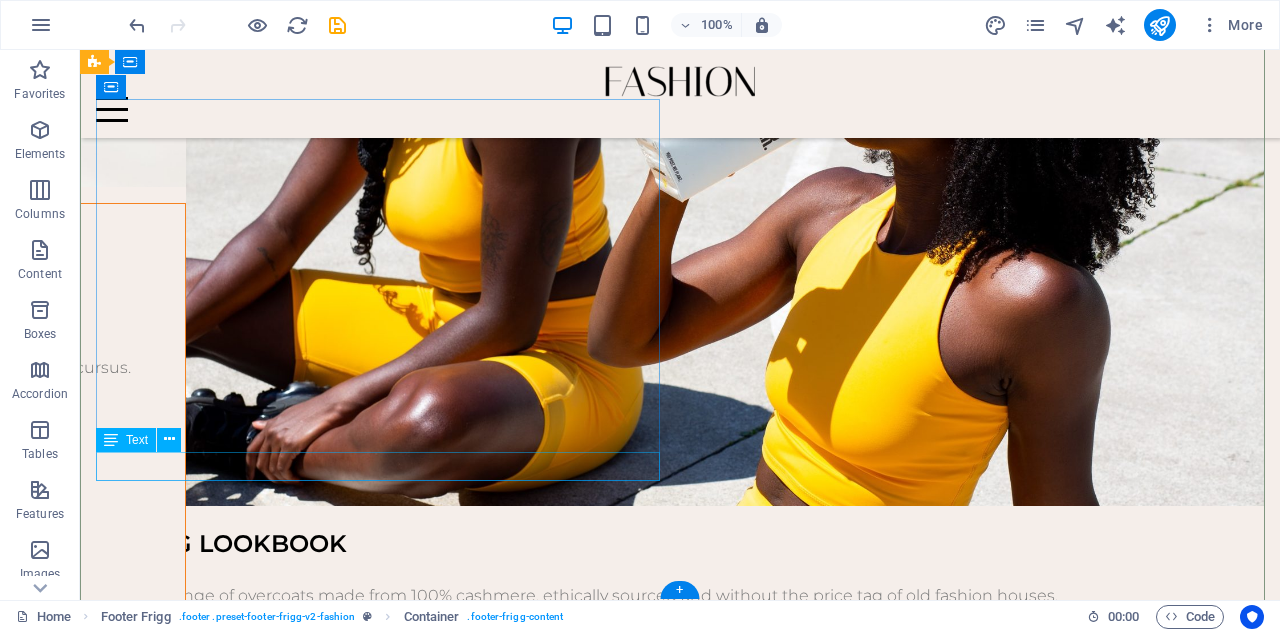 click on "© 2021  accessoriesbyvee.com . All rights reserved." at bounding box center [680, 2653] 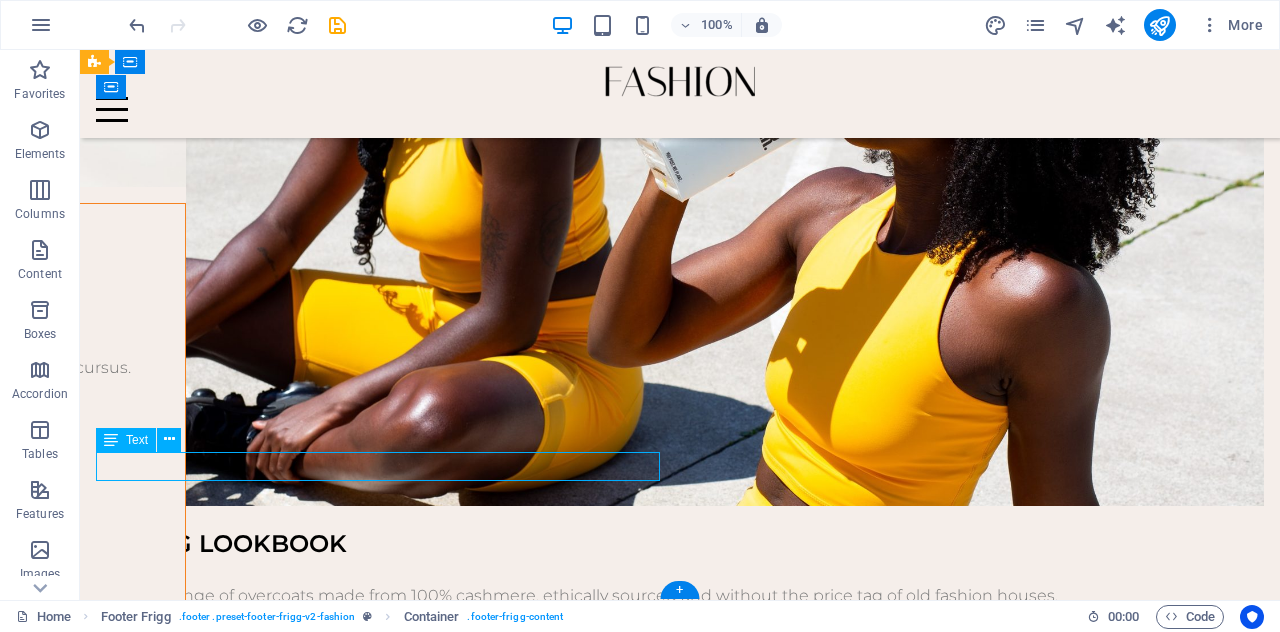 click on "© 2021  accessoriesbyvee.com . All rights reserved." at bounding box center [680, 2653] 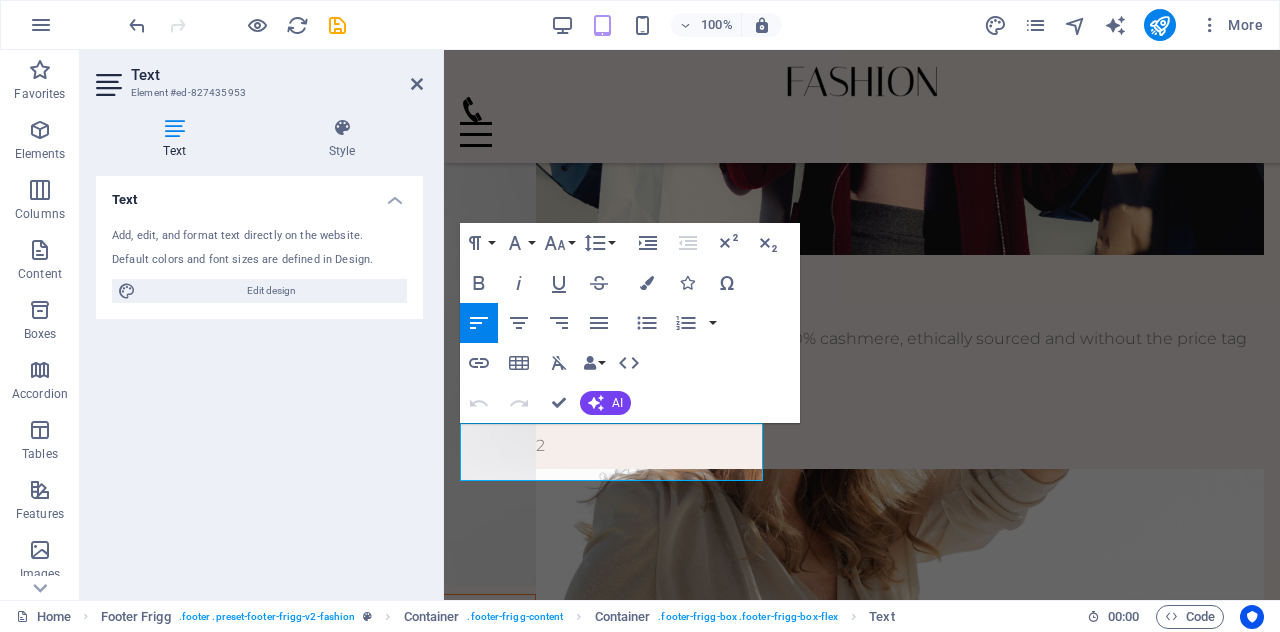 scroll, scrollTop: 4402, scrollLeft: 0, axis: vertical 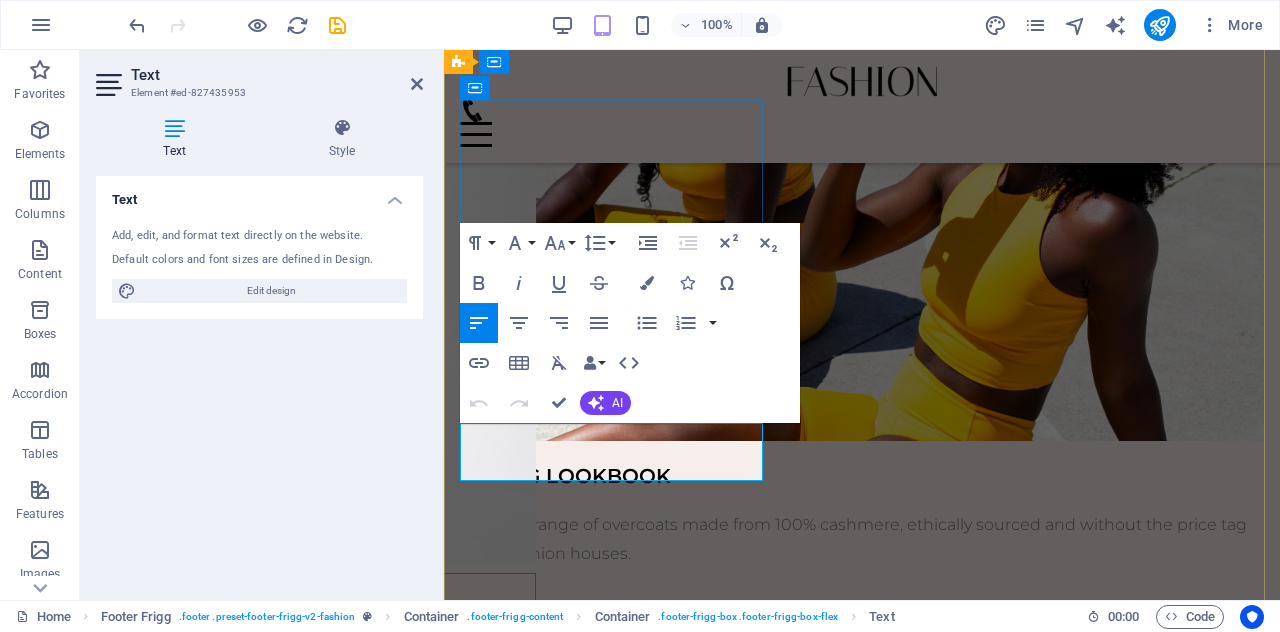 click on "© 2021  accessoriesbyvee.com . All rights reserved." at bounding box center (862, 2597) 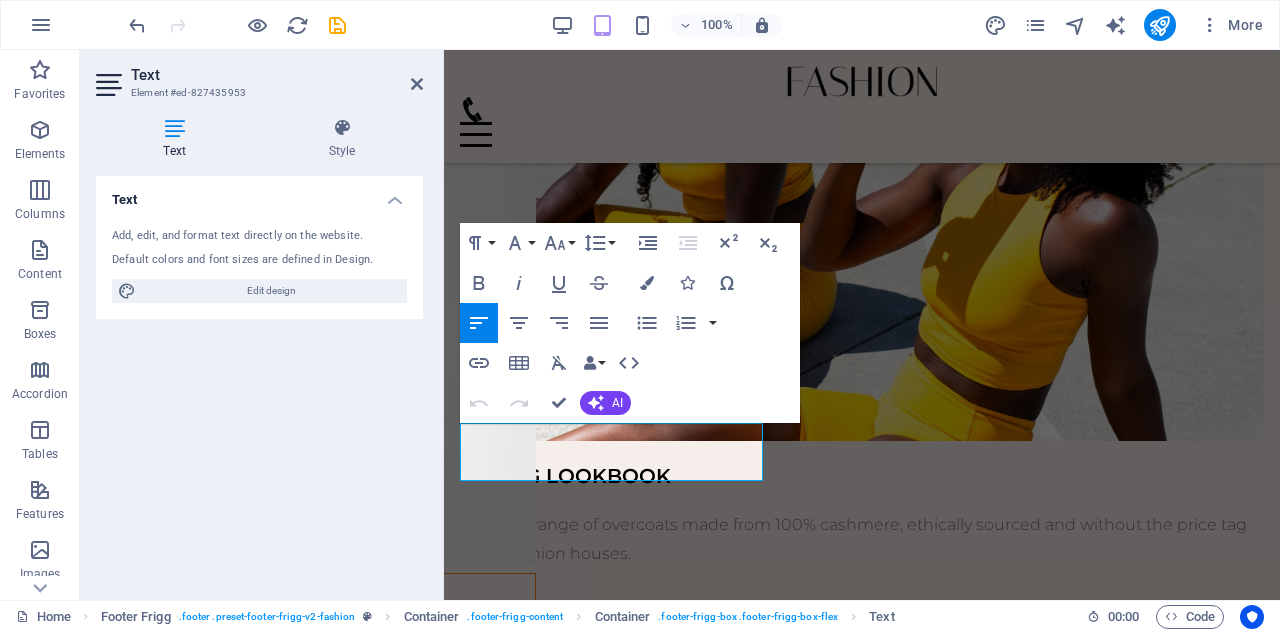click on "Text Element #ed-827436253 Text Style Text Add, edit, and format text directly on the website. Default colors and font sizes are defined in Design. Edit design Alignment Left aligned Centered Right aligned Footer Frigg Element Layout How this element expands within the layout (Flexbox). Size Default auto px % 1/1 1/2 1/3 1/4 1/5 1/6 1/7 1/8 1/9 1/10 Grow Shrink Order Container layout Visible Visible Opacity 100 % Overflow Spacing Margin Default auto px % rem vw vh Custom Custom auto px % rem vw vh auto px % rem vw vh auto px % rem vw vh auto px % rem vw vh Padding Default px rem % vh vw Custom Custom px rem % vh vw px rem % vh vw px rem % vh vw px rem % vh vw Border Style - Width 1 auto px rem % vh vw Custom Custom 1 auto px rem % vh vw 1 auto px rem % vh vw 1 auto px rem % vh vw 1 auto px rem % vh vw - Color Round corners Default px rem % vh vw Custom Custom px rem % vh vw px rem % vh vw px rem % vh vw px rem % vh vw Shadow Default None Outside Inside Color X offset 0 px rem vh vw 0 0" at bounding box center (262, 325) 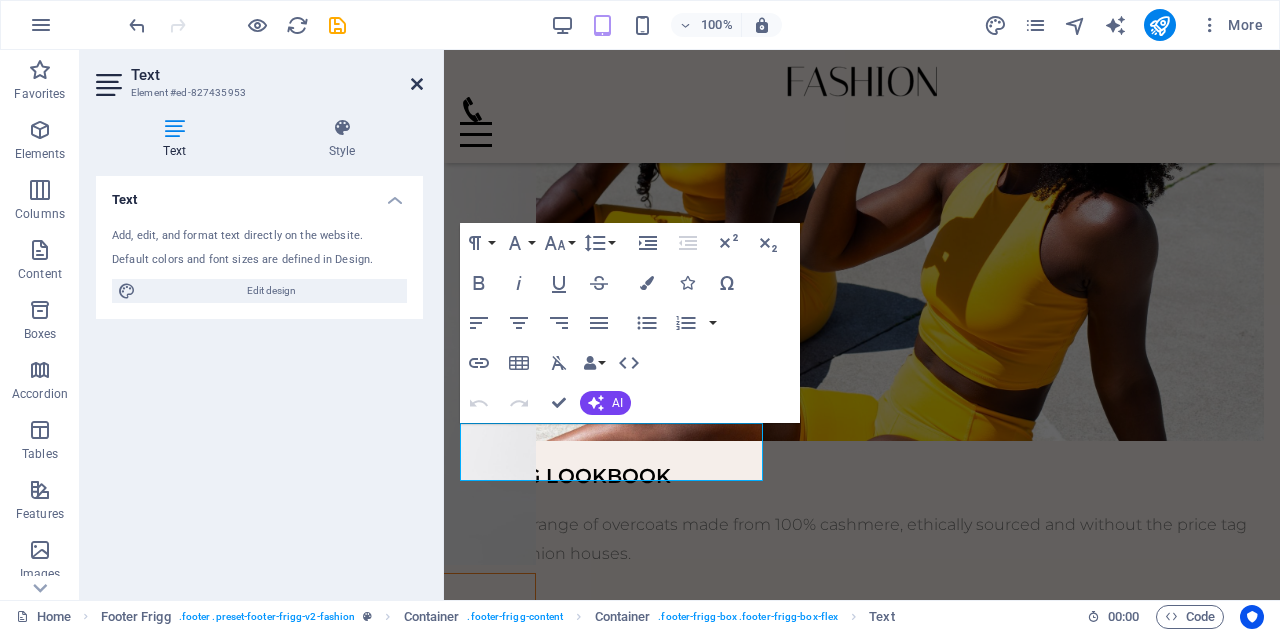 click at bounding box center [417, 84] 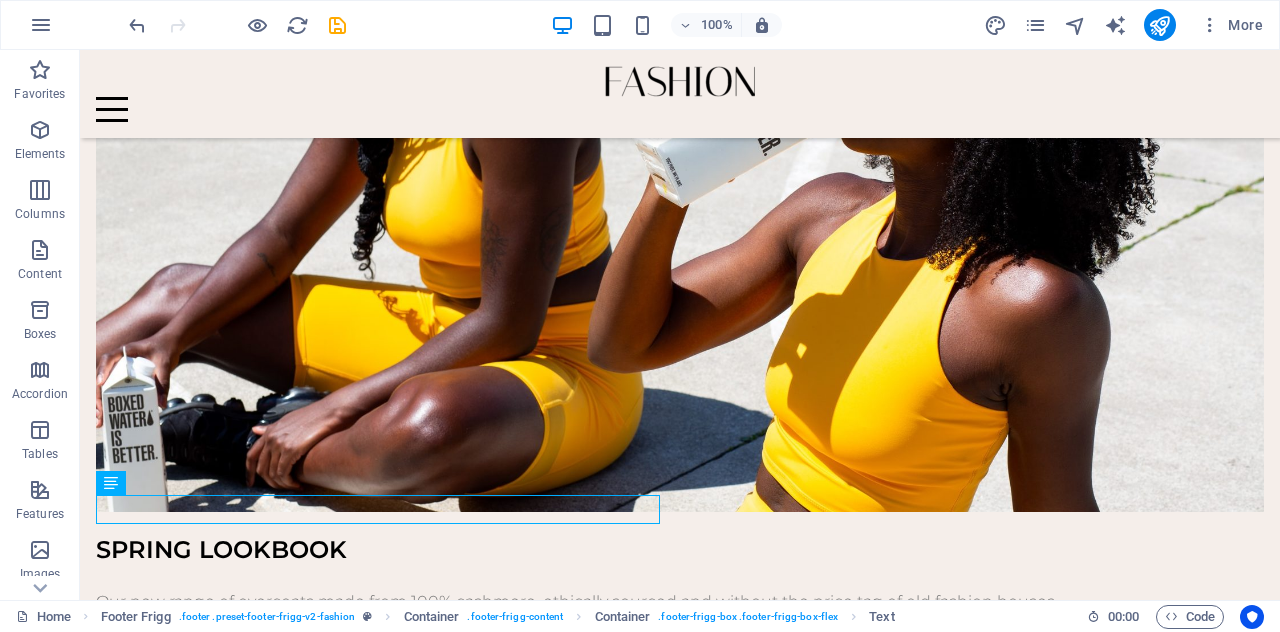 scroll, scrollTop: 5285, scrollLeft: 0, axis: vertical 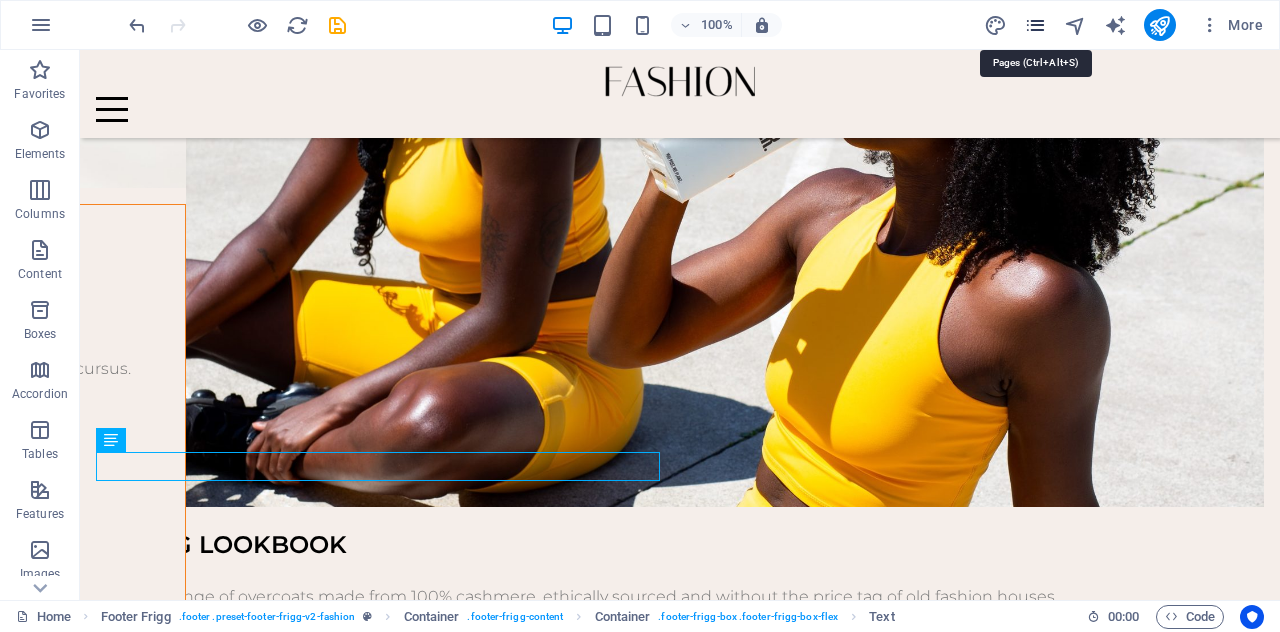 click at bounding box center [1035, 25] 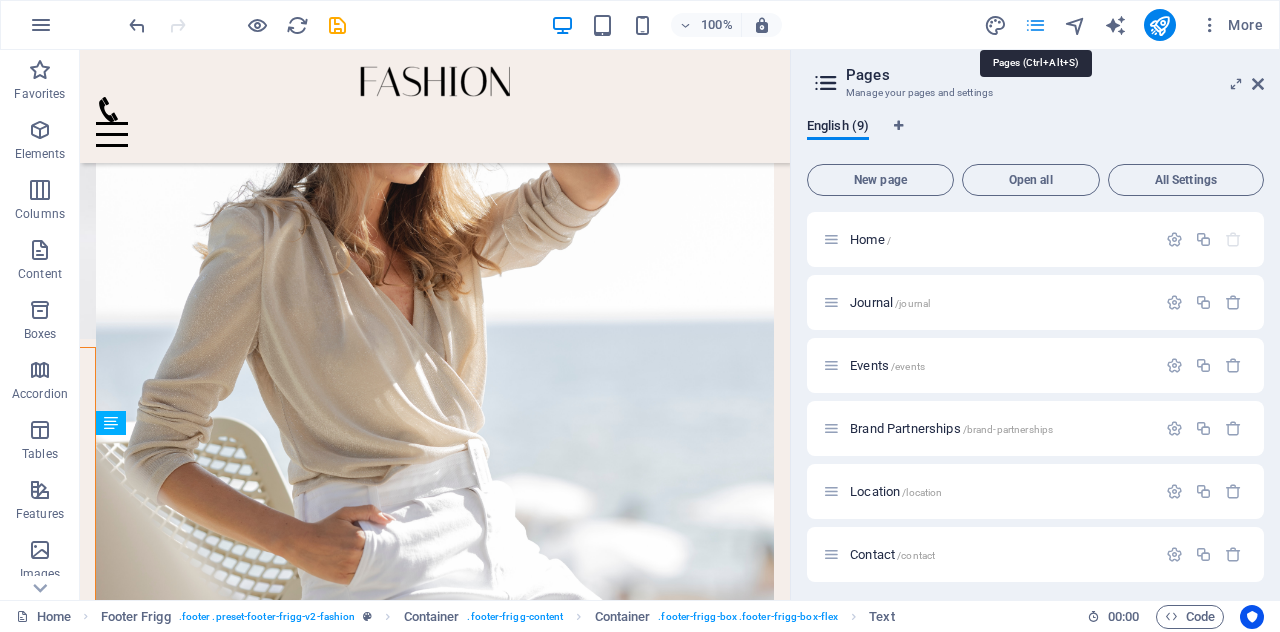 scroll, scrollTop: 4426, scrollLeft: 0, axis: vertical 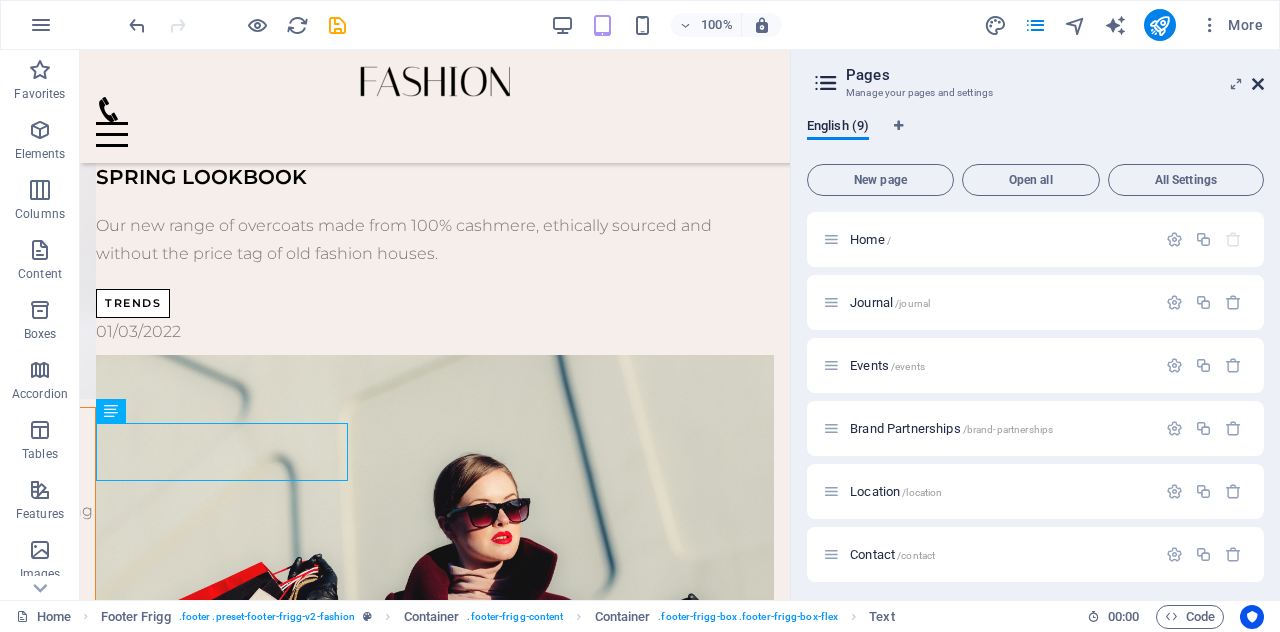 click at bounding box center [1258, 84] 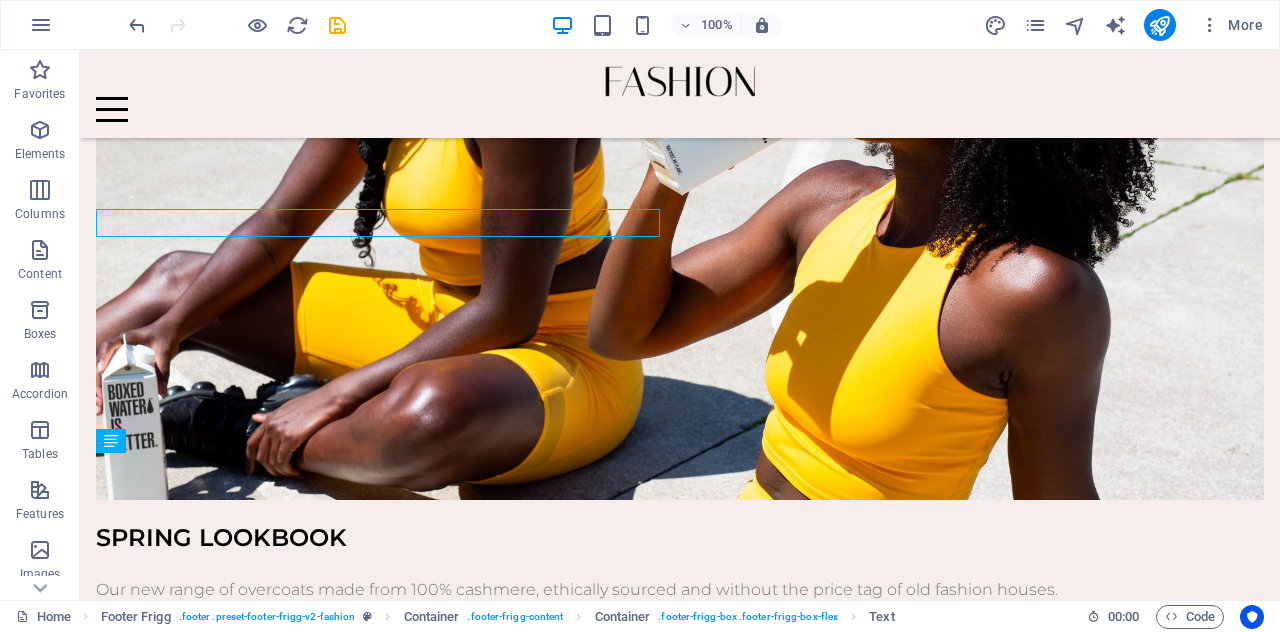 scroll, scrollTop: 5534, scrollLeft: 0, axis: vertical 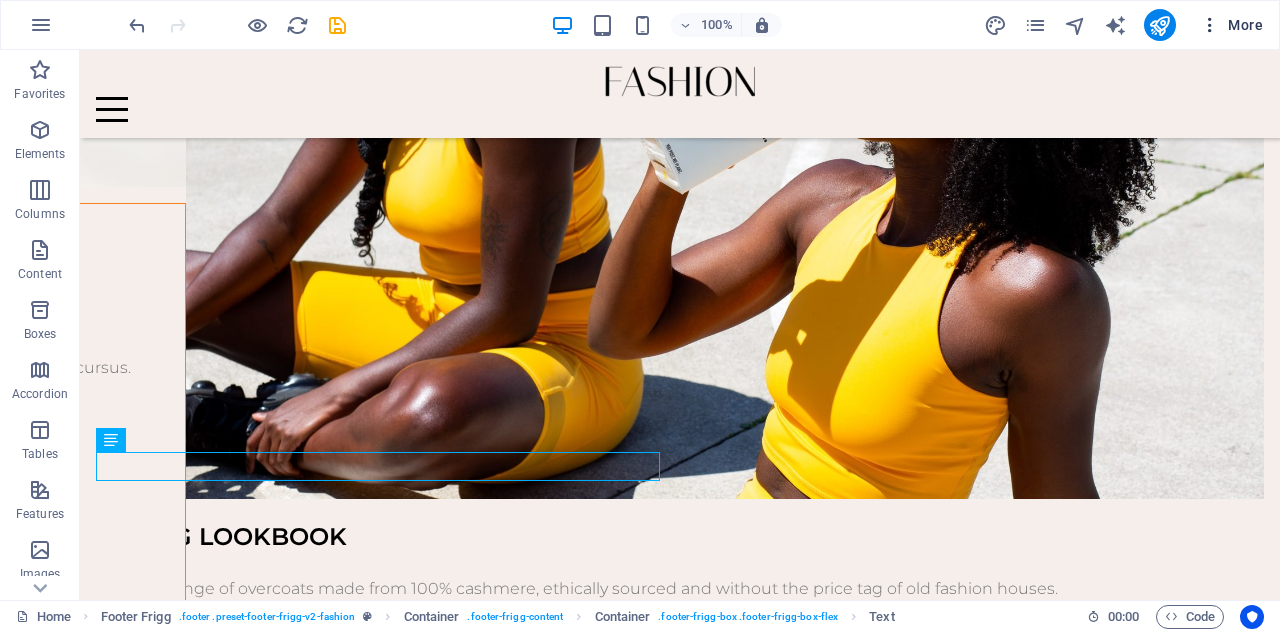 click on "More" at bounding box center [1231, 25] 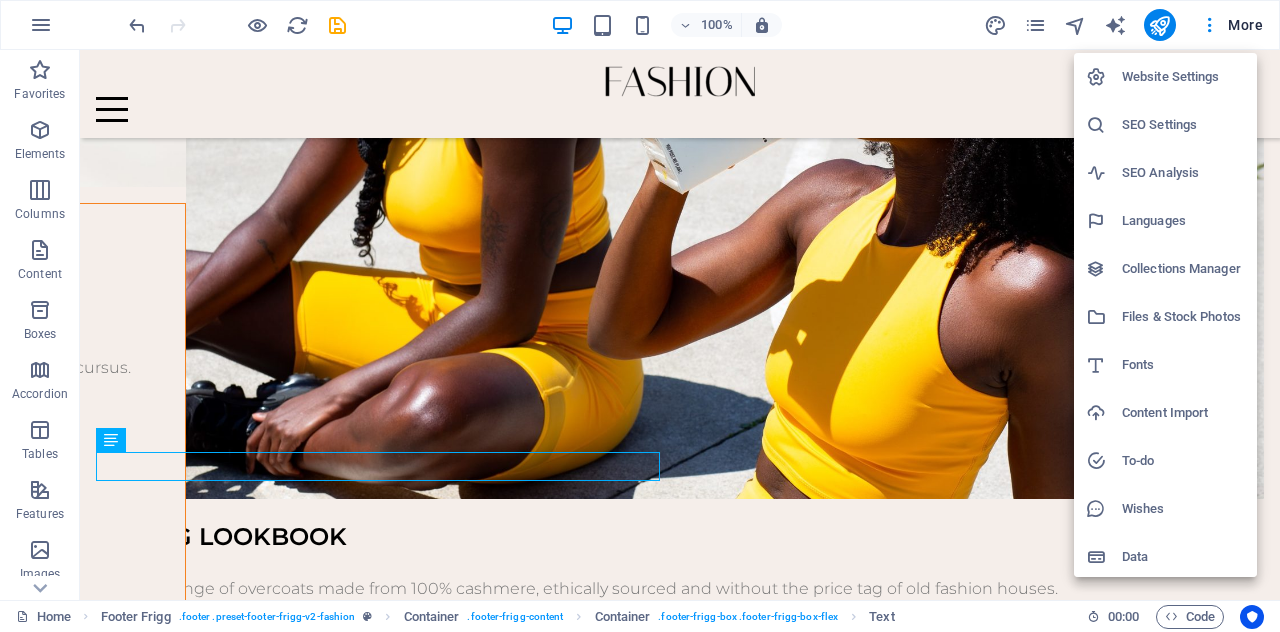 click on "Website Settings" at bounding box center (1183, 77) 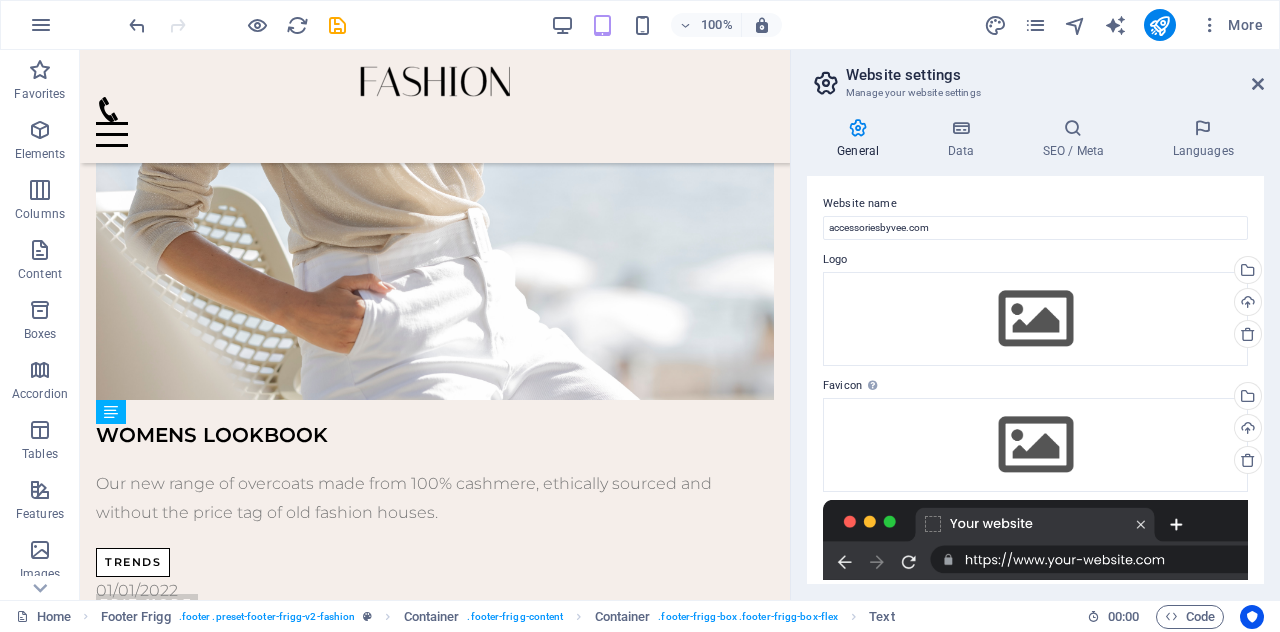 scroll, scrollTop: 4426, scrollLeft: 0, axis: vertical 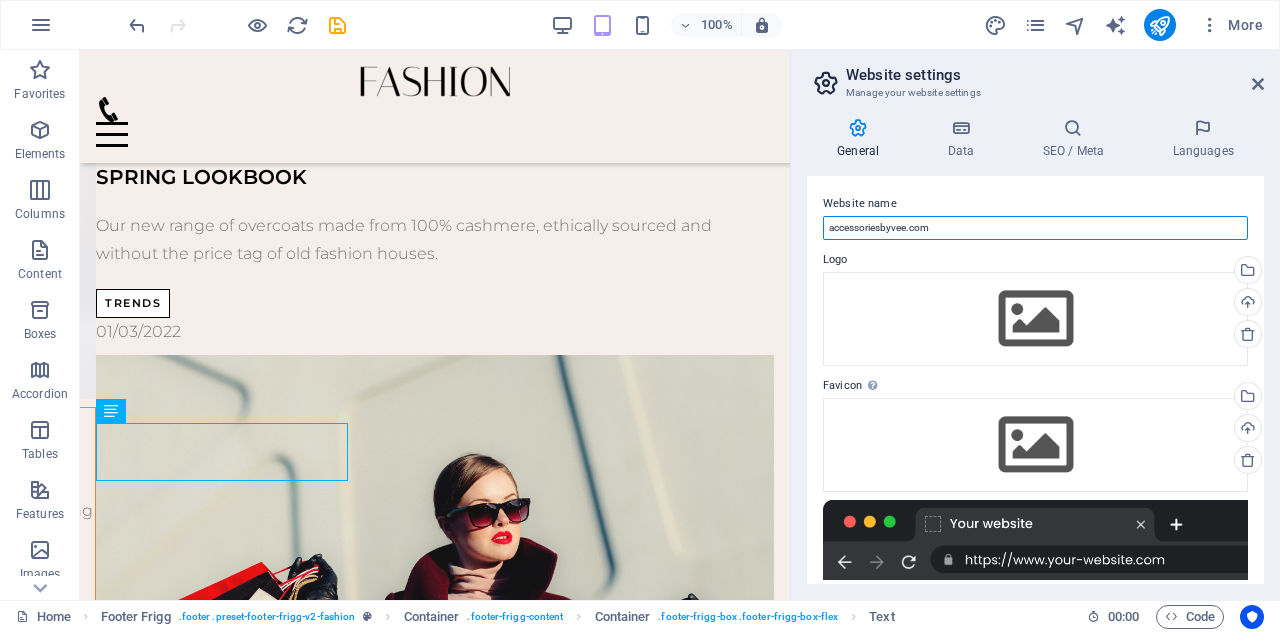 drag, startPoint x: 1083, startPoint y: 273, endPoint x: 764, endPoint y: 201, distance: 327.02448 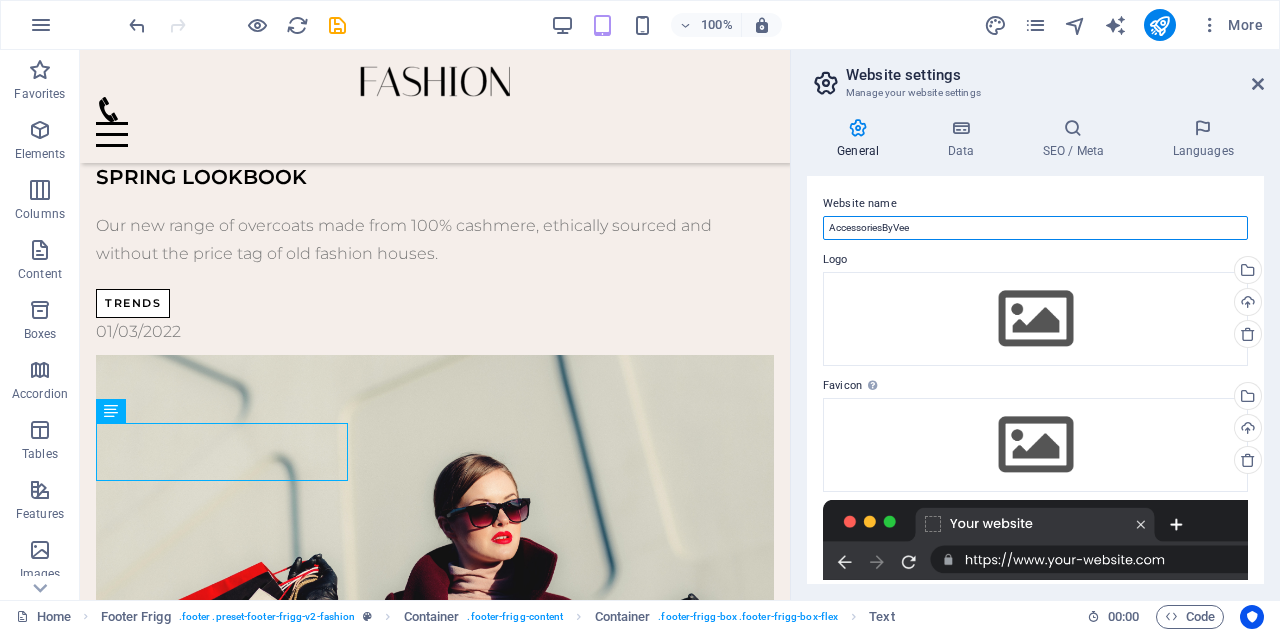 type on "AccessoriesByVee" 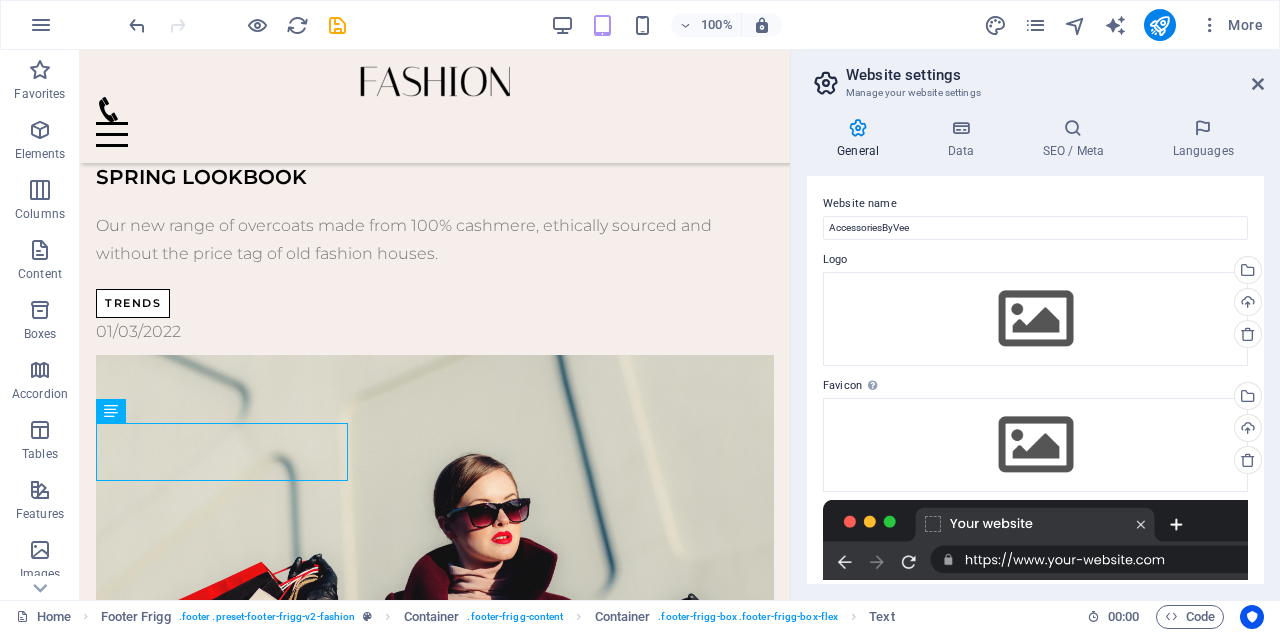 click on "General Data SEO / Meta Languages Website name AccessoriesByVee Logo Drag files here, click to choose files or select files from Files or our free stock photos & videos Select files from the file manager, stock photos, or upload file(s) Upload Favicon Set the favicon of your website here. A favicon is a small icon shown in the browser tab next to your website title. It helps visitors identify your website. Drag files here, click to choose files or select files from Files or our free stock photos & videos Select files from the file manager, stock photos, or upload file(s) Upload Preview Image (Open Graph) This image will be shown when the website is shared on social networks Drag files here, click to choose files or select files from Files or our free stock photos & videos Select files from the file manager, stock photos, or upload file(s) Upload Contact data for this website. This can be used everywhere on the website and will update automatically. Company accessoriesbyvee.com First name Last name Street" at bounding box center [1035, 351] 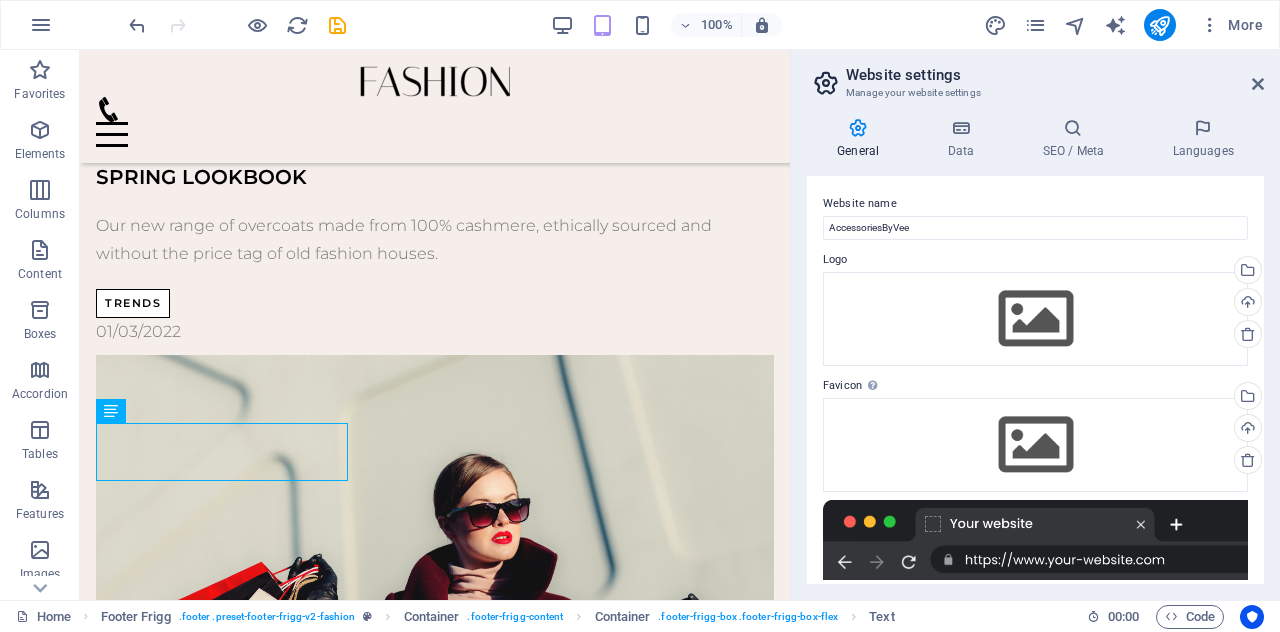 drag, startPoint x: 1258, startPoint y: 203, endPoint x: 1258, endPoint y: 284, distance: 81 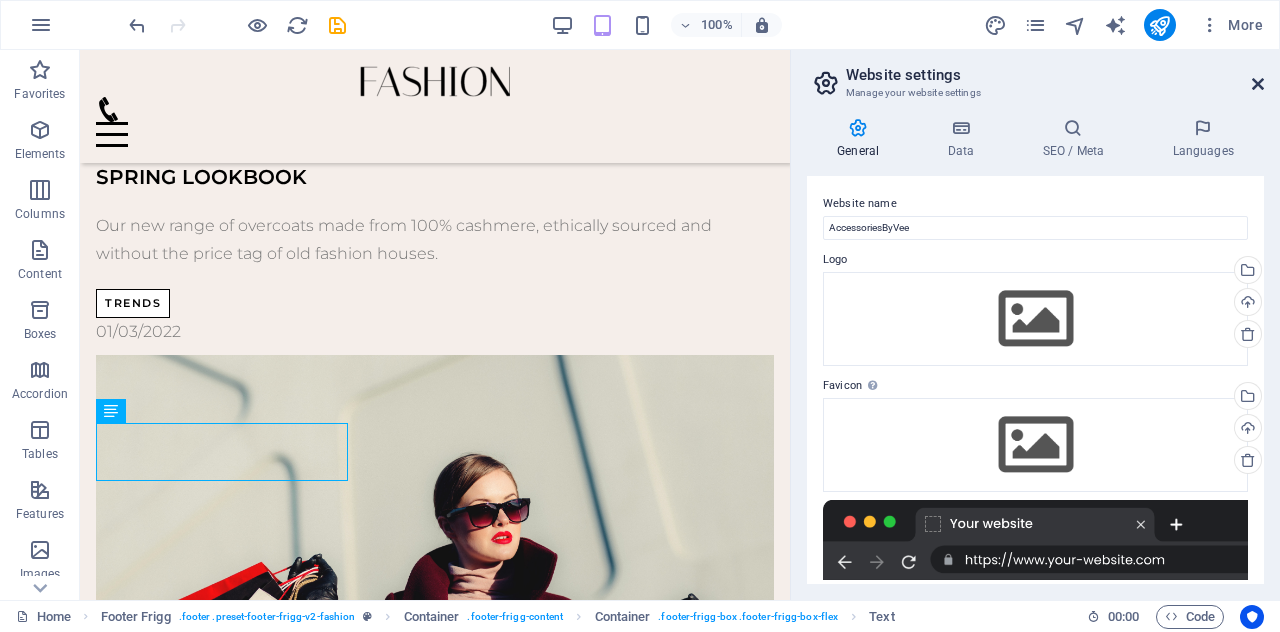 click at bounding box center (1258, 84) 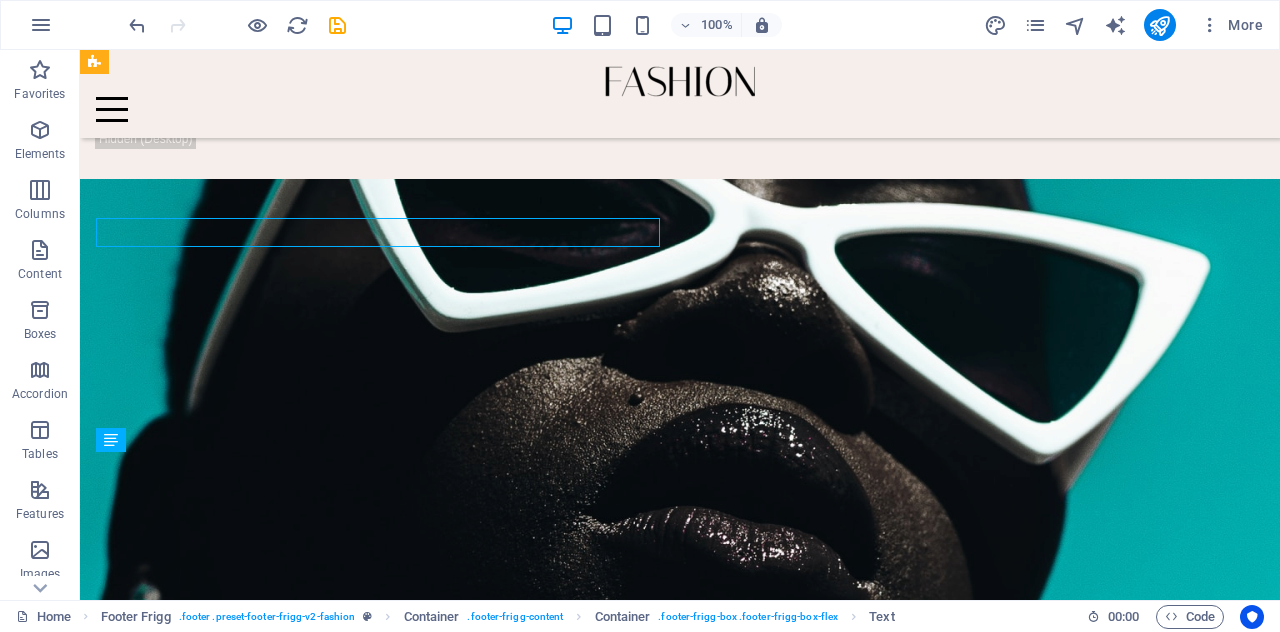 scroll, scrollTop: 5534, scrollLeft: 0, axis: vertical 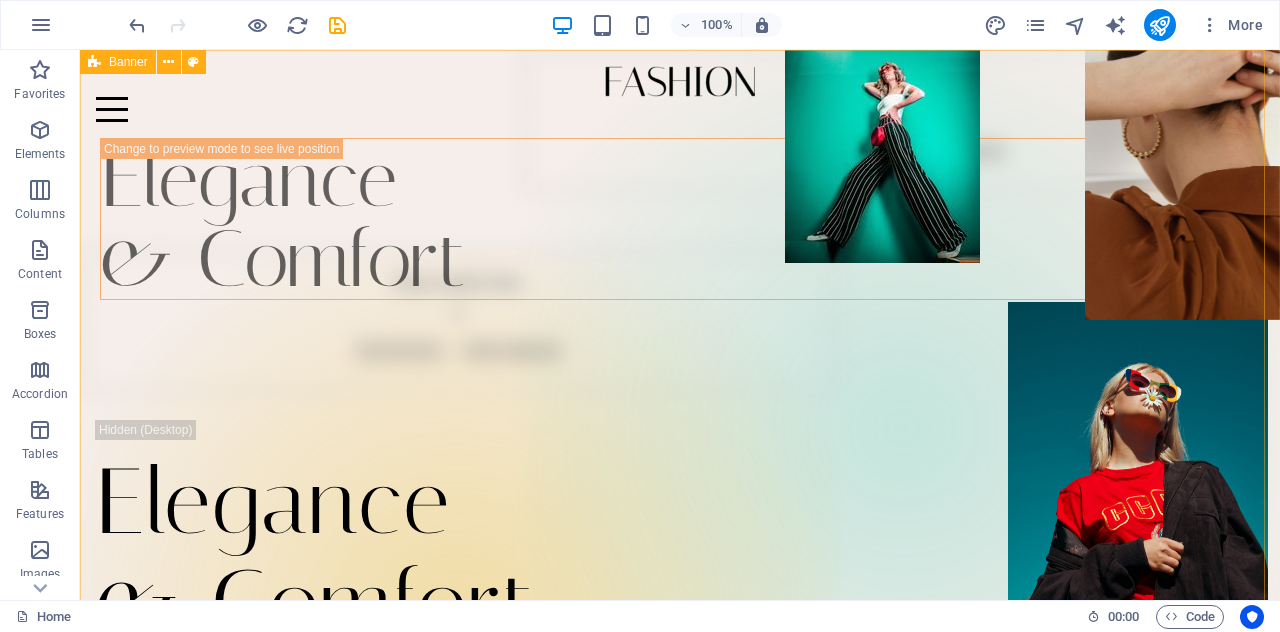 click on "Banner" at bounding box center (118, 62) 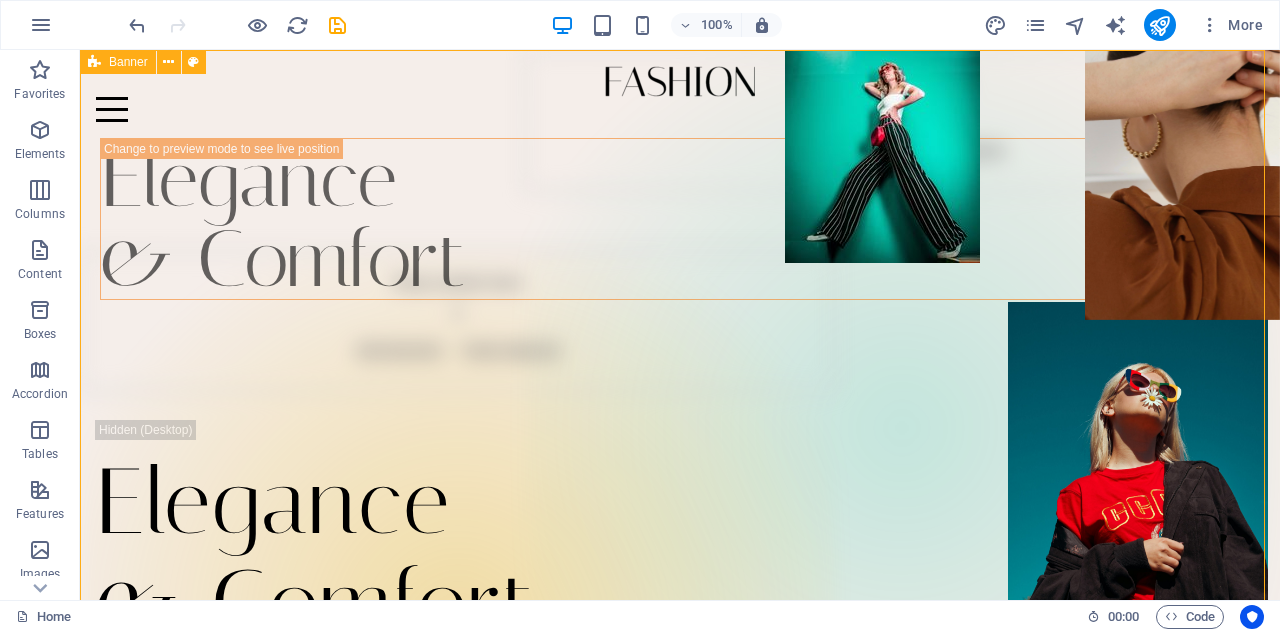click on "Banner" at bounding box center (118, 62) 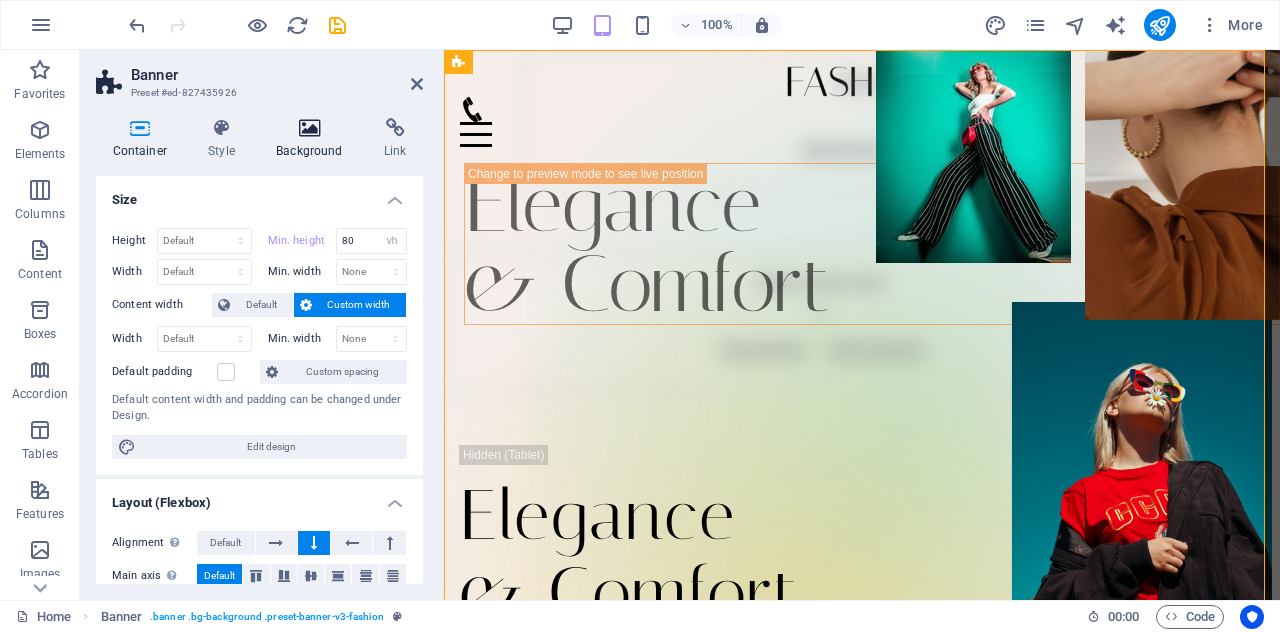 drag, startPoint x: 328, startPoint y: 137, endPoint x: 74, endPoint y: 88, distance: 258.6832 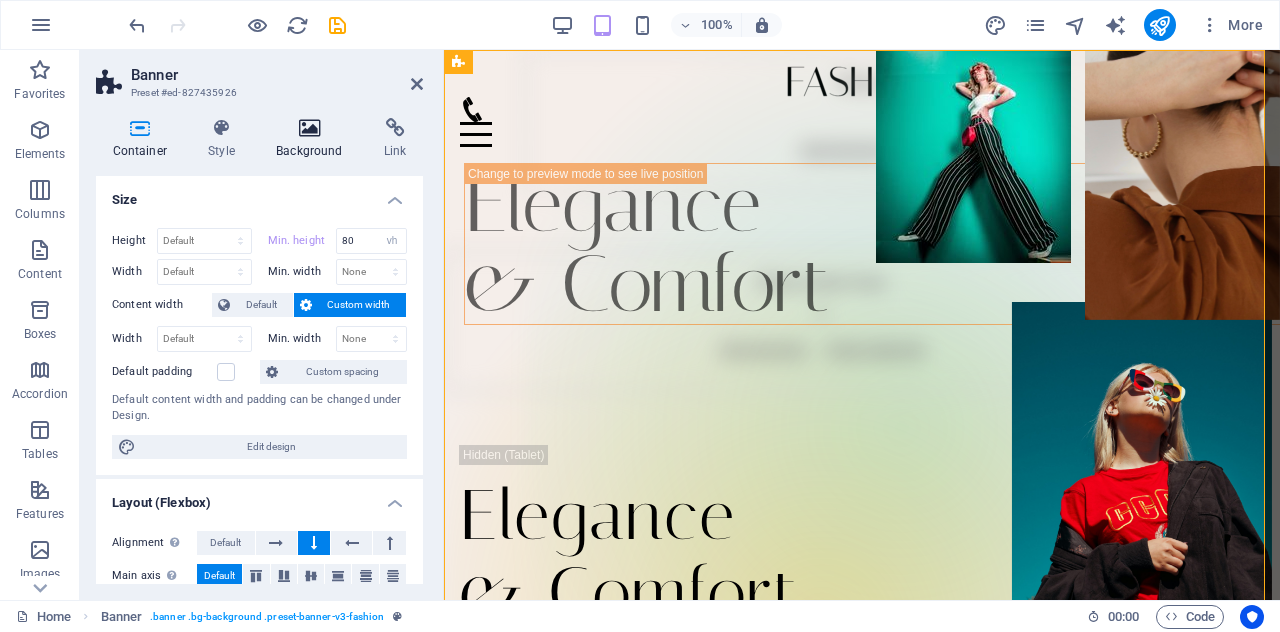click at bounding box center (310, 128) 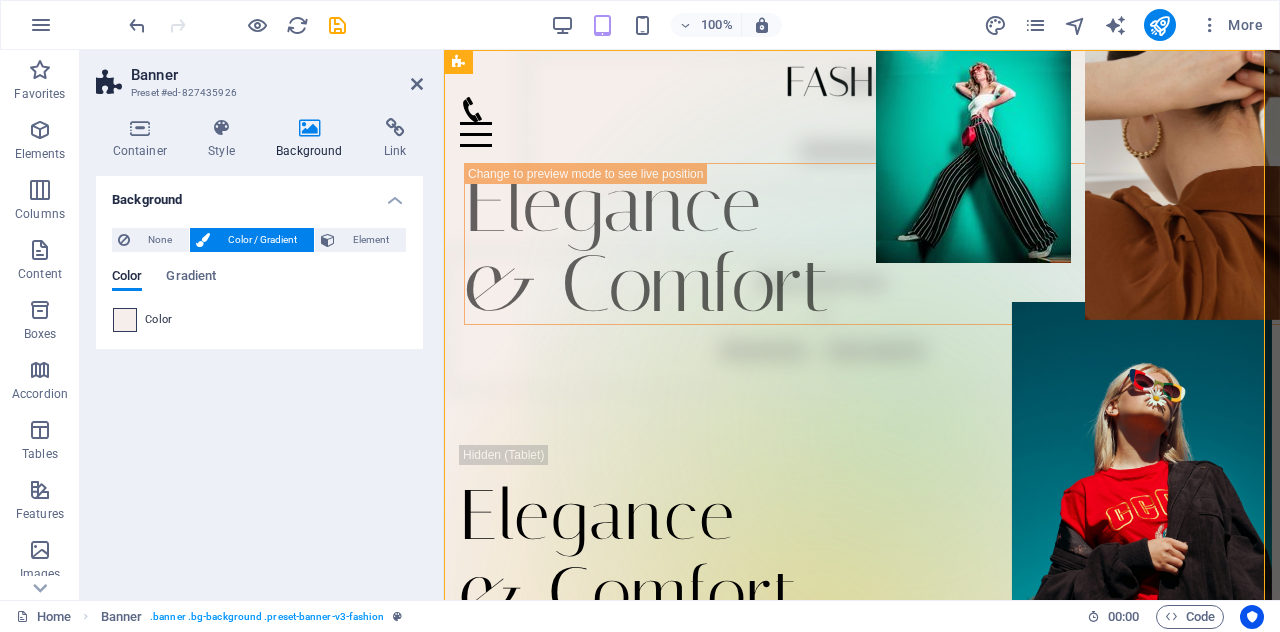 click at bounding box center [125, 320] 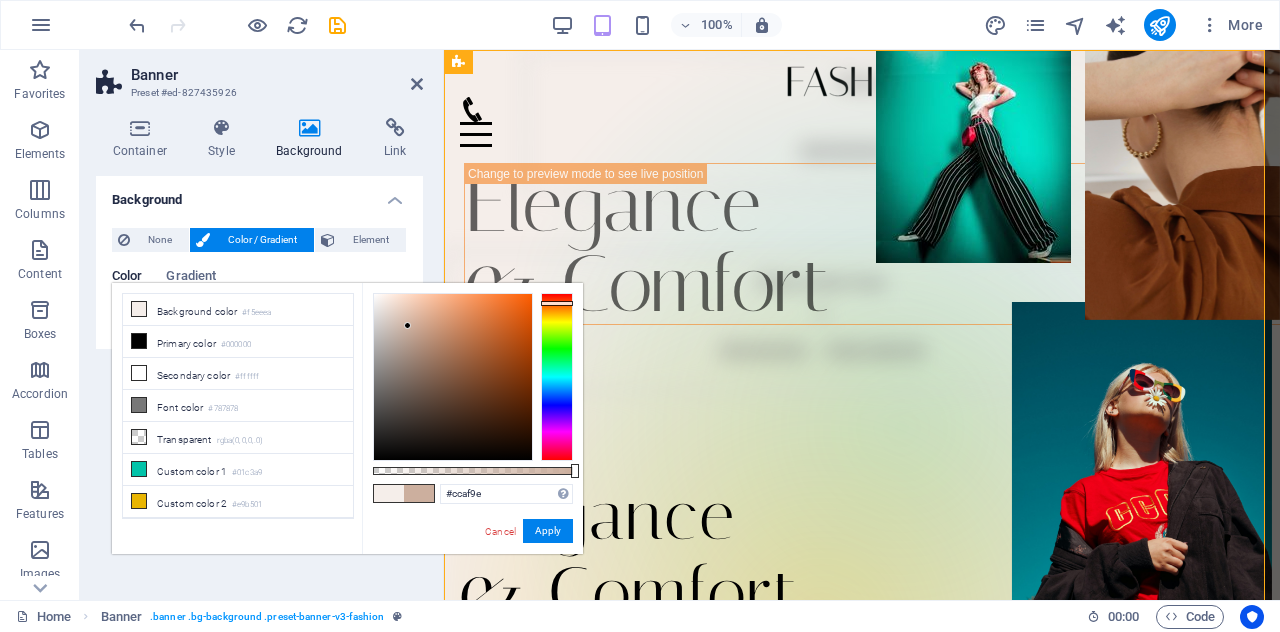 click at bounding box center [453, 377] 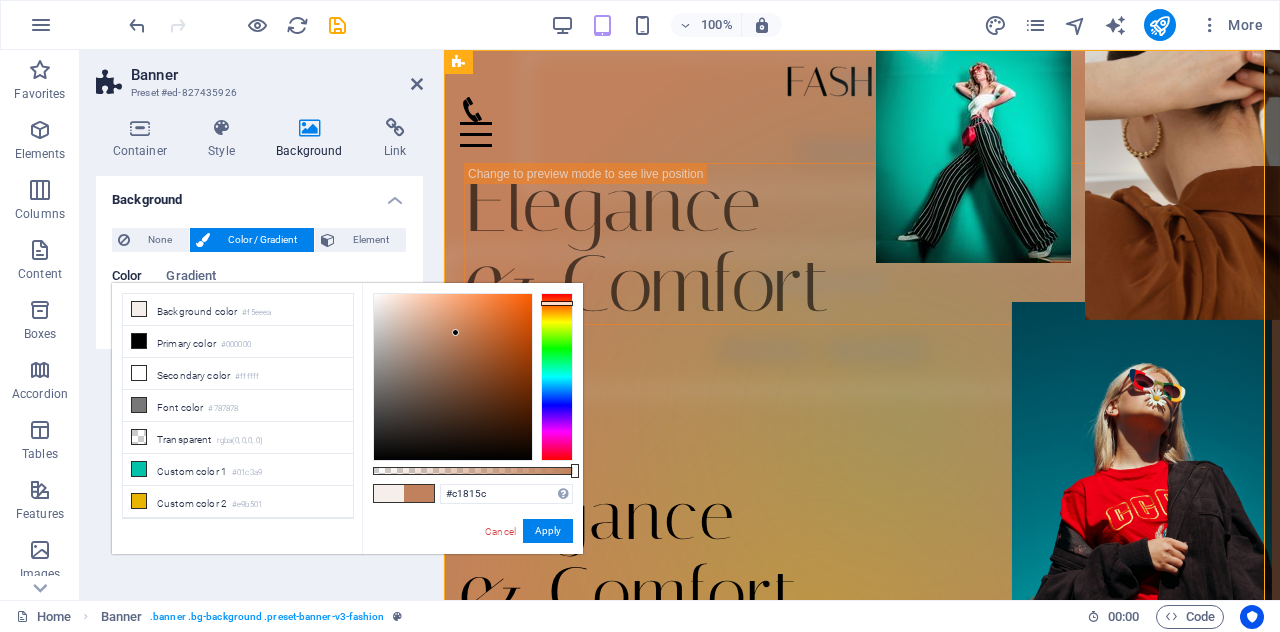 click at bounding box center [453, 377] 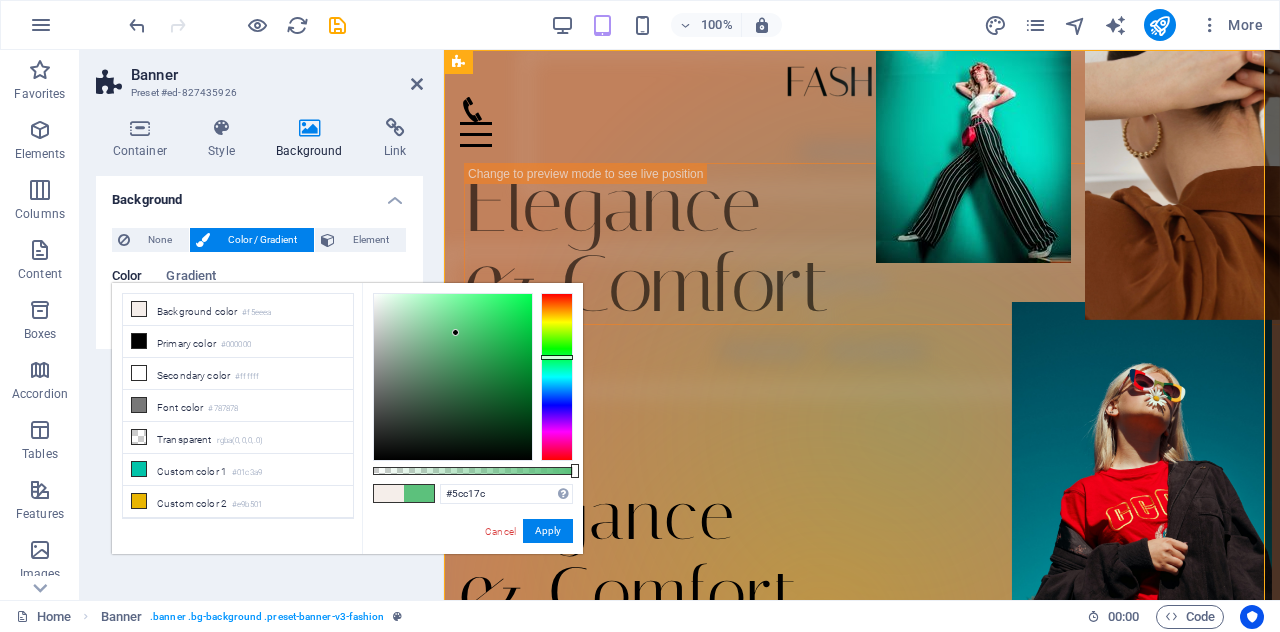 click at bounding box center [557, 377] 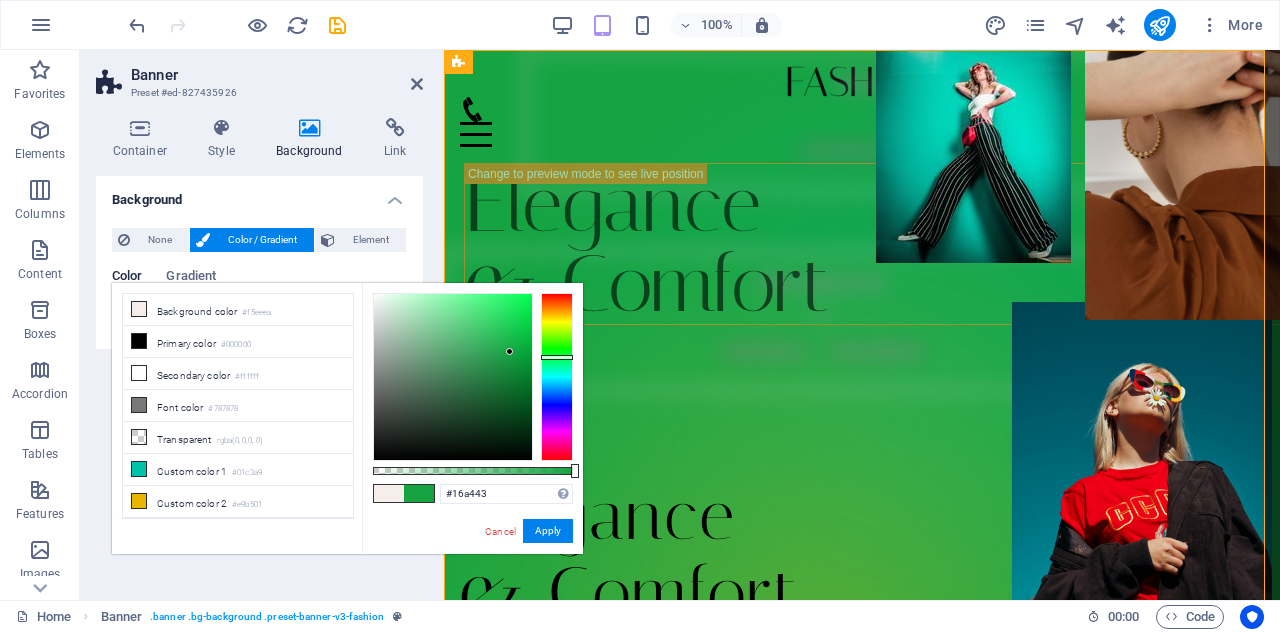 click at bounding box center [453, 377] 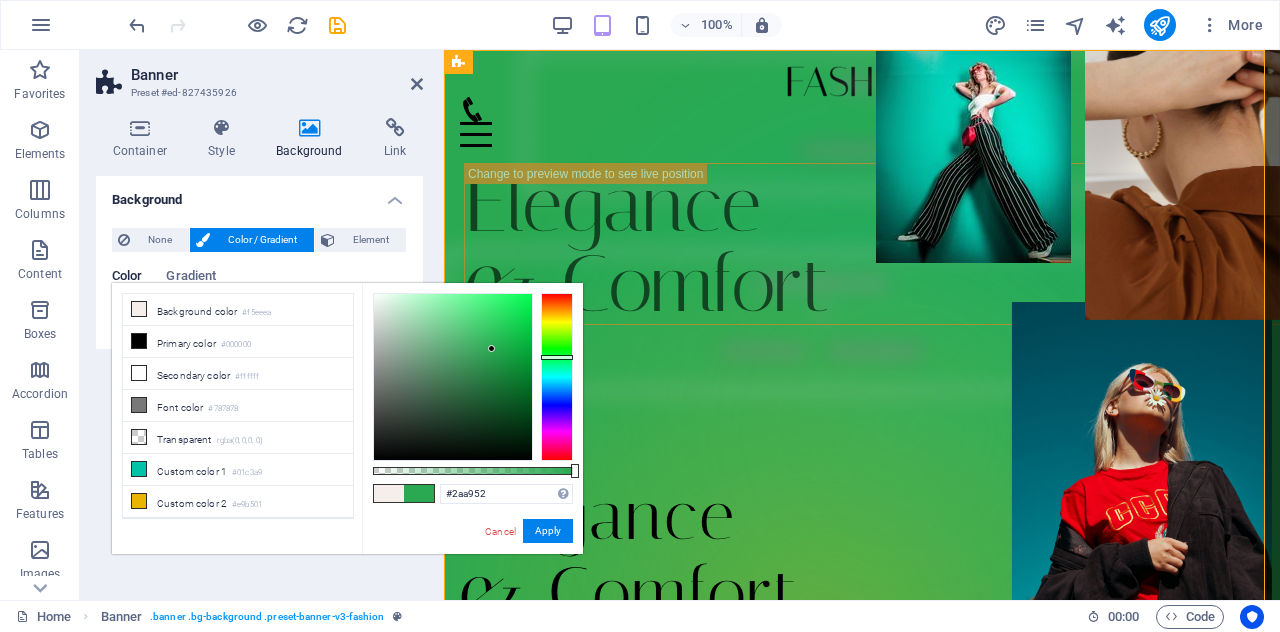 click at bounding box center [453, 377] 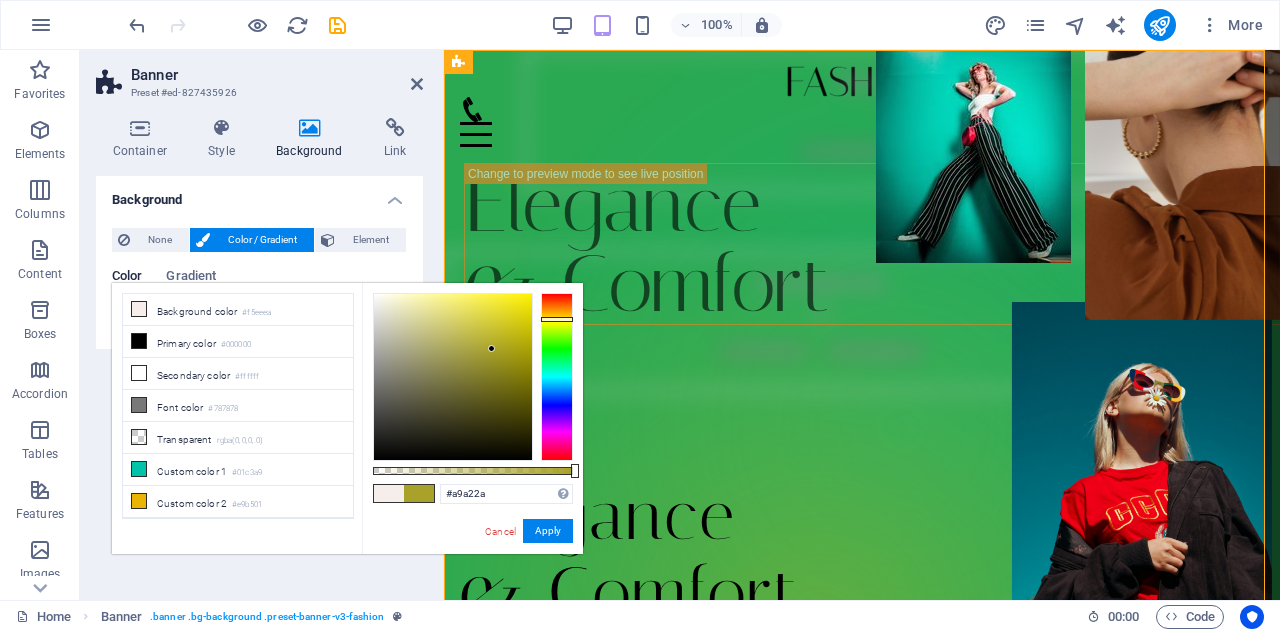 click at bounding box center [557, 377] 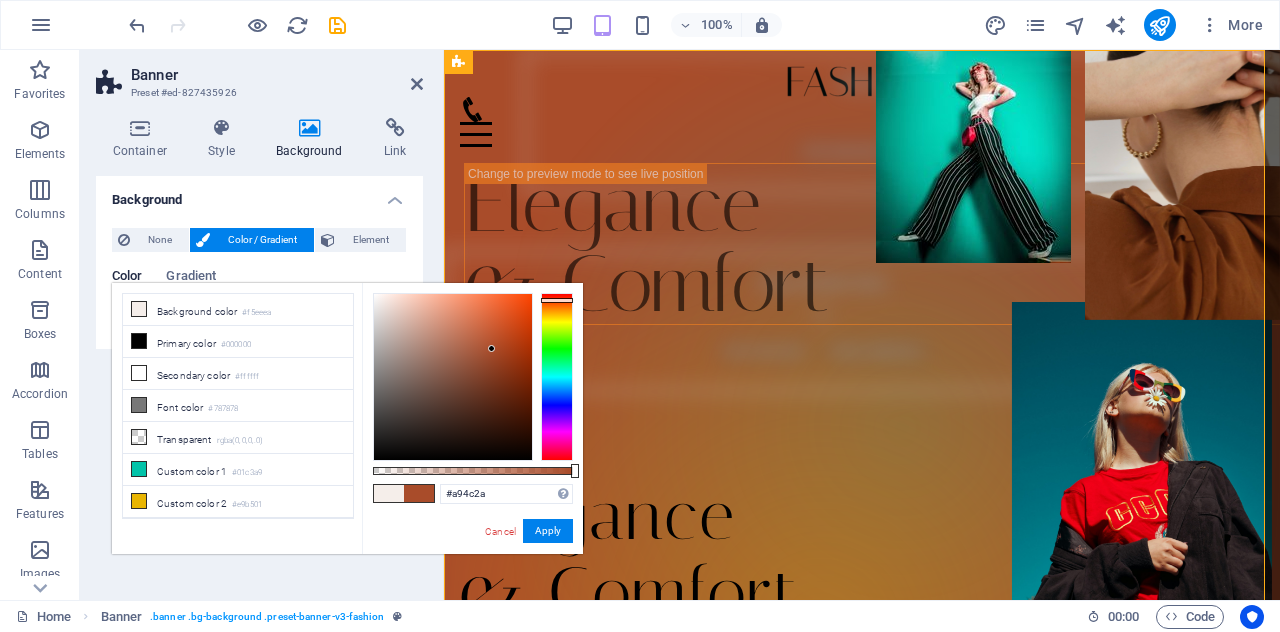click at bounding box center [557, 377] 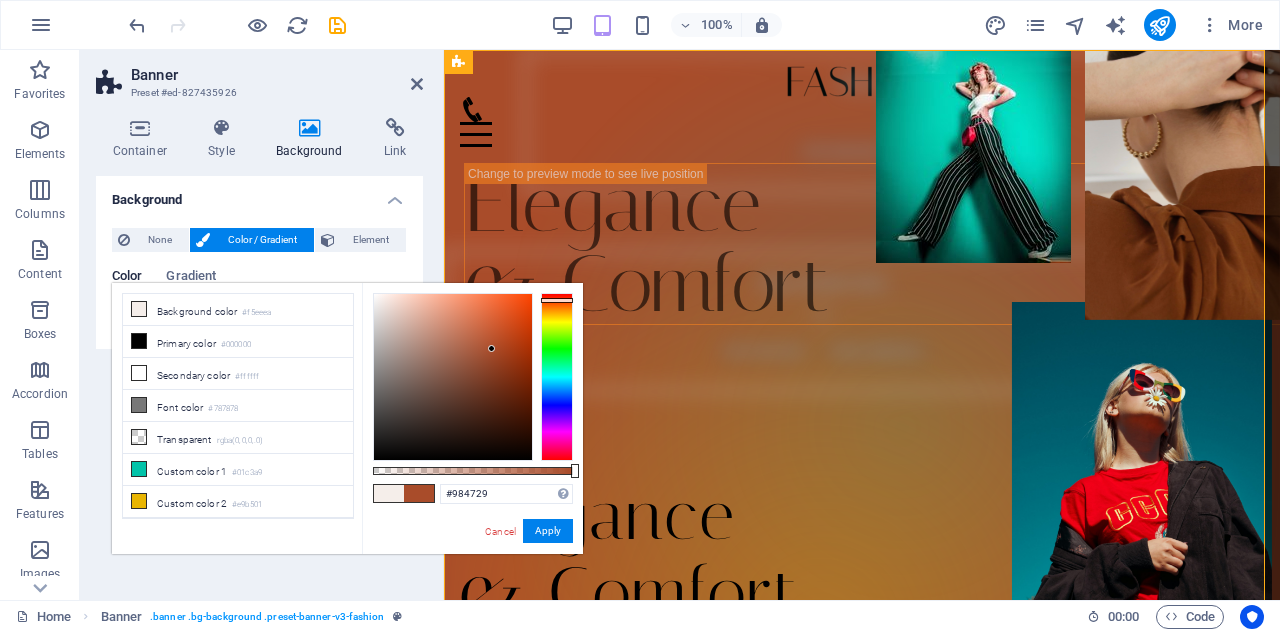click at bounding box center [453, 377] 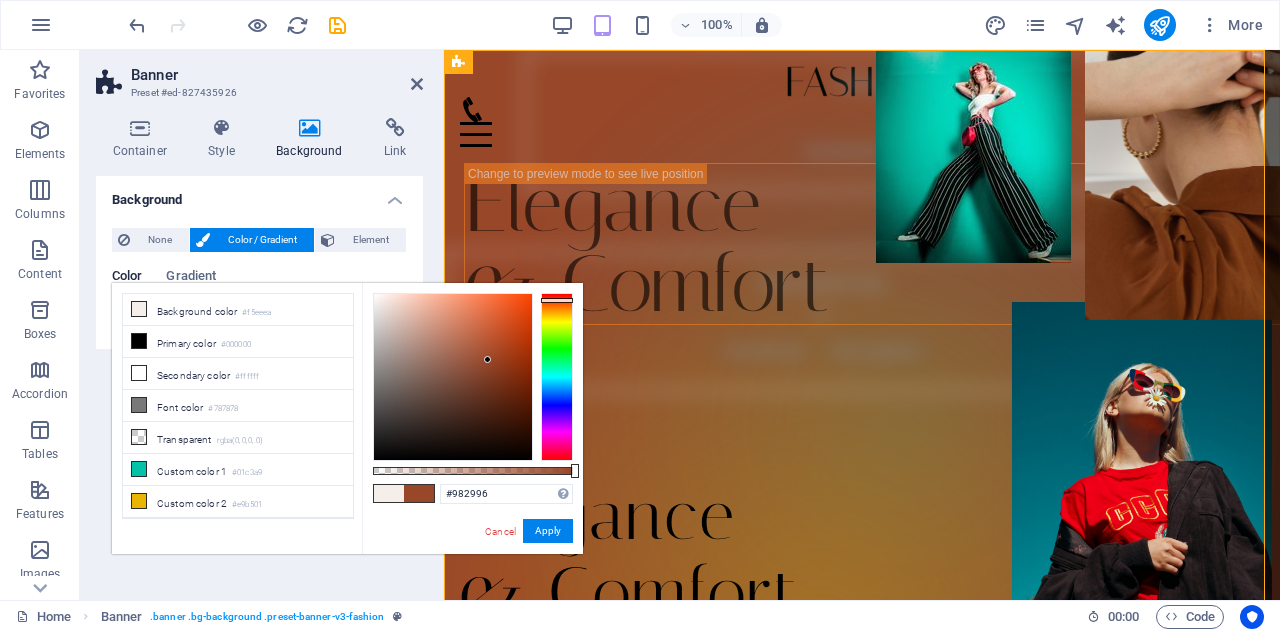 click at bounding box center (557, 377) 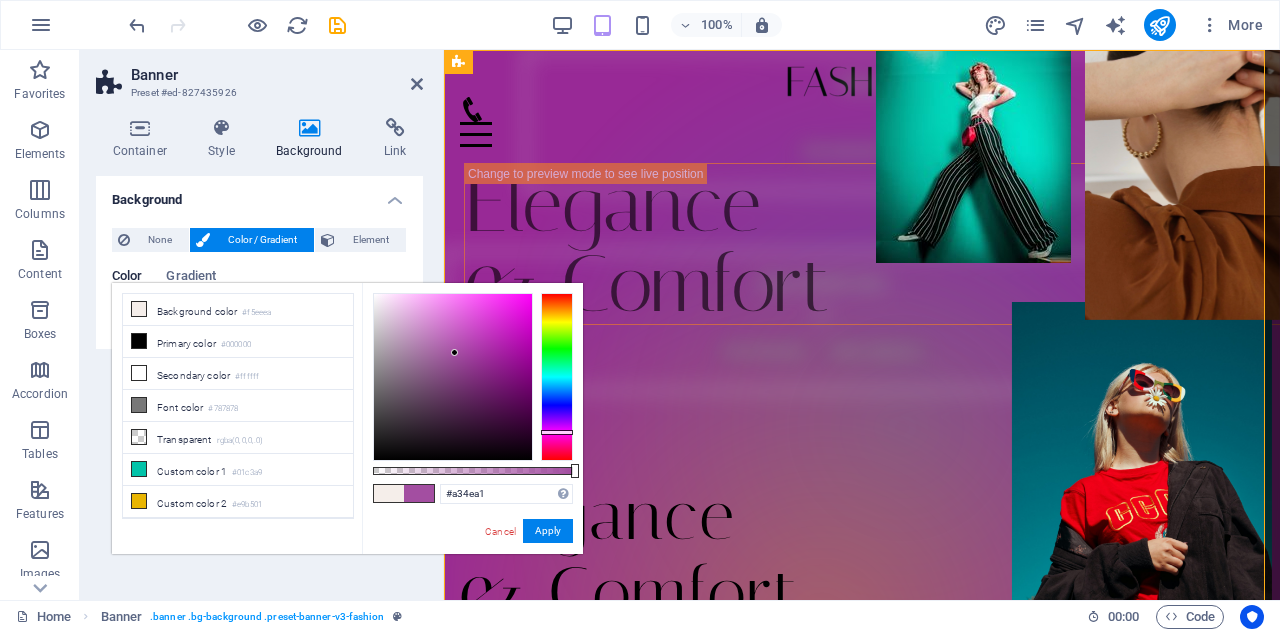 click at bounding box center [453, 377] 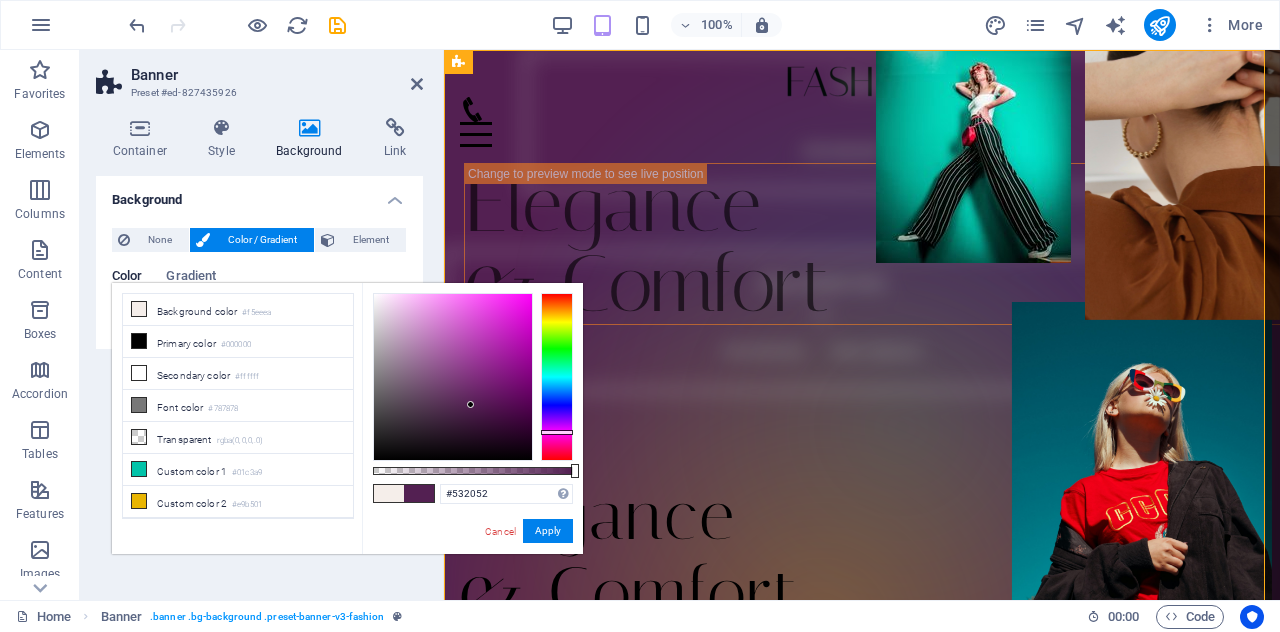 click at bounding box center [453, 377] 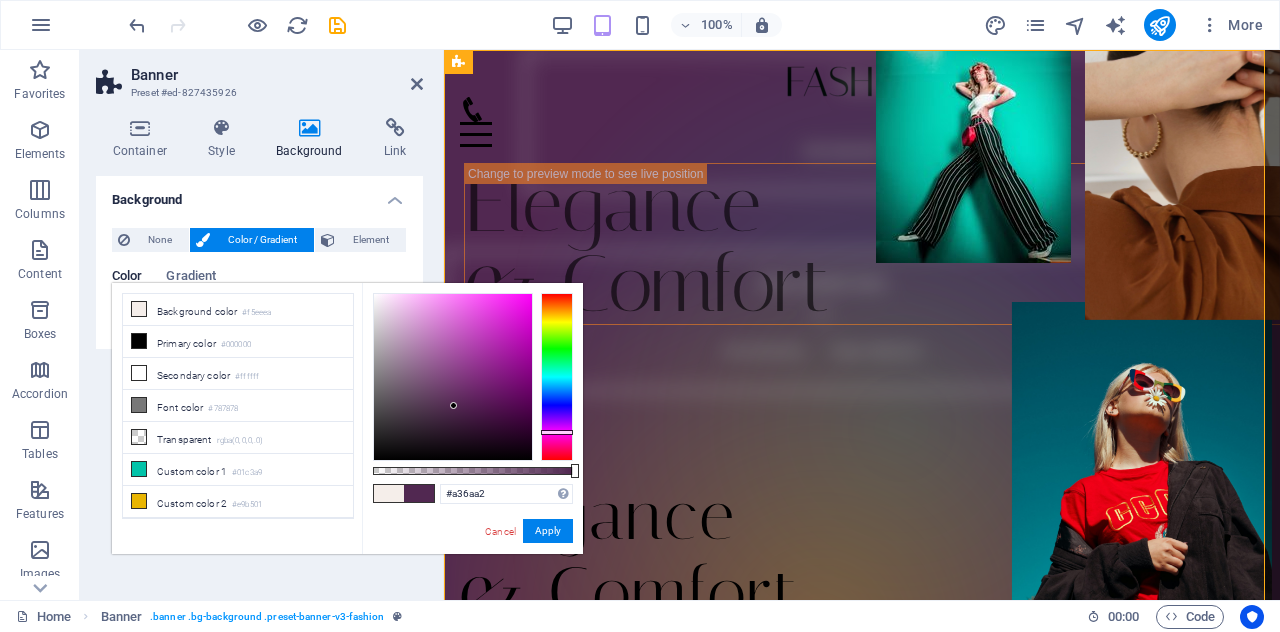 drag, startPoint x: 454, startPoint y: 406, endPoint x: 424, endPoint y: 333, distance: 78.92401 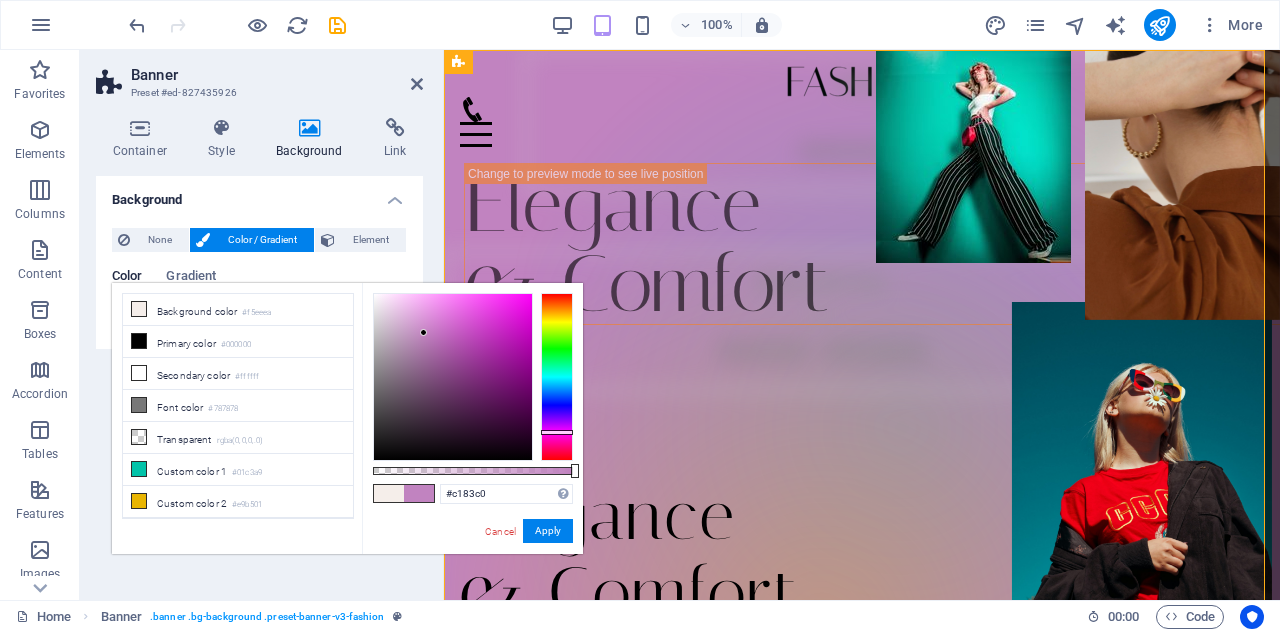 click at bounding box center (423, 332) 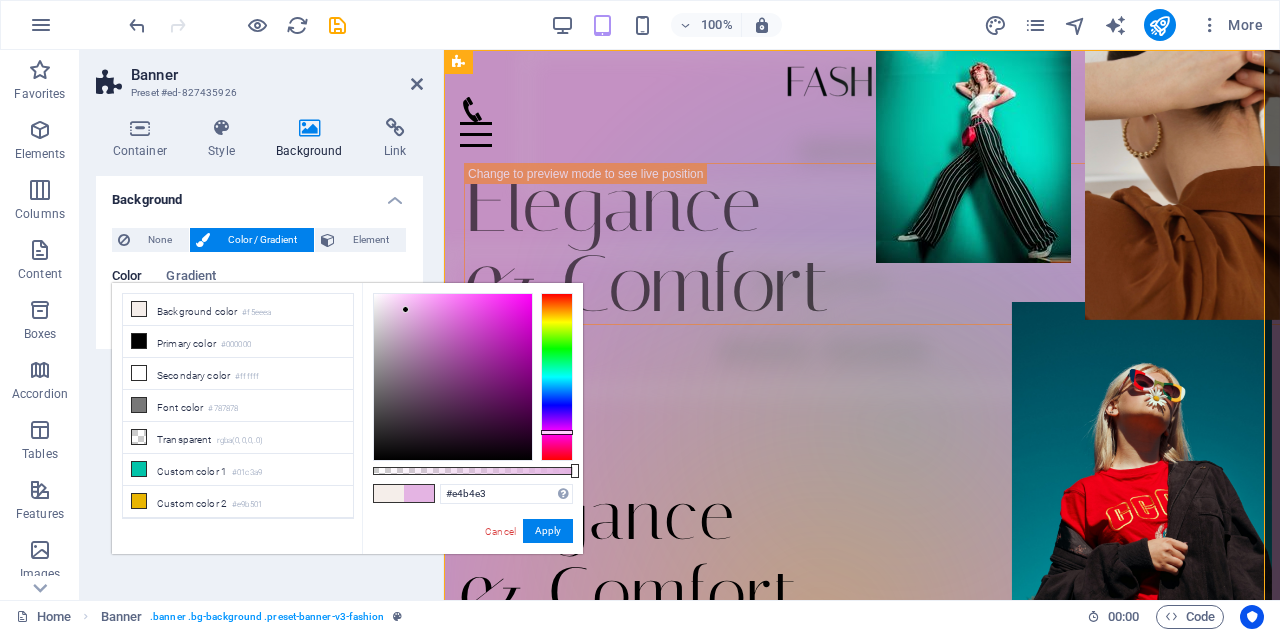 drag, startPoint x: 414, startPoint y: 331, endPoint x: 406, endPoint y: 310, distance: 22.472204 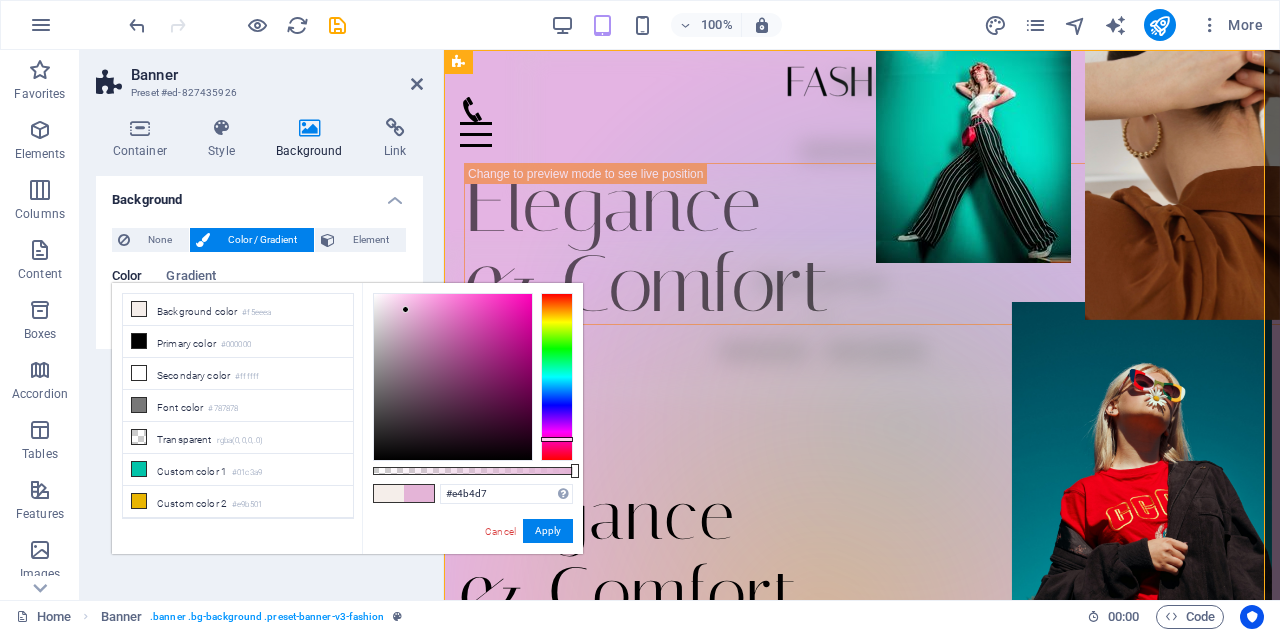 click at bounding box center (557, 377) 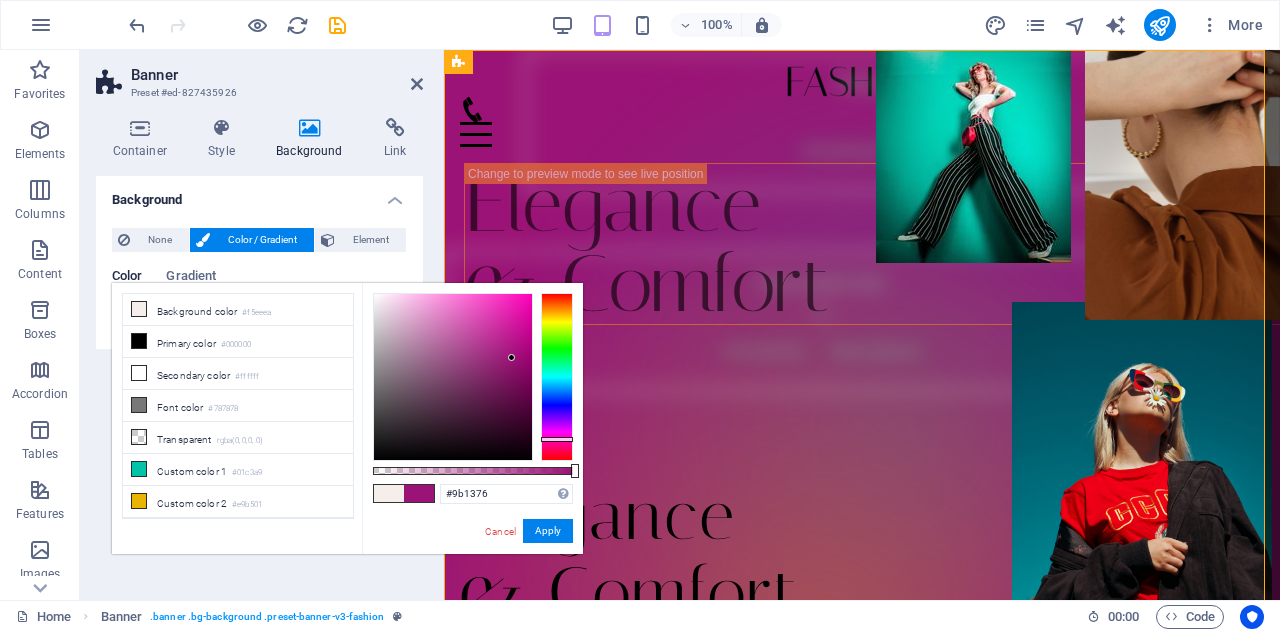 click at bounding box center [453, 377] 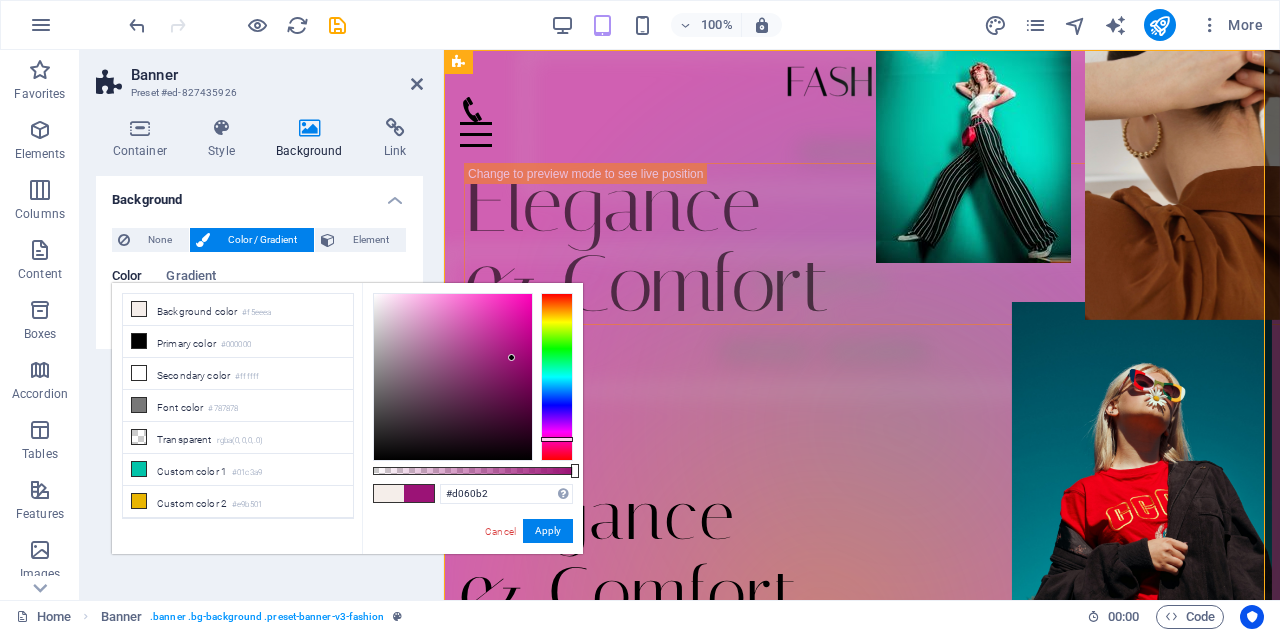 click at bounding box center (453, 377) 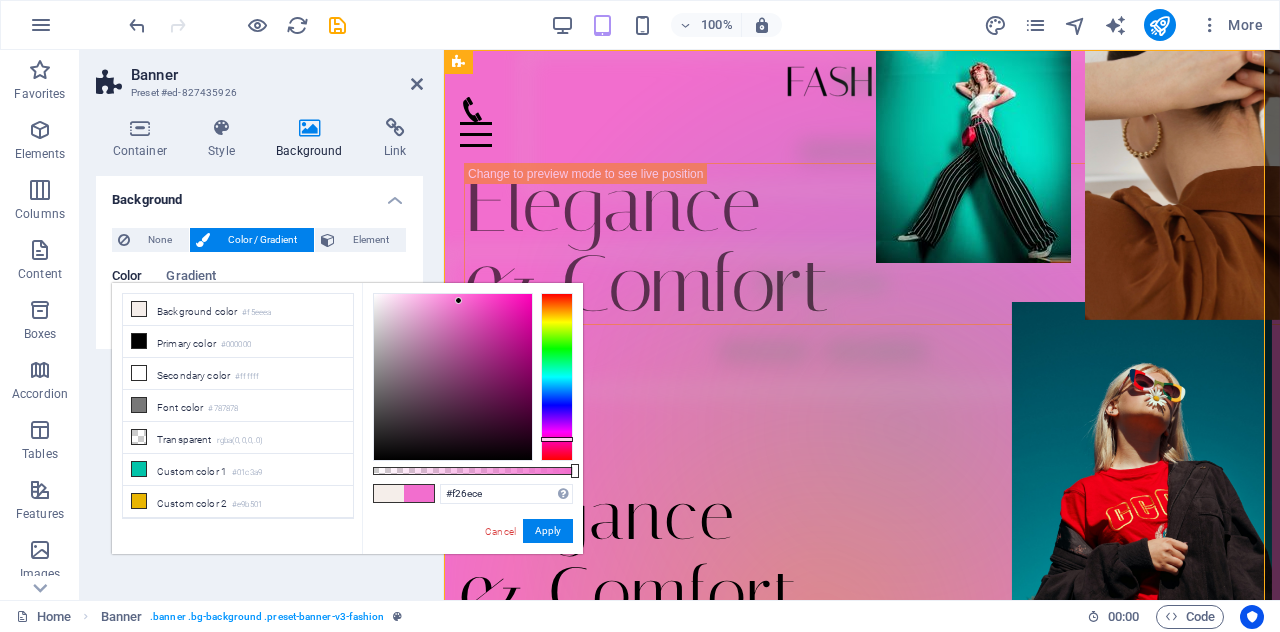 click at bounding box center (453, 377) 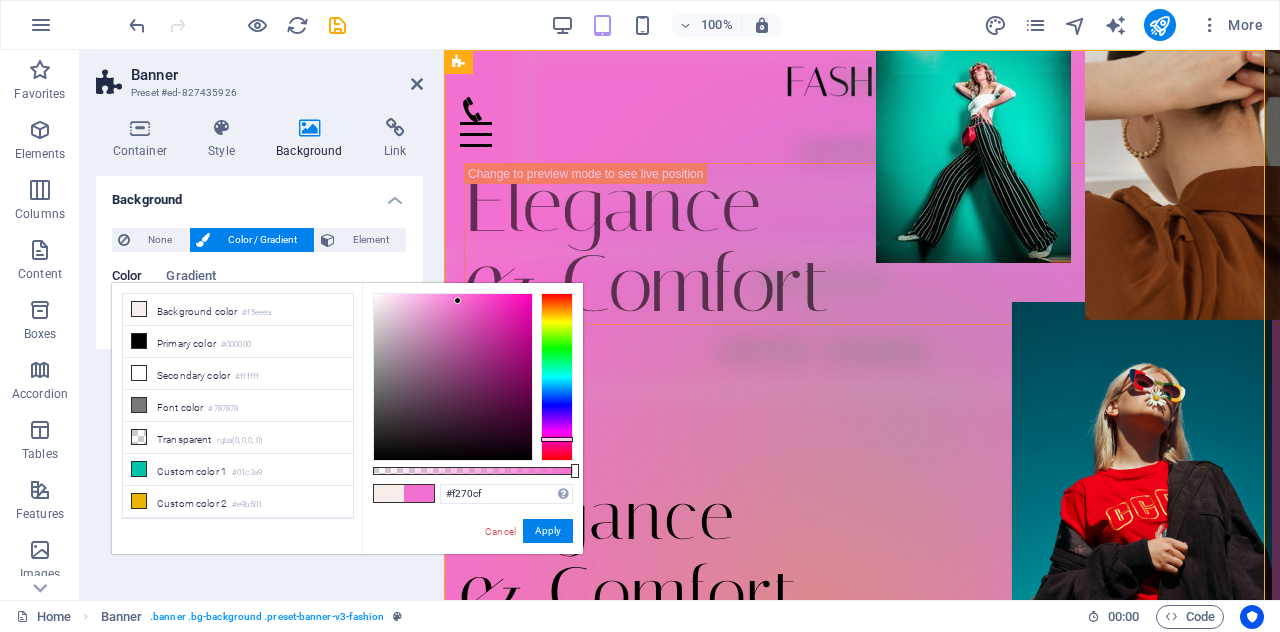 click at bounding box center [457, 300] 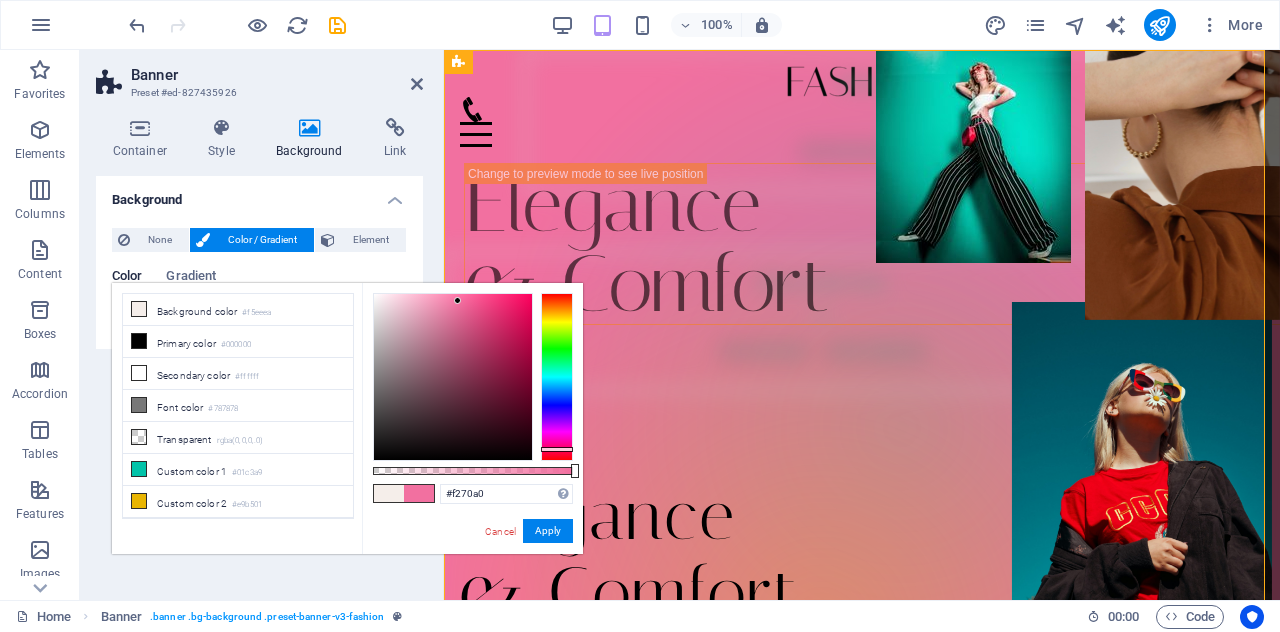 click at bounding box center [557, 449] 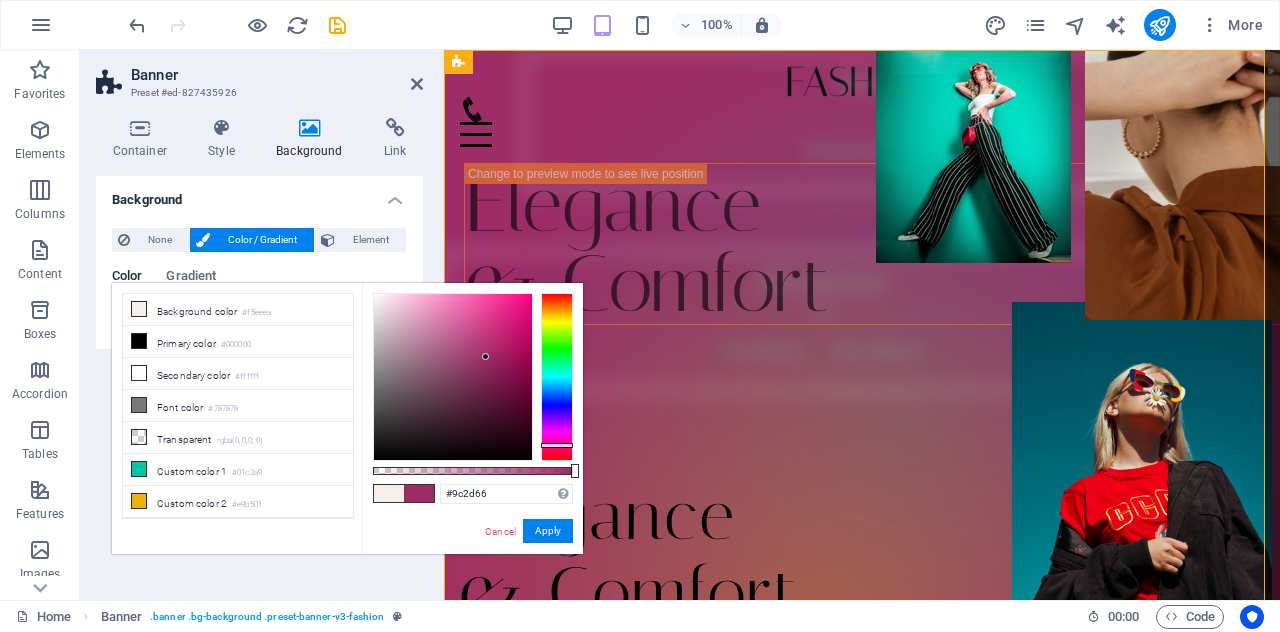 click at bounding box center (453, 377) 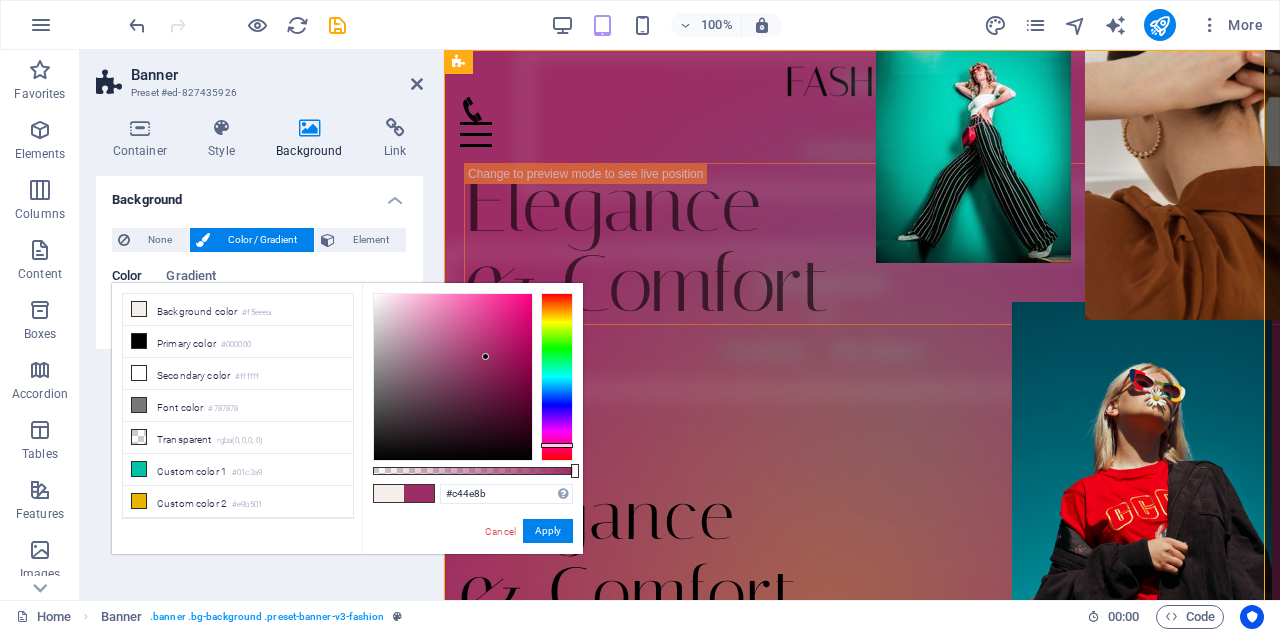 click at bounding box center (453, 377) 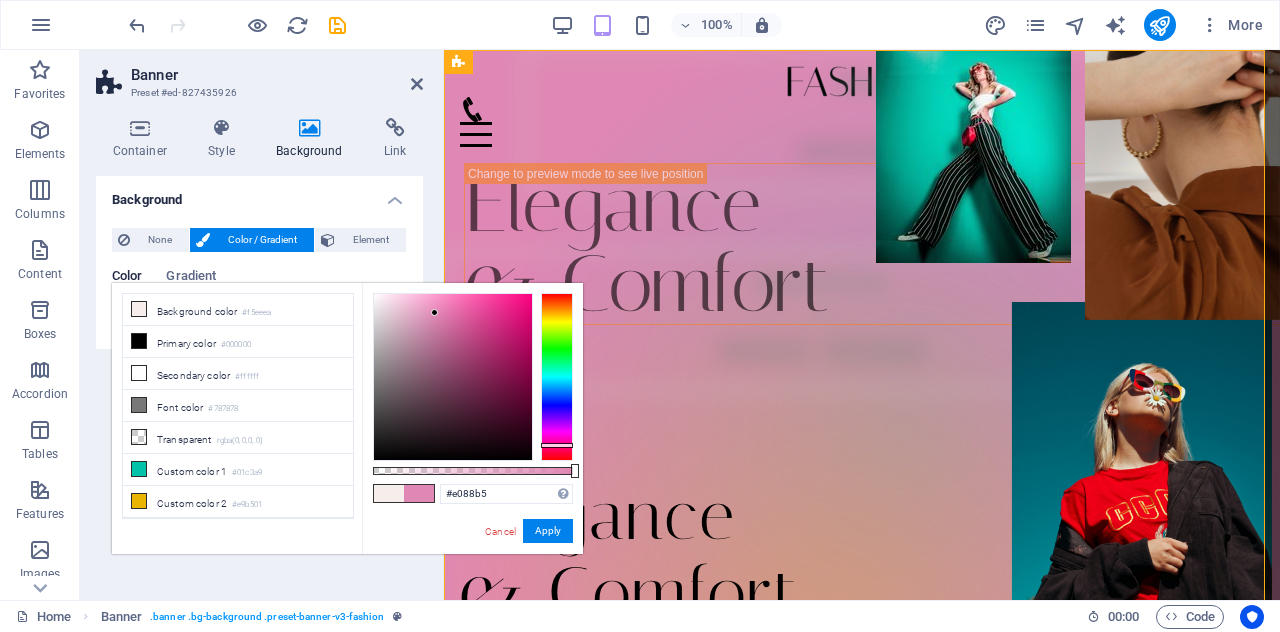 type on "#e086b4" 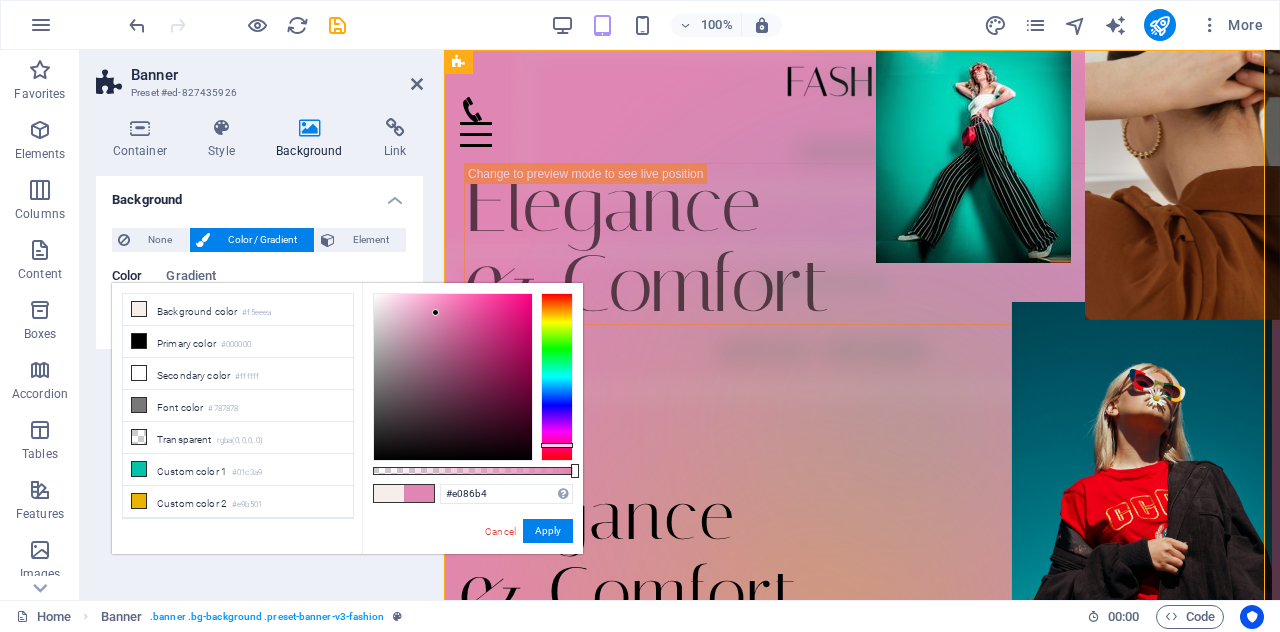 drag, startPoint x: 456, startPoint y: 323, endPoint x: 436, endPoint y: 313, distance: 22.36068 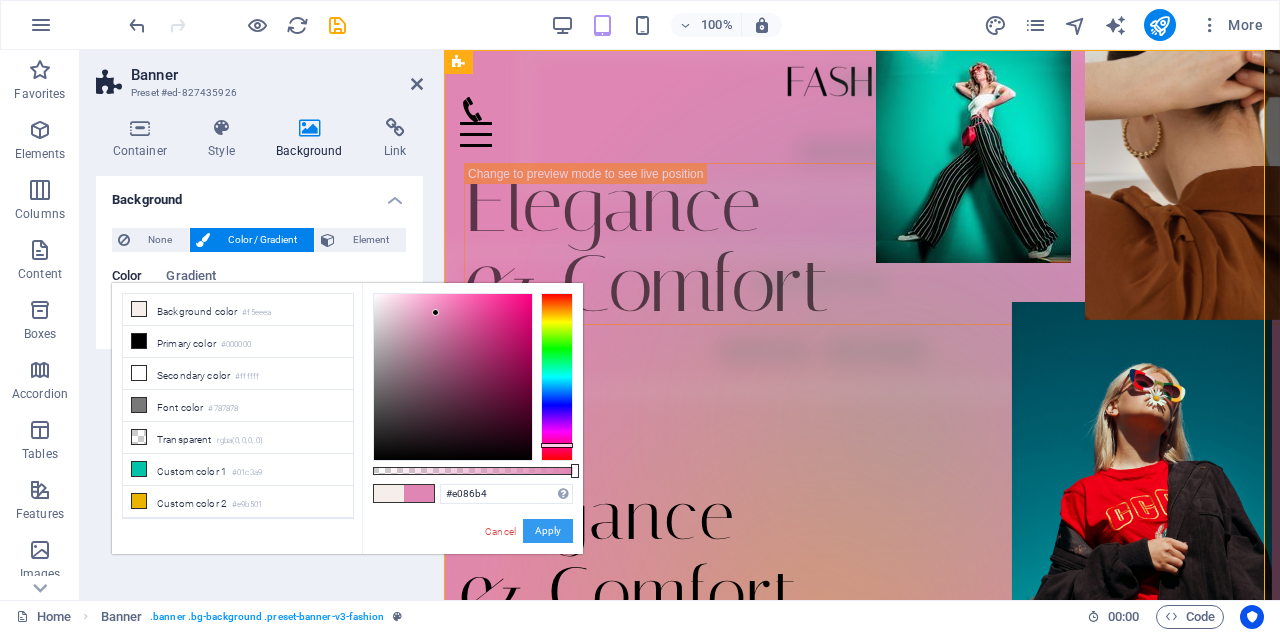 click on "Apply" at bounding box center (548, 531) 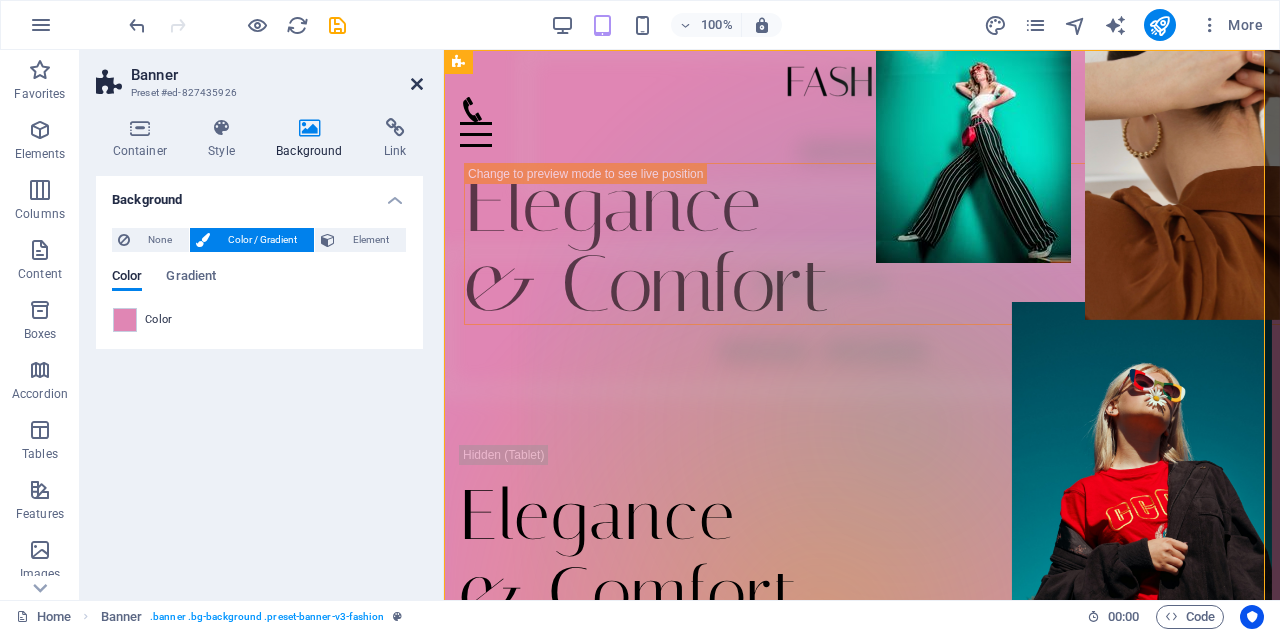 click at bounding box center (417, 84) 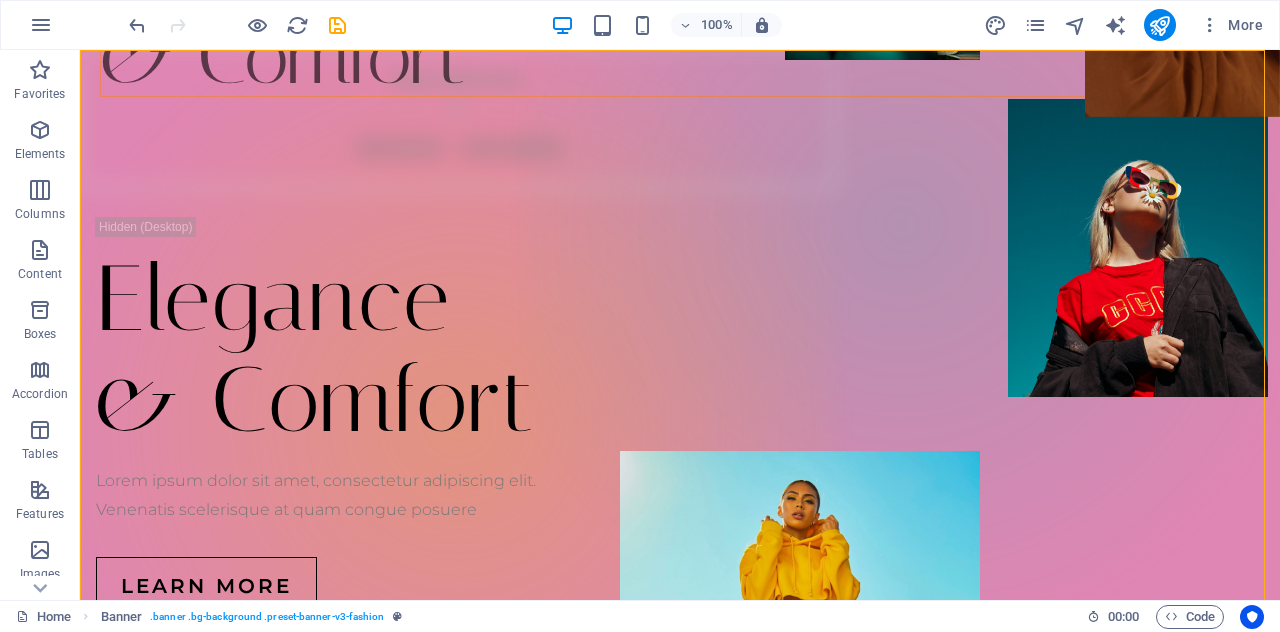 scroll, scrollTop: 0, scrollLeft: 0, axis: both 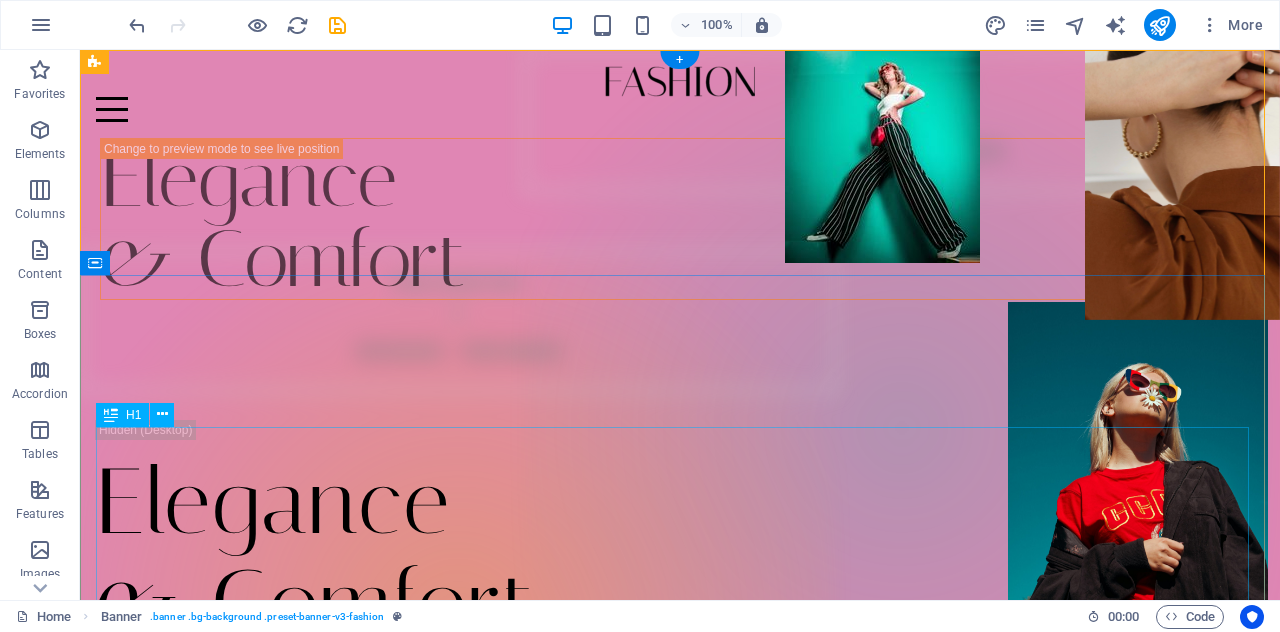 click on "Elegance & Comfort" at bounding box center (680, 553) 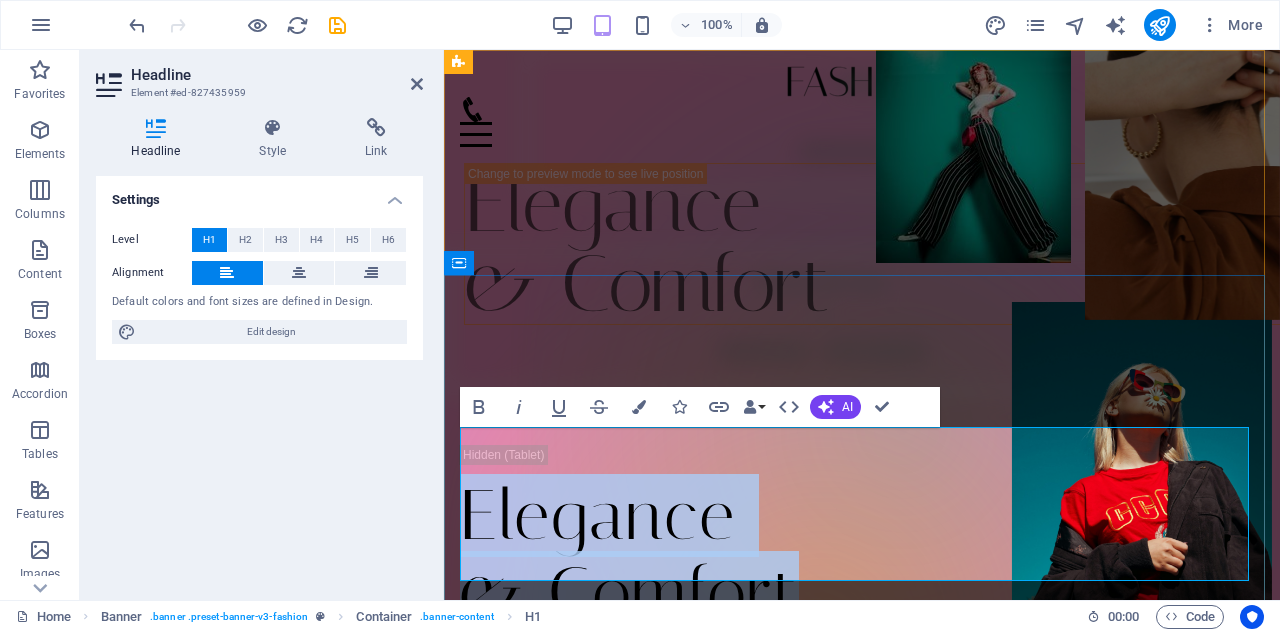 click on "Elegance & Comfort" at bounding box center [862, 554] 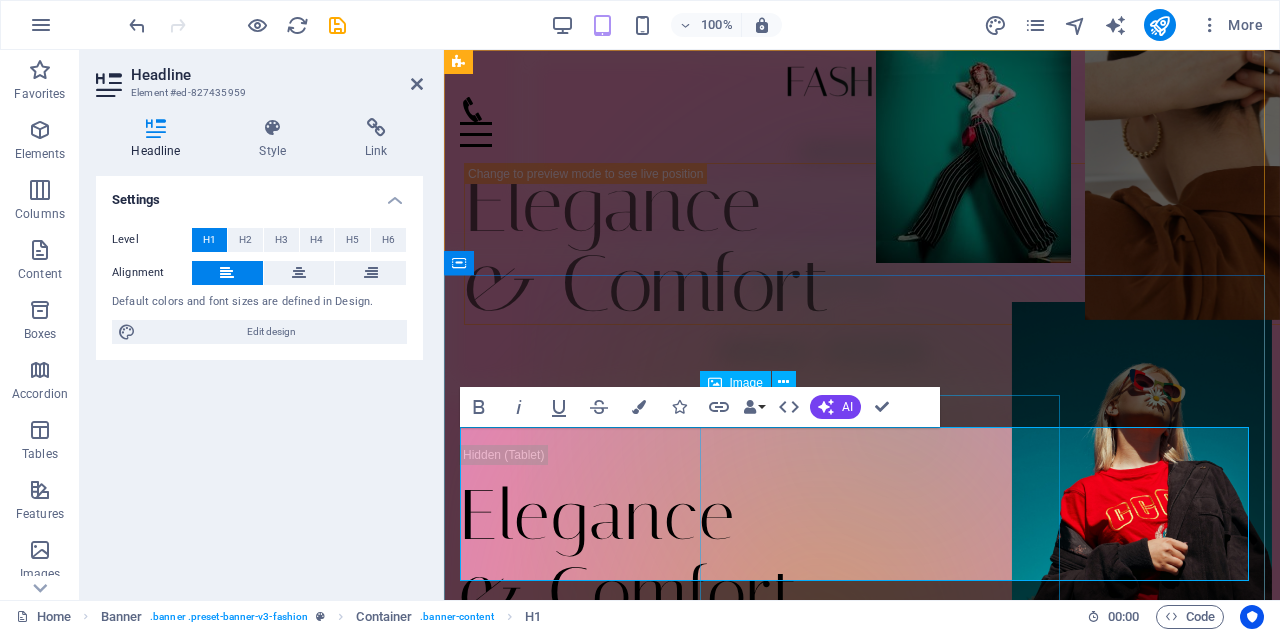 click at bounding box center (891, 880) 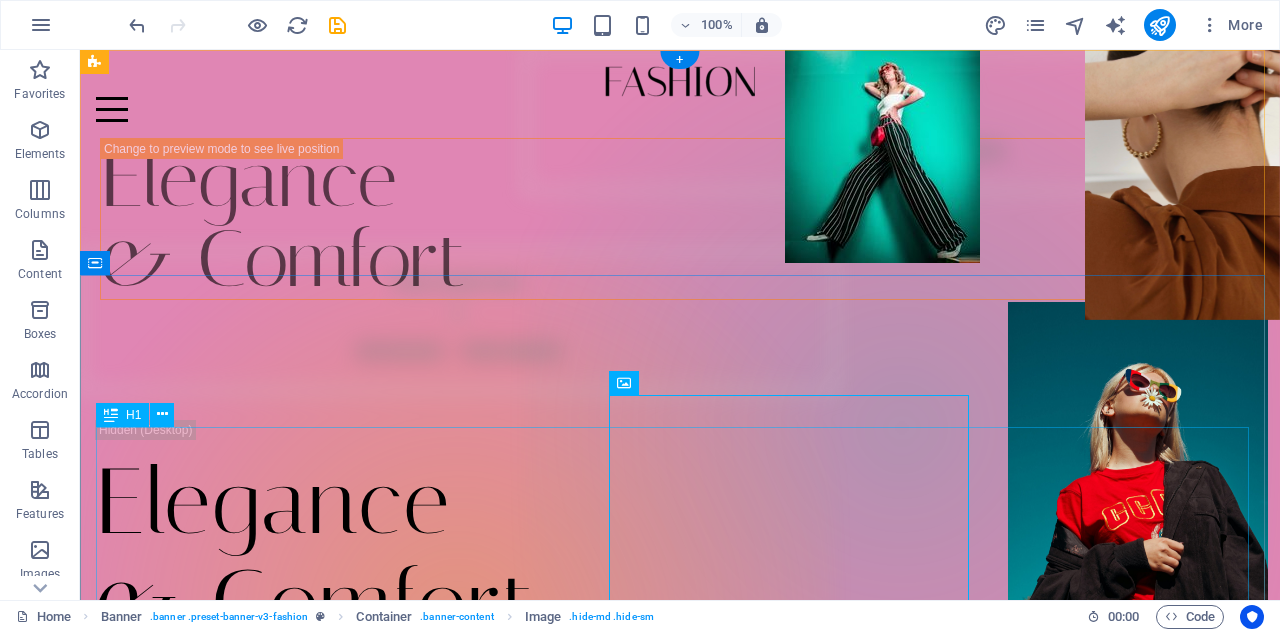 click on "Elegance & Comfort" at bounding box center (680, 553) 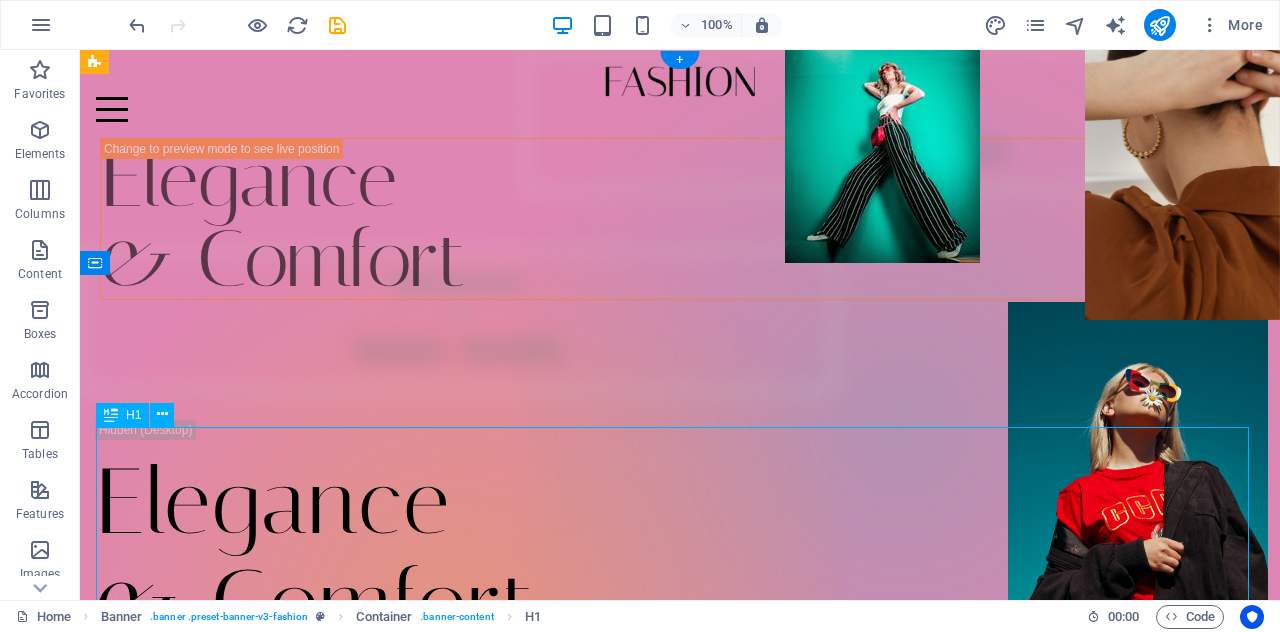 click on "Elegance & Comfort" at bounding box center [680, 553] 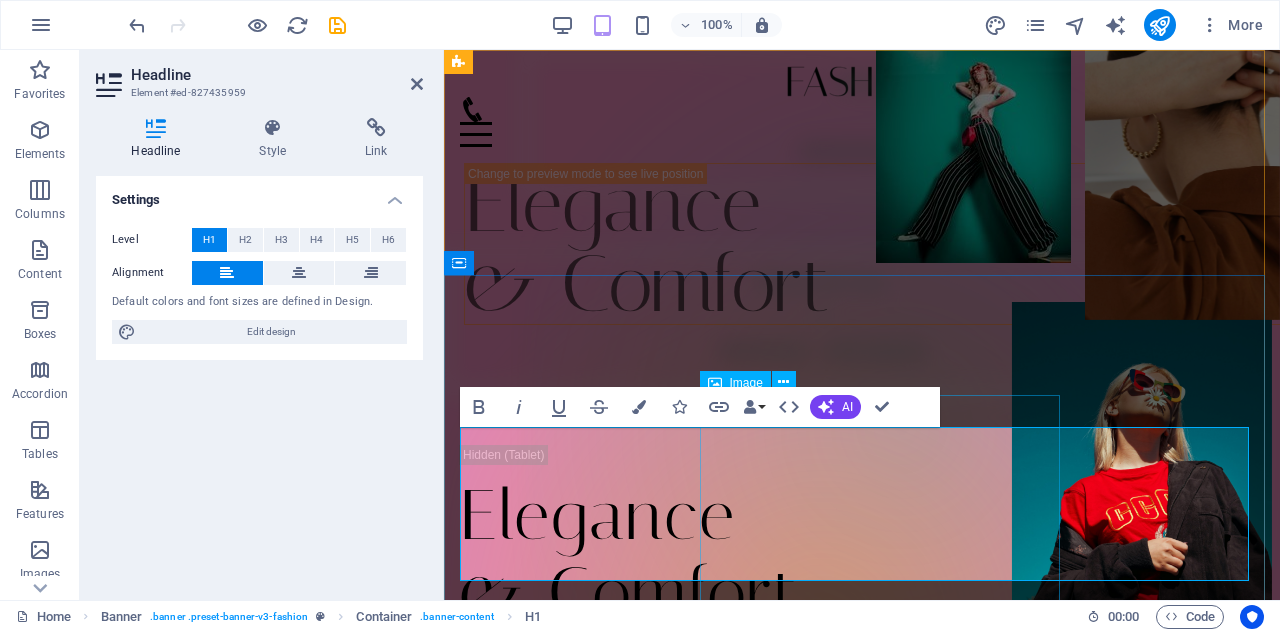 click at bounding box center (891, 880) 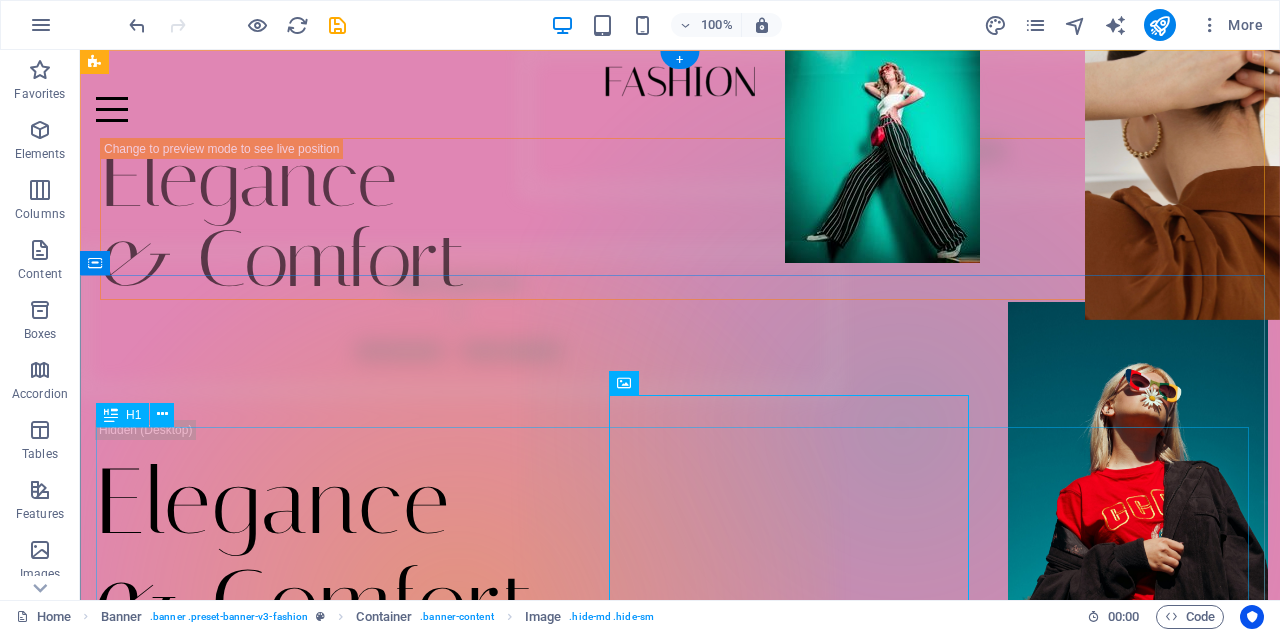 click on "Elegance & Comfort" at bounding box center [680, 553] 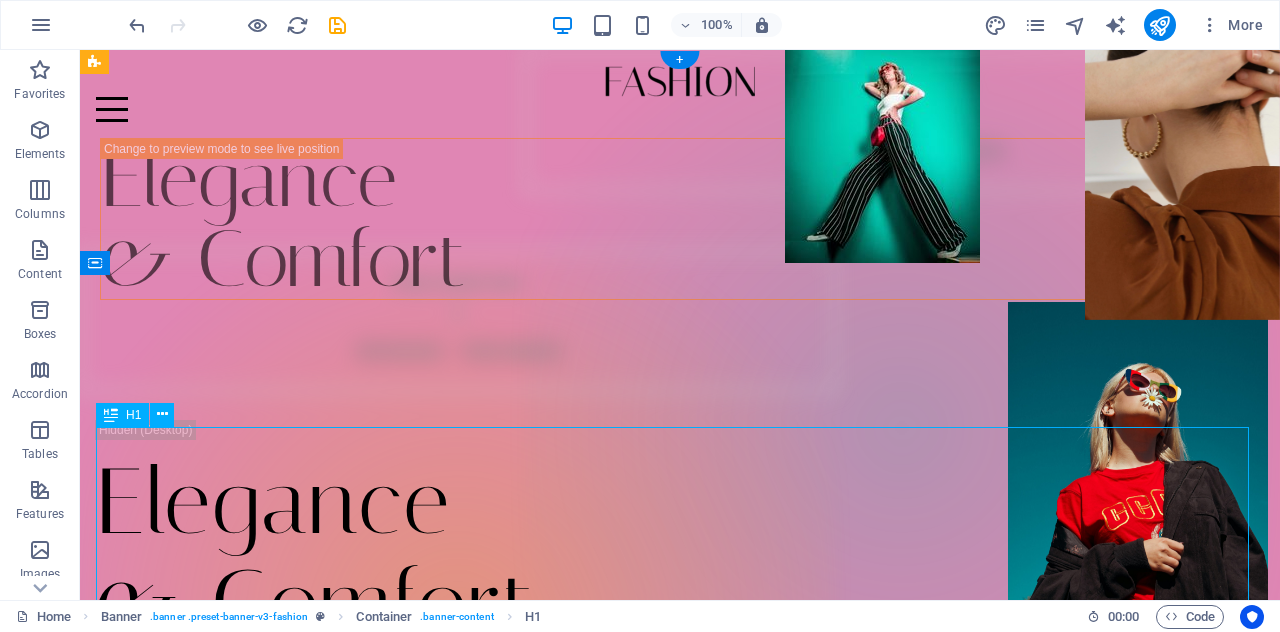 click on "Elegance & Comfort" at bounding box center [680, 553] 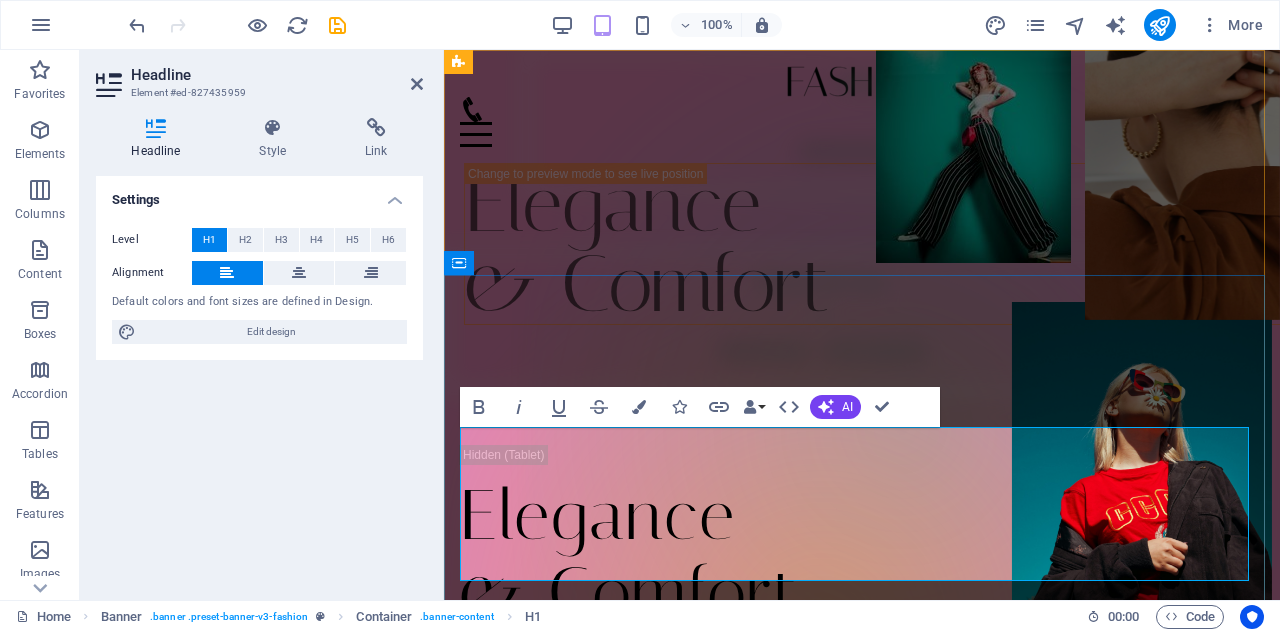 click on "Elegance & Comfort" at bounding box center (862, 554) 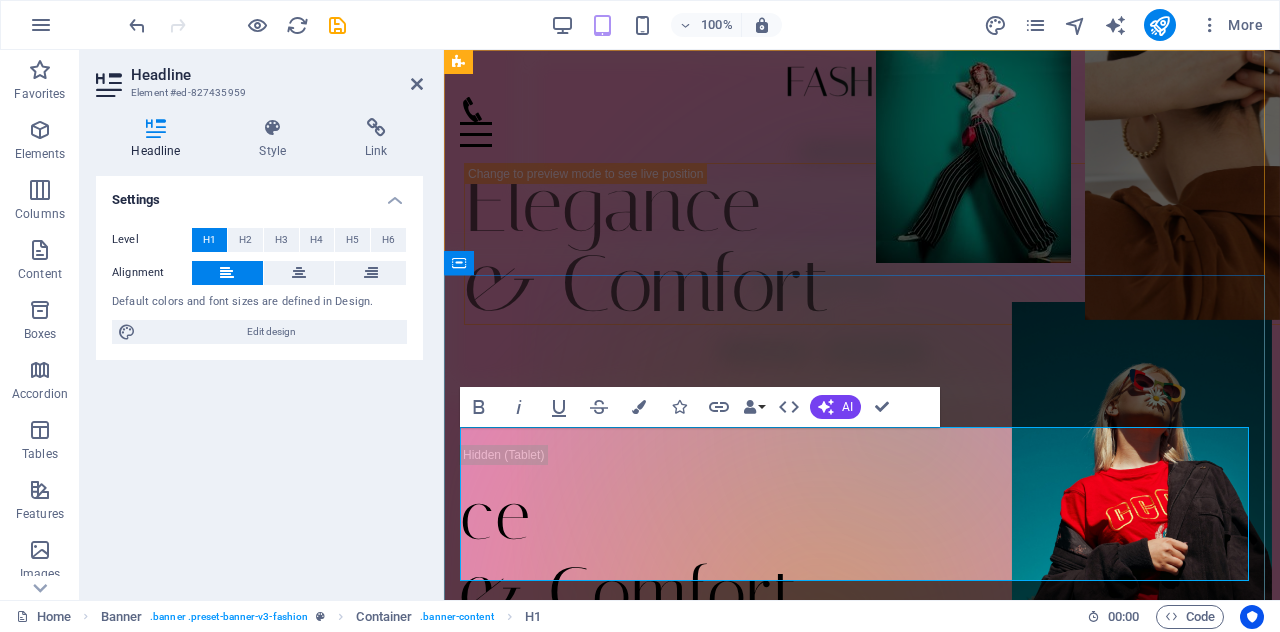 click on "ce & Comfort" at bounding box center (862, 554) 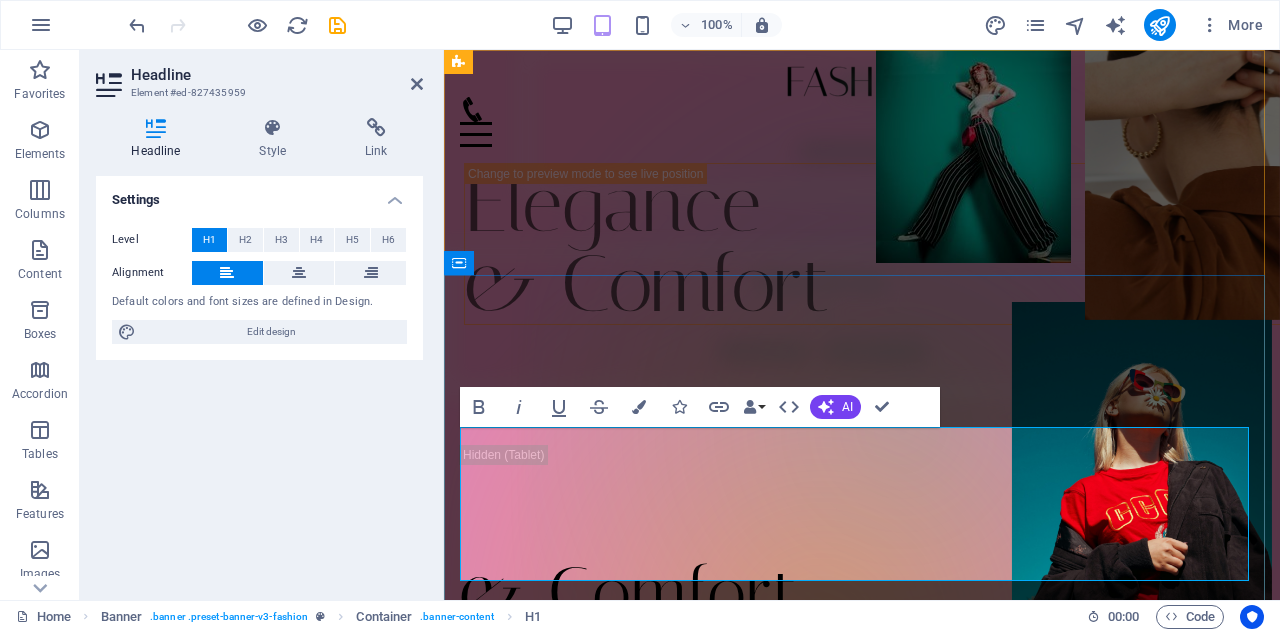 type 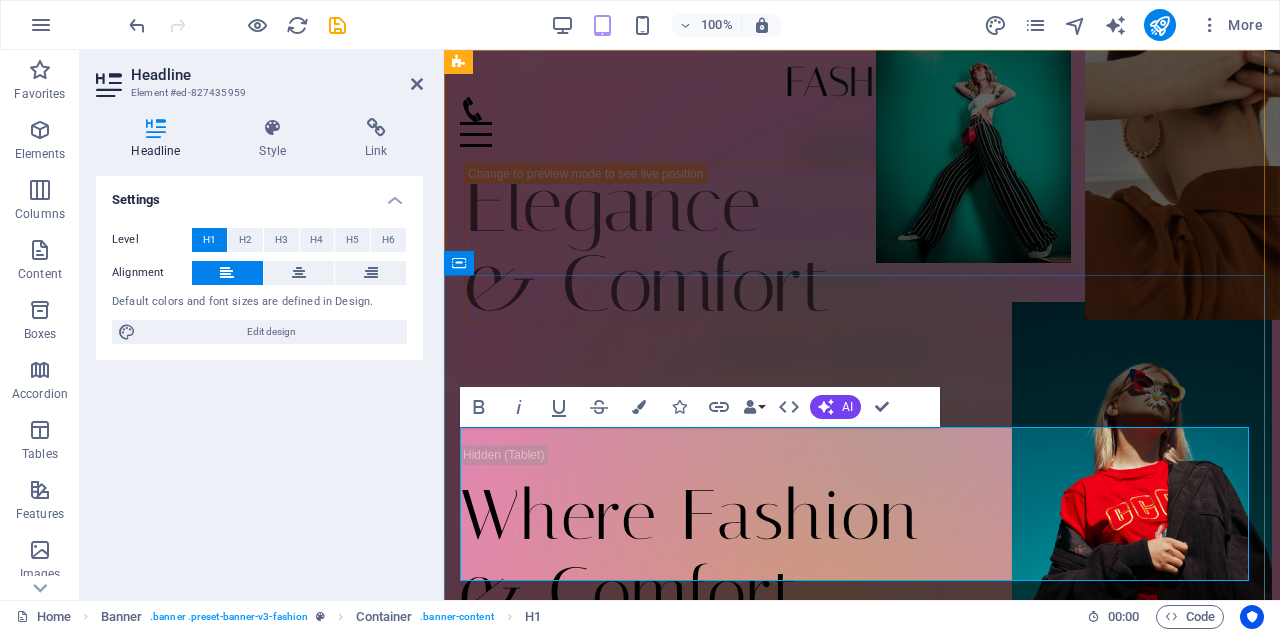 click on "​Where Fashion & Comfort" at bounding box center [862, 554] 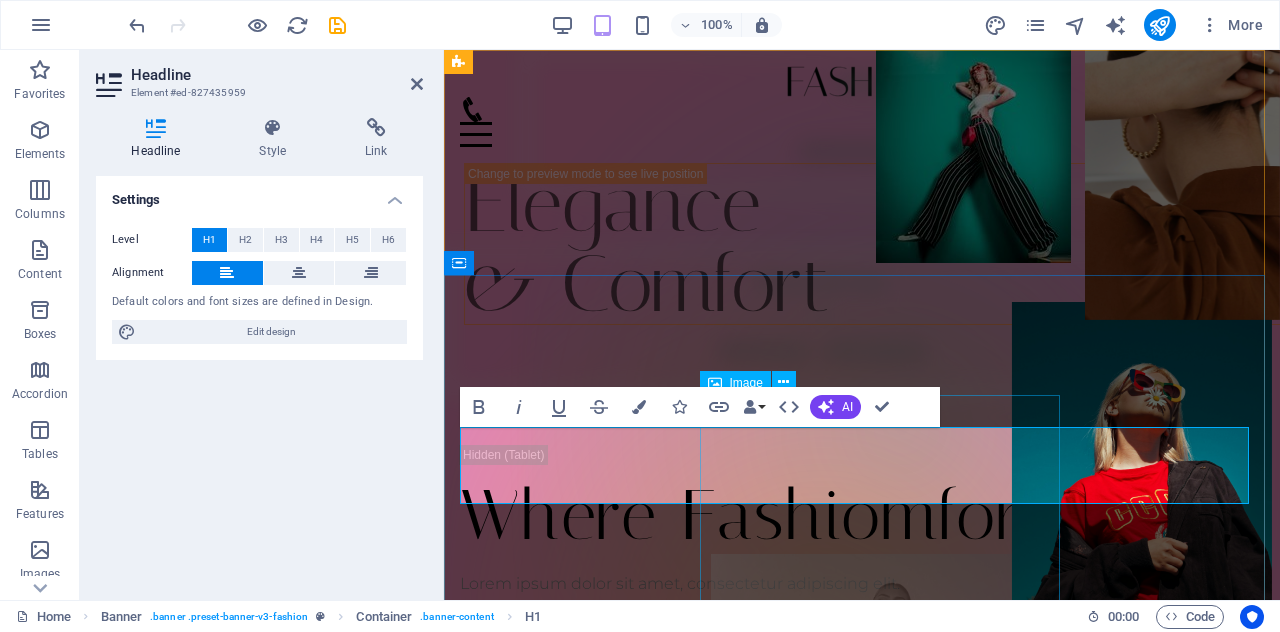 click at bounding box center (891, 803) 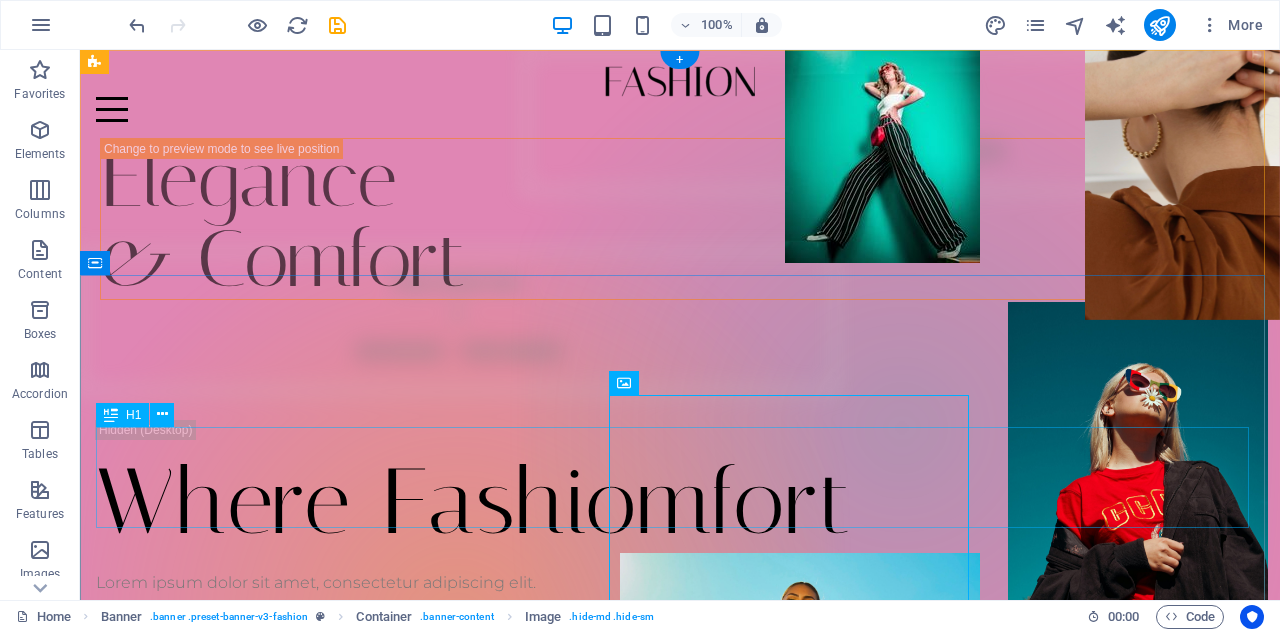 click on "Where Fashiomfort" at bounding box center (680, 502) 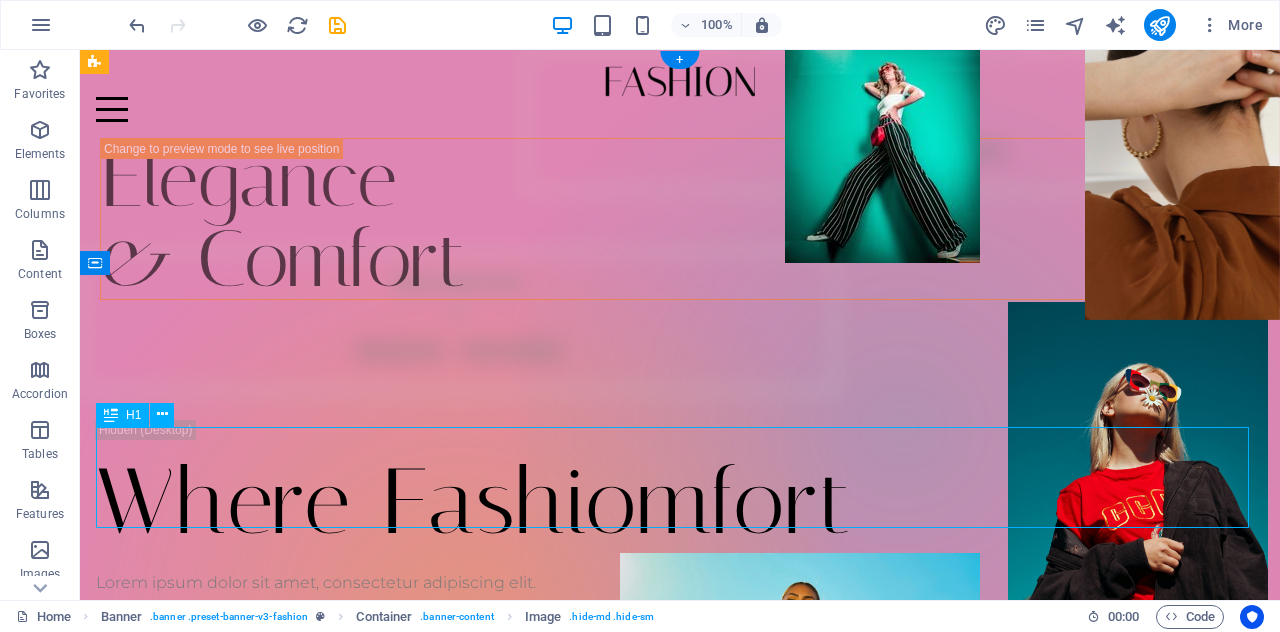 click on "Where Fashiomfort" at bounding box center (680, 502) 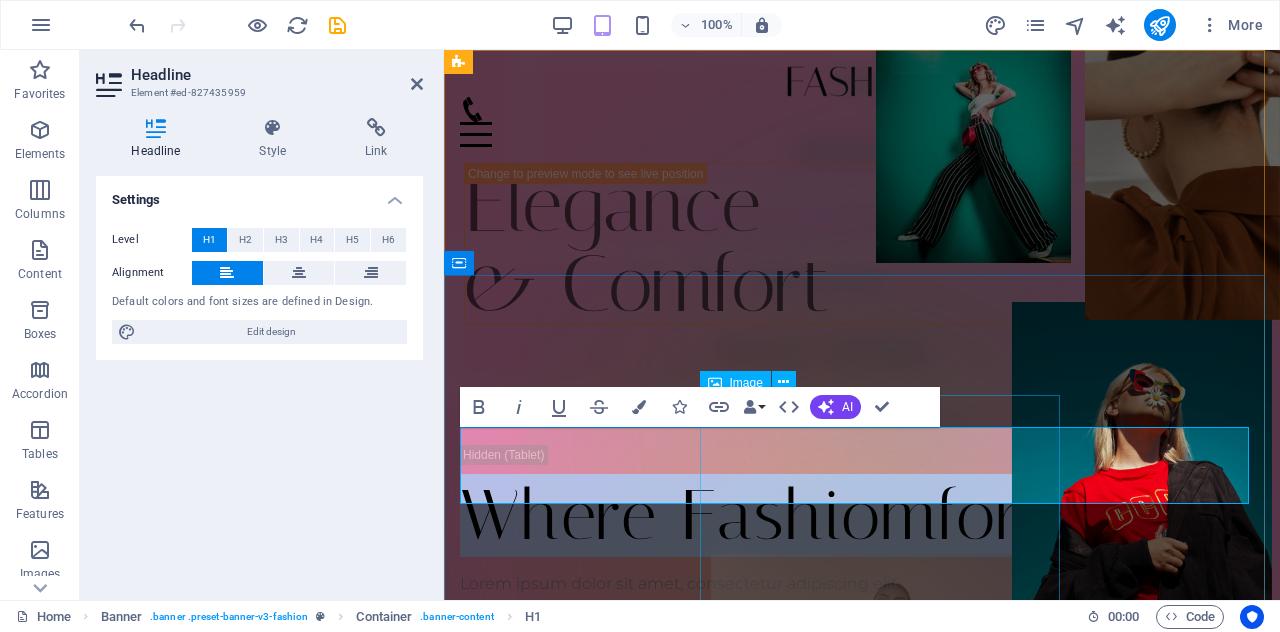 click at bounding box center (891, 803) 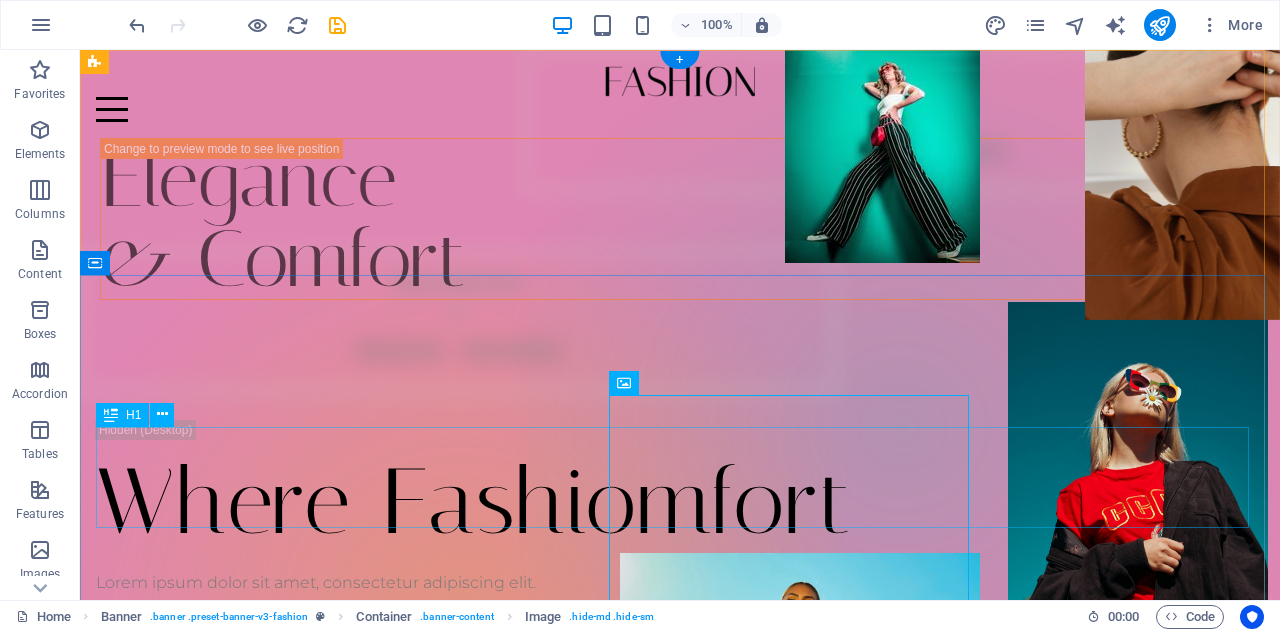 click on "Where Fashiomfort" at bounding box center [680, 502] 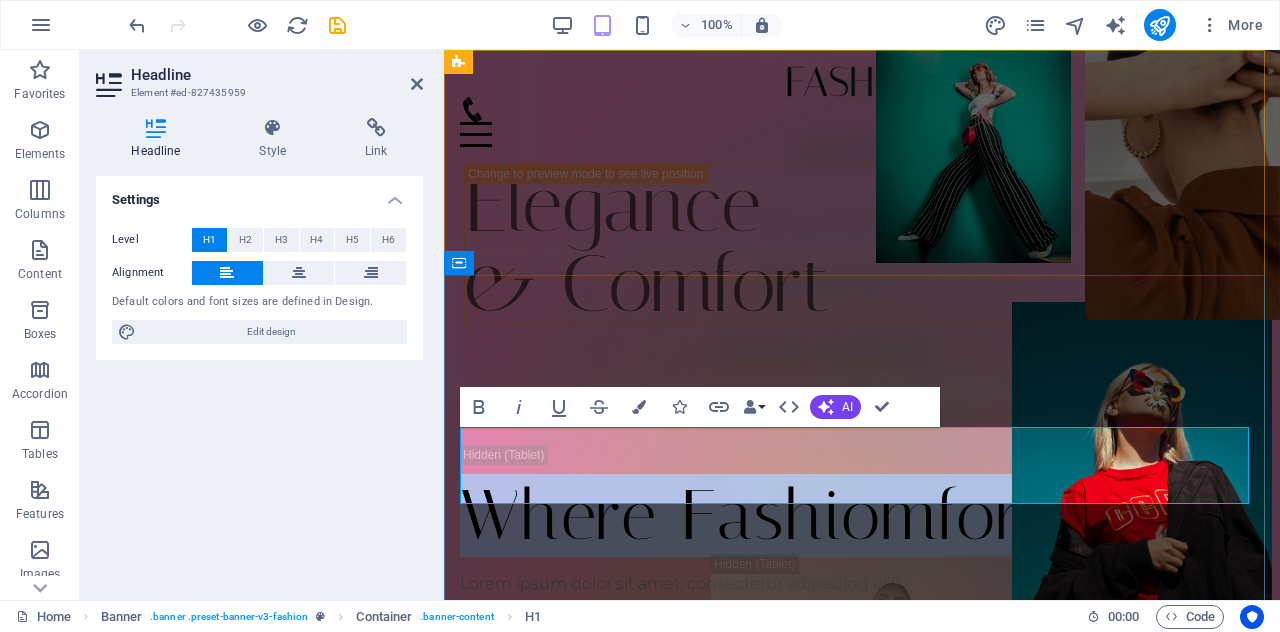 click on "Where Fashiomfort" at bounding box center [862, 515] 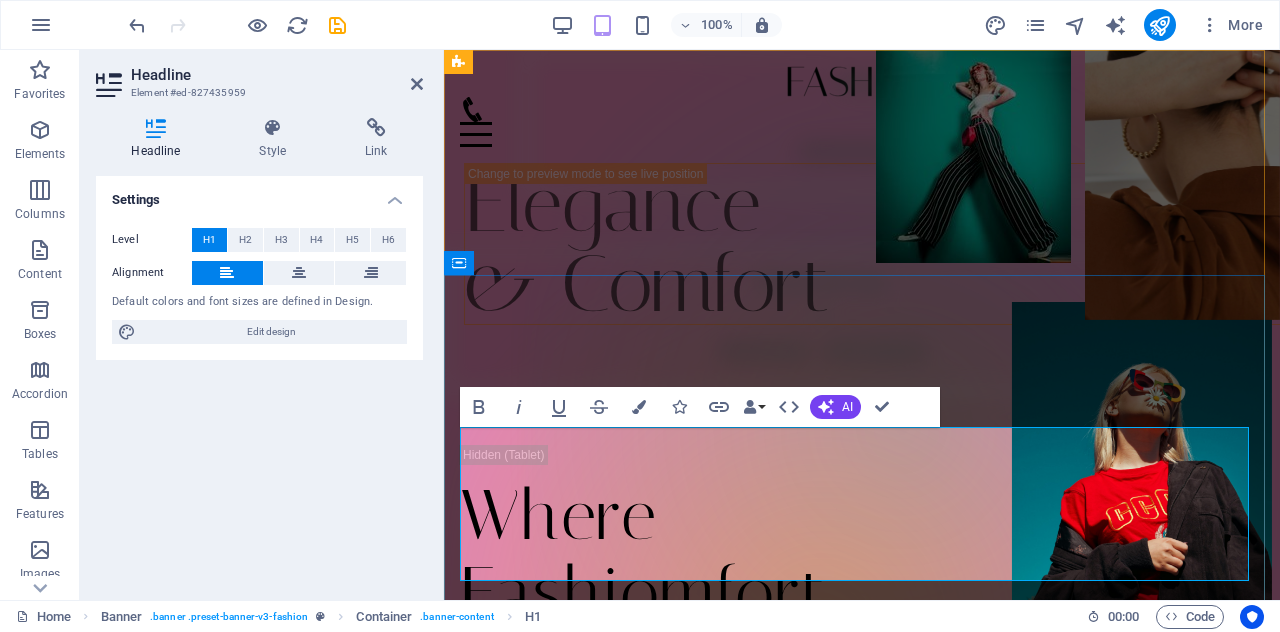 click on "Where ‌Fashio ‌Comes in Handy" at bounding box center (862, 554) 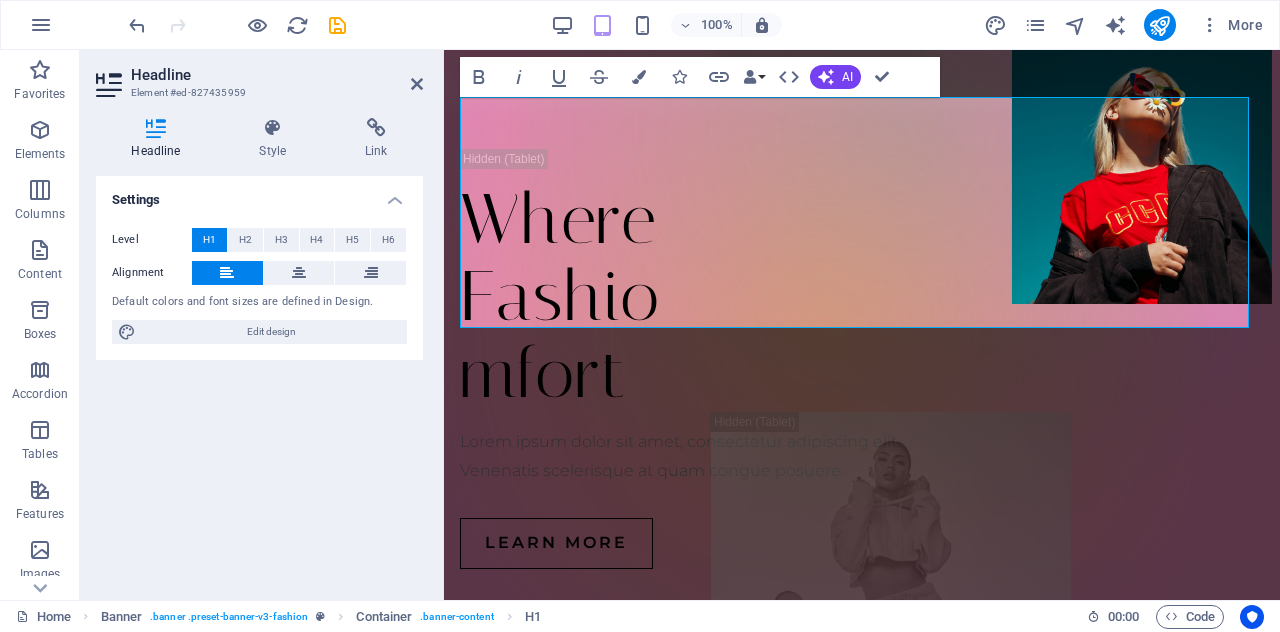 scroll, scrollTop: 270, scrollLeft: 0, axis: vertical 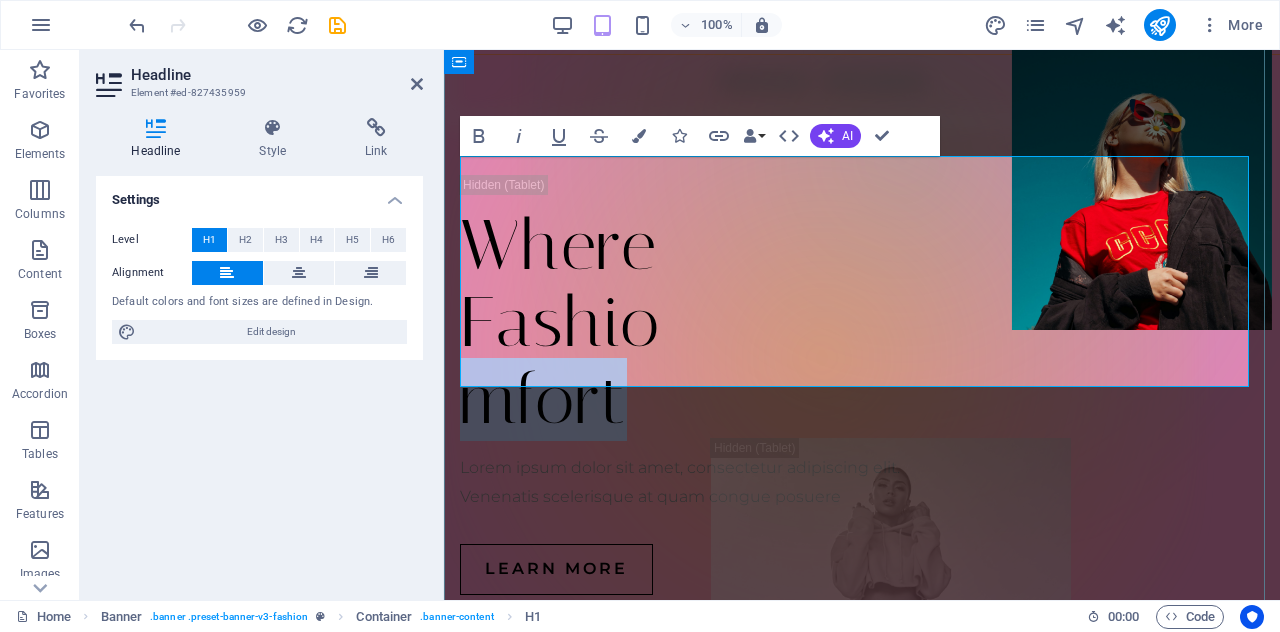 drag, startPoint x: 640, startPoint y: 341, endPoint x: 476, endPoint y: 348, distance: 164.14932 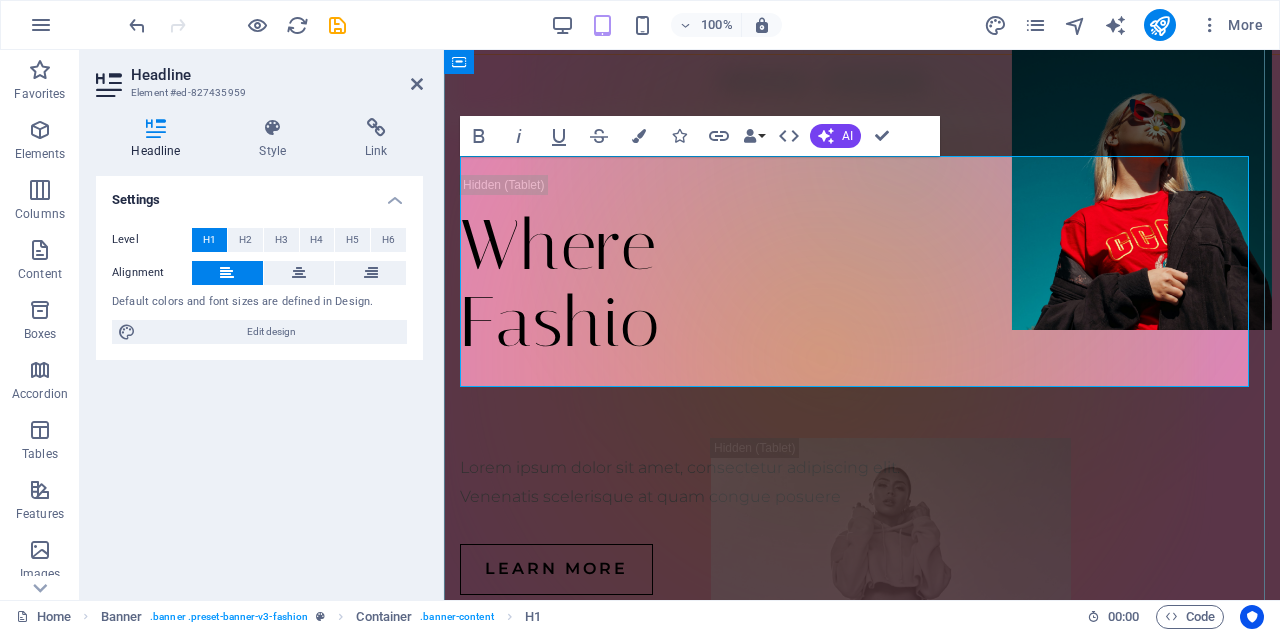 type 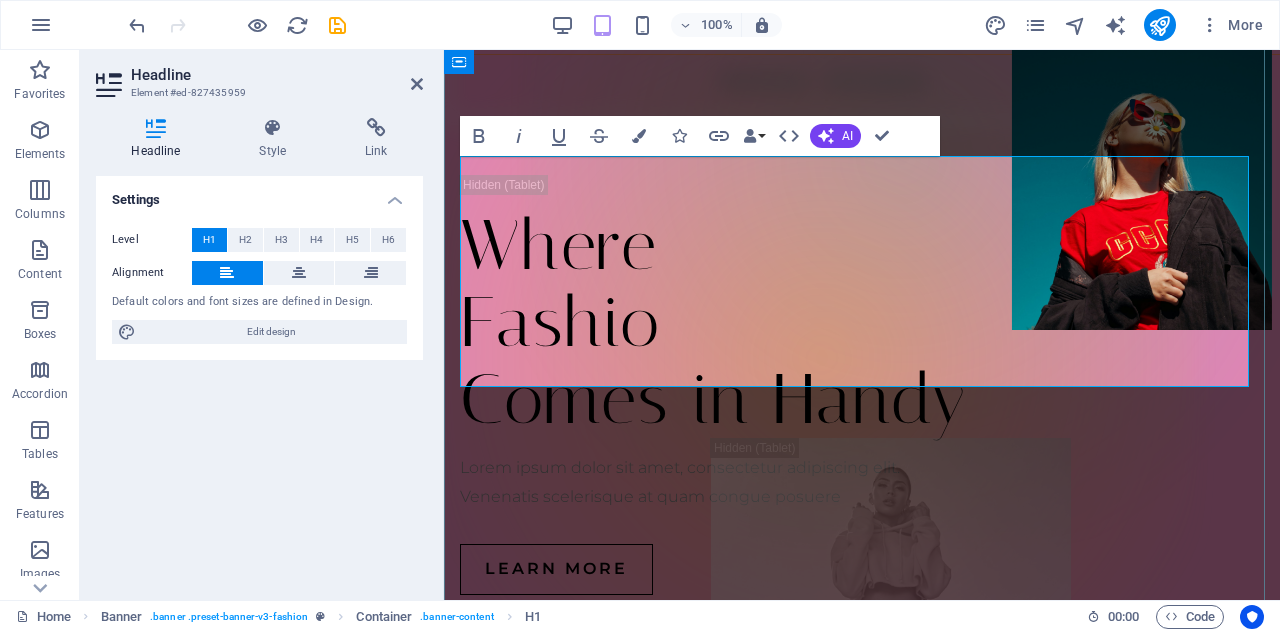 click on "Where ‌Fashio ‌Comes in Handy" at bounding box center [862, 322] 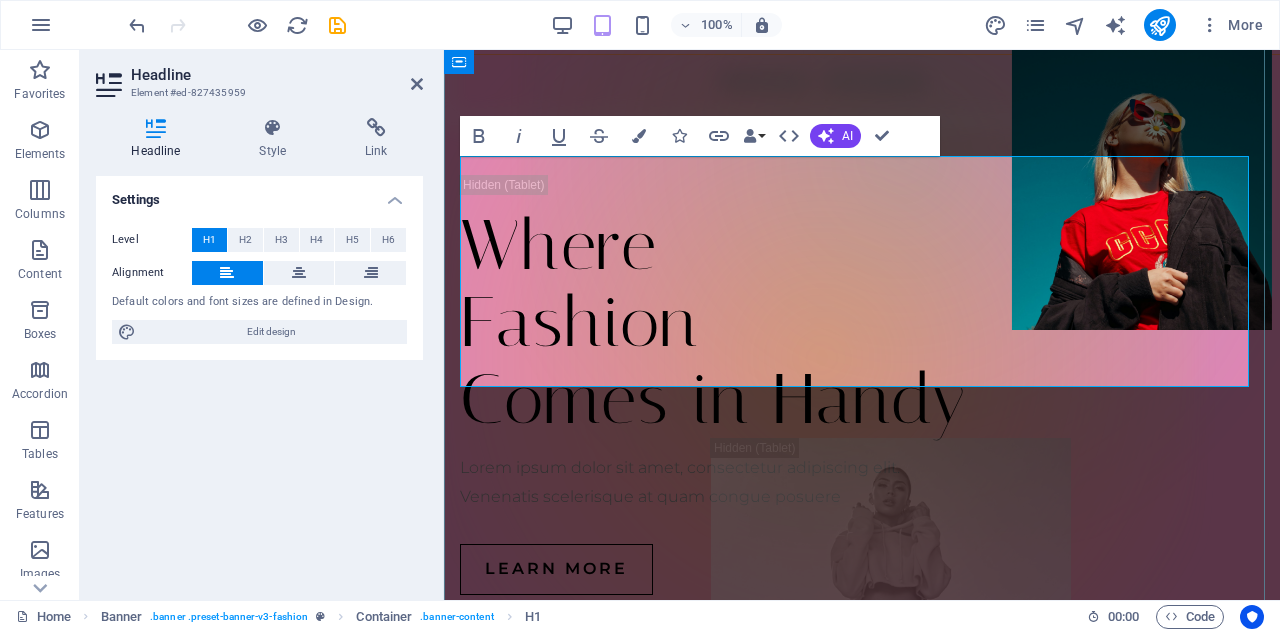 click on "Where  ‌Fashion ‌Comes in Handy" at bounding box center (862, 322) 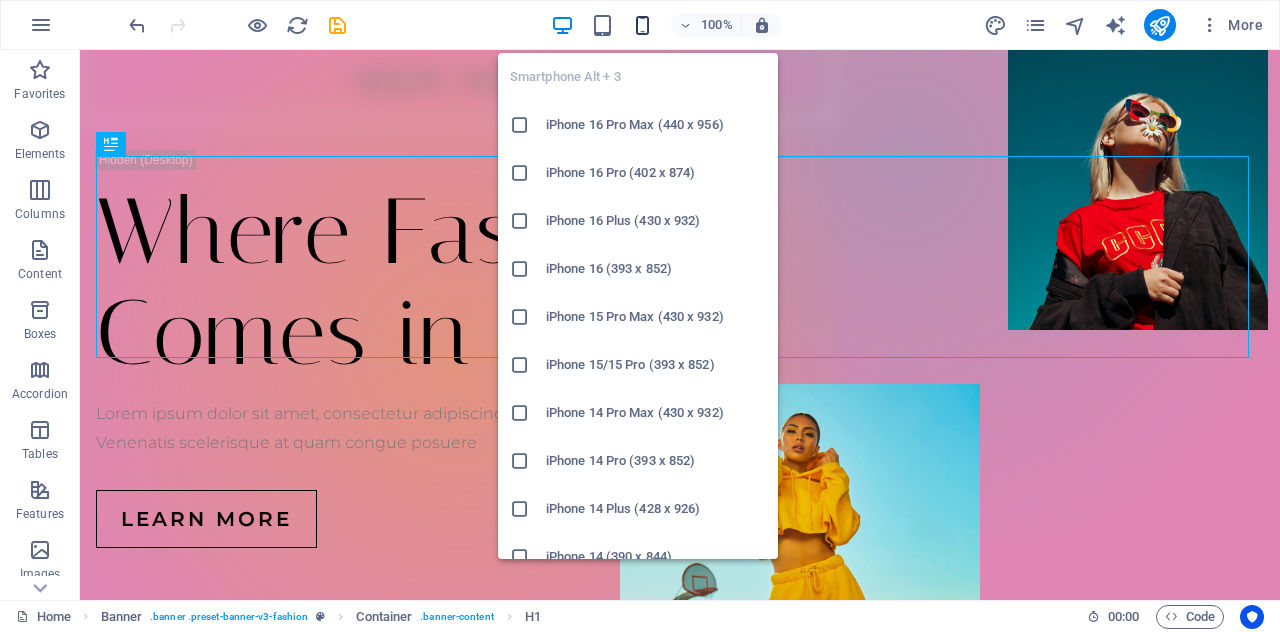 click at bounding box center (642, 25) 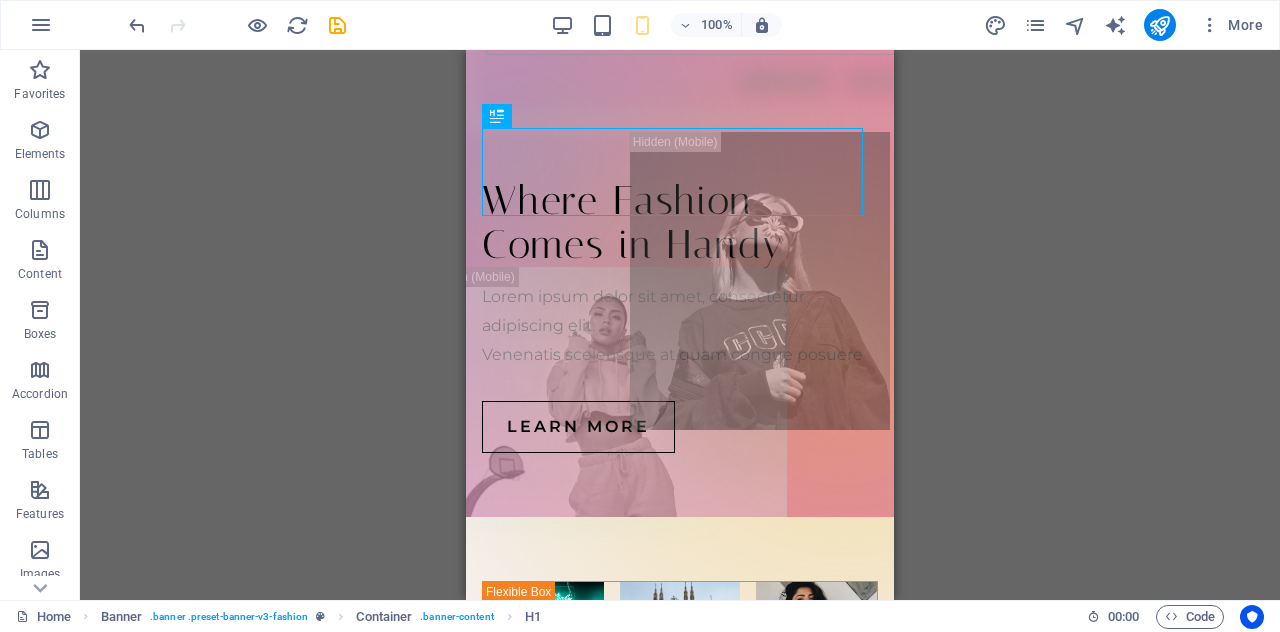 scroll, scrollTop: 0, scrollLeft: 0, axis: both 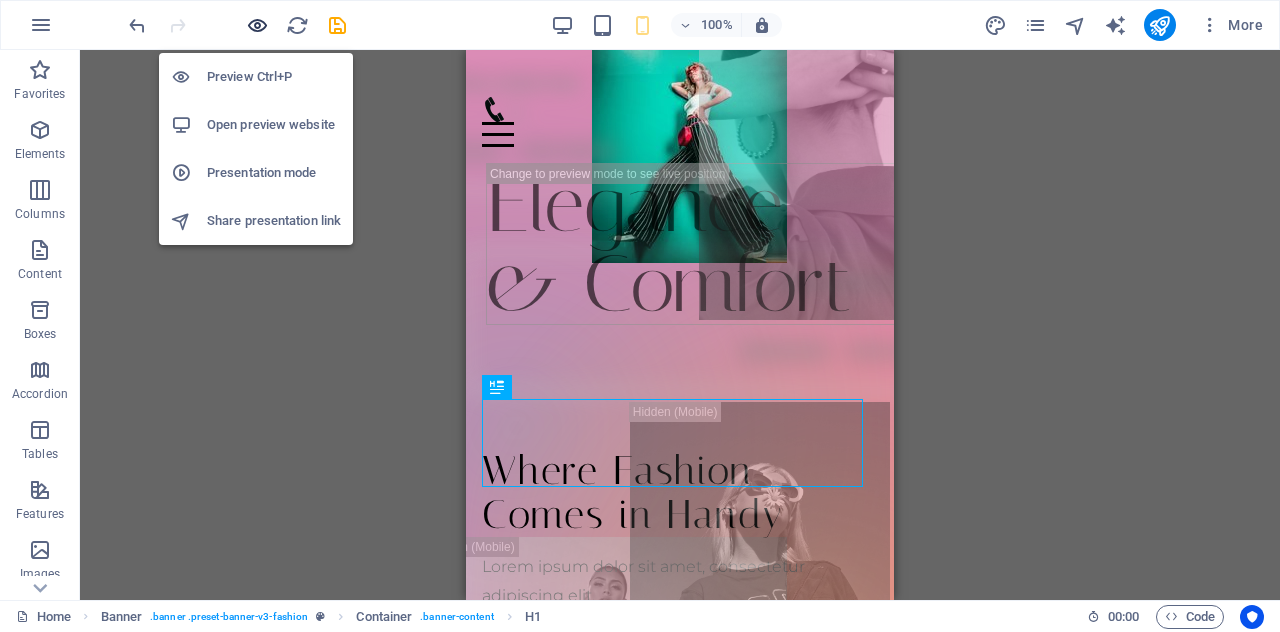 click at bounding box center (257, 25) 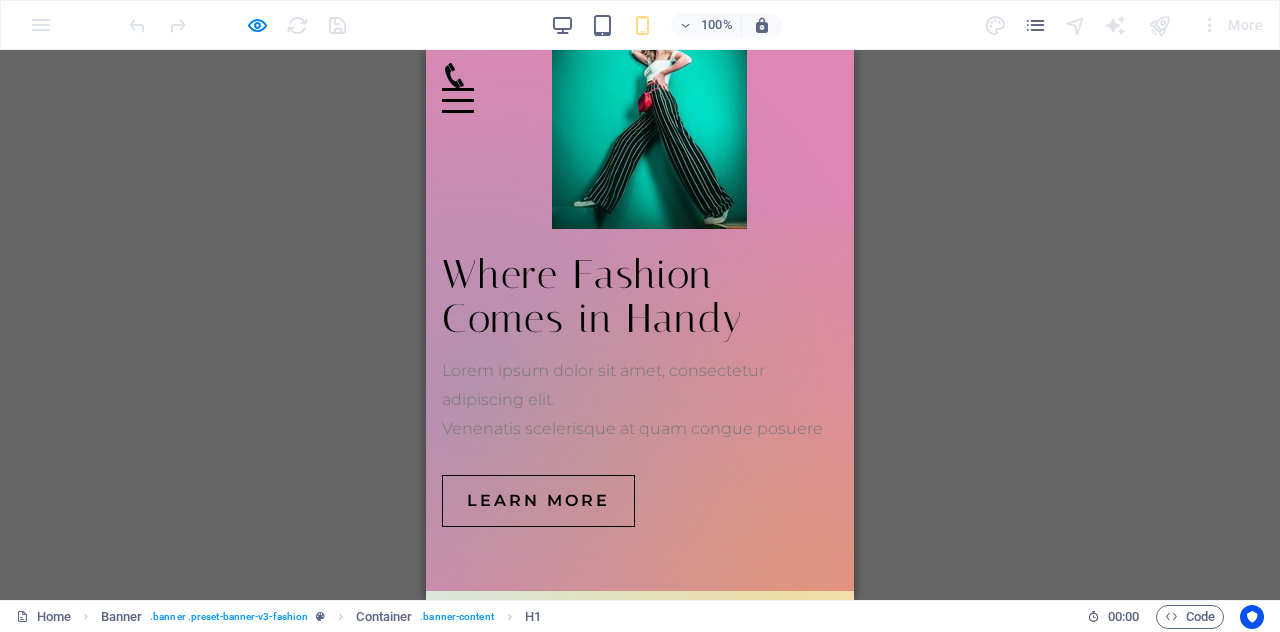 scroll, scrollTop: 11, scrollLeft: 0, axis: vertical 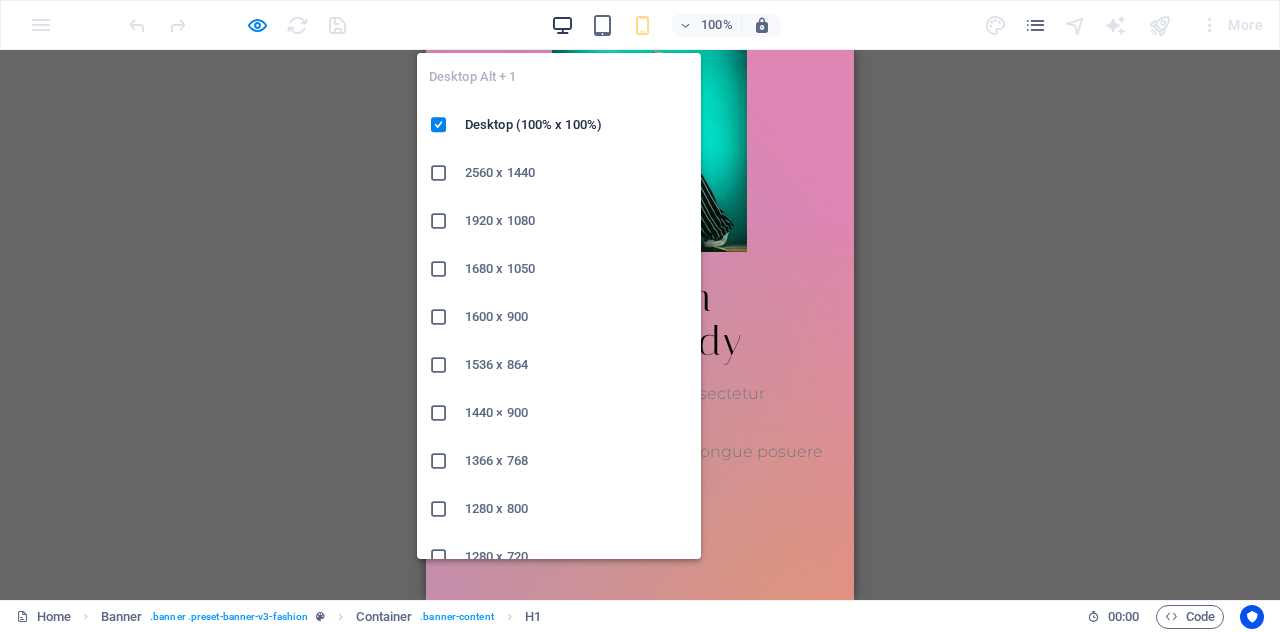click at bounding box center [562, 25] 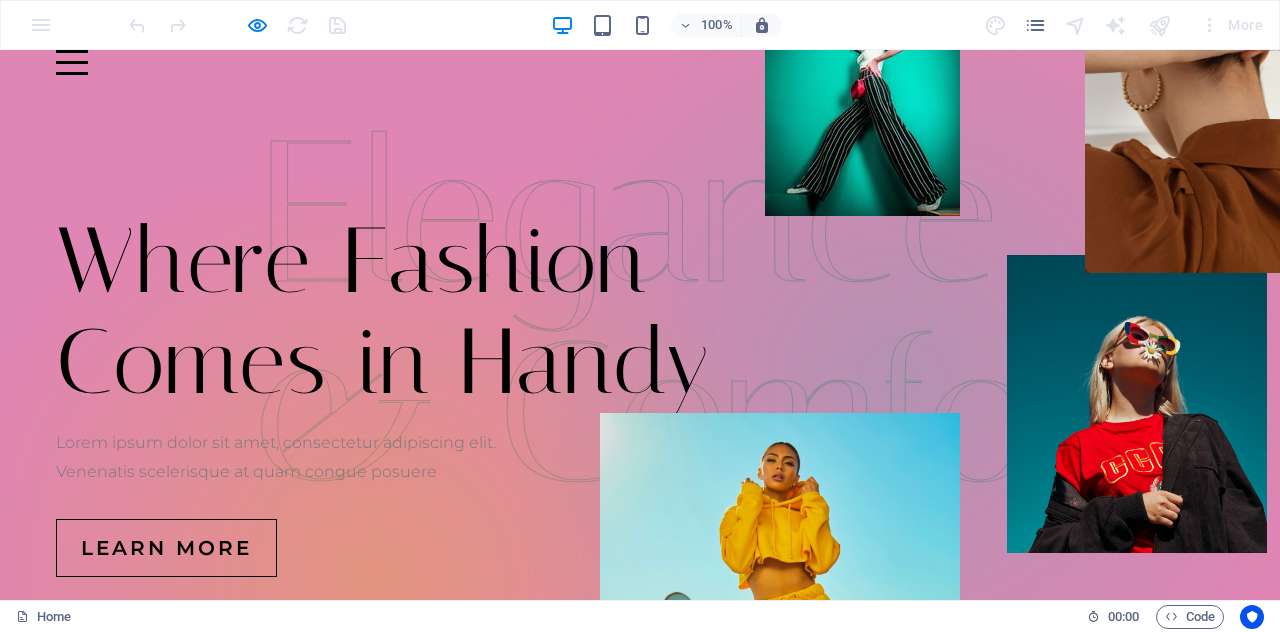 scroll, scrollTop: 40, scrollLeft: 0, axis: vertical 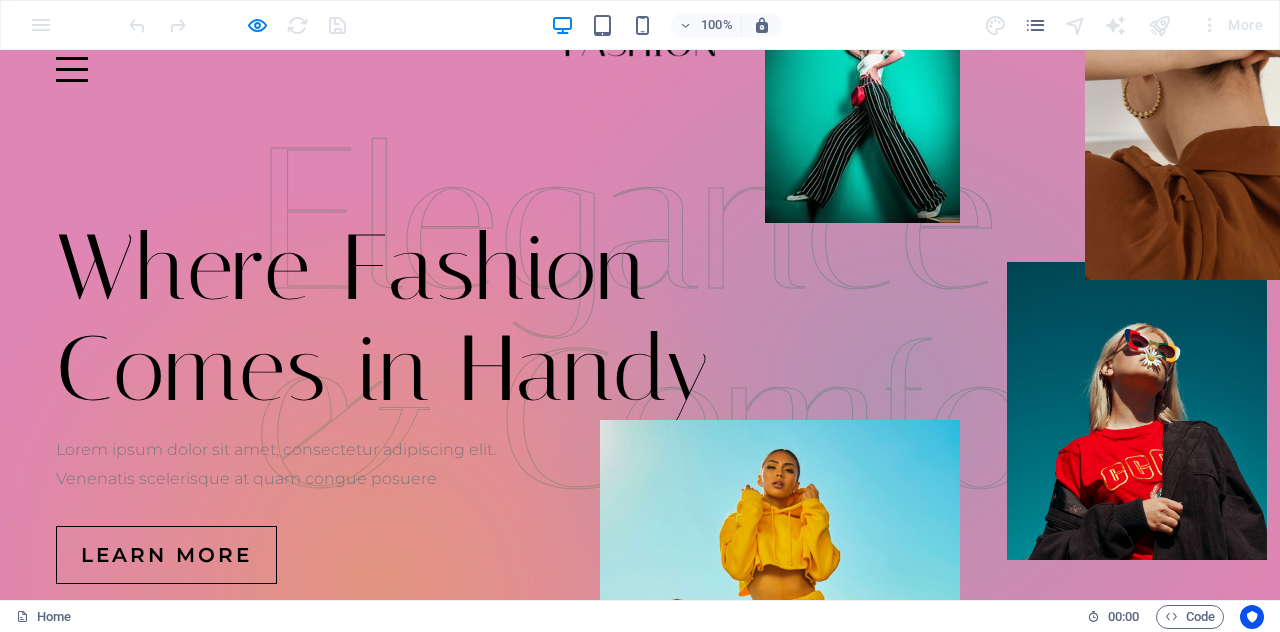 click at bounding box center [237, 25] 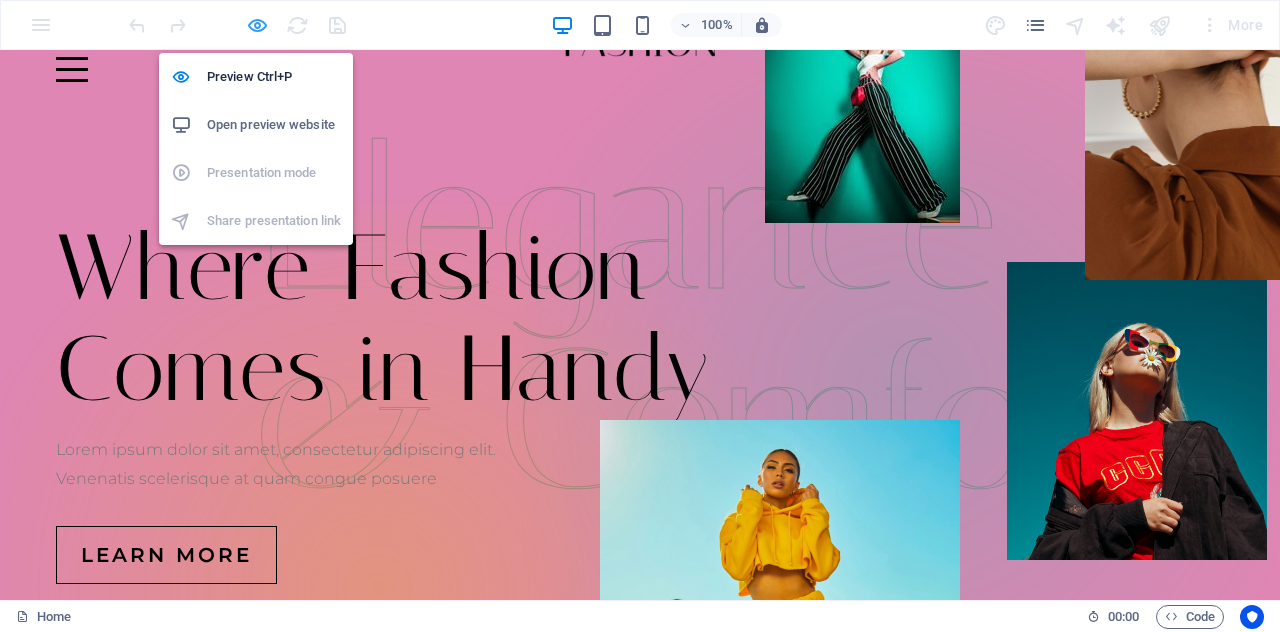 click at bounding box center [257, 25] 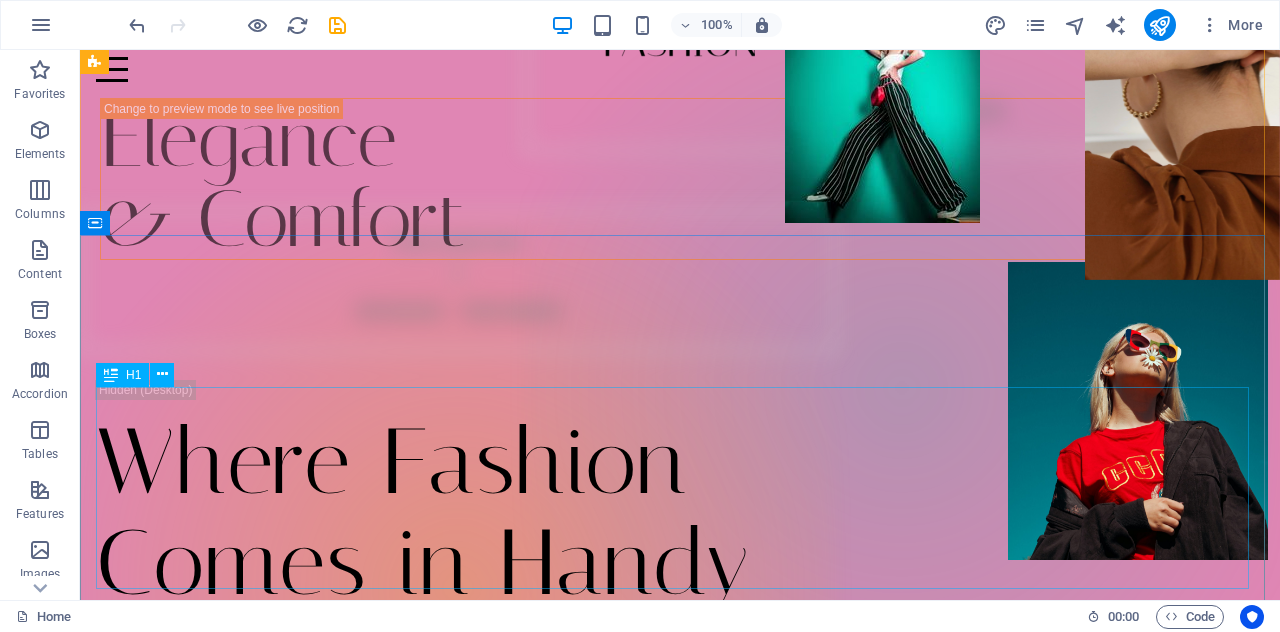 click on "Where Fashion Comes in Handy" at bounding box center (680, 513) 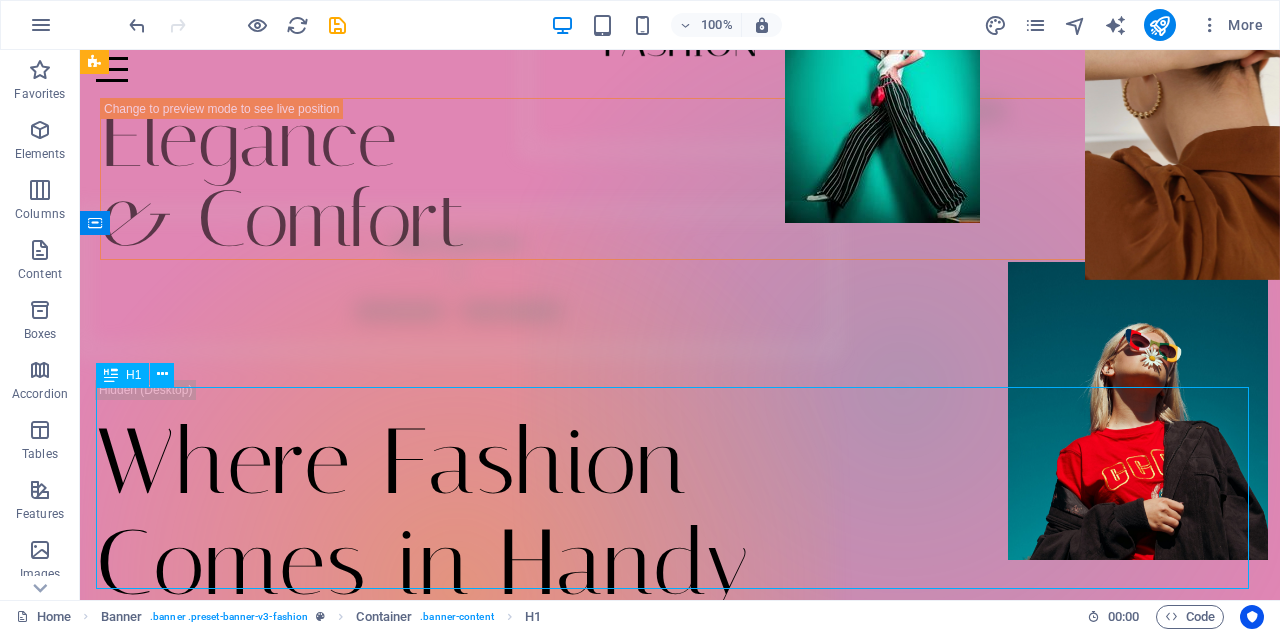 click on "Where Fashion Comes in Handy" at bounding box center (680, 513) 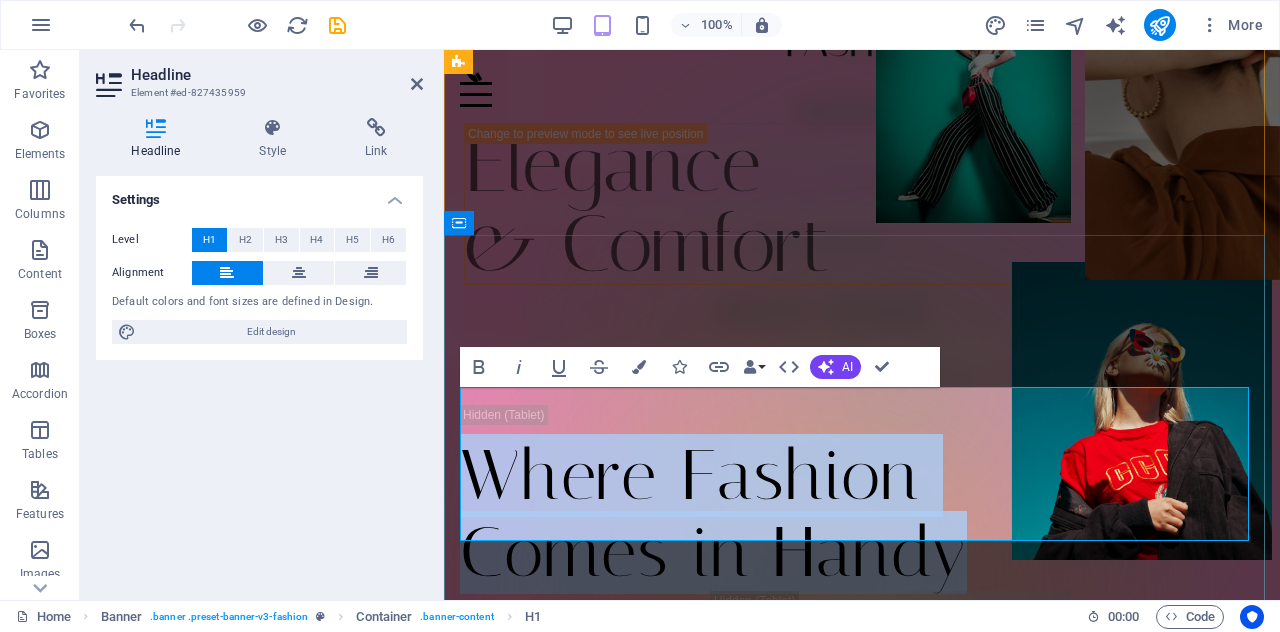 click on "Where Fashion Comes in Handy" at bounding box center [862, 514] 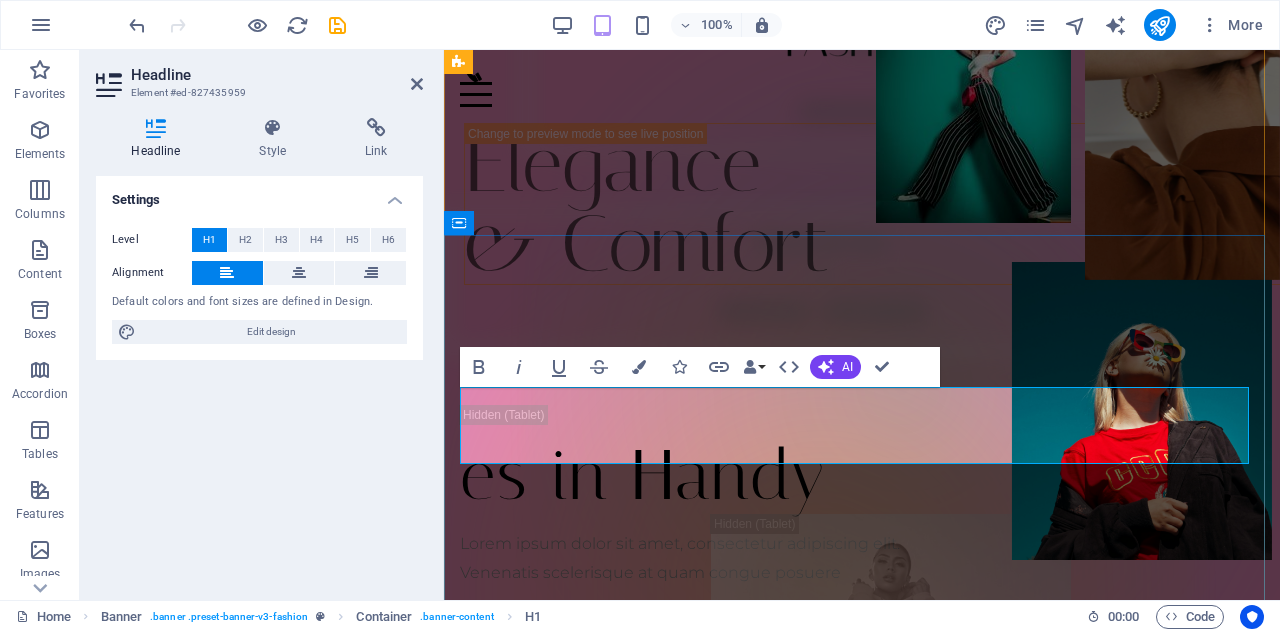 click on "es in Handy" at bounding box center (862, 475) 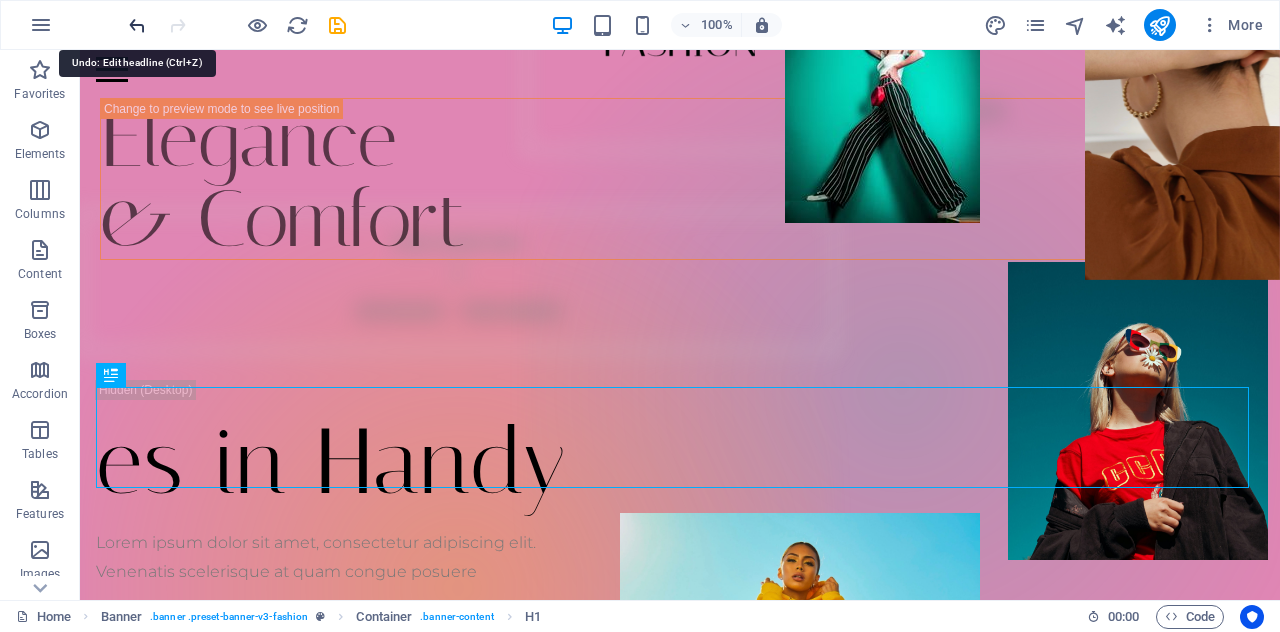click at bounding box center (137, 25) 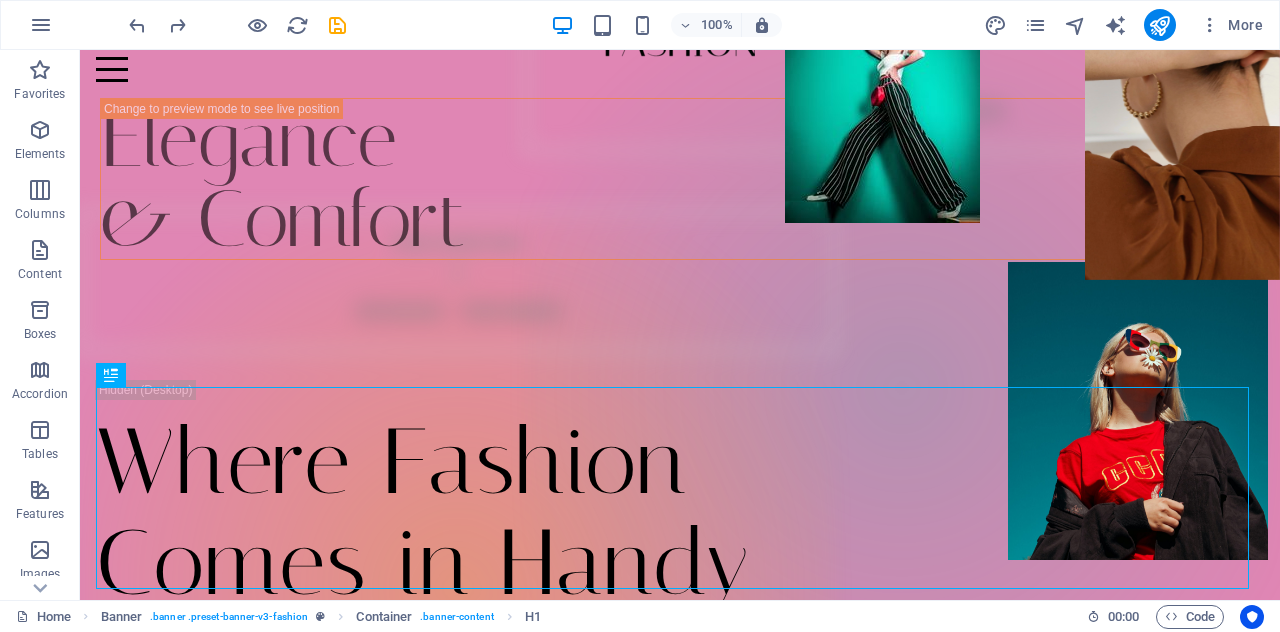 scroll, scrollTop: 0, scrollLeft: 0, axis: both 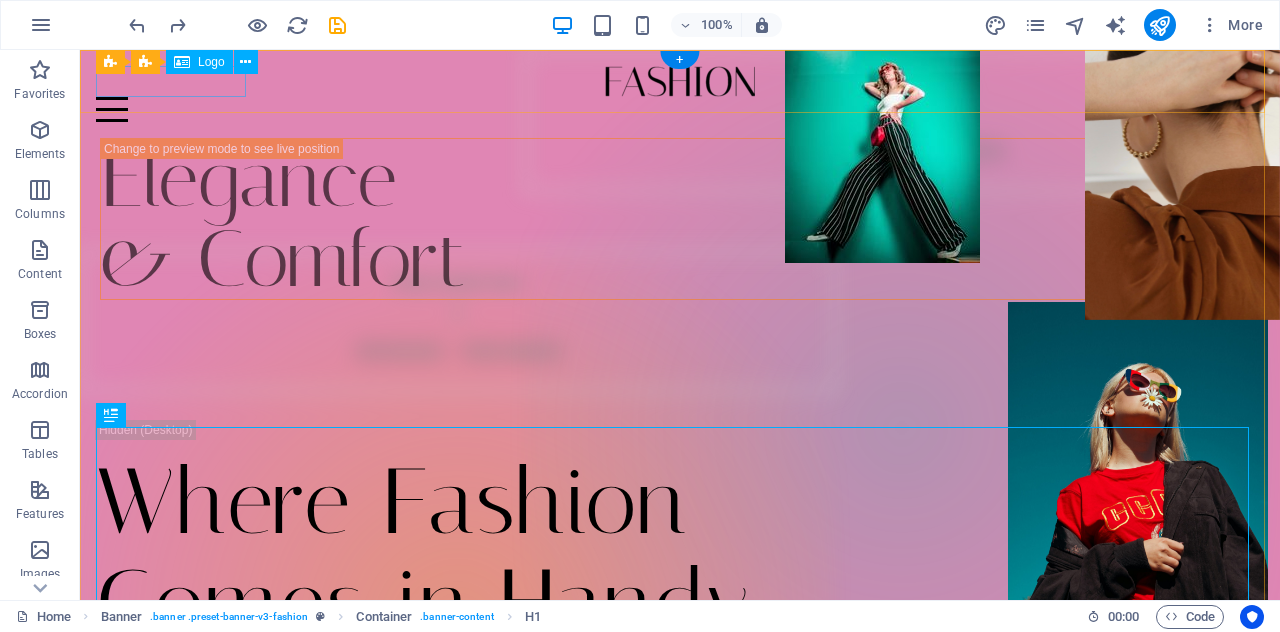 click at bounding box center [680, 81] 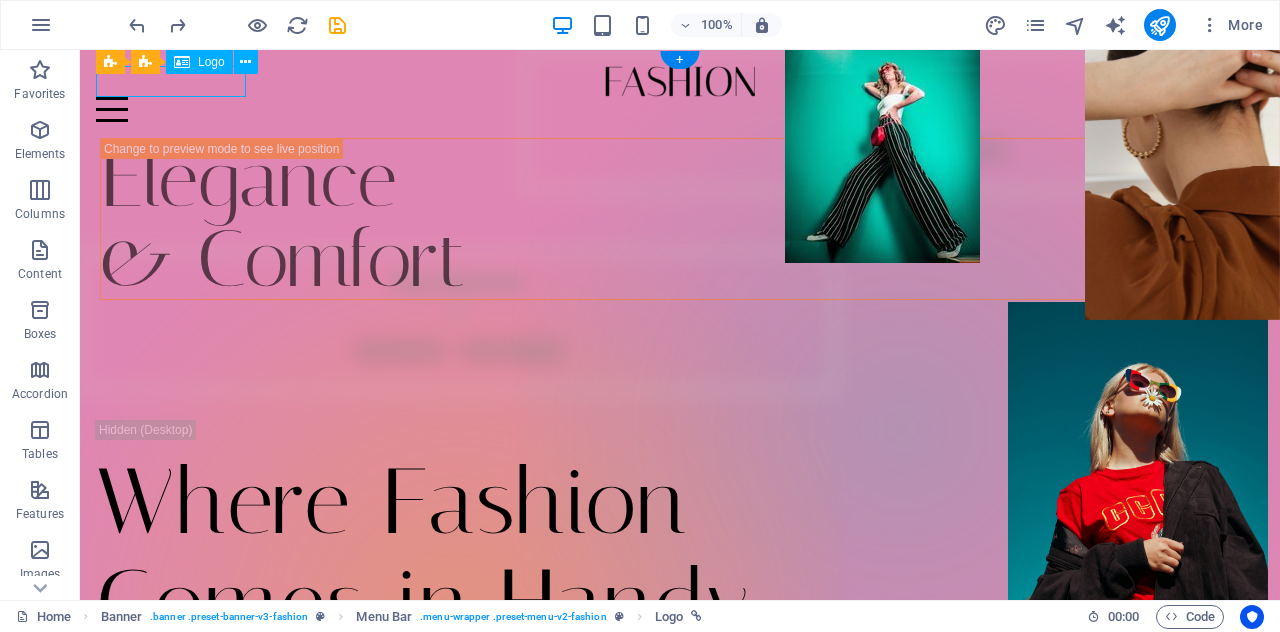 click at bounding box center (680, 81) 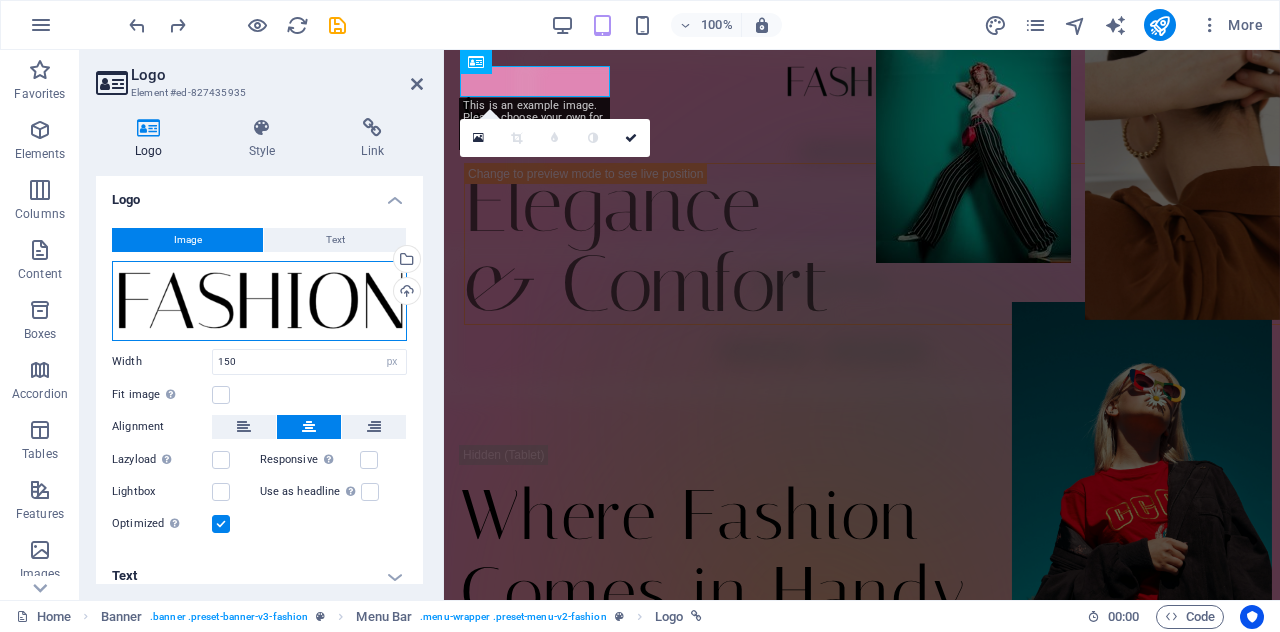 click on "Drag files here, click to choose files or select files from Files or our free stock photos & videos" at bounding box center [259, 301] 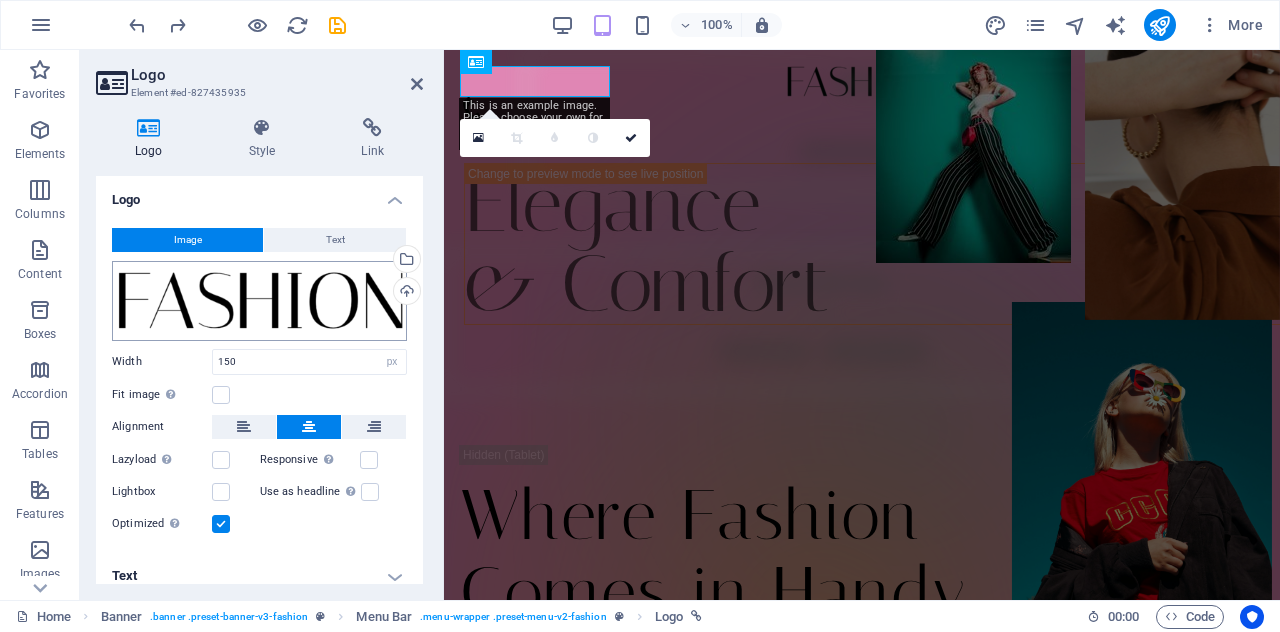 click on "accessoriesbyvee.com Home Favorites Elements Columns Content Boxes Accordion Tables Features Images Slider Header Footer Forms Marketing Collections Logo Element #ed-827435935 Logo Style Link Logo Image Text Drag files here, click to choose files or select files from Files or our free stock photos & videos Select files from the file manager, stock photos, or upload file(s) Upload Width 150 Default auto px rem % em vh vw Fit image Automatically fit image to a fixed width and height Height Default auto px Alignment Lazyload Loading images after the page loads improves page speed. Responsive Automatically load retina image and smartphone optimized sizes. Lightbox Use as headline The image will be wrapped in an H1 headline tag. Useful for giving alternative text the weight of an H1 headline, e.g. for the logo. Leave unchecked if uncertain. Optimized Images are compressed to improve page speed. Position Direction Custom X offset 50 px" at bounding box center (640, 316) 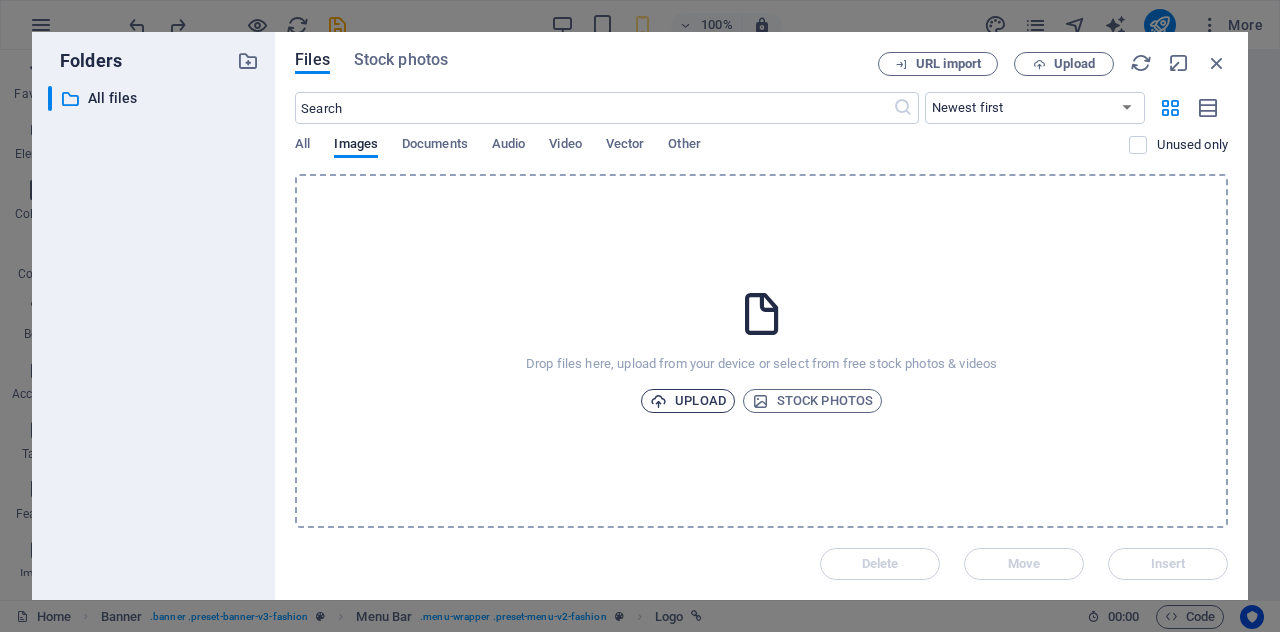 click on "Upload" at bounding box center [688, 401] 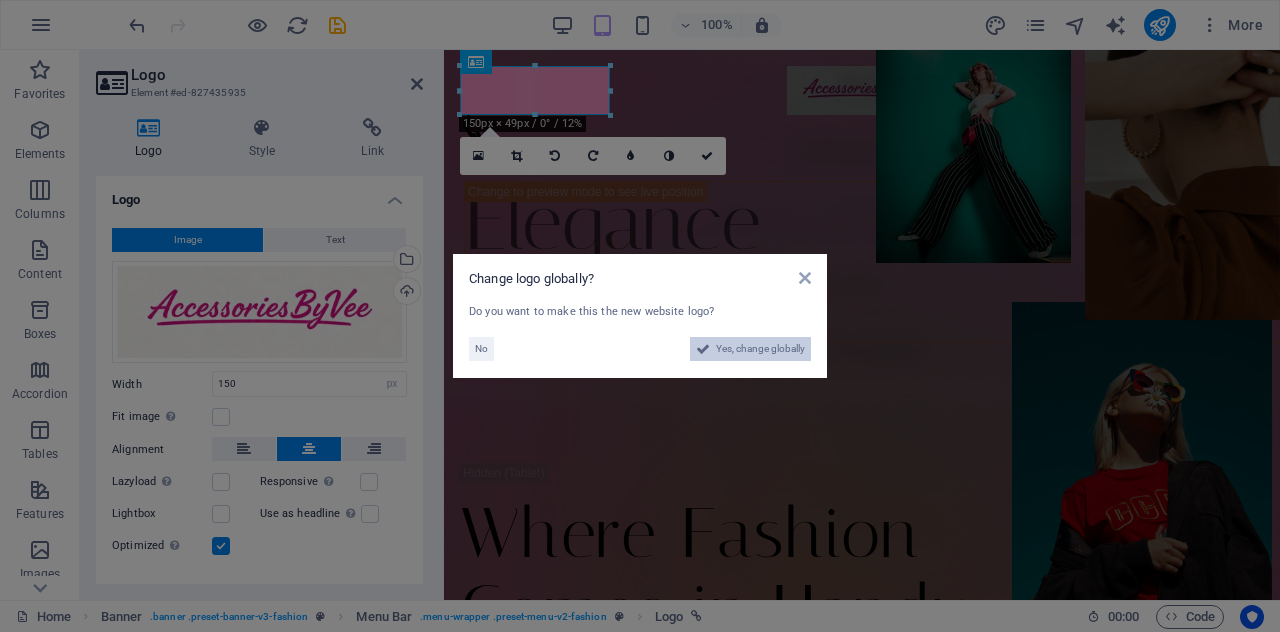 click on "Yes, change globally" at bounding box center (760, 349) 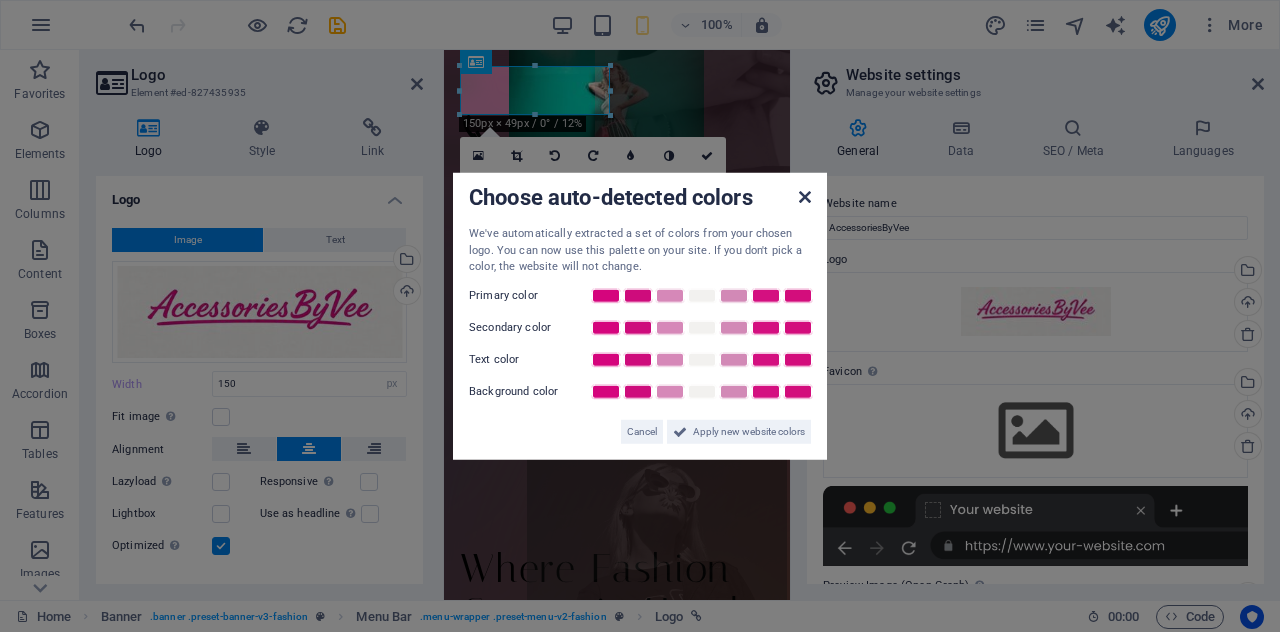 click at bounding box center (805, 197) 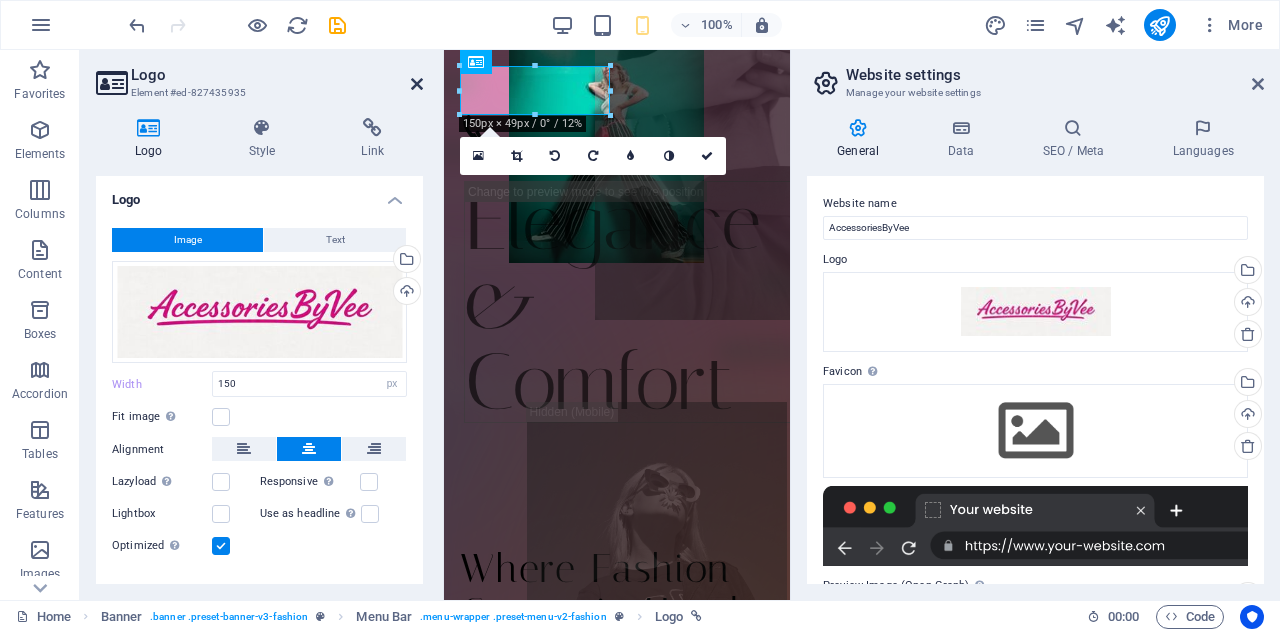 click at bounding box center (417, 84) 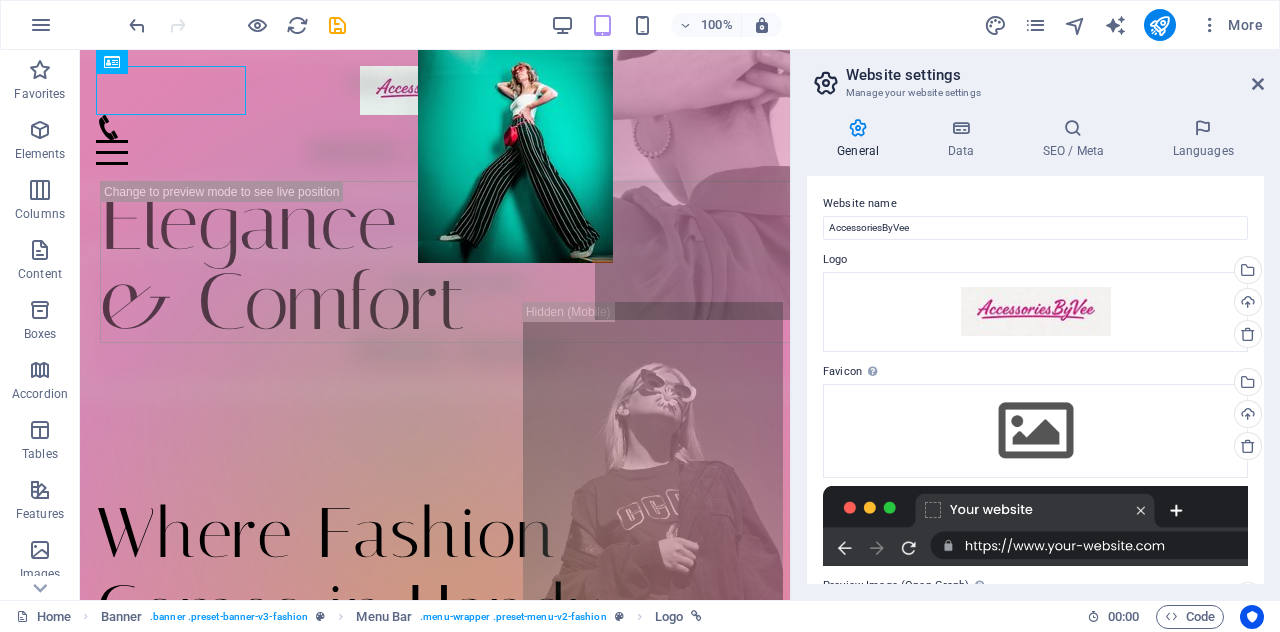 click on "Website settings" at bounding box center [1055, 75] 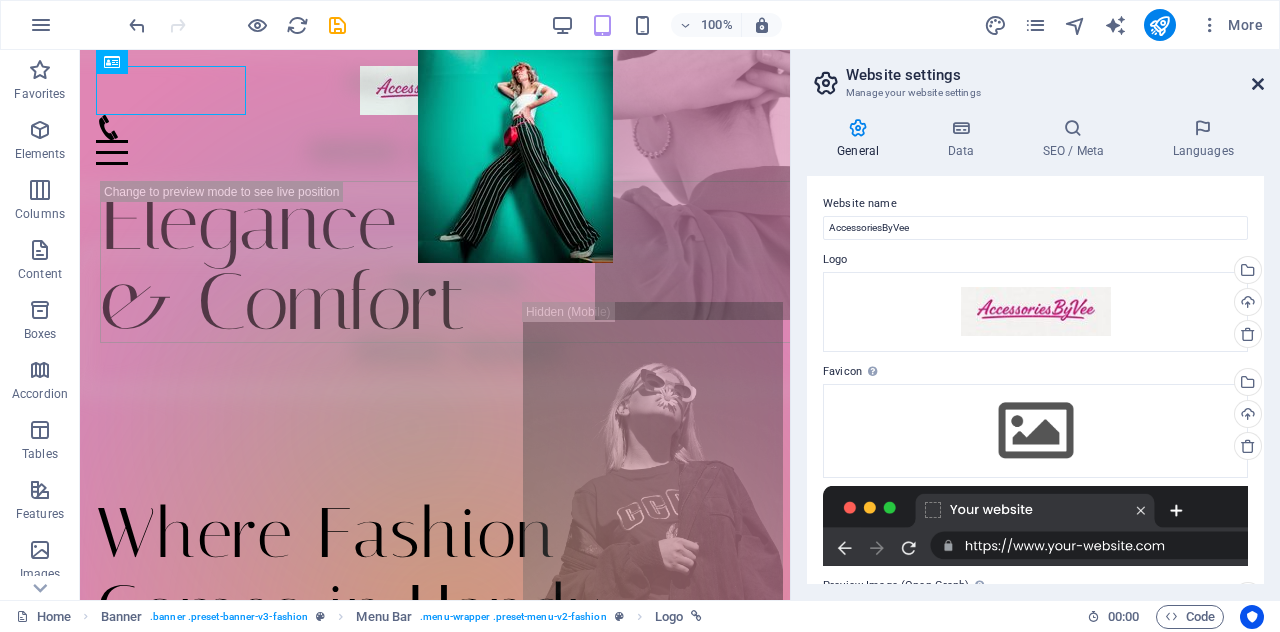 click at bounding box center [1258, 84] 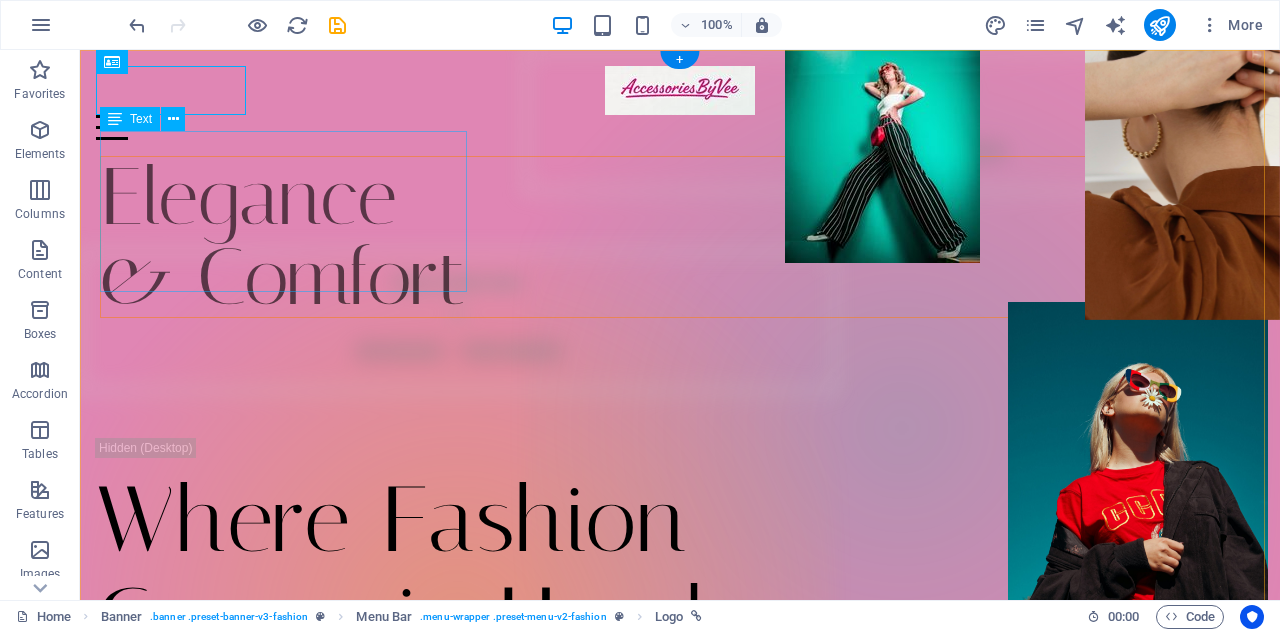 click on "Elegance & Comfort" at bounding box center (700, 237) 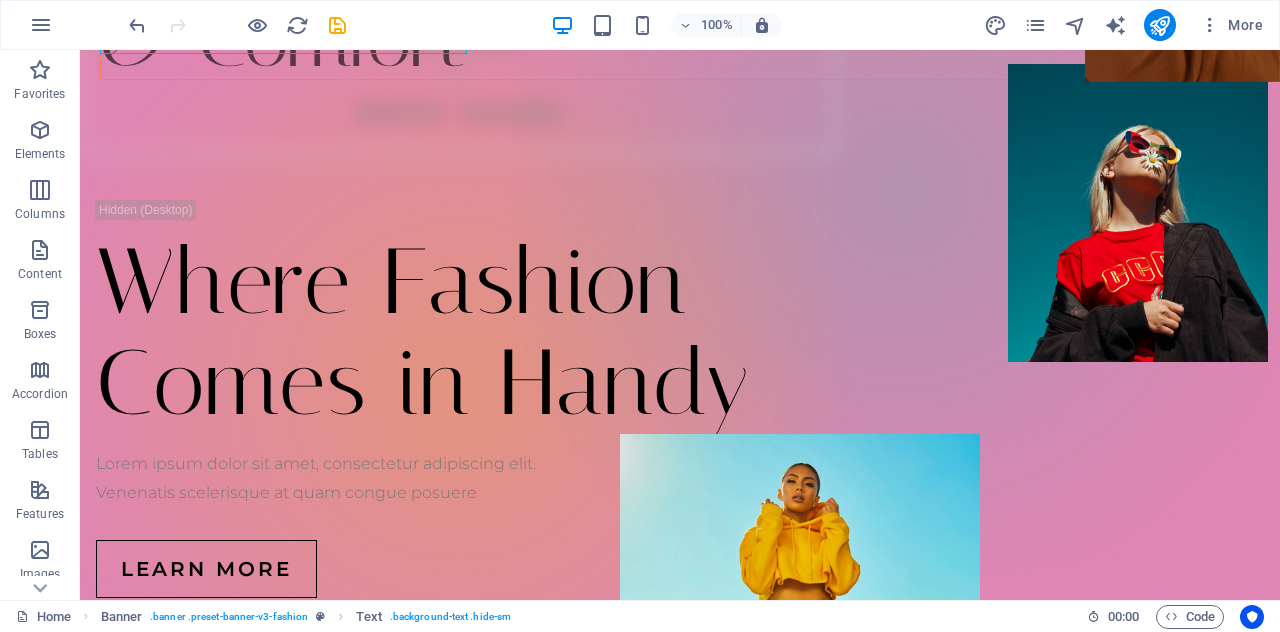 scroll, scrollTop: 222, scrollLeft: 0, axis: vertical 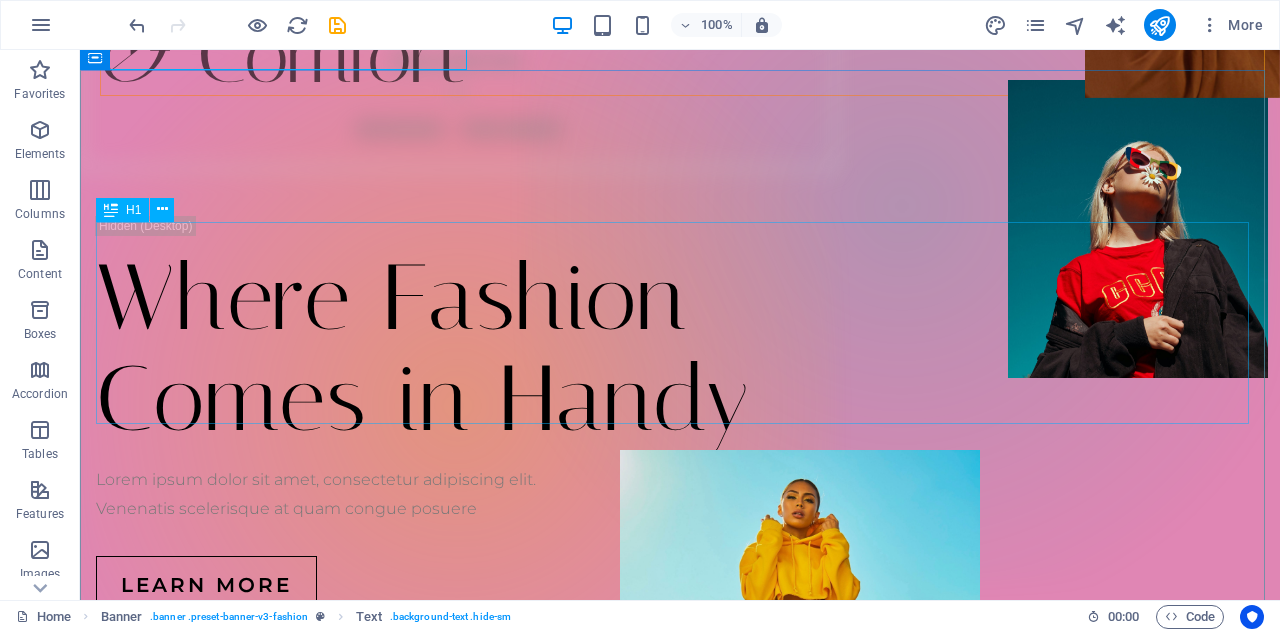 click on "Where Fashion Comes in Handy" at bounding box center [680, 349] 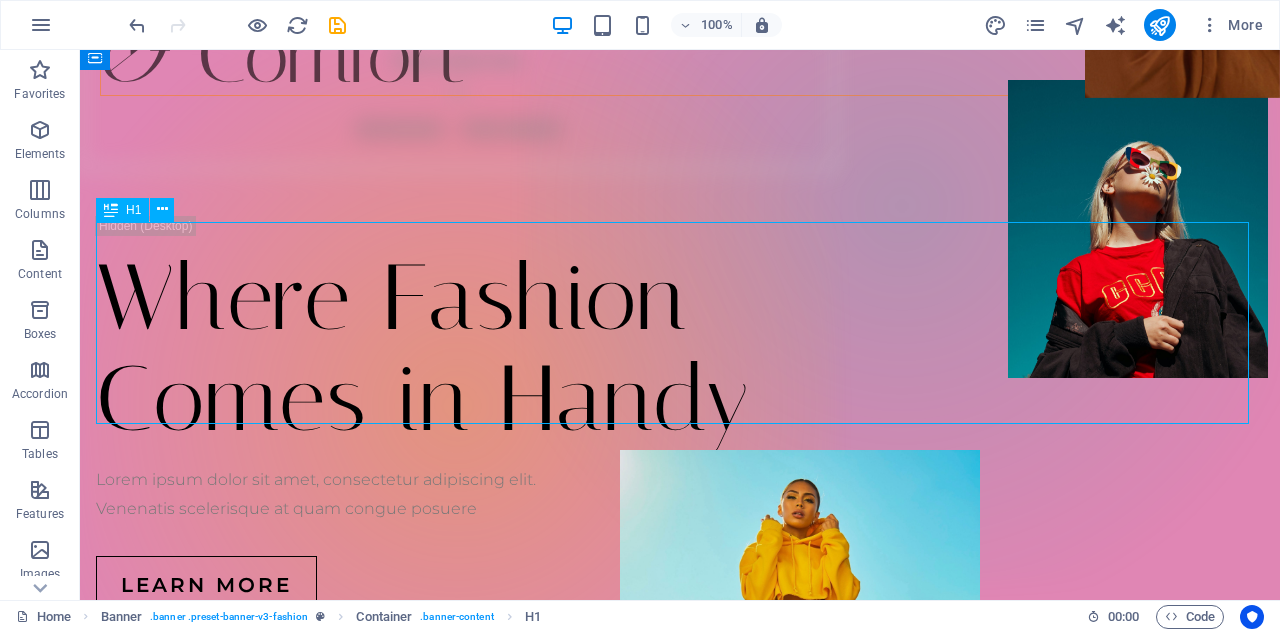 click on "Where Fashion Comes in Handy" at bounding box center (680, 349) 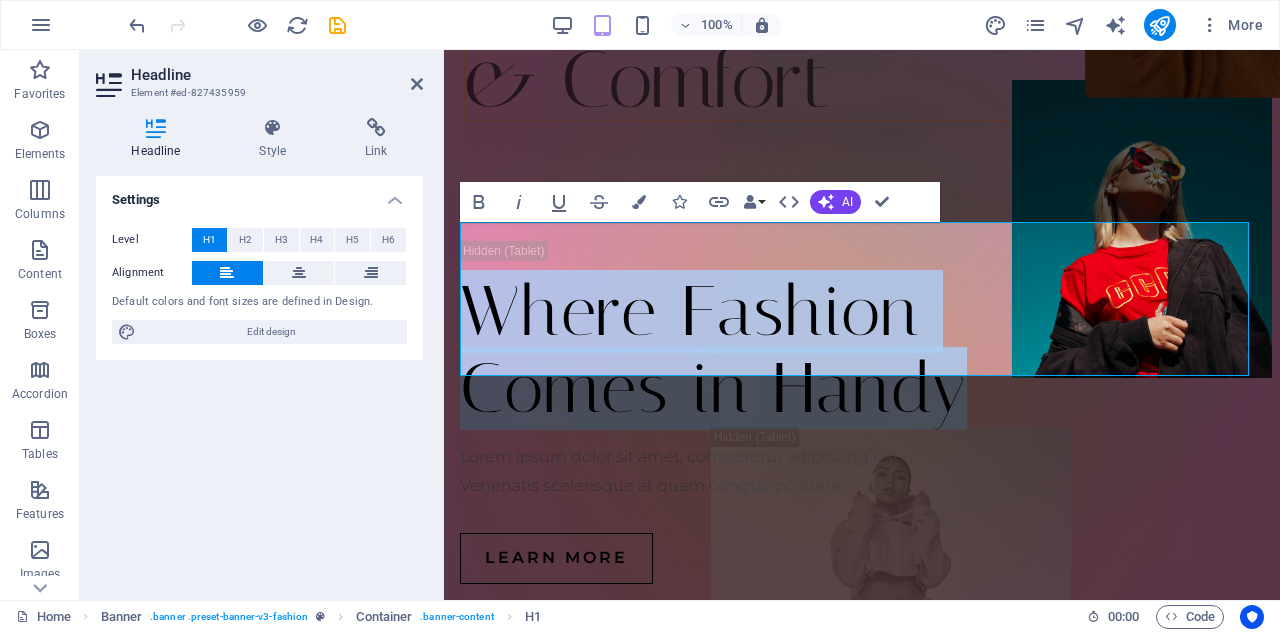 click on "Where Fashion Comes in Handy" at bounding box center (862, 350) 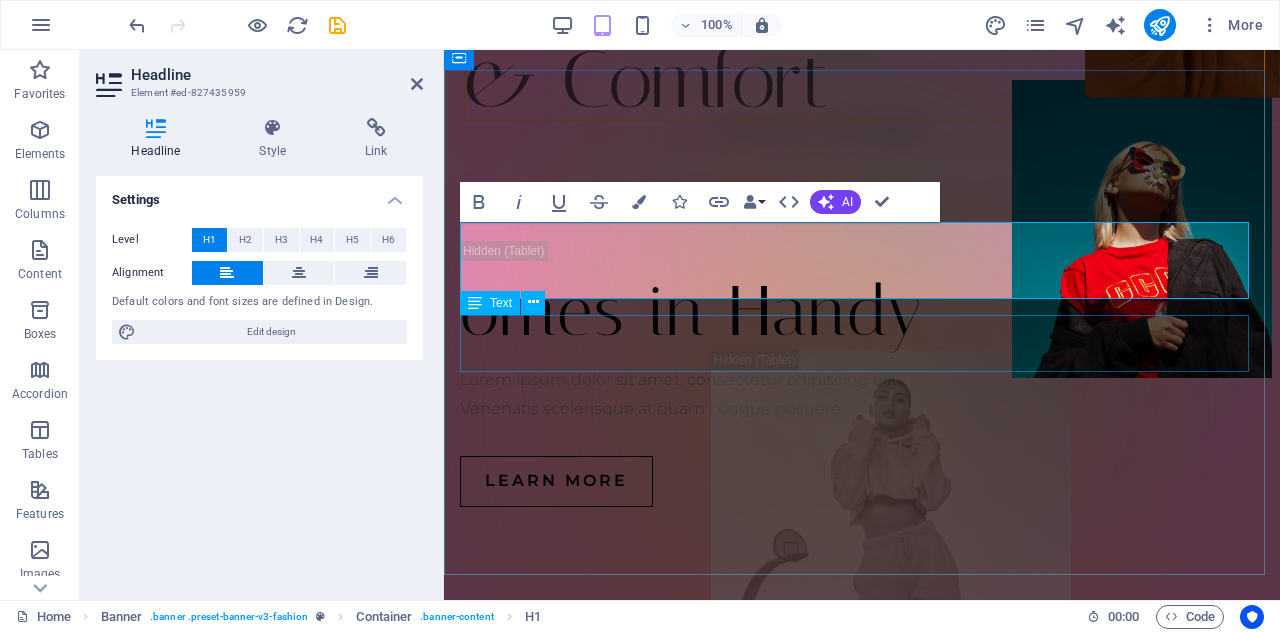 type 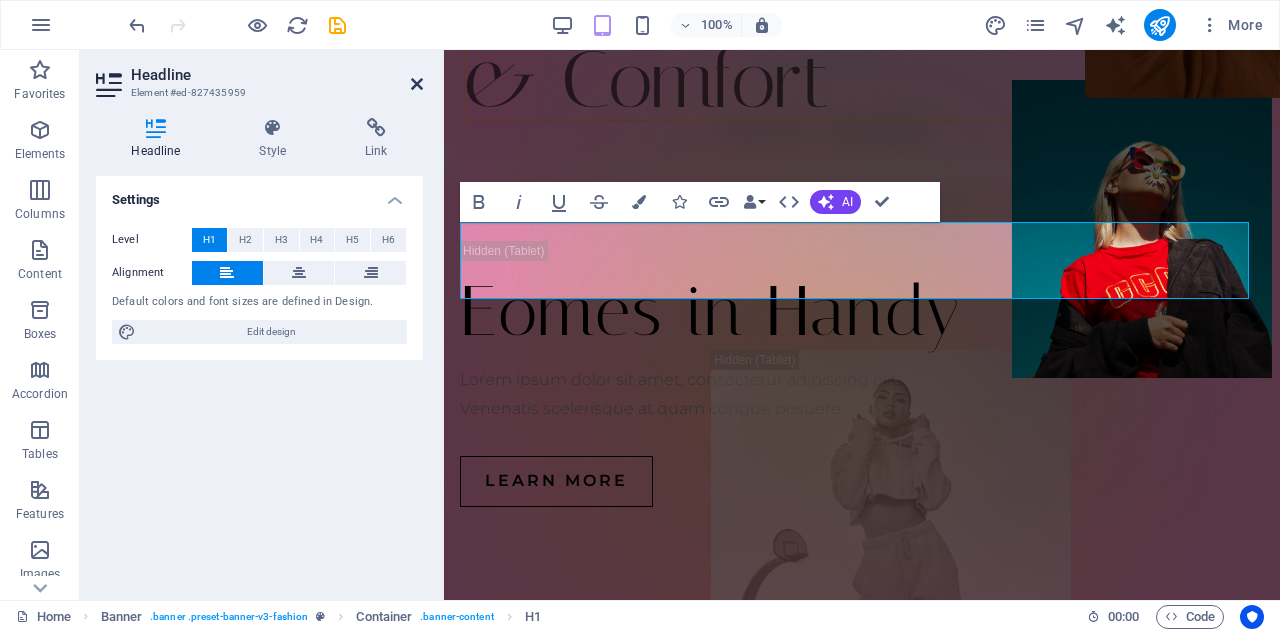 click at bounding box center (417, 84) 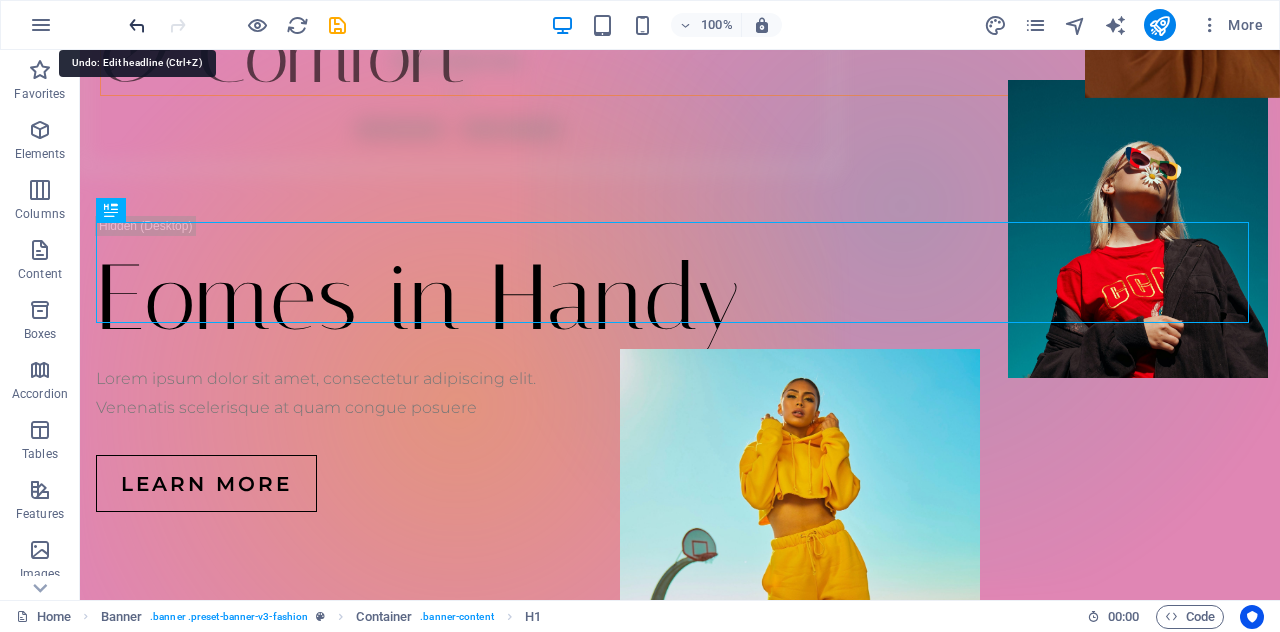 click at bounding box center (137, 25) 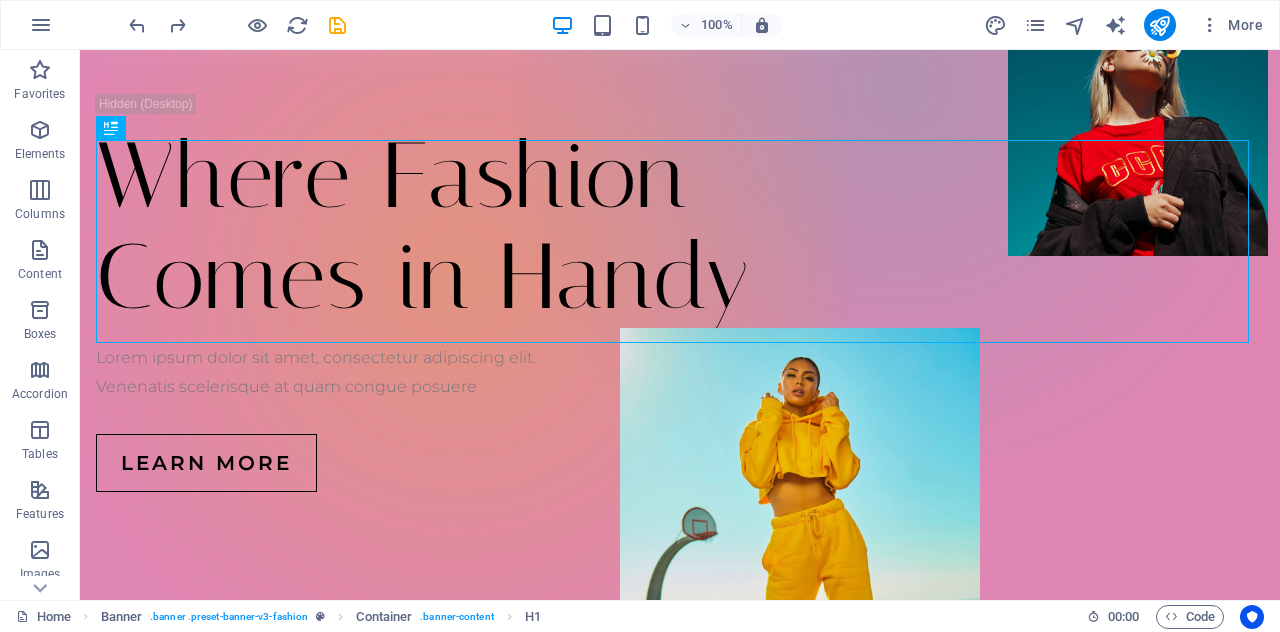 scroll, scrollTop: 160, scrollLeft: 0, axis: vertical 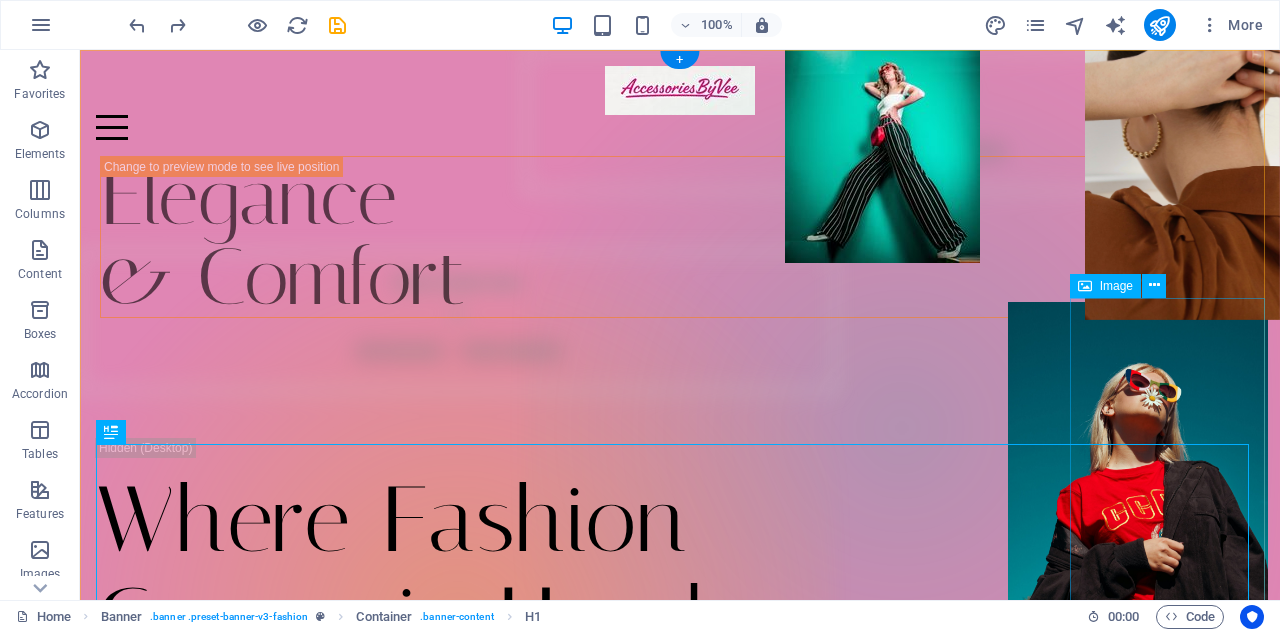 click at bounding box center (1182, 145) 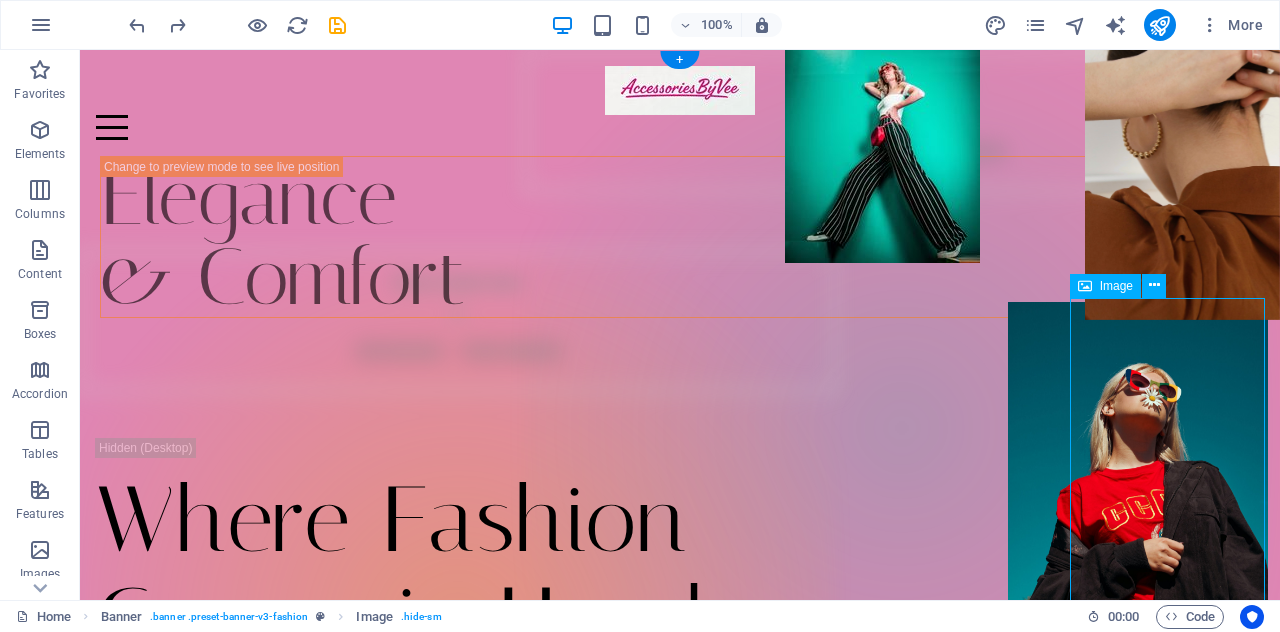 click at bounding box center [1182, 145] 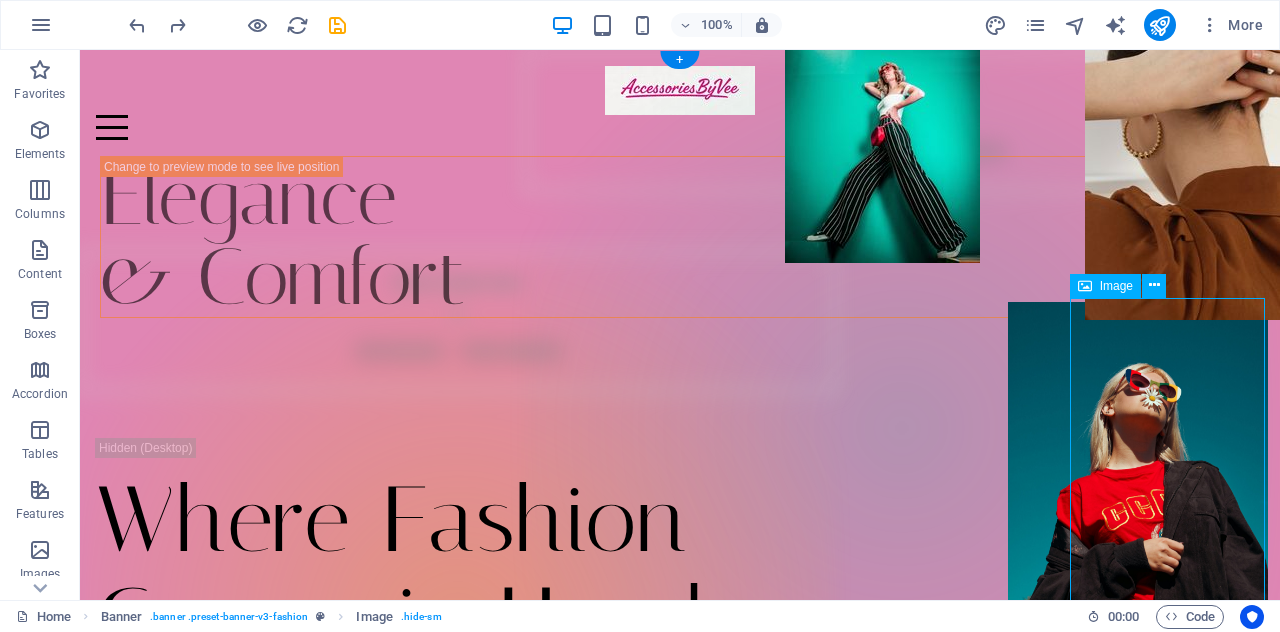 select on "px" 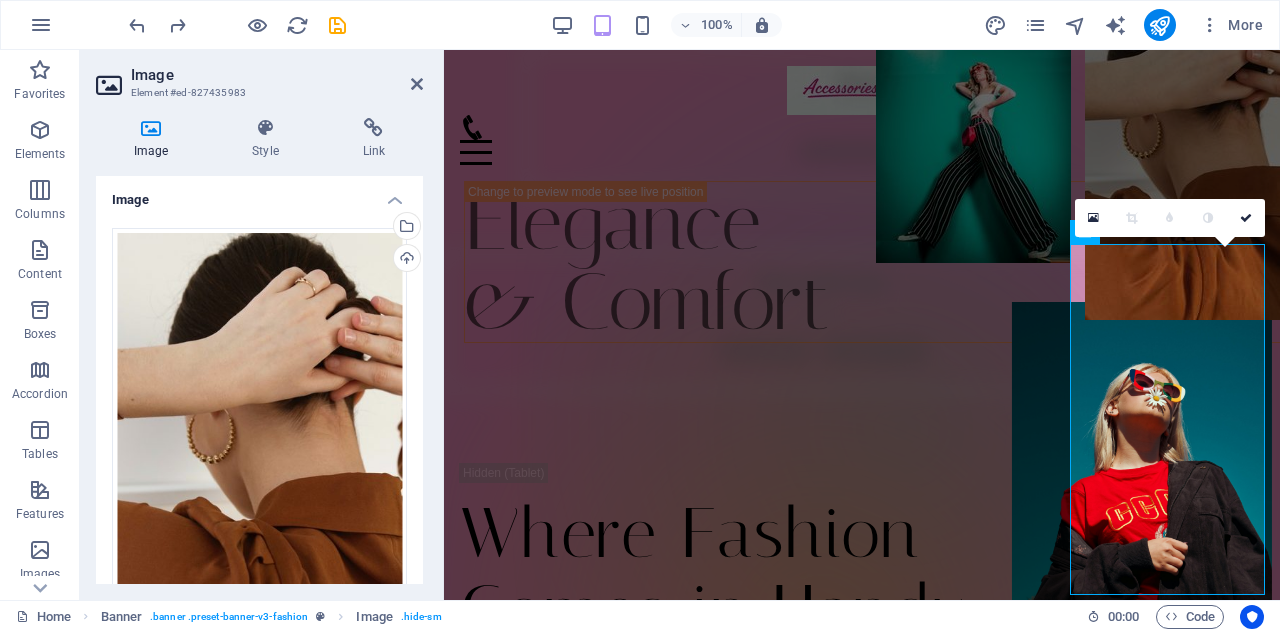 click on "Drag files here, click to choose files or select files from Files or our free stock photos & videos" at bounding box center [259, 447] 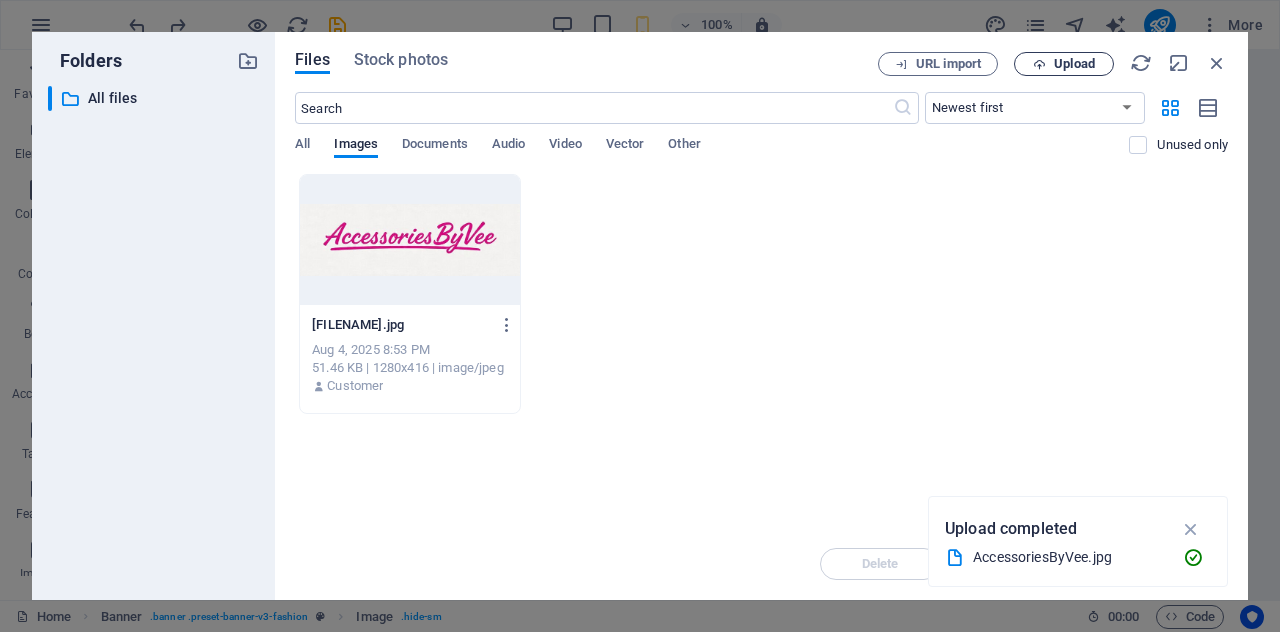 click on "Upload" at bounding box center [1064, 64] 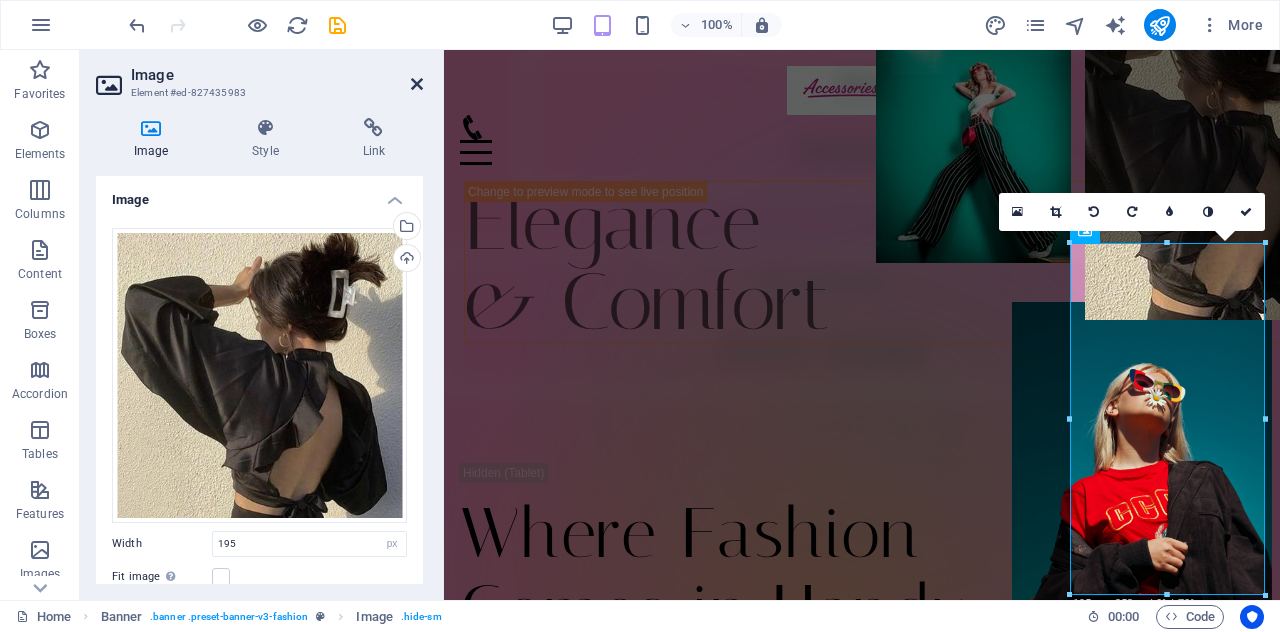 click at bounding box center [417, 84] 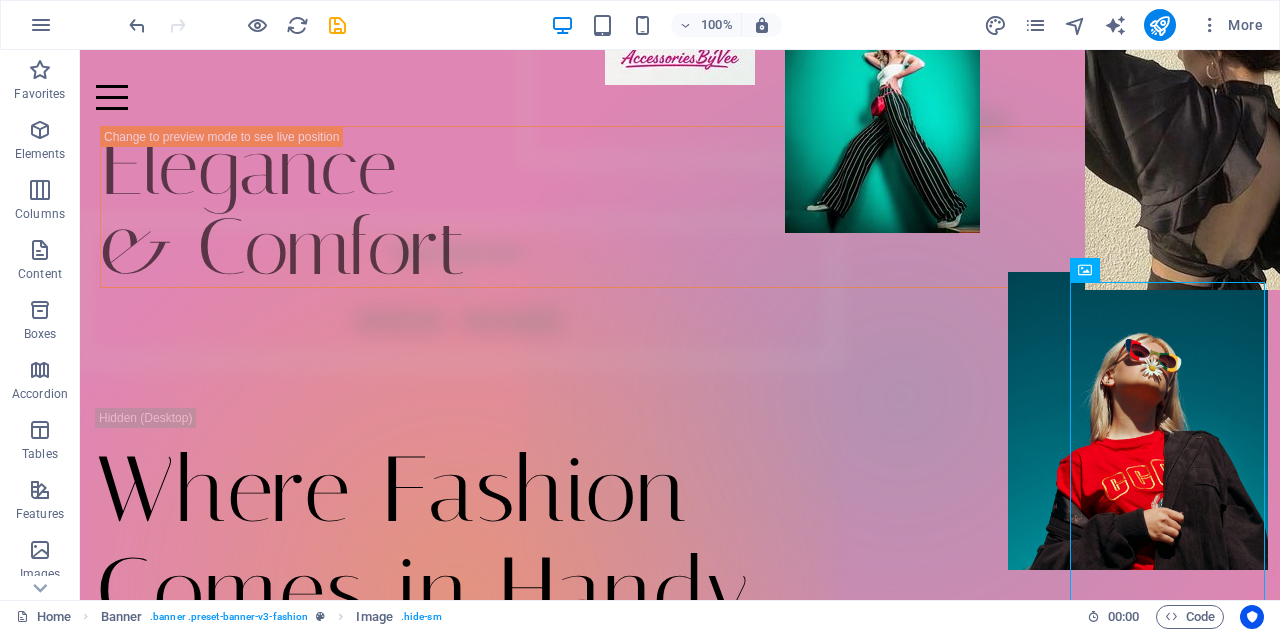 scroll, scrollTop: 0, scrollLeft: 0, axis: both 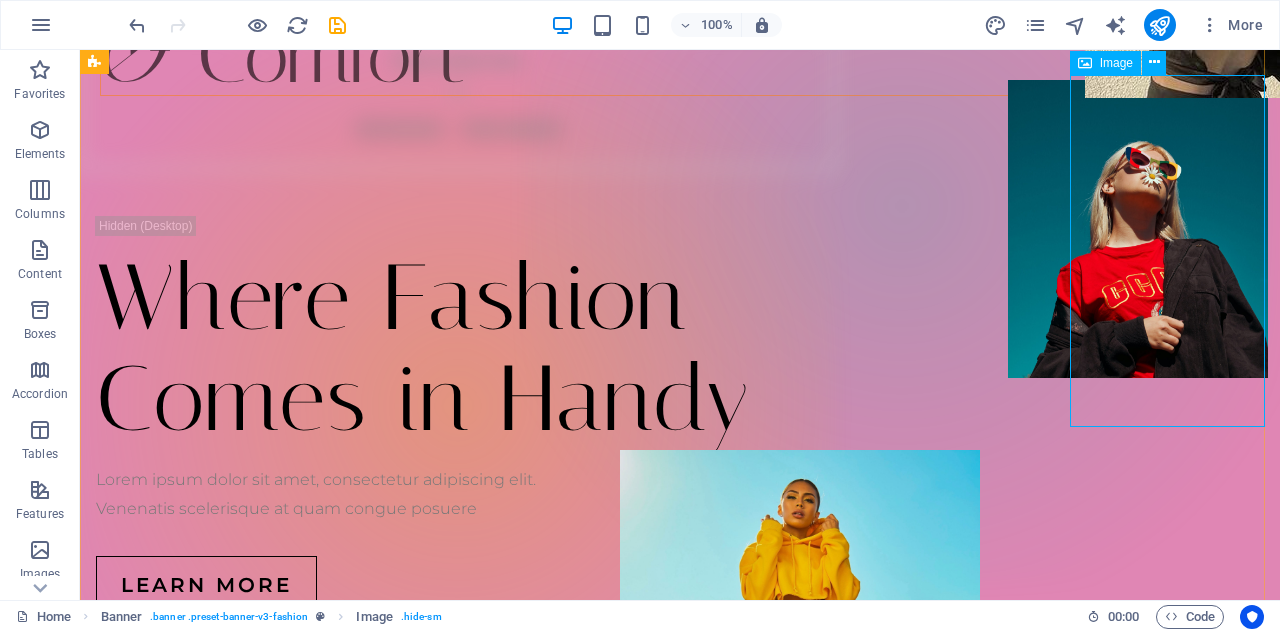 click at bounding box center (1182, -78) 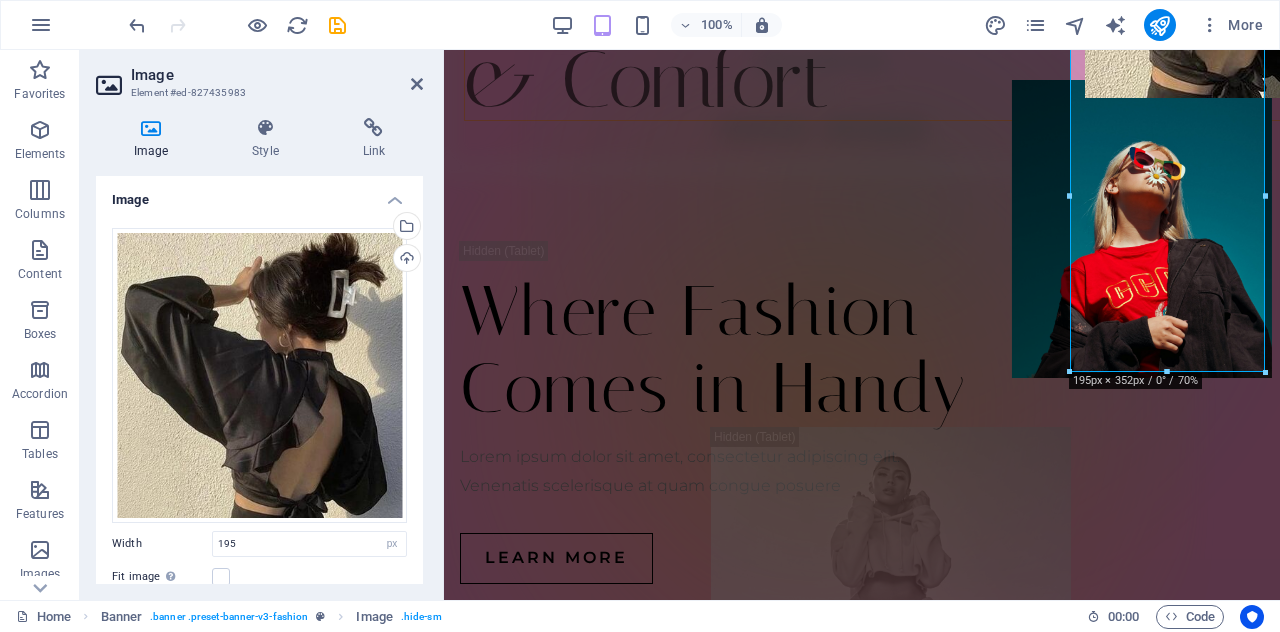 click on "Image Element #ed-827435983 Image Style Link Image Drag files here, click to choose files or select files from Files or our free stock photos & videos Select files from the file manager, stock photos, or upload file(s) Upload Width 195 Default auto px rem % em vh vw Fit image Automatically fit image to a fixed width and height Height Default auto px Alignment Lazyload Loading images after the page loads improves page speed. Responsive Automatically load retina image and smartphone optimized sizes. Lightbox Use as headline The image will be wrapped in an H1 headline tag. Useful for giving alternative text the weight of an H1 headline, e.g. for the logo. Leave unchecked if uncertain. Optimized Images are compressed to improve page speed. Position Direction Custom X offset 50 px rem % vh vw Y offset 50 px rem % vh vw Text Float No float Image left Image right Determine how text should behave around the image. Text Alternative text Image caption Paragraph Format Normal Heading 1 Heading 2 Heading 3 Heading 4 Code" at bounding box center [262, 325] 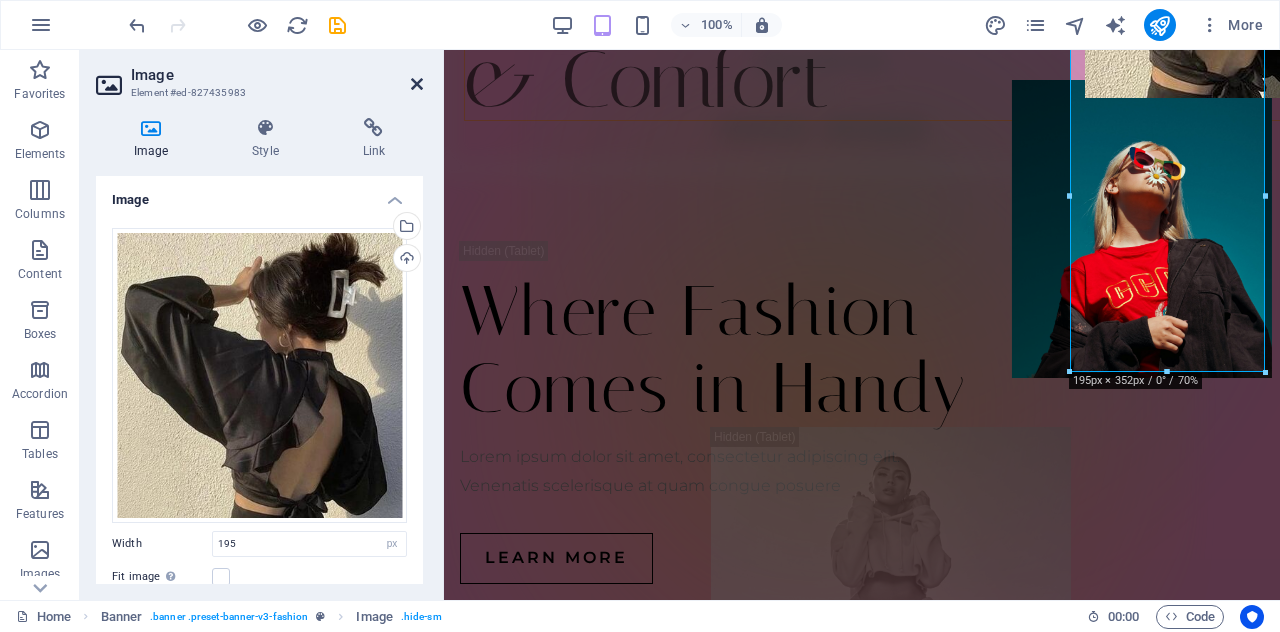 click at bounding box center [417, 84] 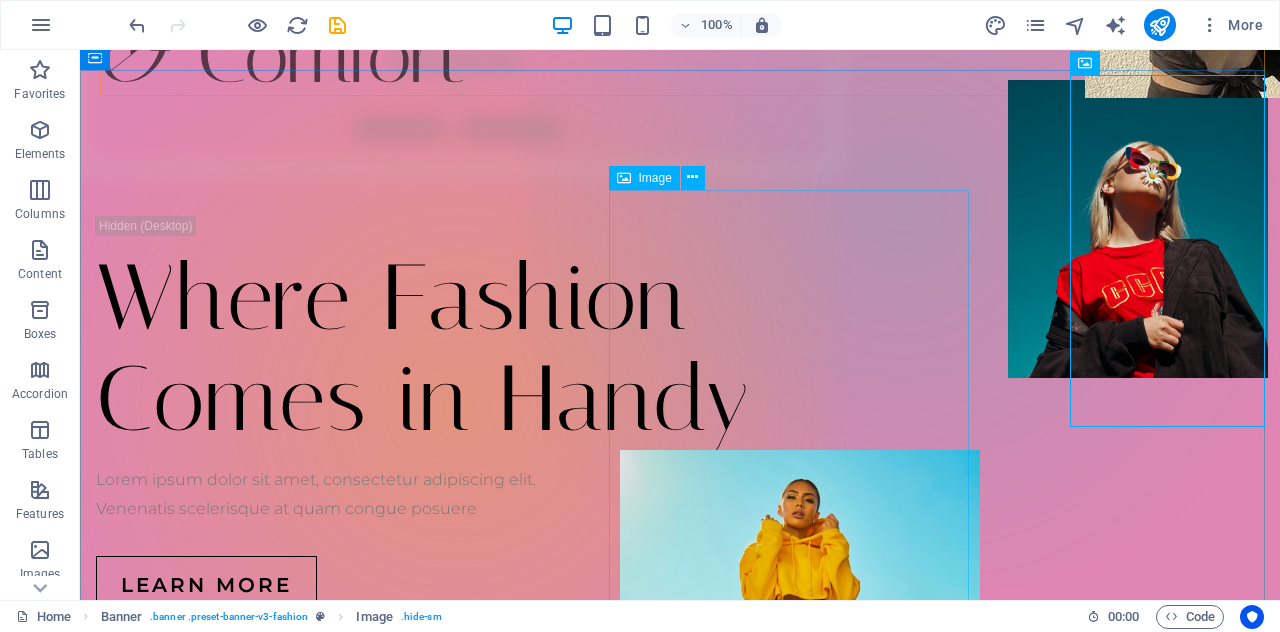 click at bounding box center [800, 699] 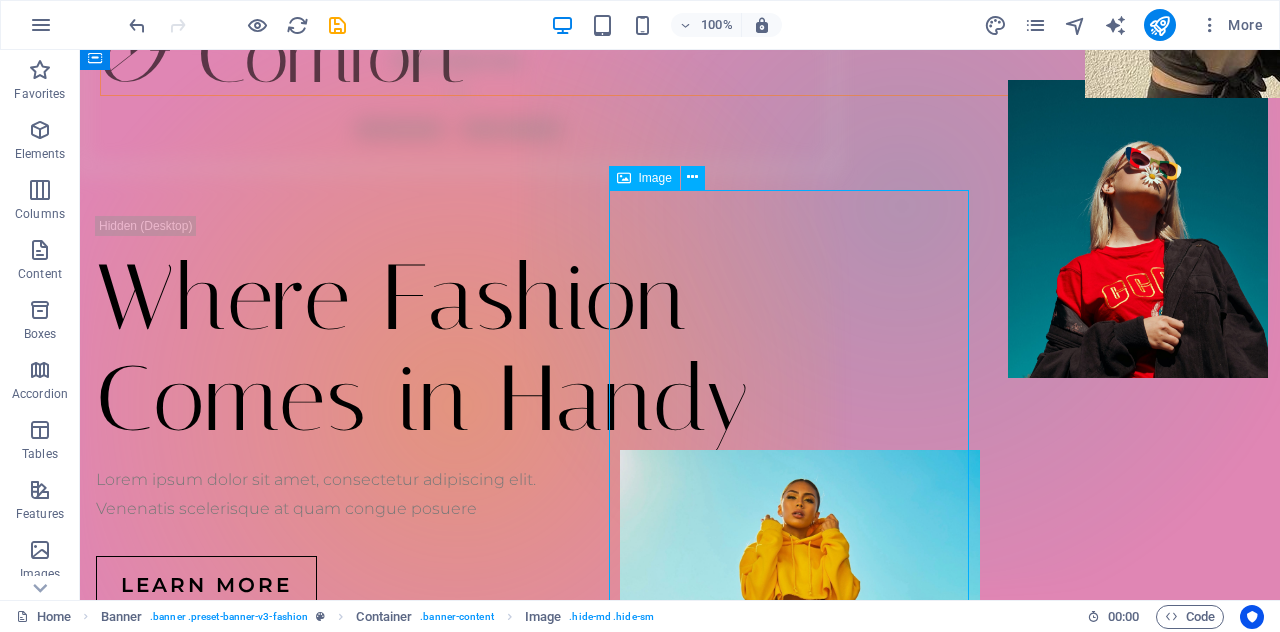 click at bounding box center [800, 699] 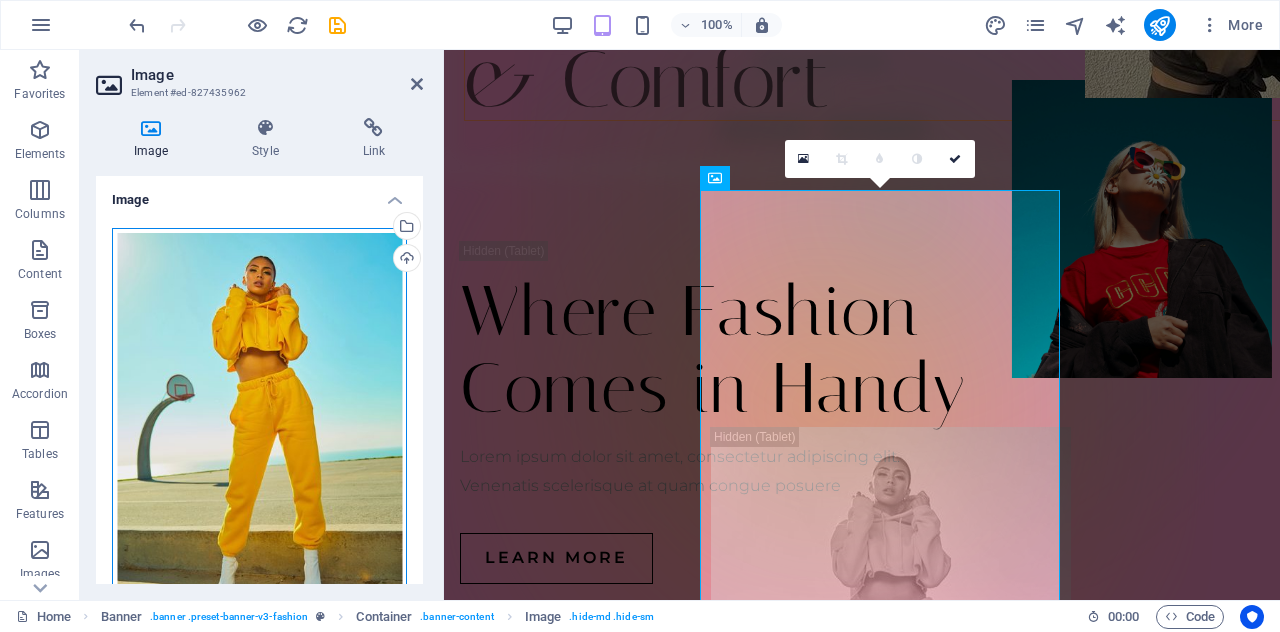 click on "Drag files here, click to choose files or select files from Files or our free stock photos & videos" at bounding box center (259, 430) 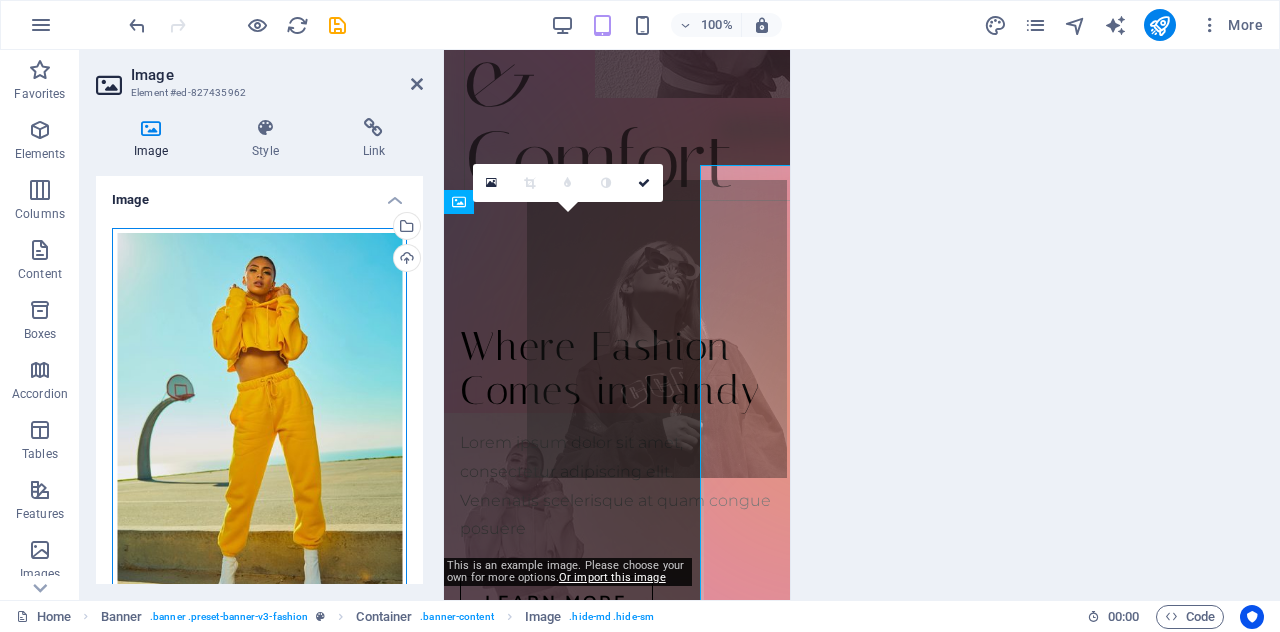 scroll, scrollTop: 247, scrollLeft: 0, axis: vertical 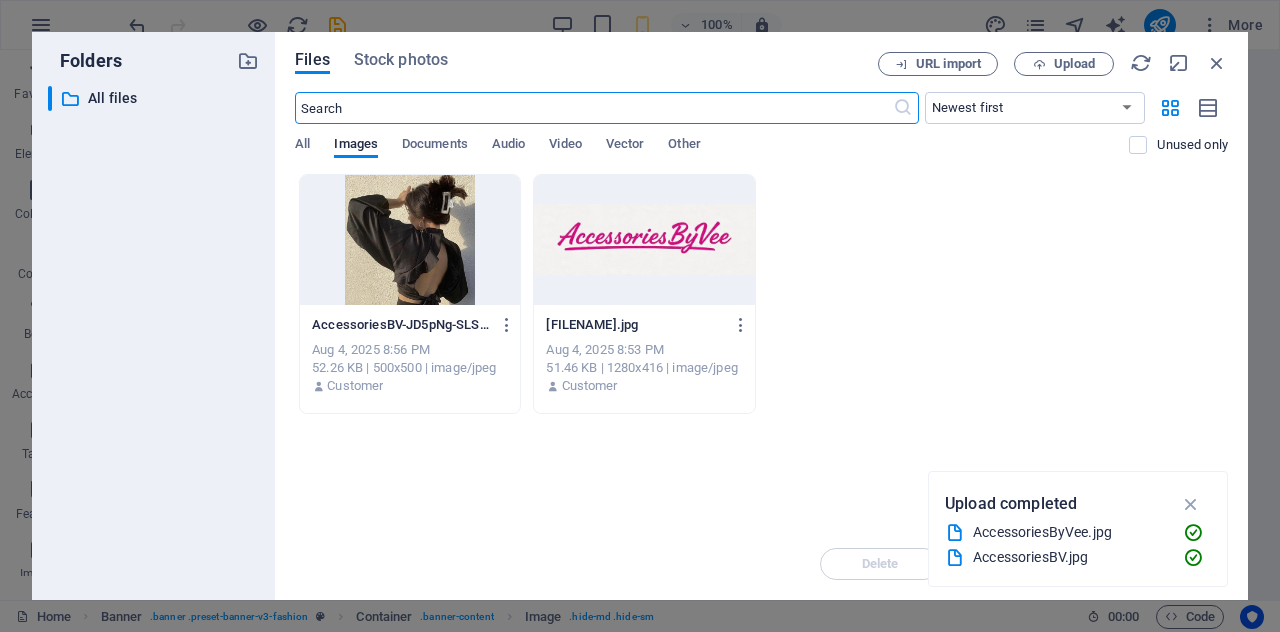 click at bounding box center [410, 240] 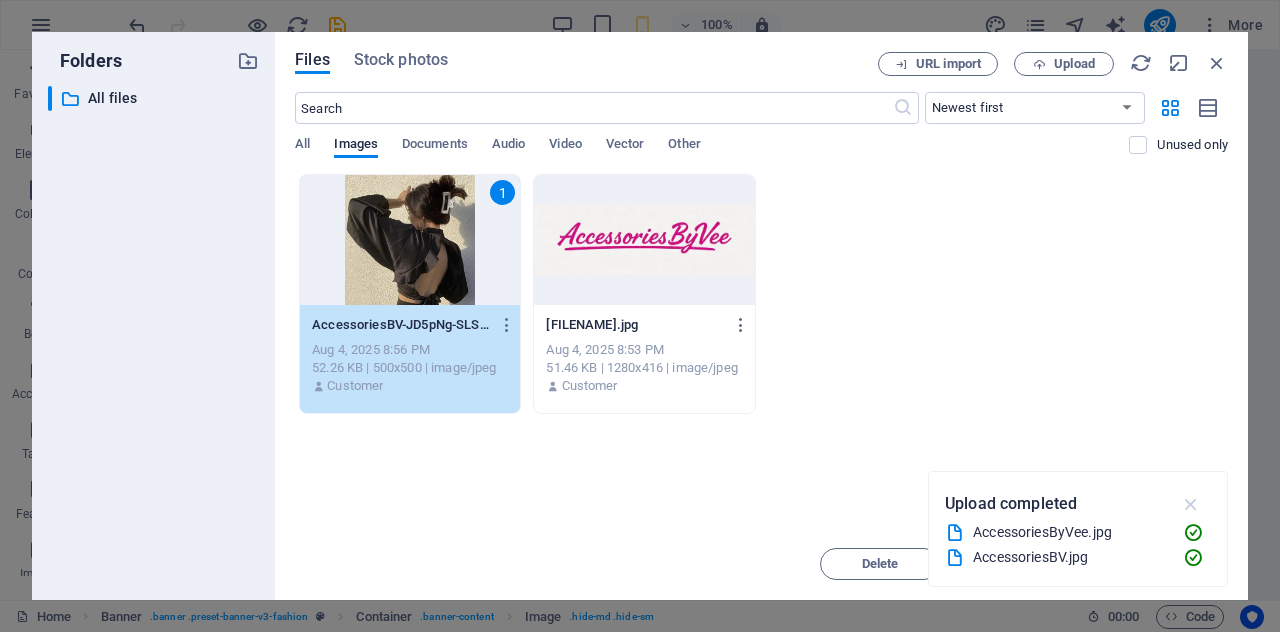 click at bounding box center (1191, 504) 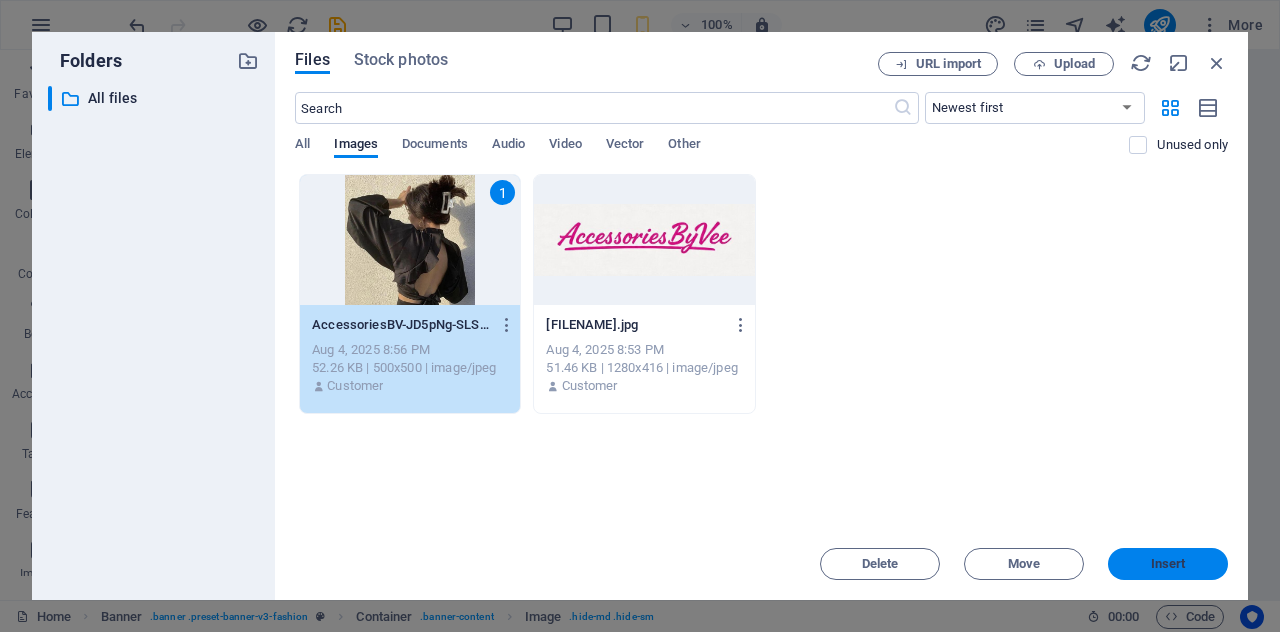 click on "Insert" at bounding box center (1168, 564) 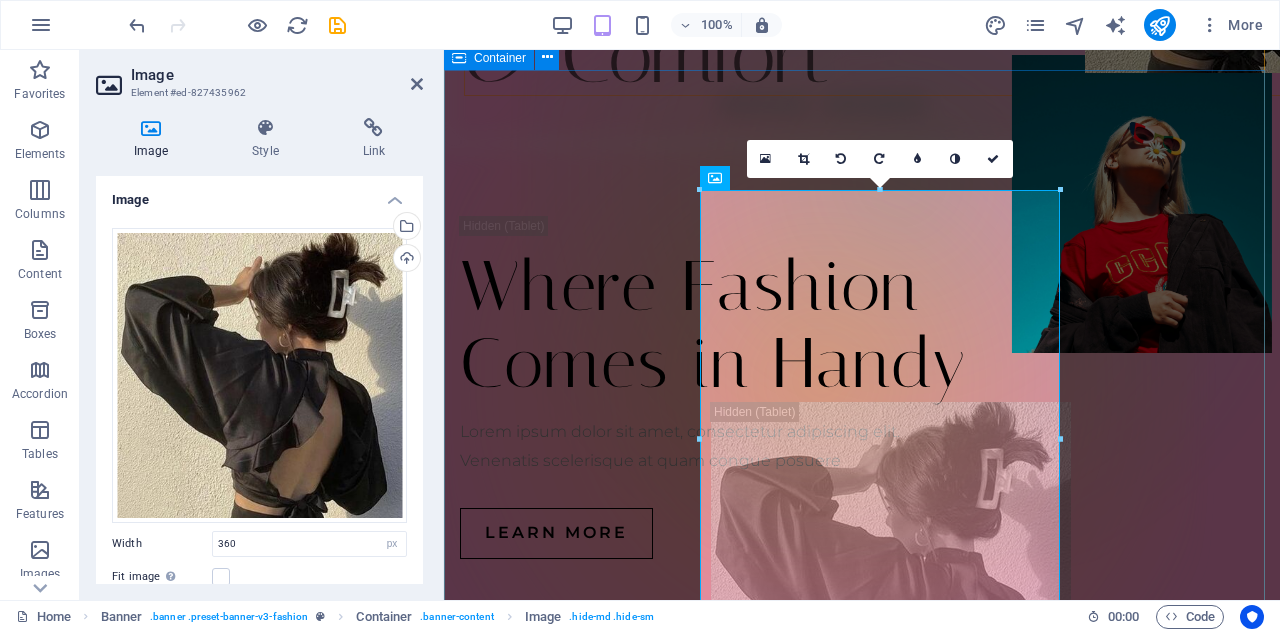 scroll, scrollTop: 222, scrollLeft: 0, axis: vertical 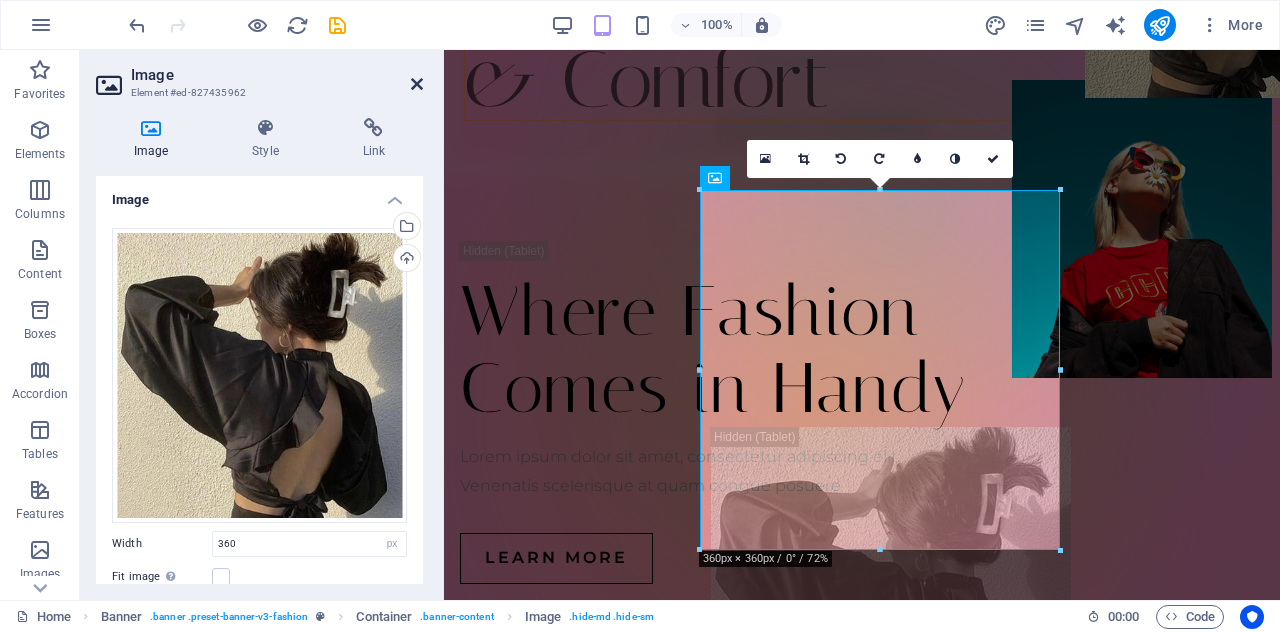 click at bounding box center (417, 84) 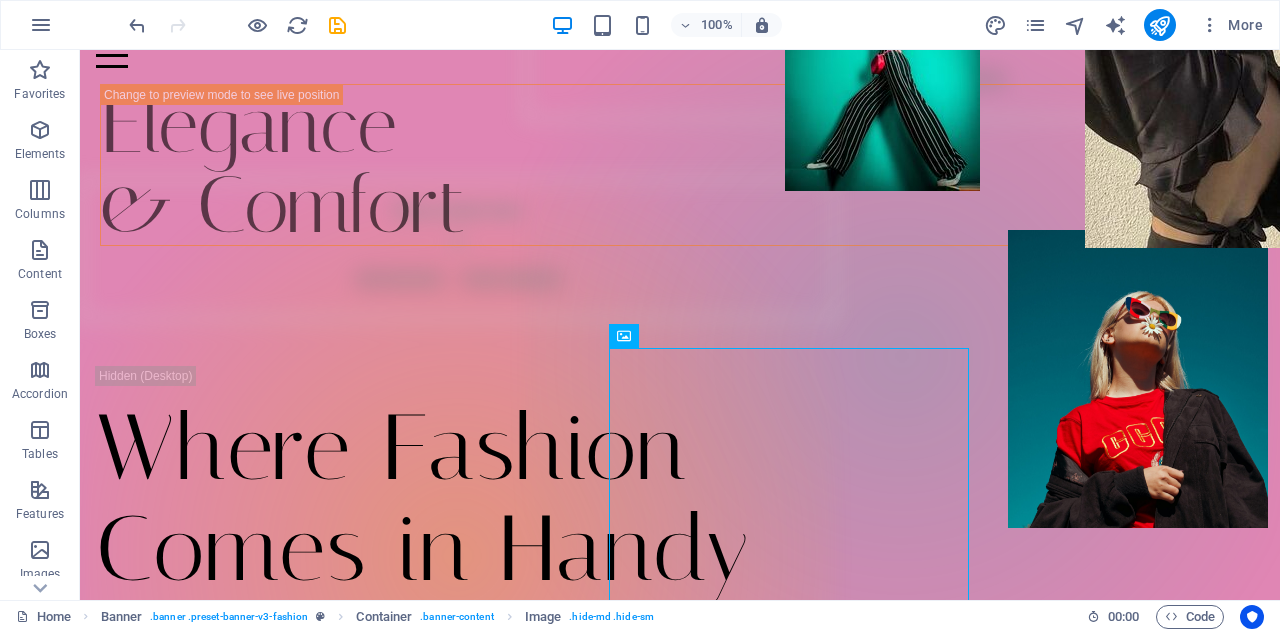 scroll, scrollTop: 80, scrollLeft: 0, axis: vertical 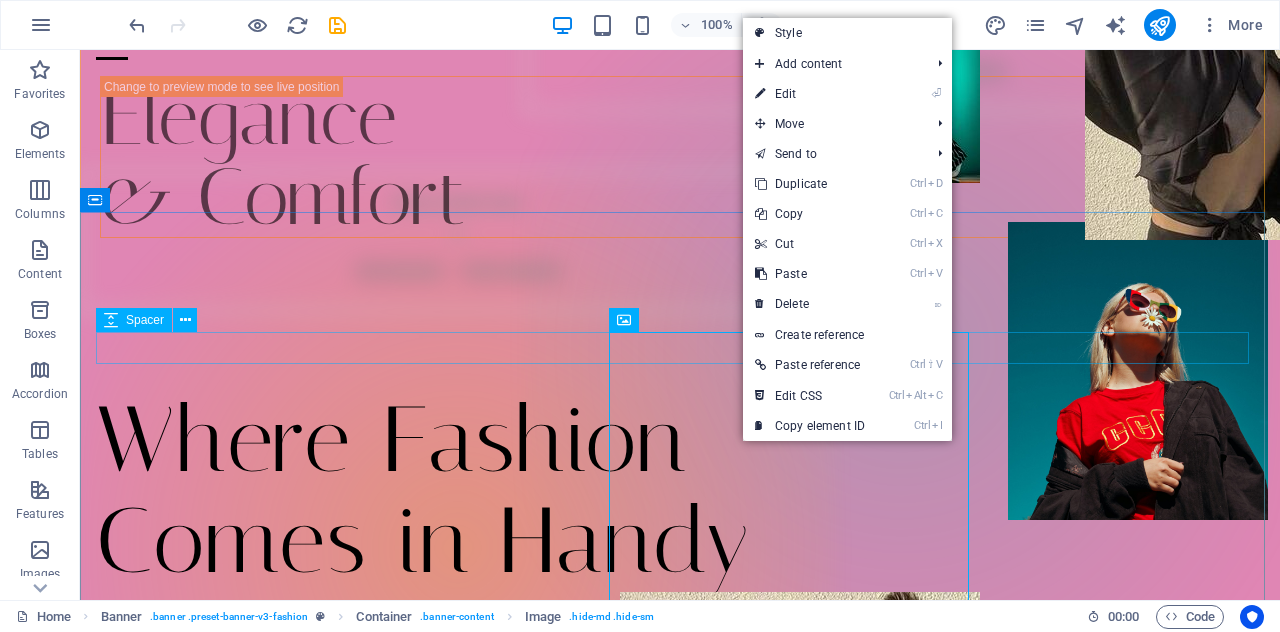 click at bounding box center [680, 374] 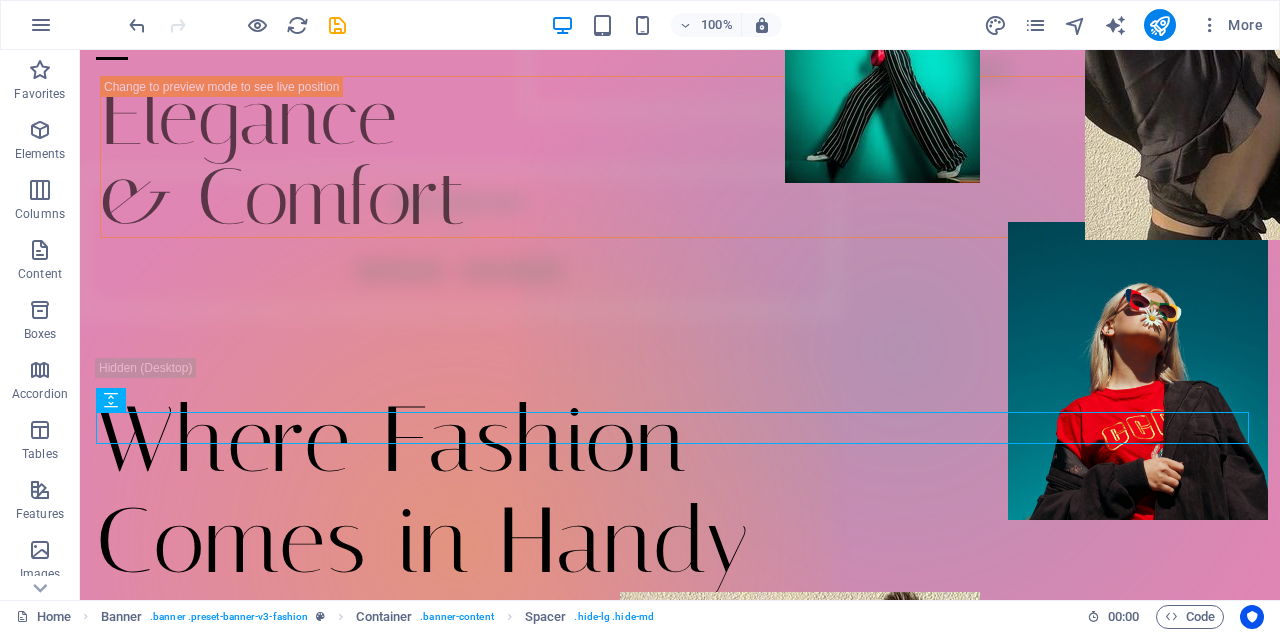 scroll, scrollTop: 0, scrollLeft: 0, axis: both 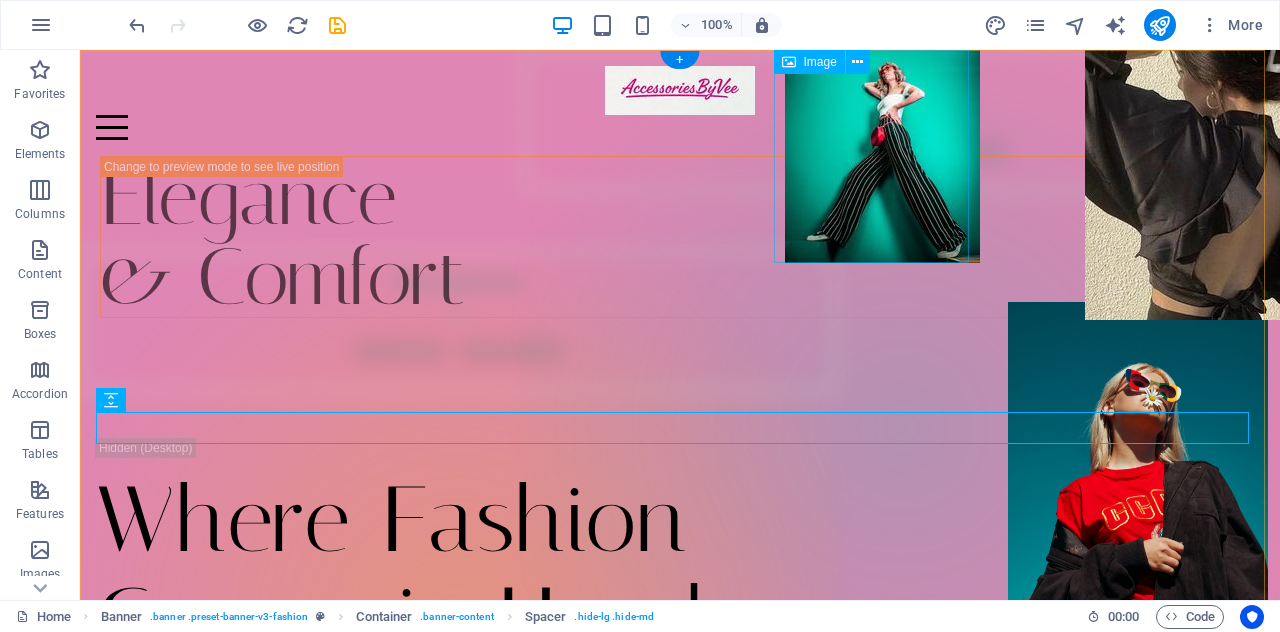 click at bounding box center [882, 156] 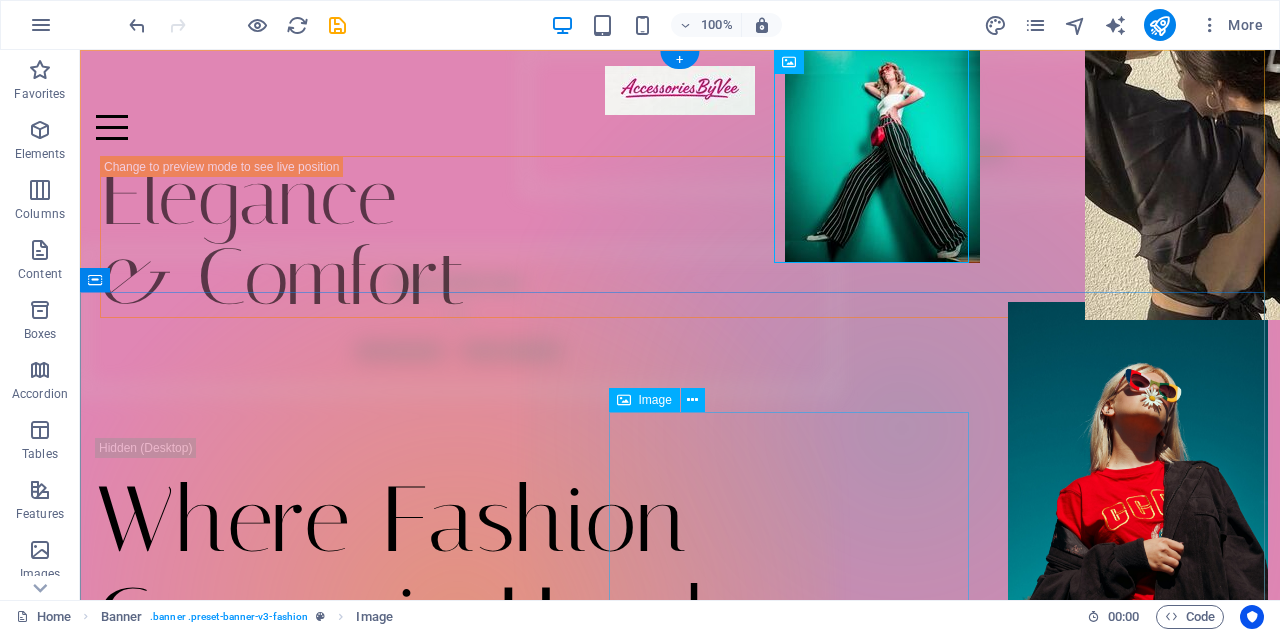 click at bounding box center [800, 852] 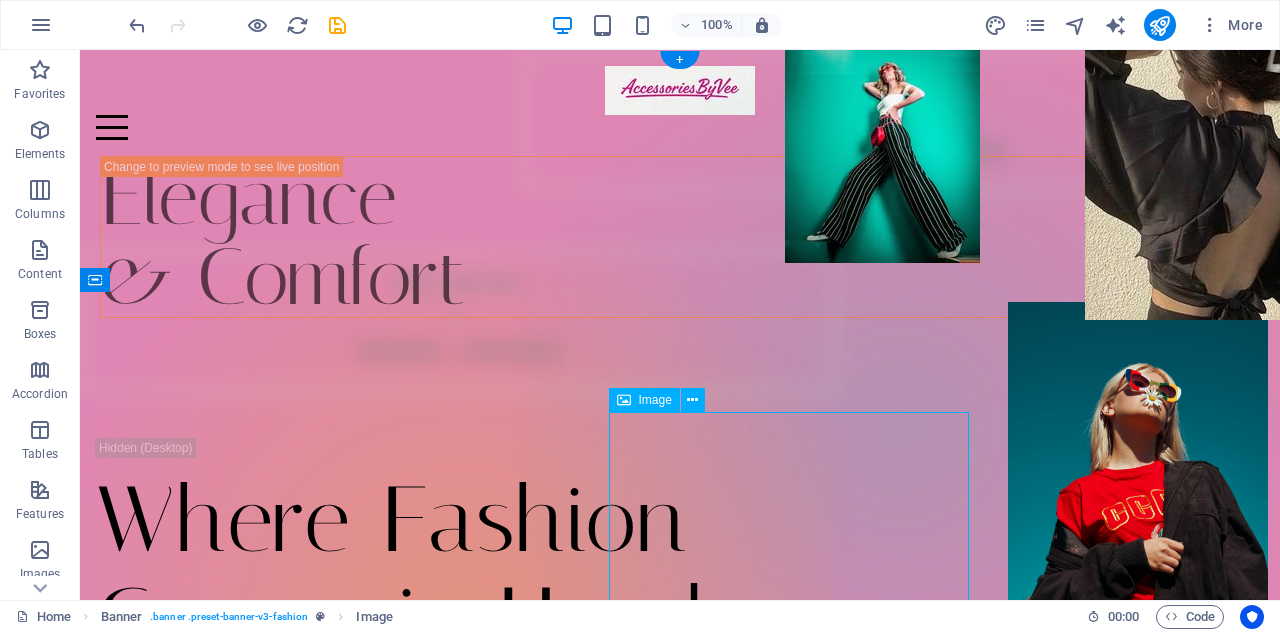 click at bounding box center [800, 852] 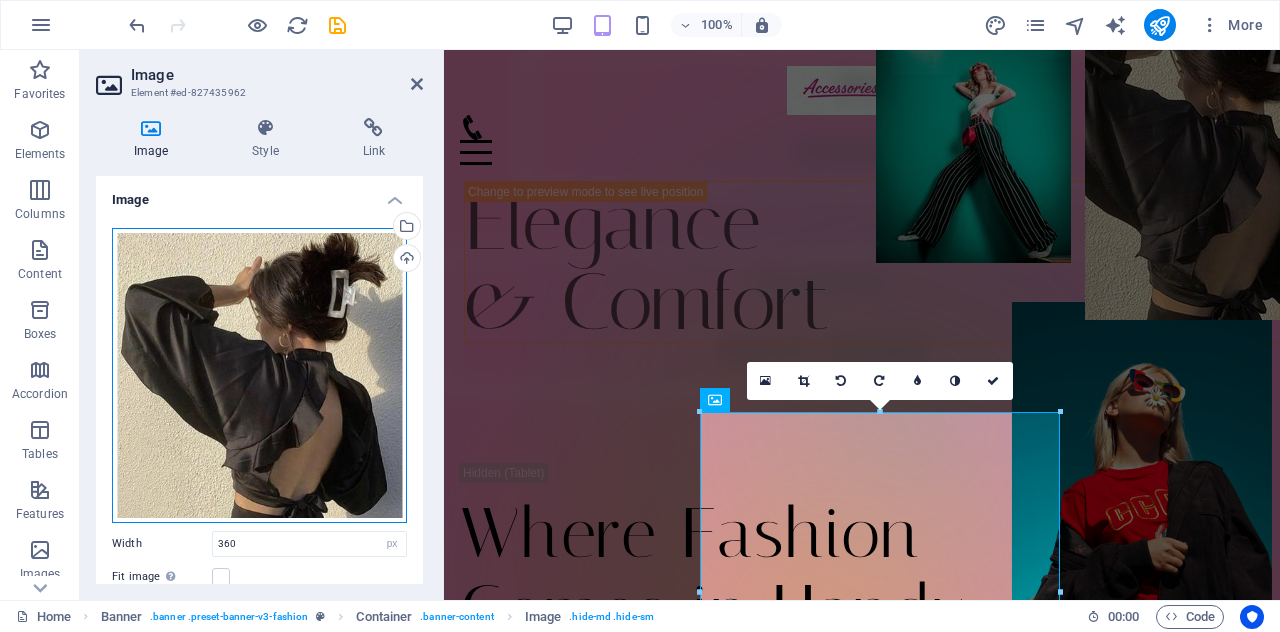 click on "Drag files here, click to choose files or select files from Files or our free stock photos & videos" at bounding box center [259, 375] 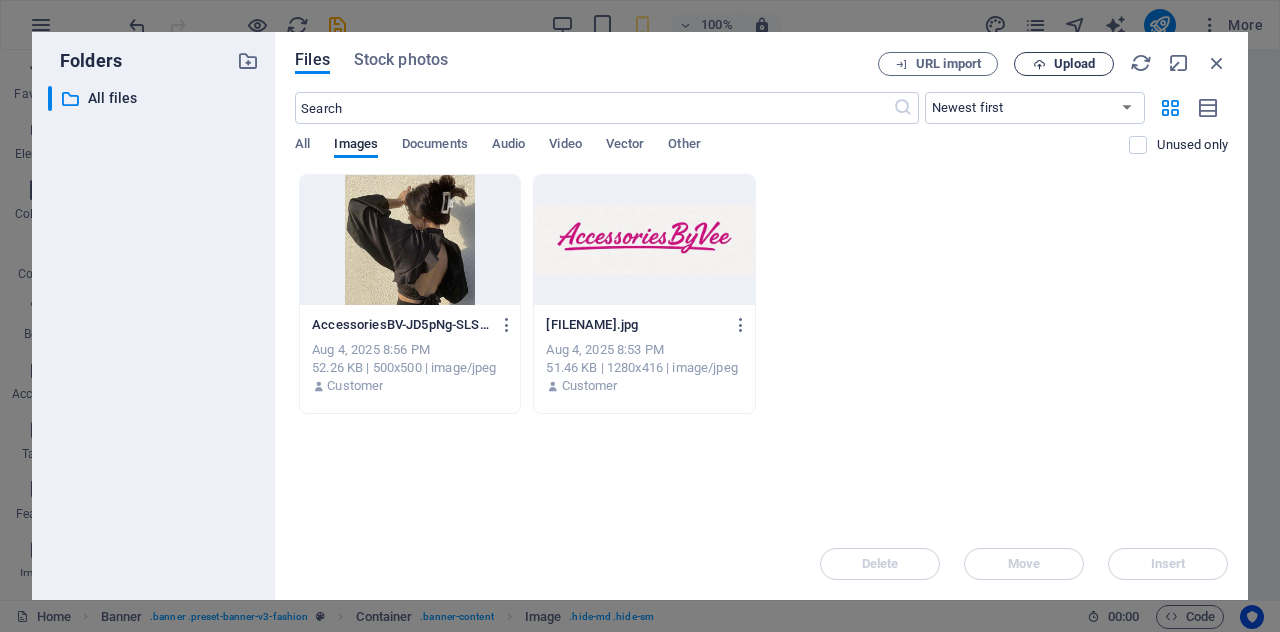 click at bounding box center [1039, 64] 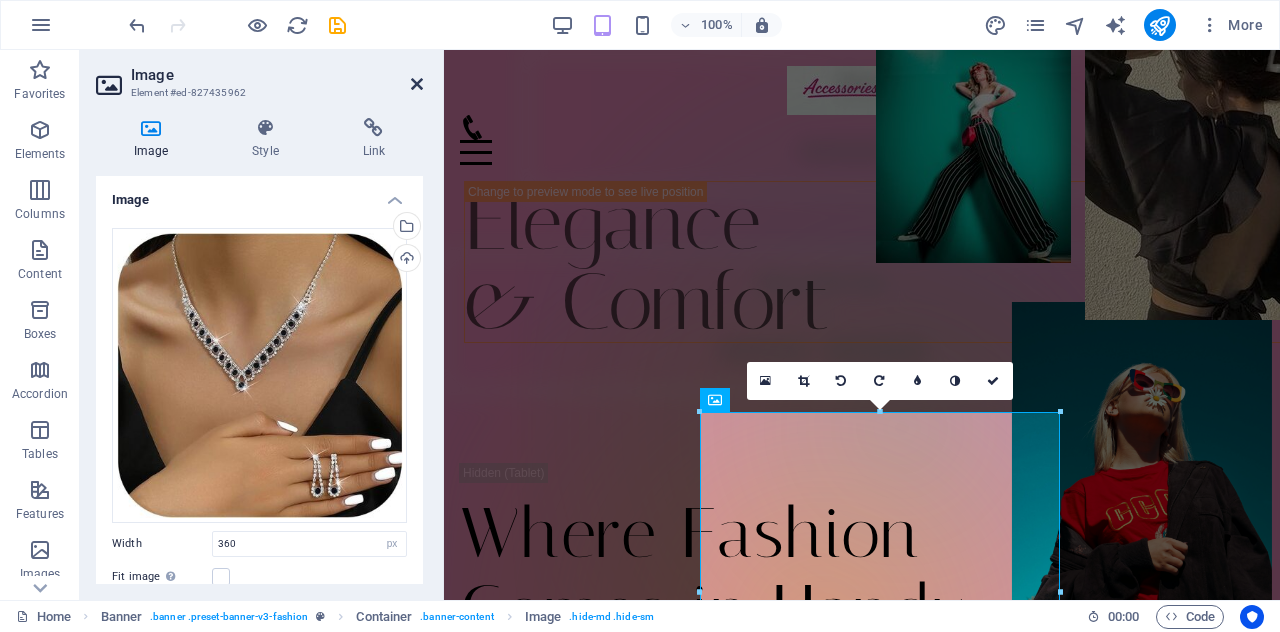 click at bounding box center [417, 84] 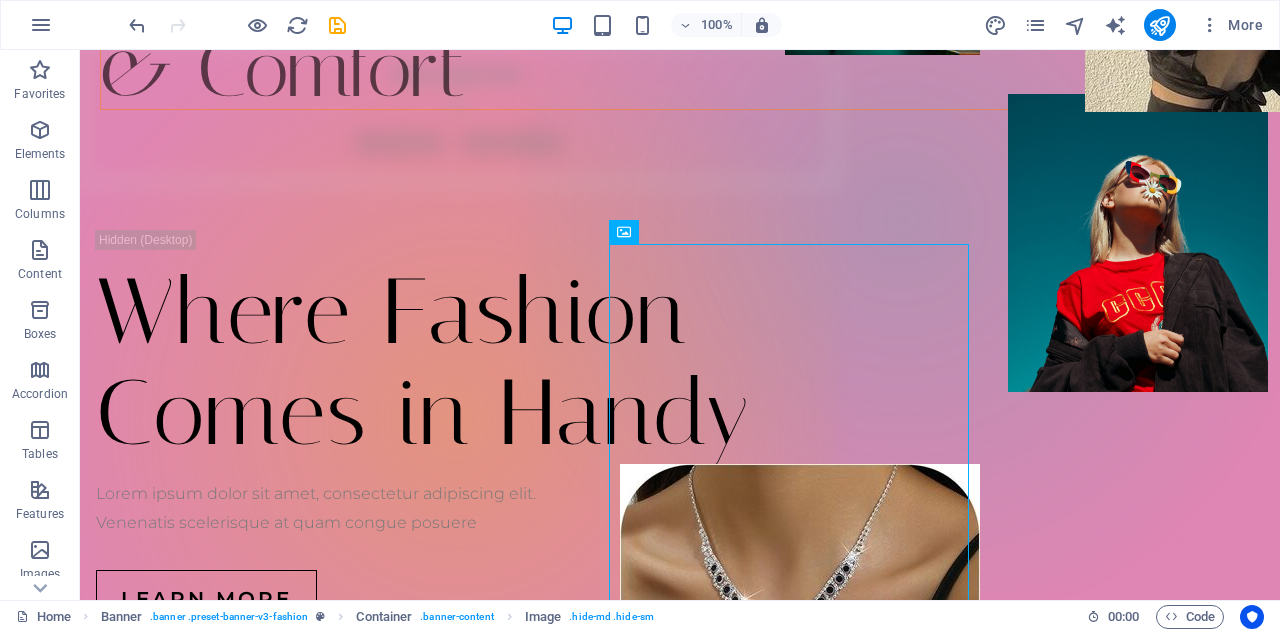 scroll, scrollTop: 160, scrollLeft: 0, axis: vertical 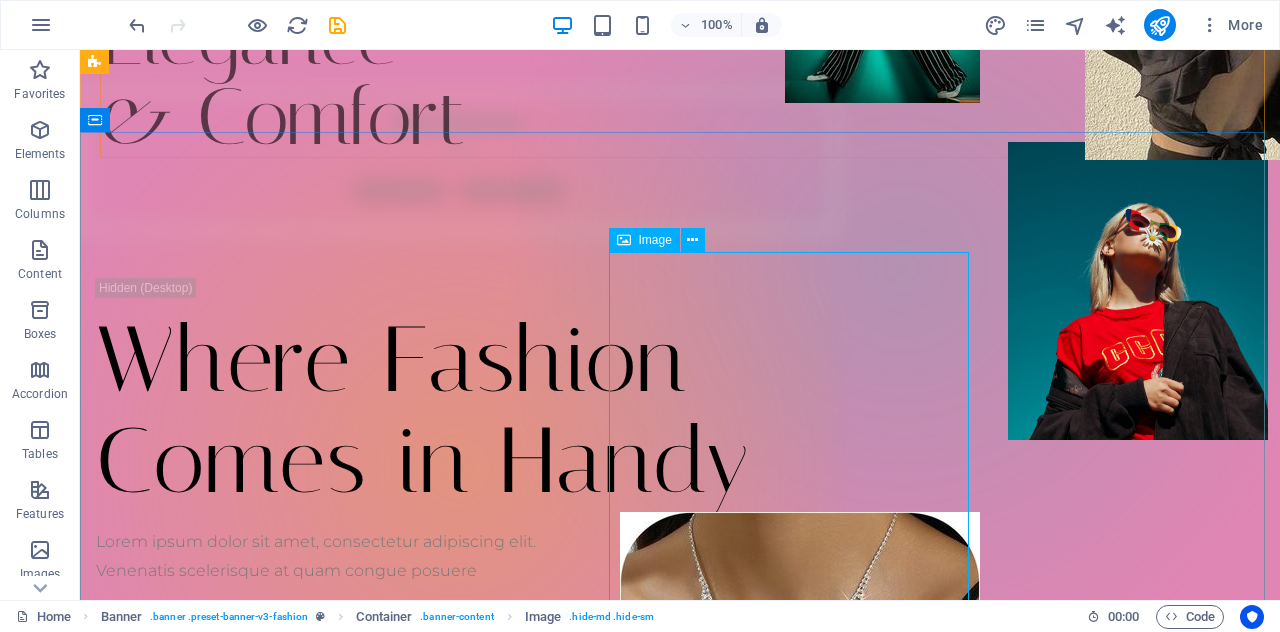 click at bounding box center [800, 692] 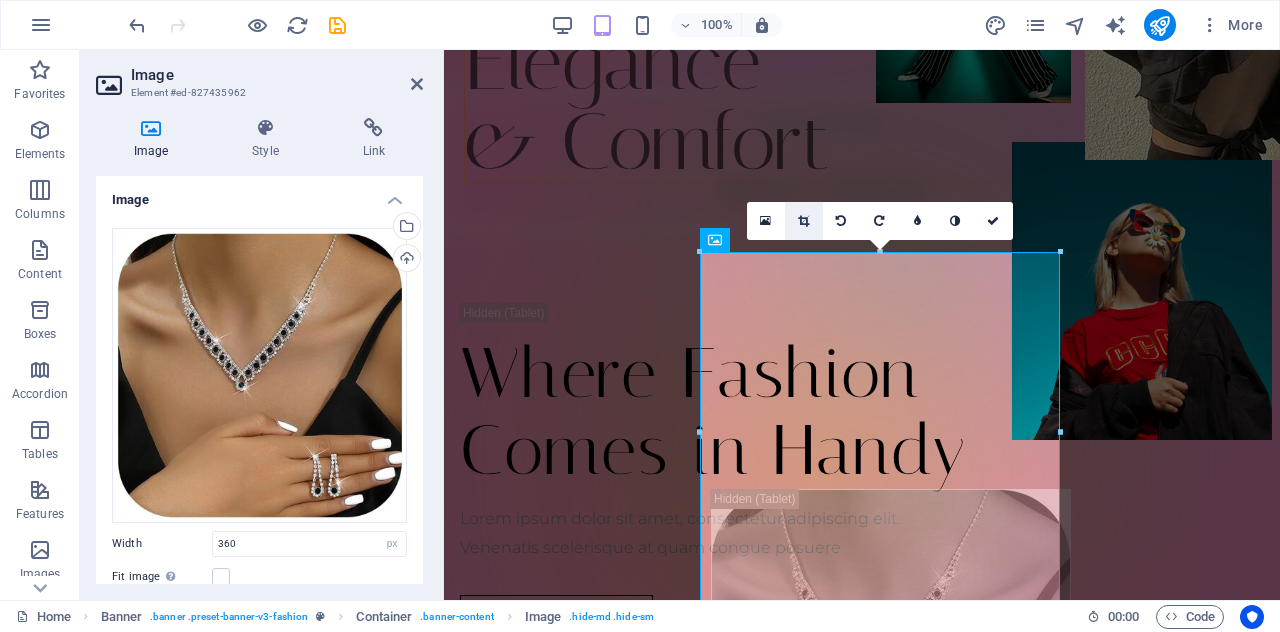 click at bounding box center [804, 221] 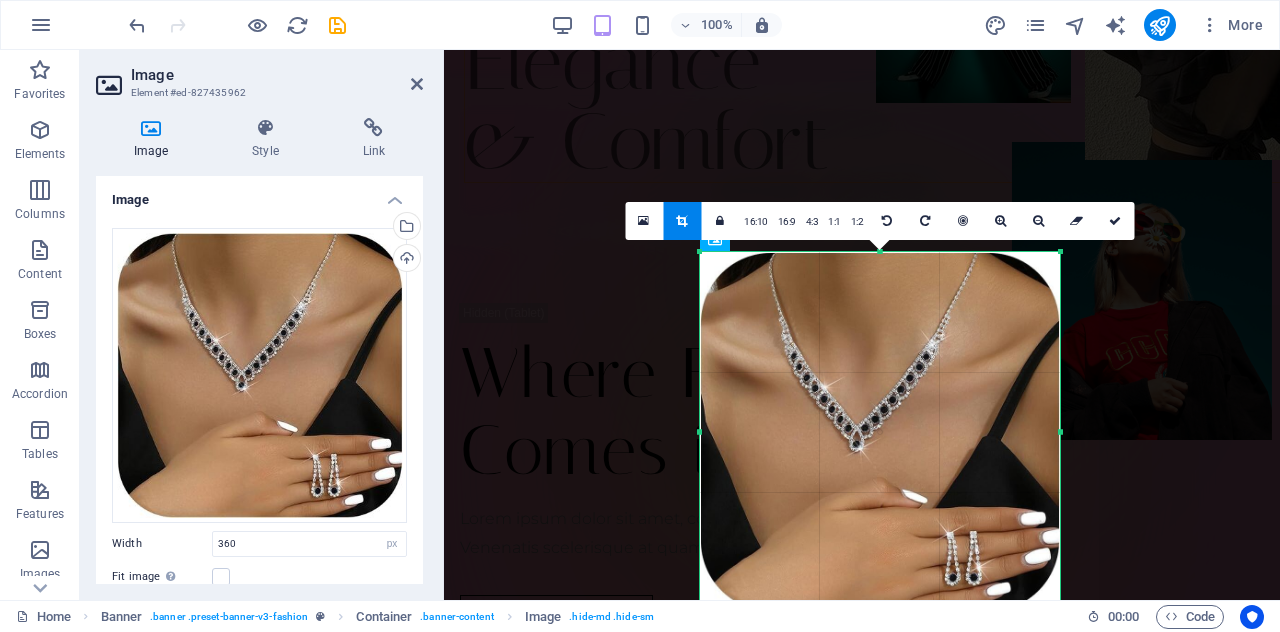 drag, startPoint x: 1064, startPoint y: 436, endPoint x: 1047, endPoint y: 436, distance: 17 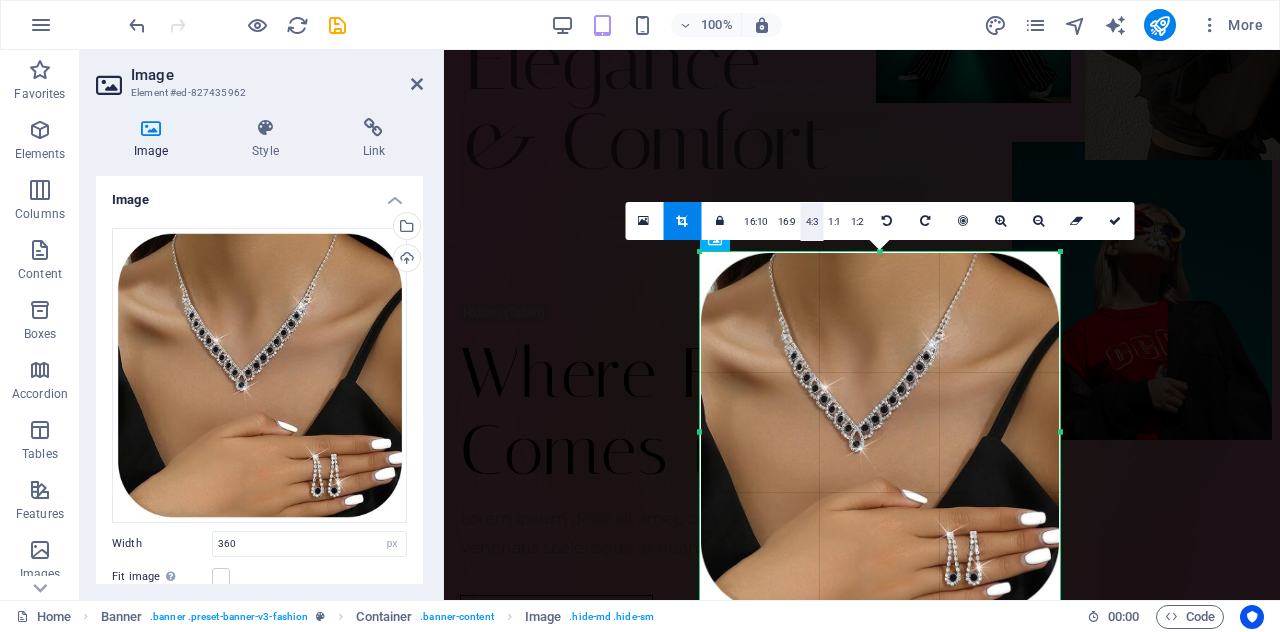 click on "4:3" at bounding box center [812, 222] 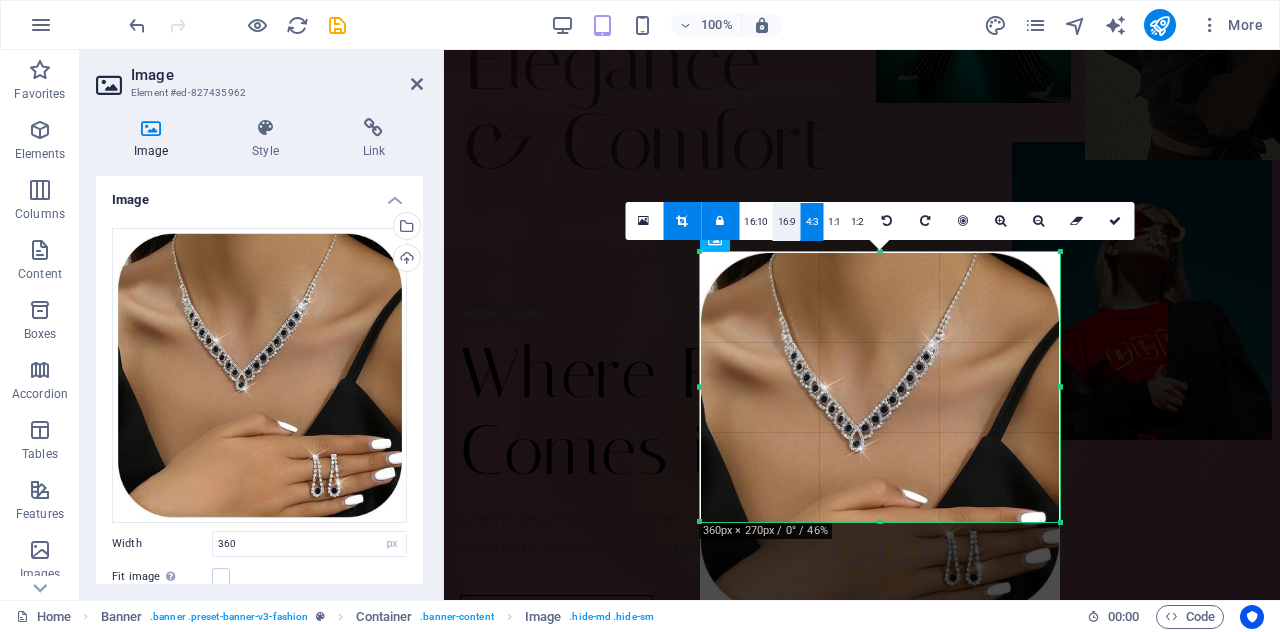 click on "16:9" at bounding box center [787, 222] 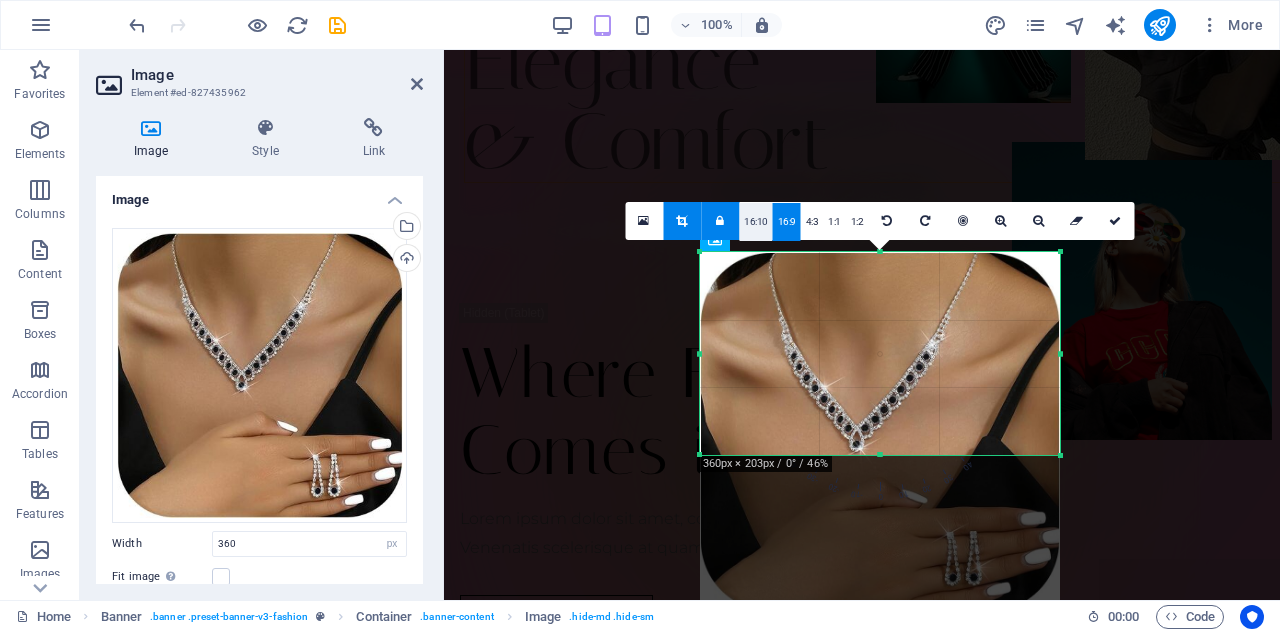 click on "16:10" at bounding box center [756, 222] 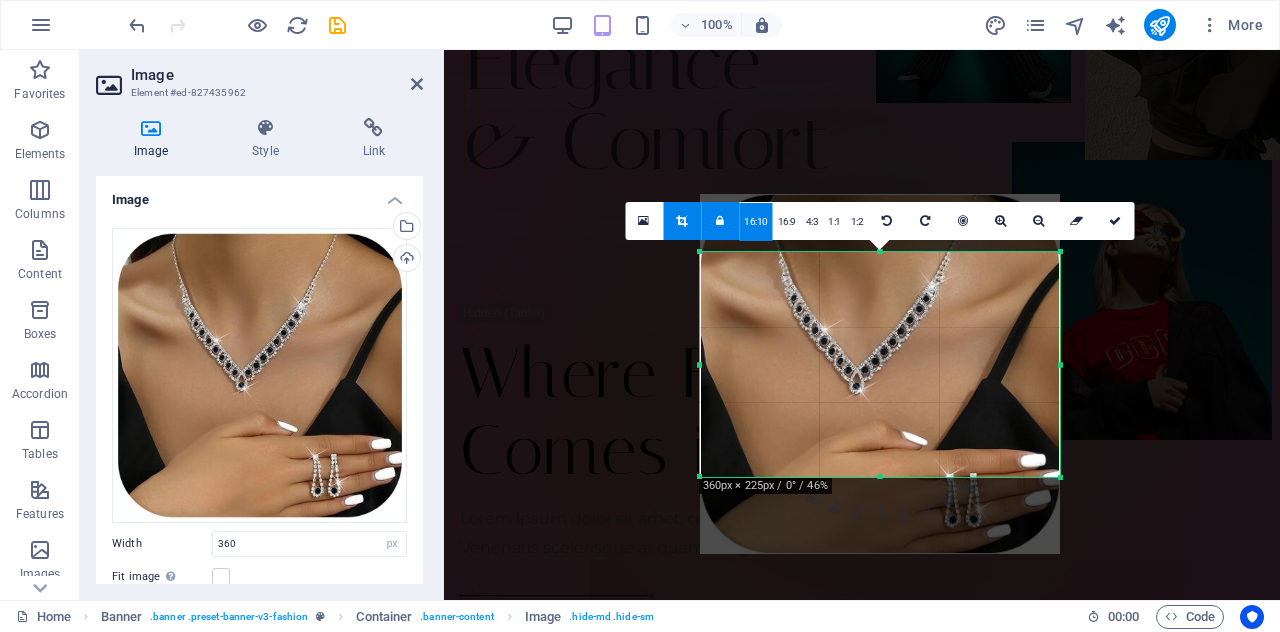 drag, startPoint x: 886, startPoint y: 342, endPoint x: 890, endPoint y: 282, distance: 60.133186 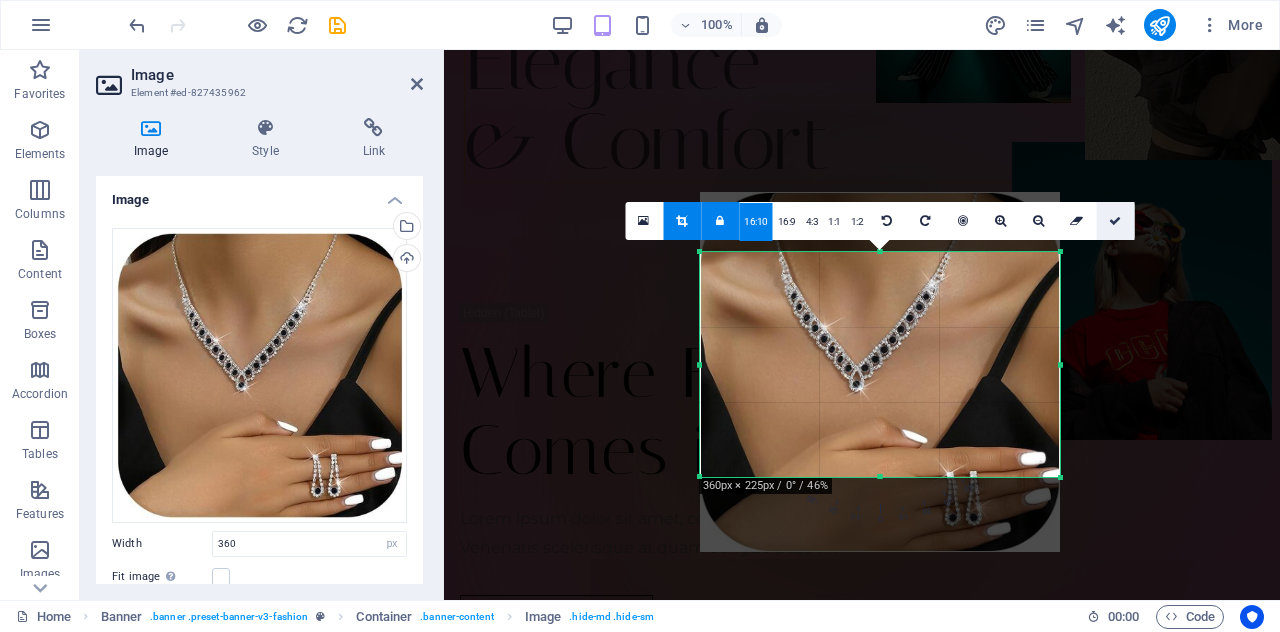 click at bounding box center [1115, 221] 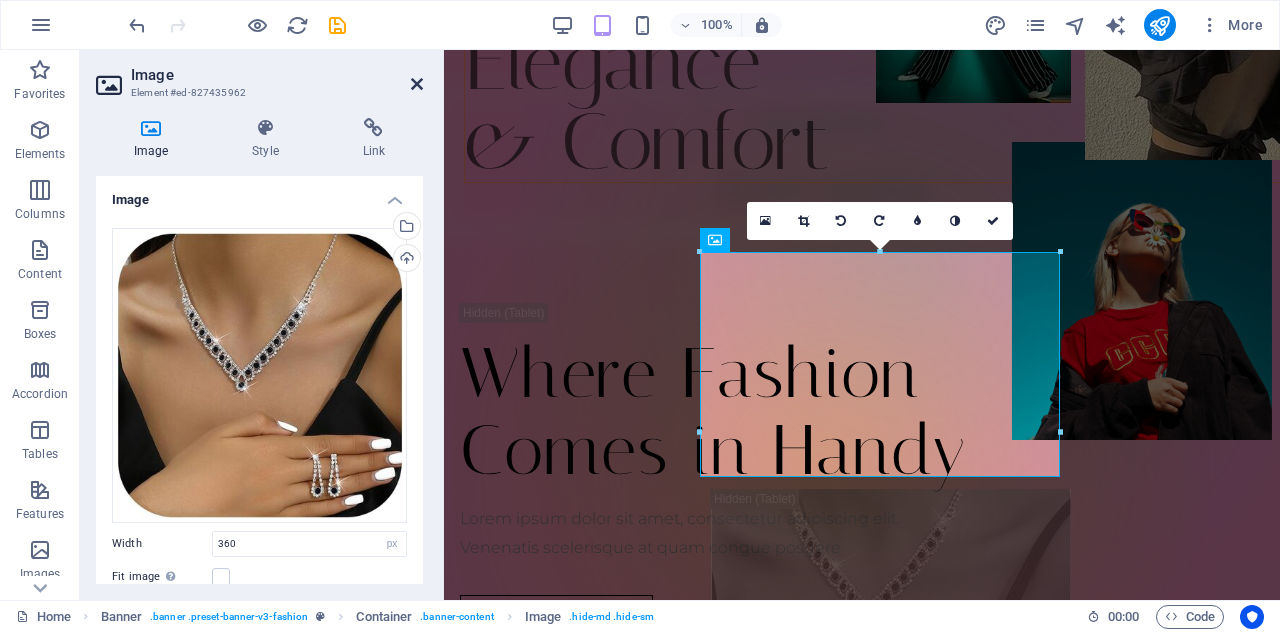 click at bounding box center (417, 84) 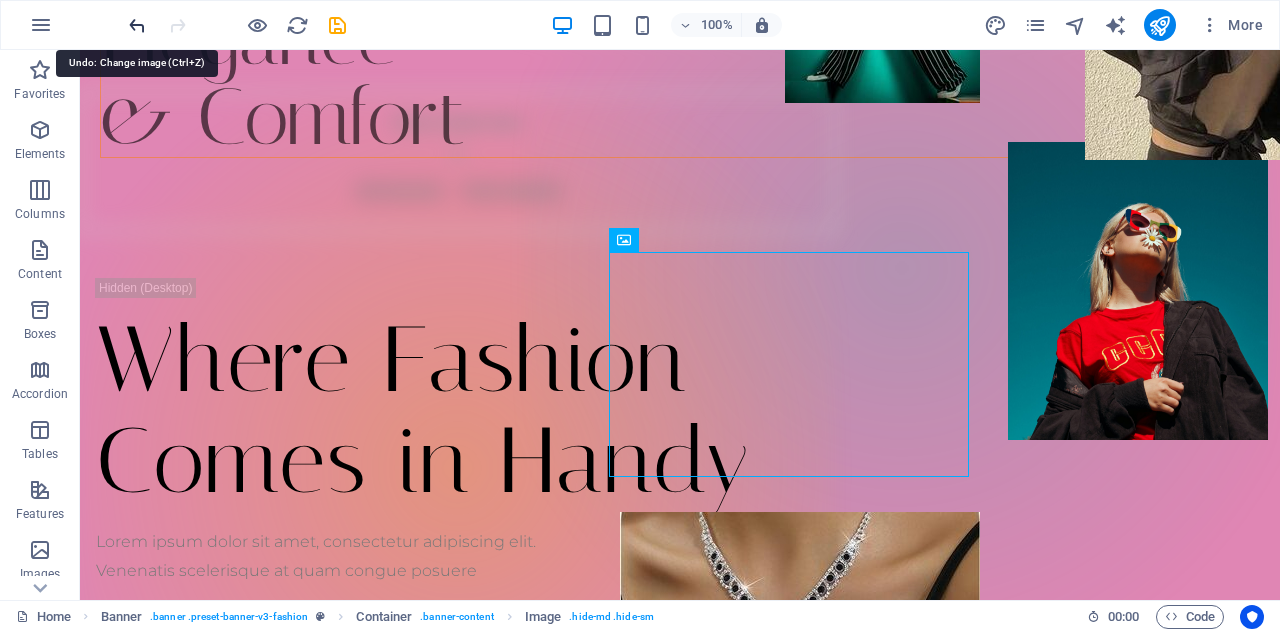 click at bounding box center [137, 25] 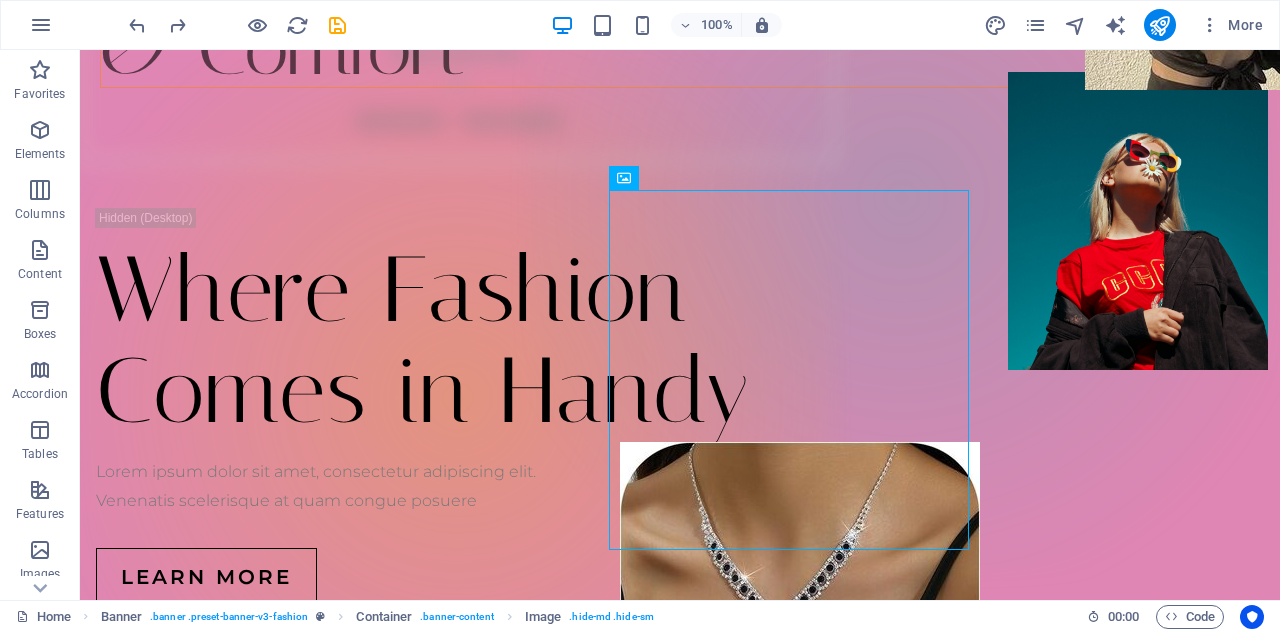 scroll, scrollTop: 0, scrollLeft: 0, axis: both 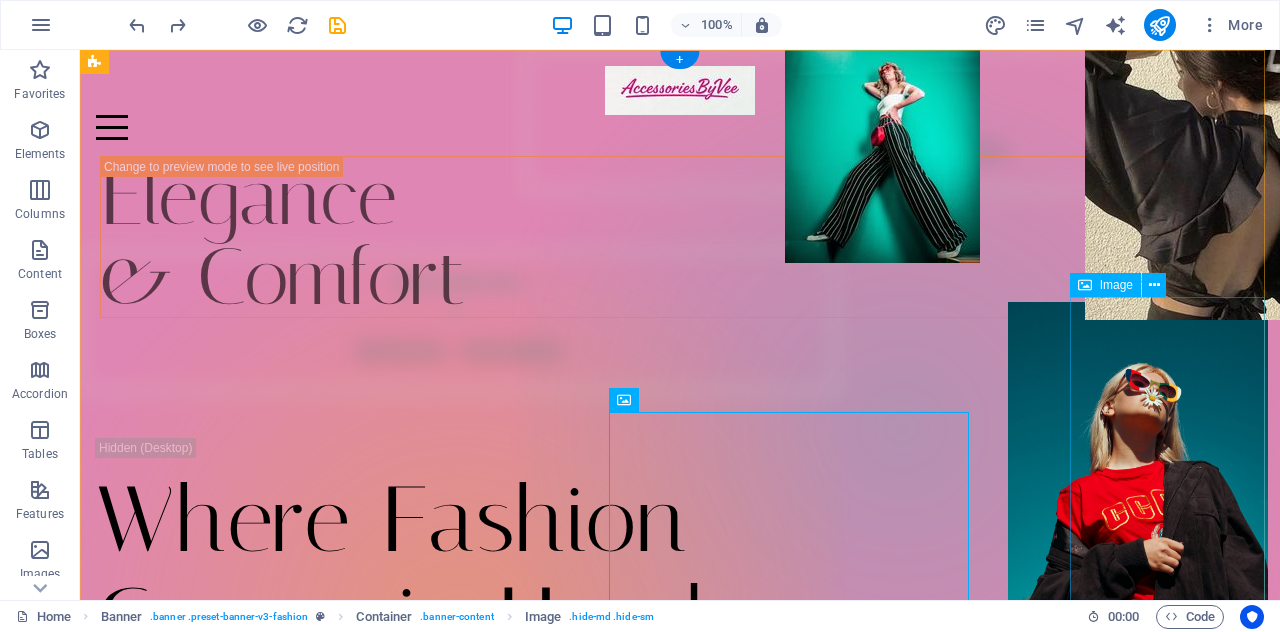 click at bounding box center (1182, 144) 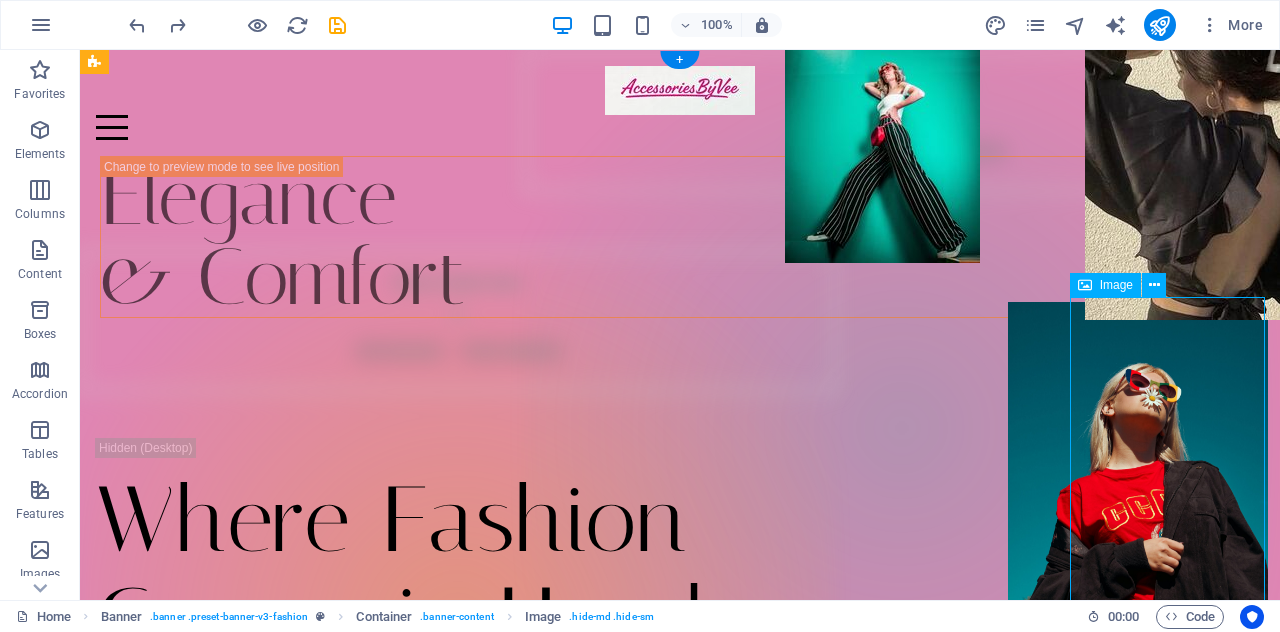 click at bounding box center [1182, 144] 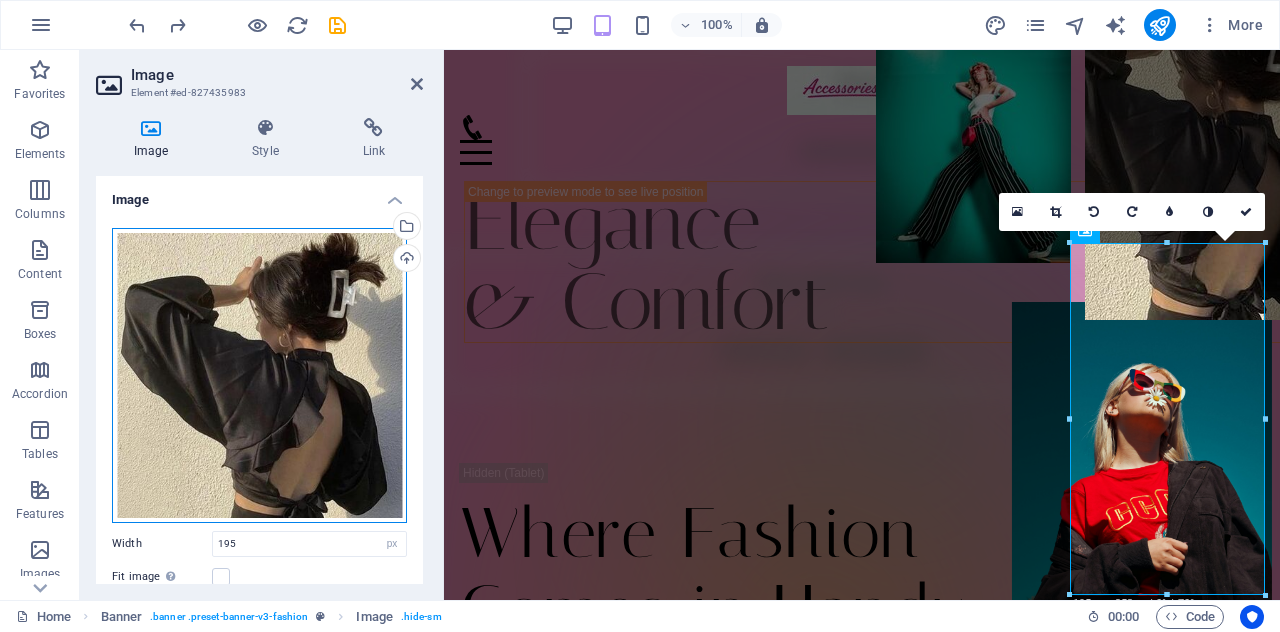 click on "Drag files here, click to choose files or select files from Files or our free stock photos & videos" at bounding box center (259, 375) 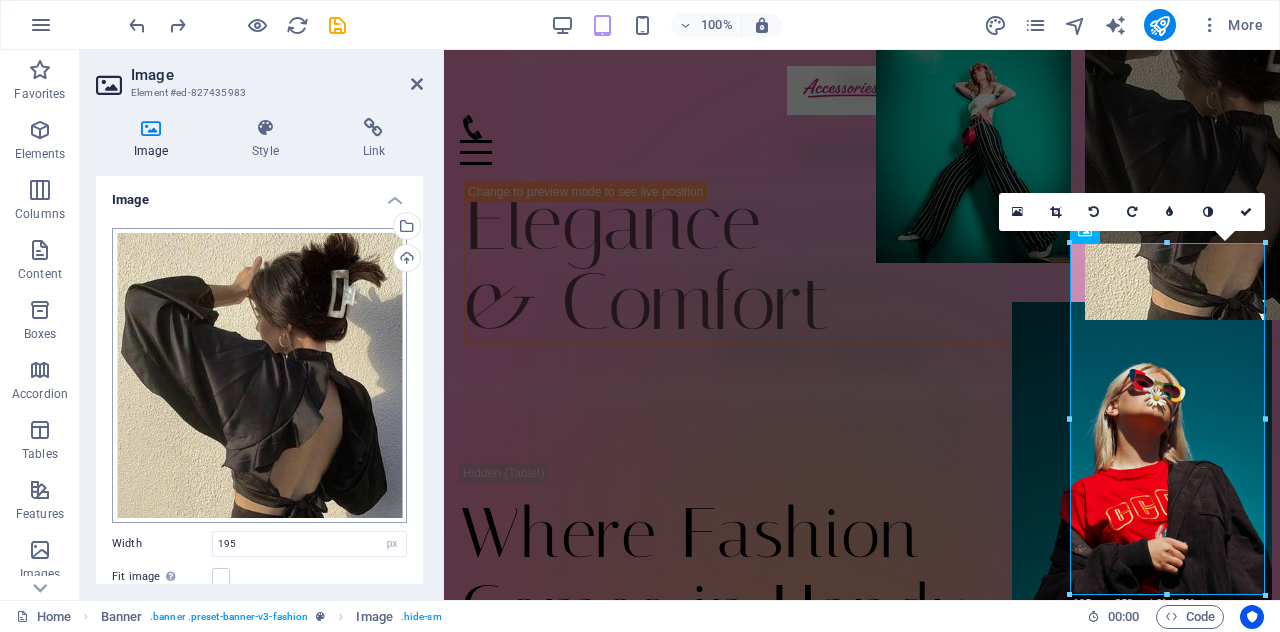 click on "accessoriesbyvee.com Home Favorites Elements Columns Content Boxes Accordion Tables Features Images Slider Header Footer Forms Marketing Collections Image Element #ed-827435983 Image Style Link Image Drag files here, click to choose files or select files from Files or our free stock photos & videos Select files from the file manager, stock photos, or upload file(s) Upload Width 195 Default auto px rem % em vh vw Fit image Automatically fit image to a fixed width and height Height Default auto px Alignment Lazyload Loading images after the page loads improves page speed. Responsive Automatically load retina image and smartphone optimized sizes. Lightbox Use as headline The image will be wrapped in an H1 headline tag. Useful for giving alternative text the weight of an H1 headline, e.g. for the logo. Leave unchecked if uncertain. Optimized Images are compressed to improve page speed. Position Direction Custom X offset 50 px rem % vh" at bounding box center (640, 316) 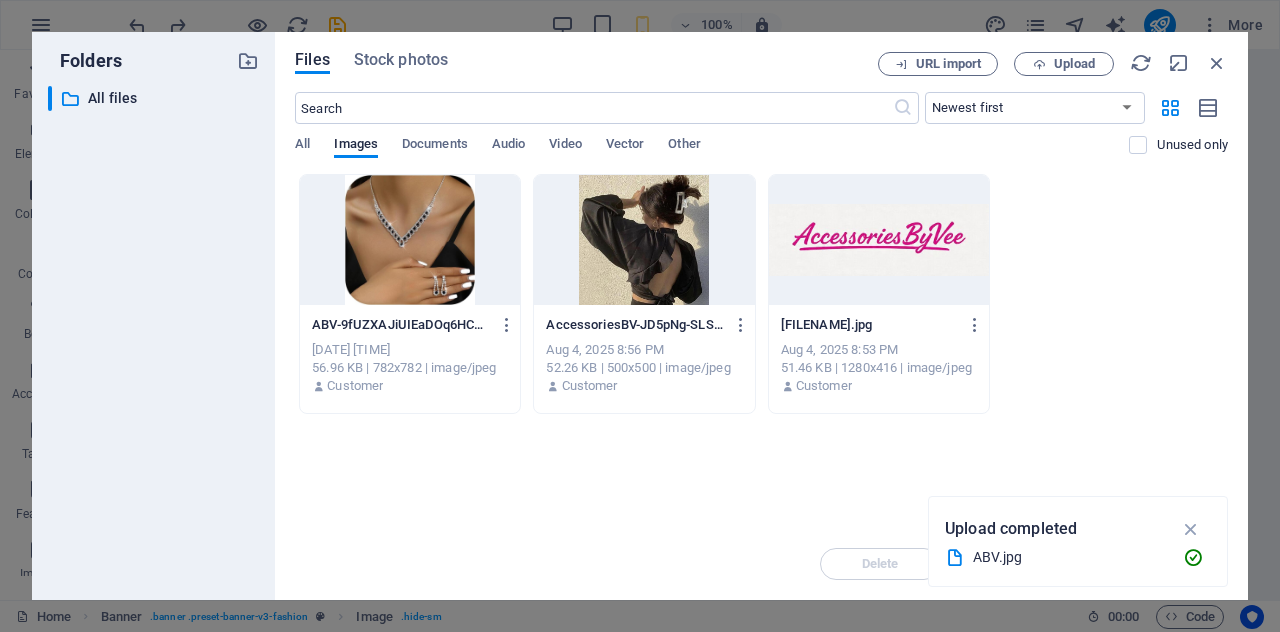 click at bounding box center (410, 240) 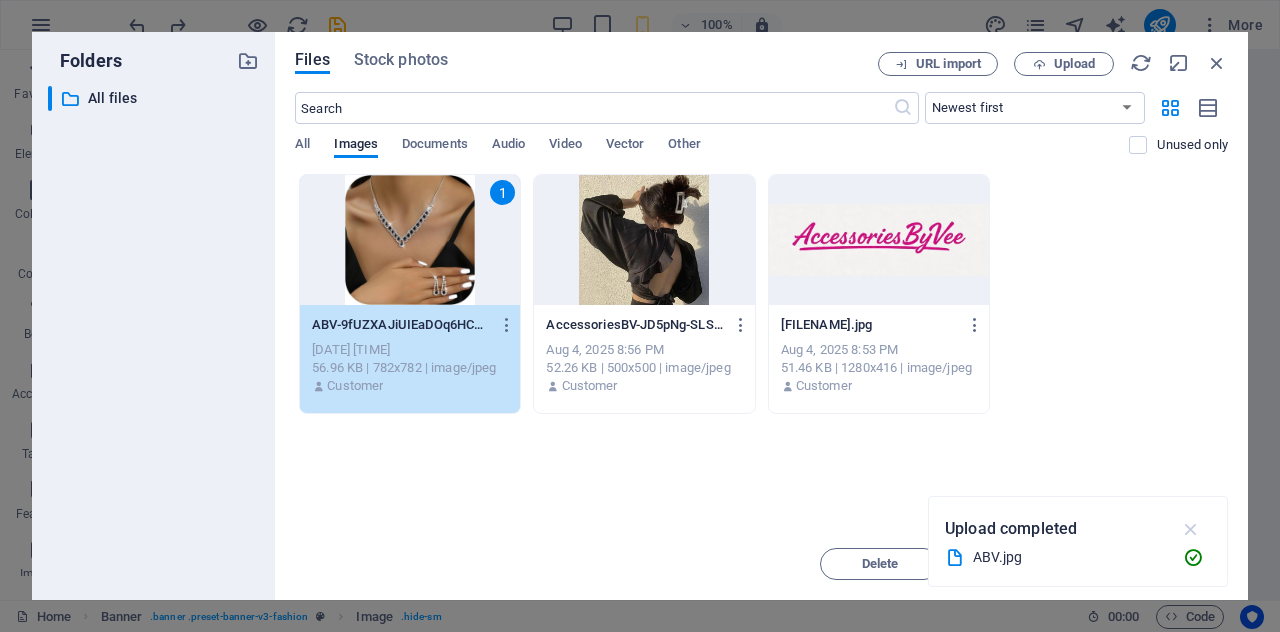 click at bounding box center (1191, 529) 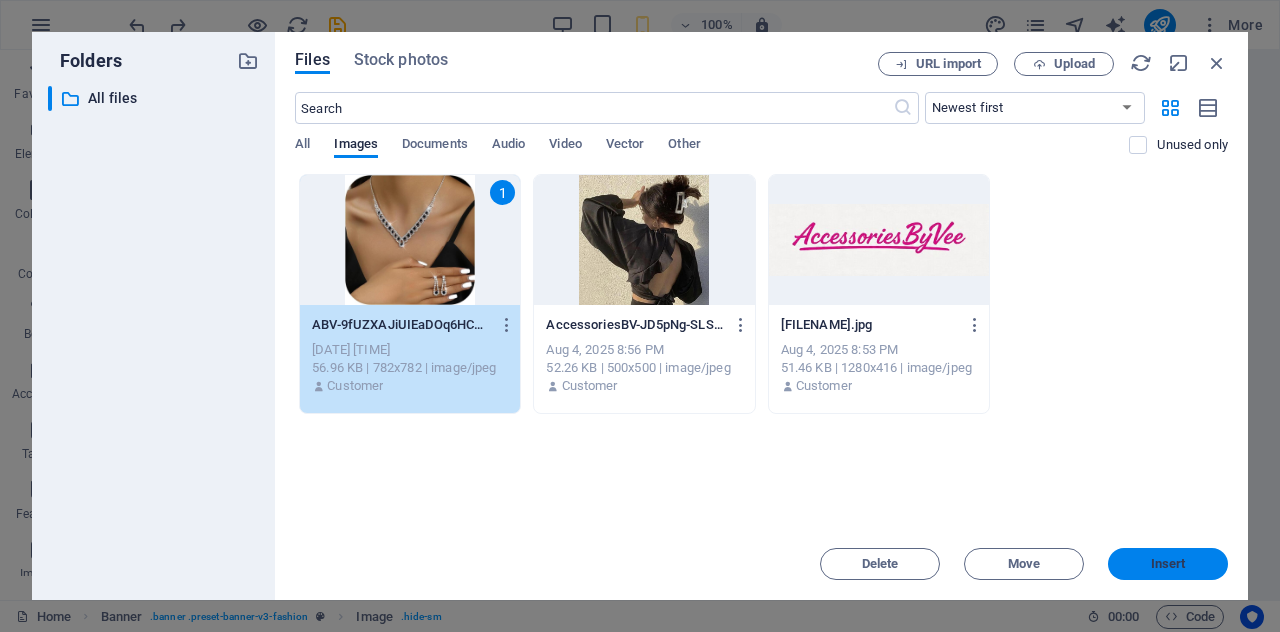 click on "Insert" at bounding box center [1168, 564] 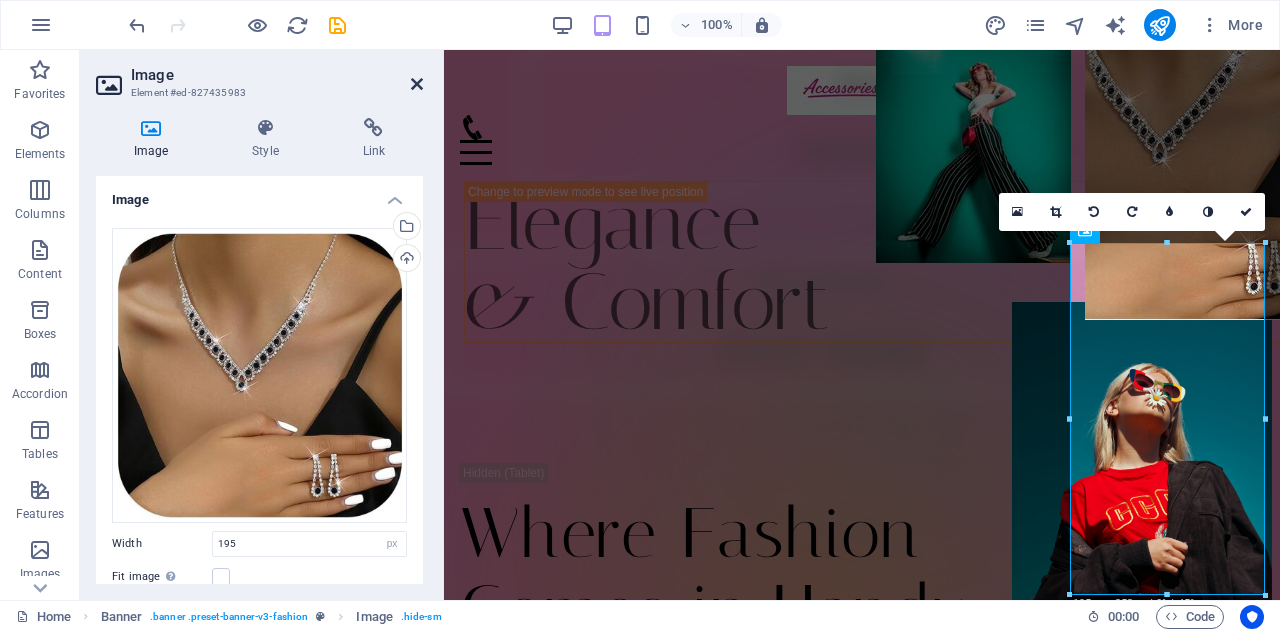 click at bounding box center [417, 84] 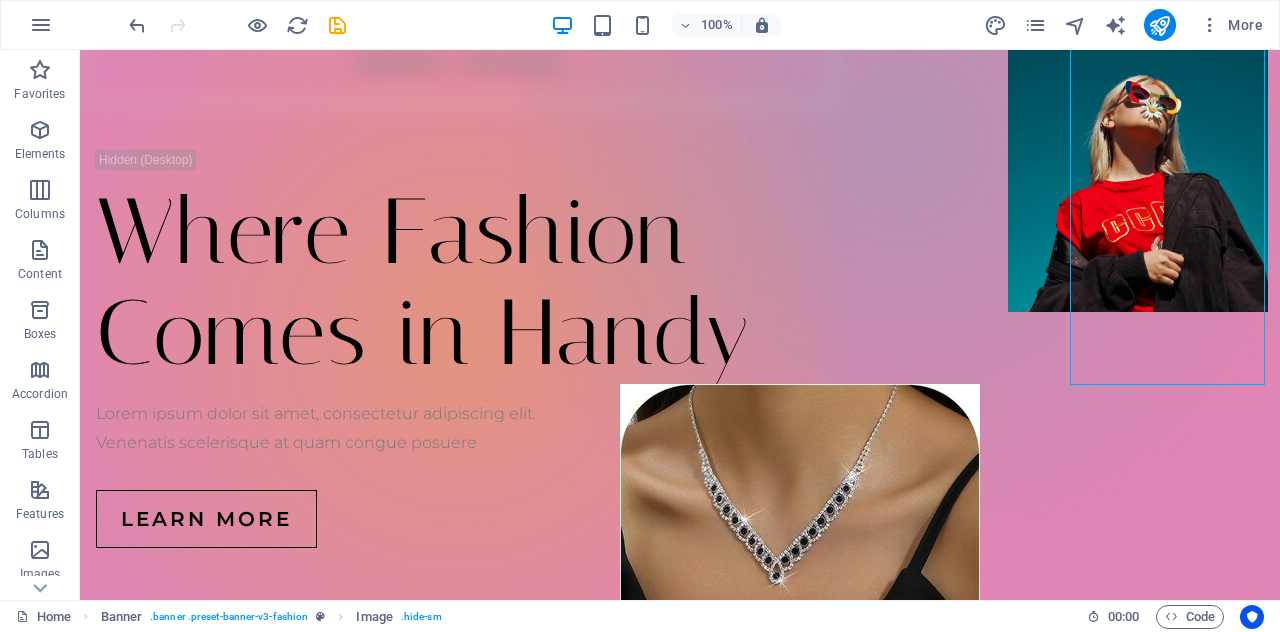 scroll, scrollTop: 264, scrollLeft: 0, axis: vertical 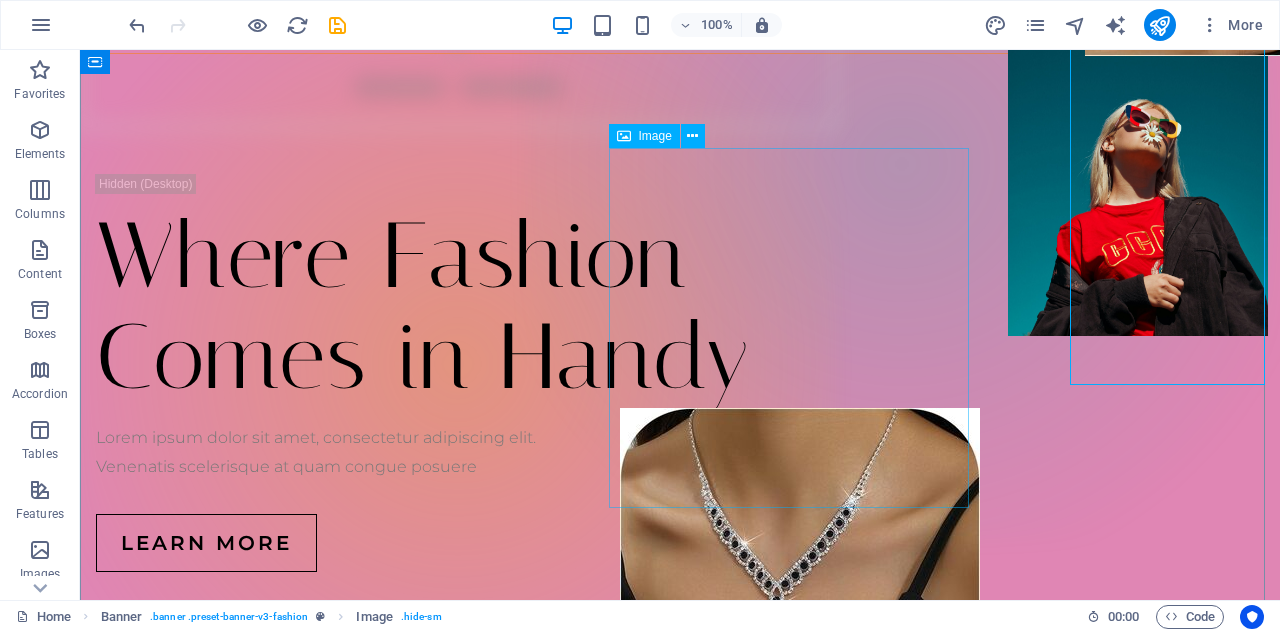 click at bounding box center [800, 588] 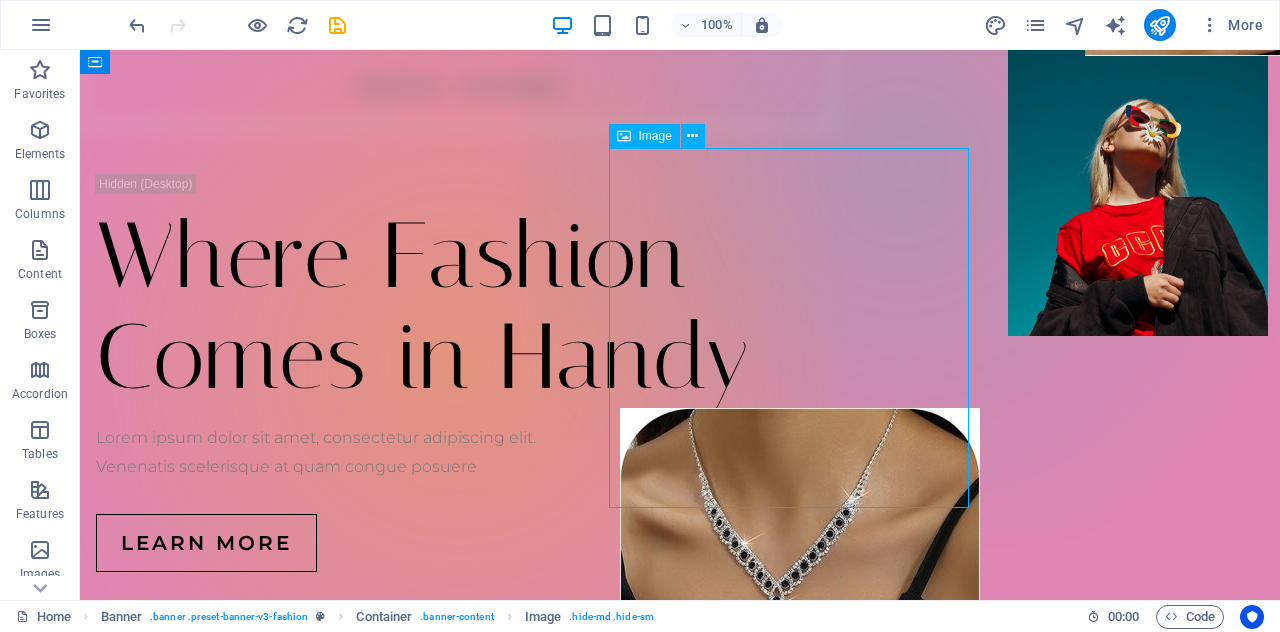 click at bounding box center (800, 588) 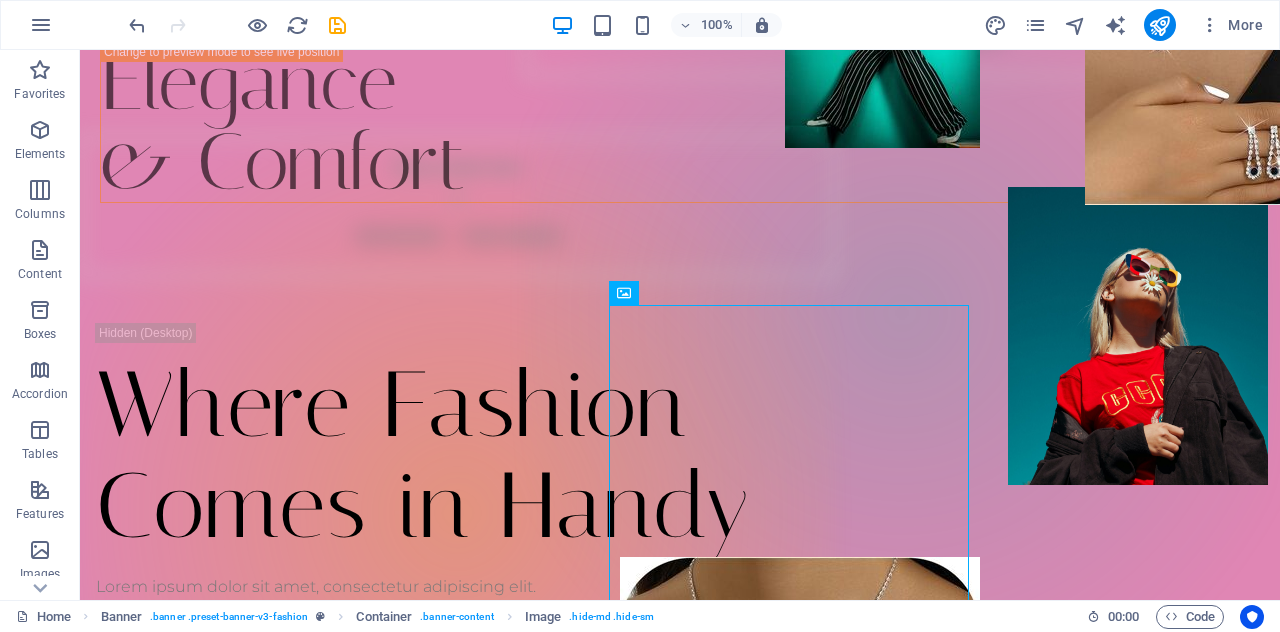scroll, scrollTop: 92, scrollLeft: 0, axis: vertical 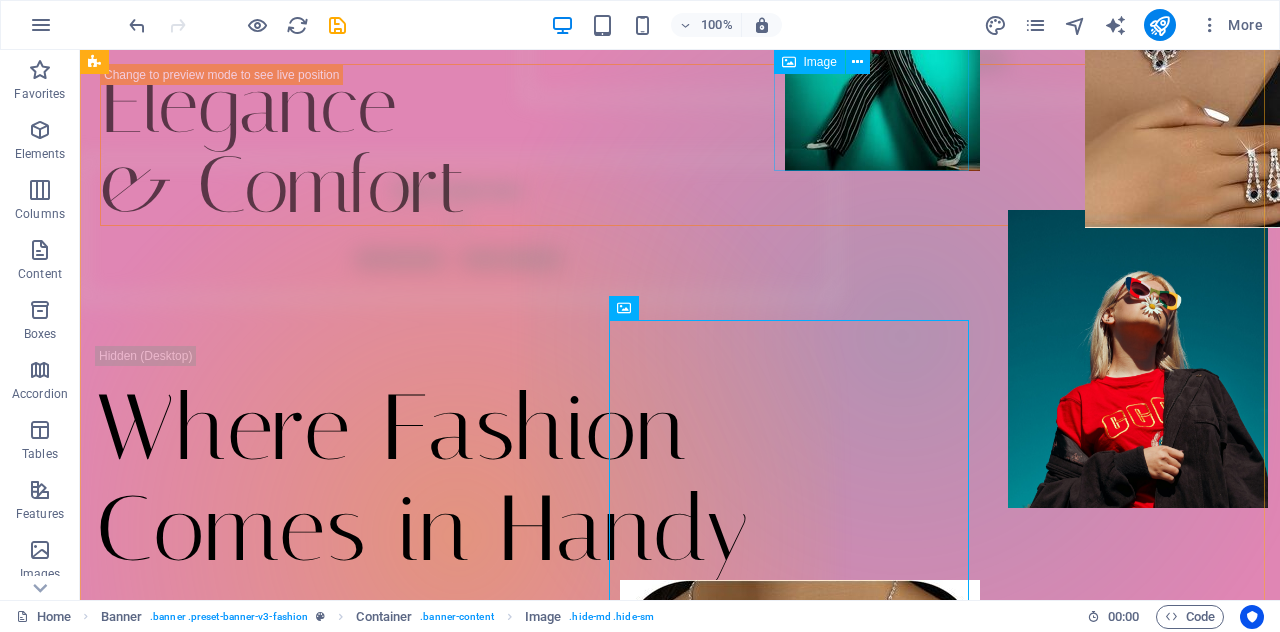 click at bounding box center [882, 64] 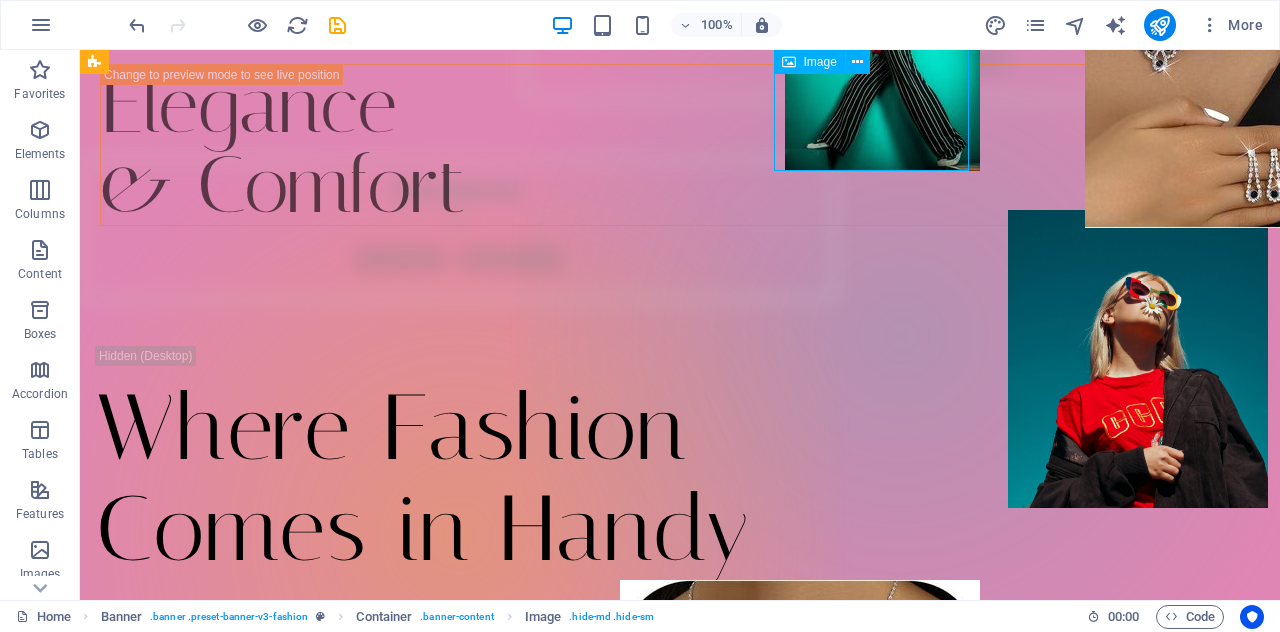 click at bounding box center [882, 64] 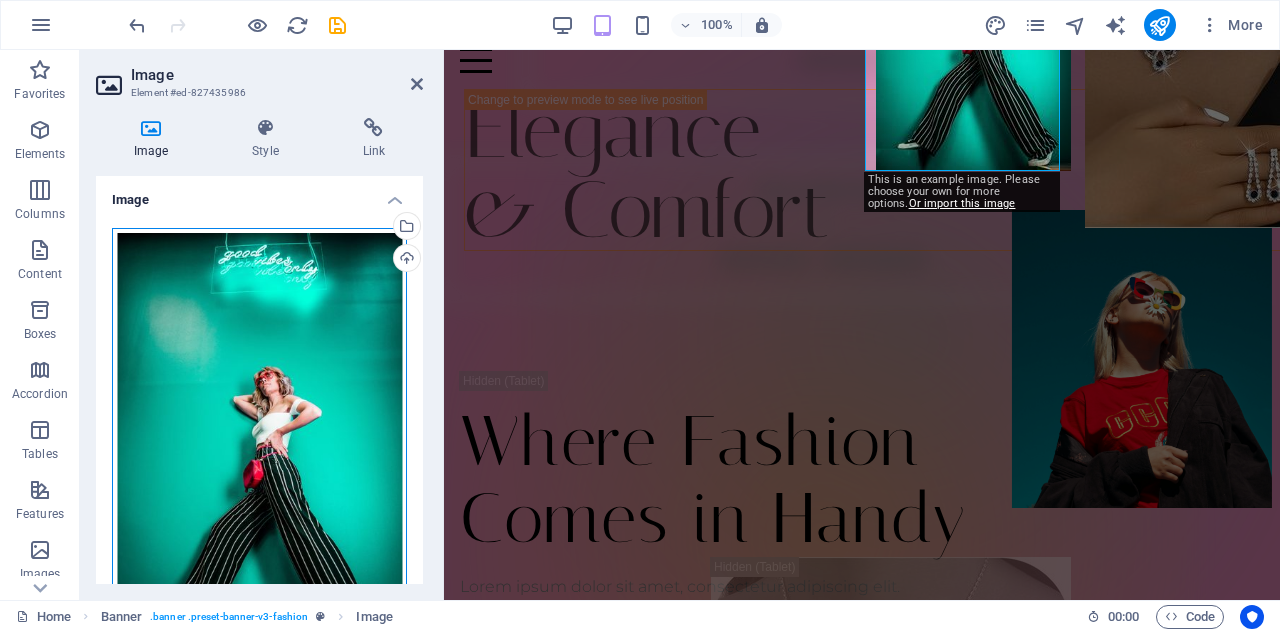 click on "Drag files here, click to choose files or select files from Files or our free stock photos & videos" at bounding box center [259, 446] 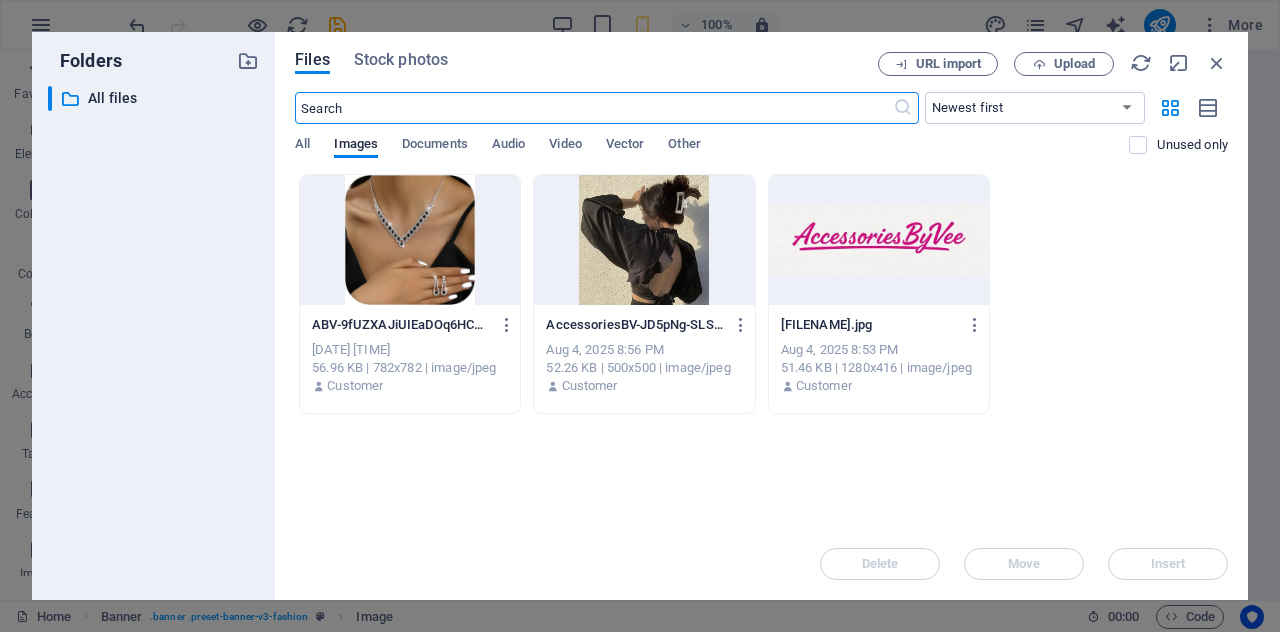 scroll, scrollTop: 116, scrollLeft: 0, axis: vertical 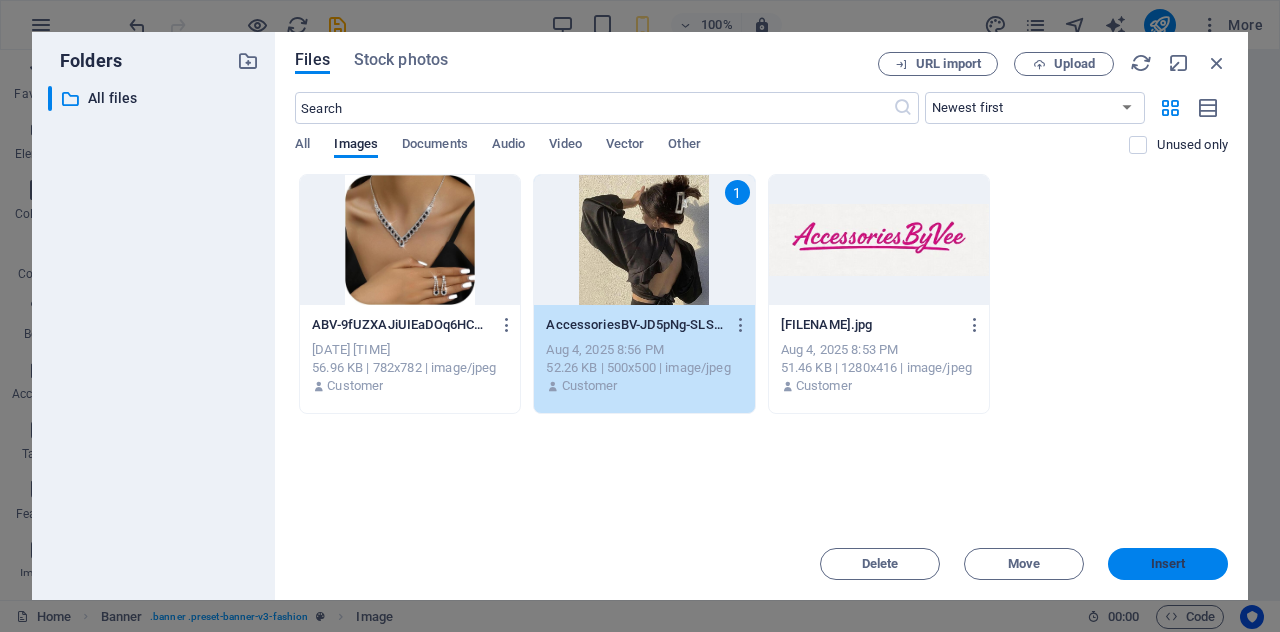 click on "Insert" at bounding box center (1168, 564) 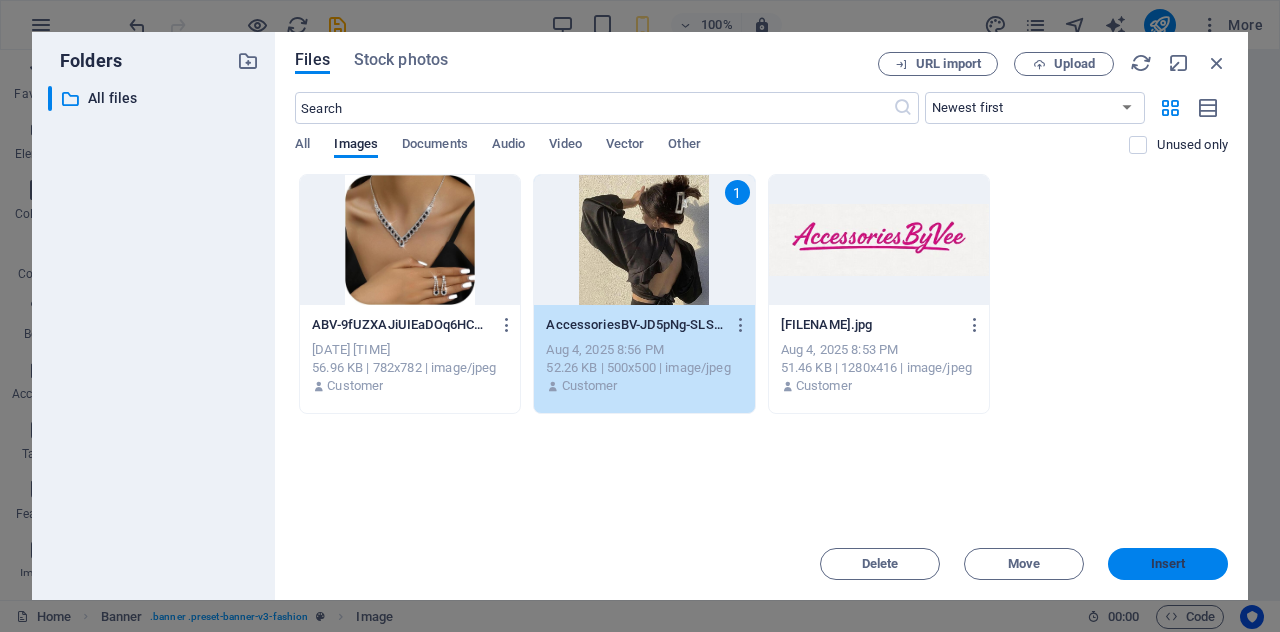 scroll, scrollTop: 92, scrollLeft: 0, axis: vertical 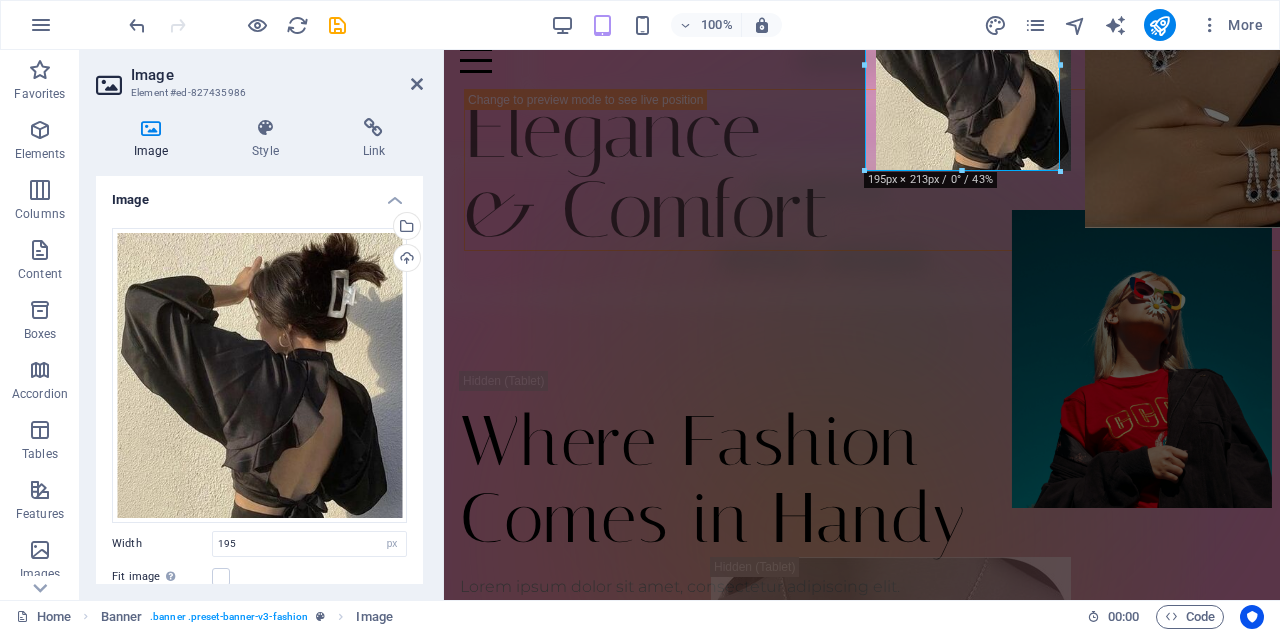 click on "Image Element #ed-827435986" at bounding box center (259, 76) 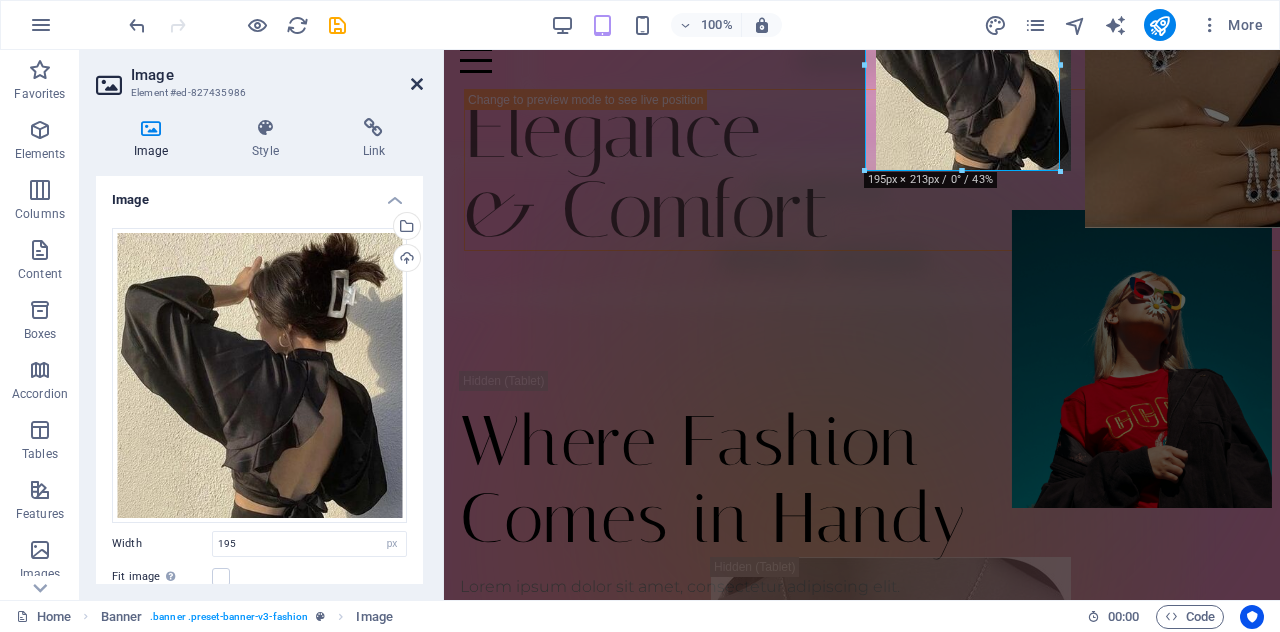 click at bounding box center (417, 84) 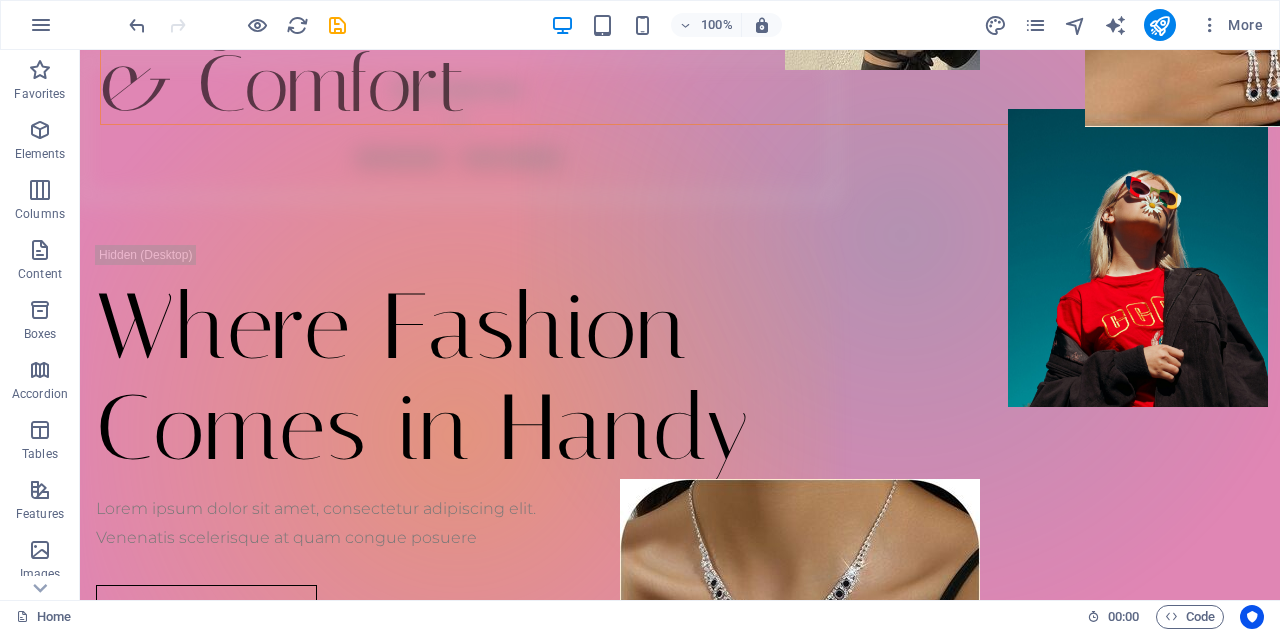 scroll, scrollTop: 239, scrollLeft: 0, axis: vertical 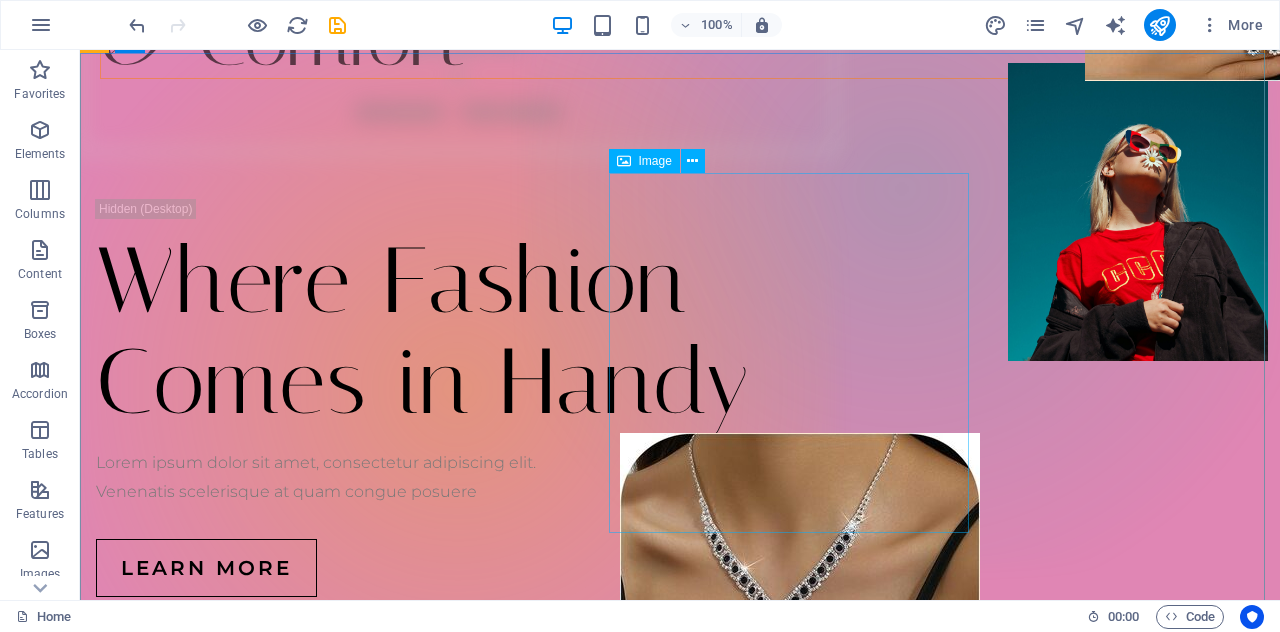 click at bounding box center [800, 613] 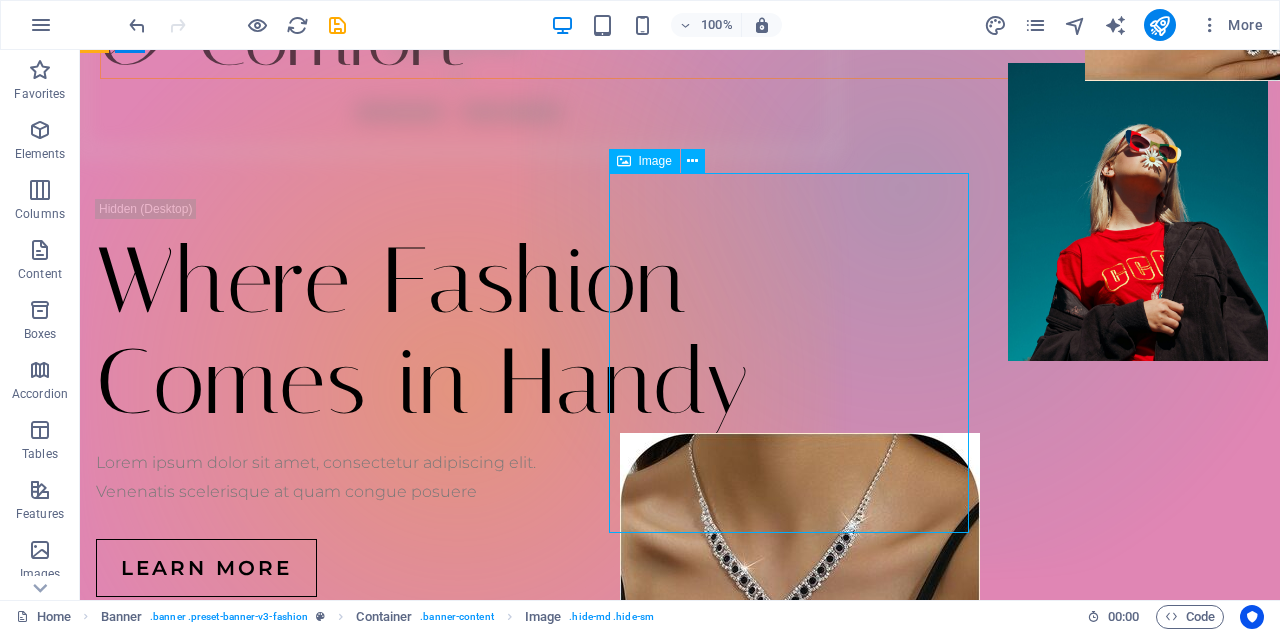 click at bounding box center (800, 613) 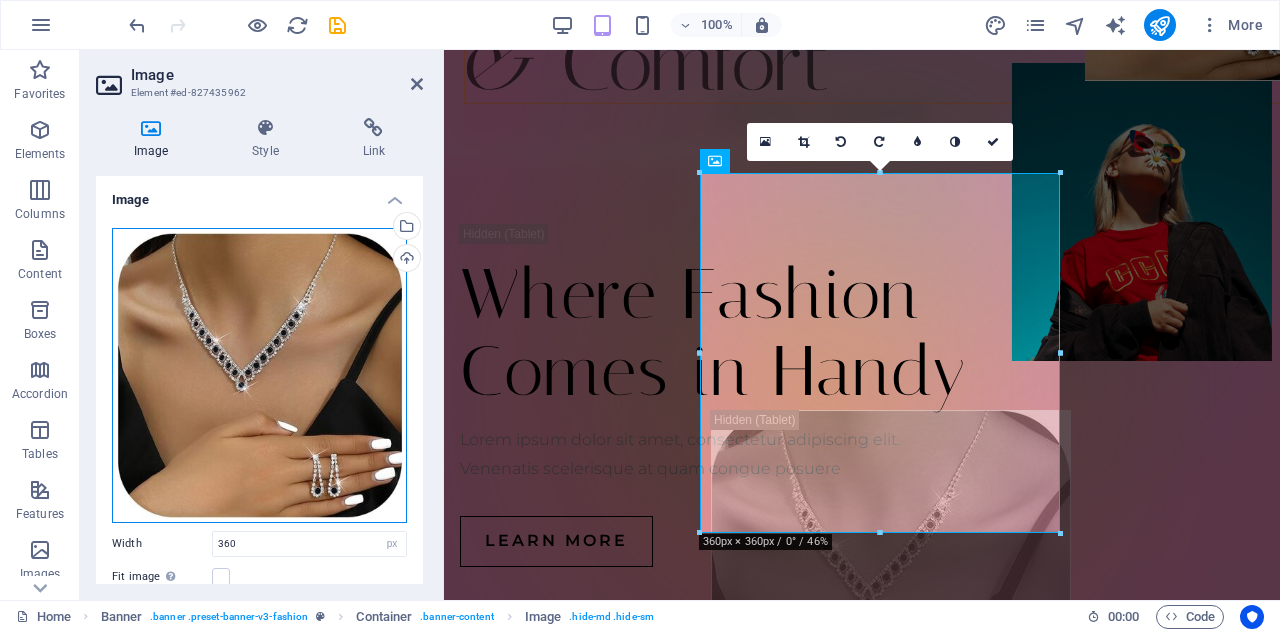 click on "Drag files here, click to choose files or select files from Files or our free stock photos & videos" at bounding box center [259, 375] 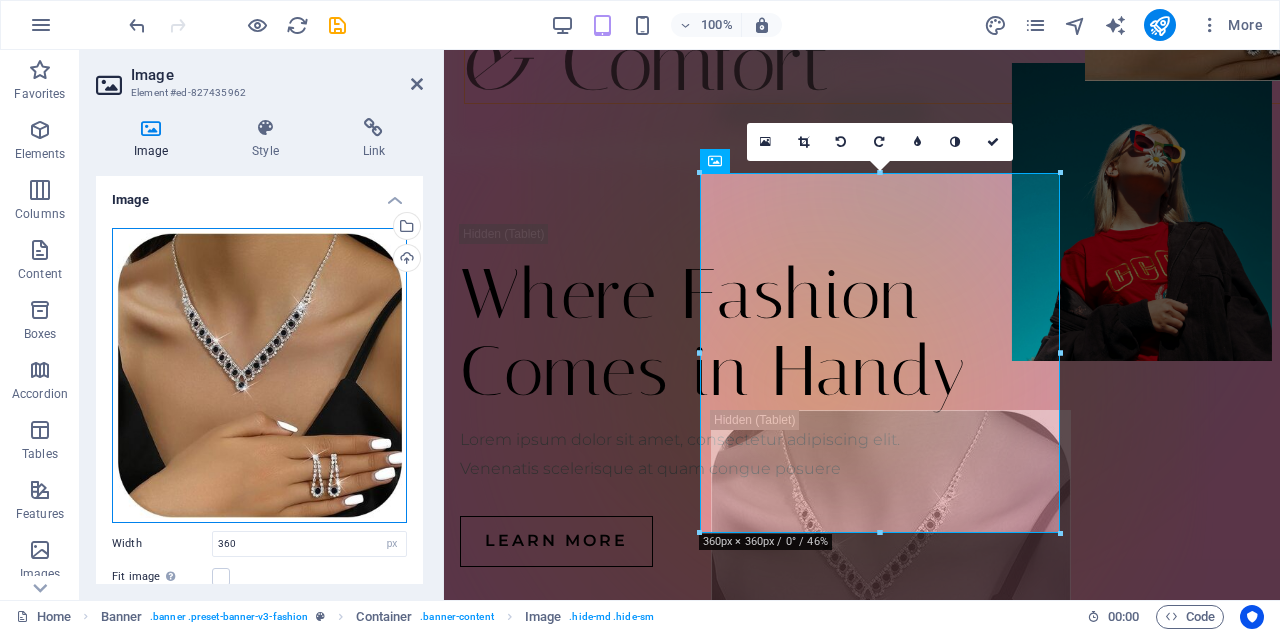 scroll, scrollTop: 264, scrollLeft: 0, axis: vertical 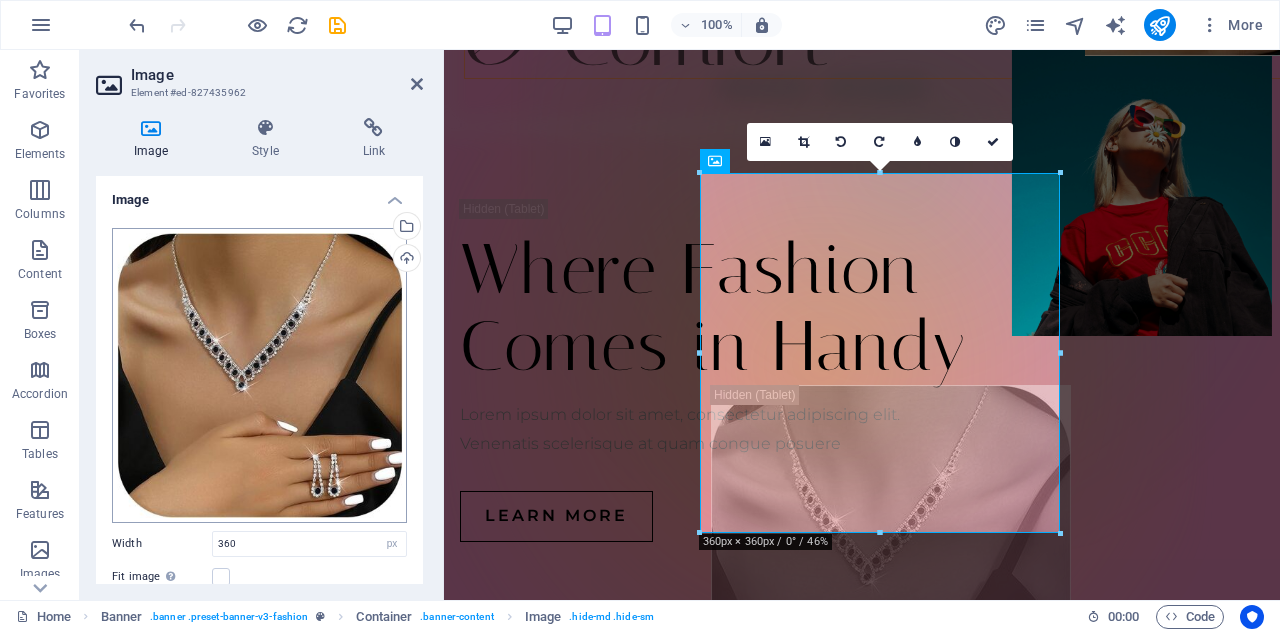 click on "accessoriesbyvee.com Home Favorites Elements Columns Content Boxes Accordion Tables Features Images Slider Header Footer Forms Marketing Collections Image Element #ed-827435962 Image Style Link Image Drag files here, click to choose files or select files from Files or our free stock photos & videos Select files from the file manager, stock photos, or upload file(s) Upload Width 360 Default auto px rem % em vh vw Fit image Automatically fit image to a fixed width and height Height Default auto px Alignment Lazyload Loading images after the page loads improves page speed. Responsive Automatically load retina image and smartphone optimized sizes. Lightbox Use as headline The image will be wrapped in an H1 headline tag. Useful for giving alternative text the weight of an H1 headline, e.g. for the logo. Leave unchecked if uncertain. Optimized Images are compressed to improve page speed. Position Direction Custom X offset 50 px rem % vh" at bounding box center (640, 316) 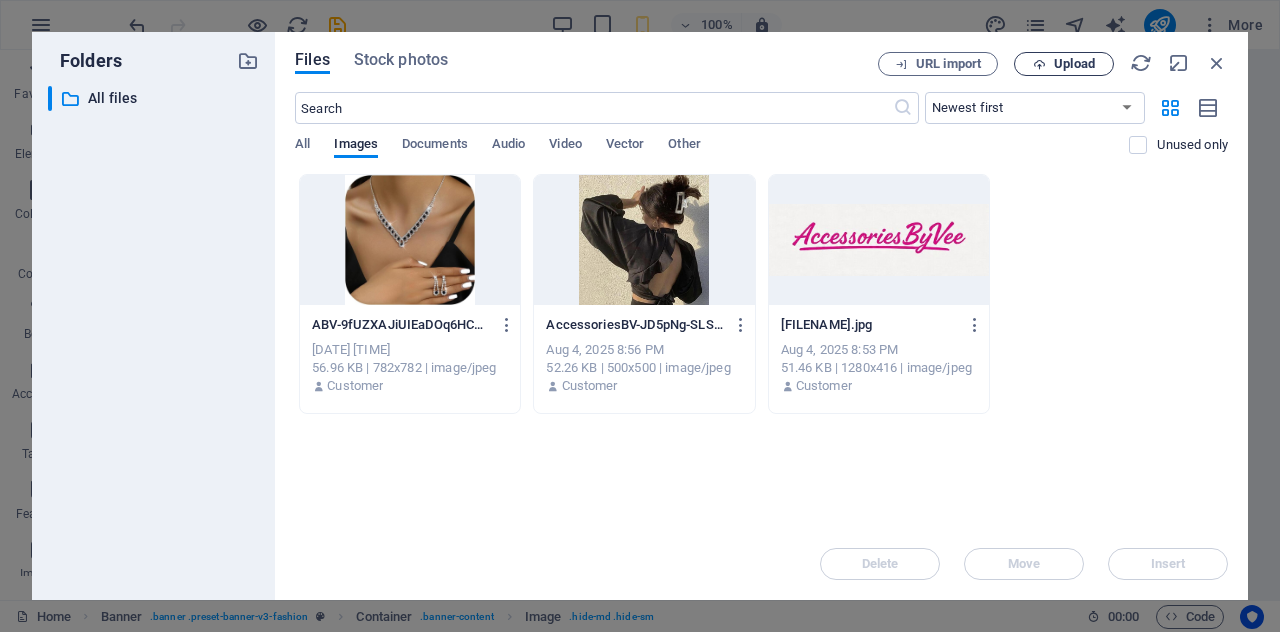 click on "Upload" at bounding box center [1074, 64] 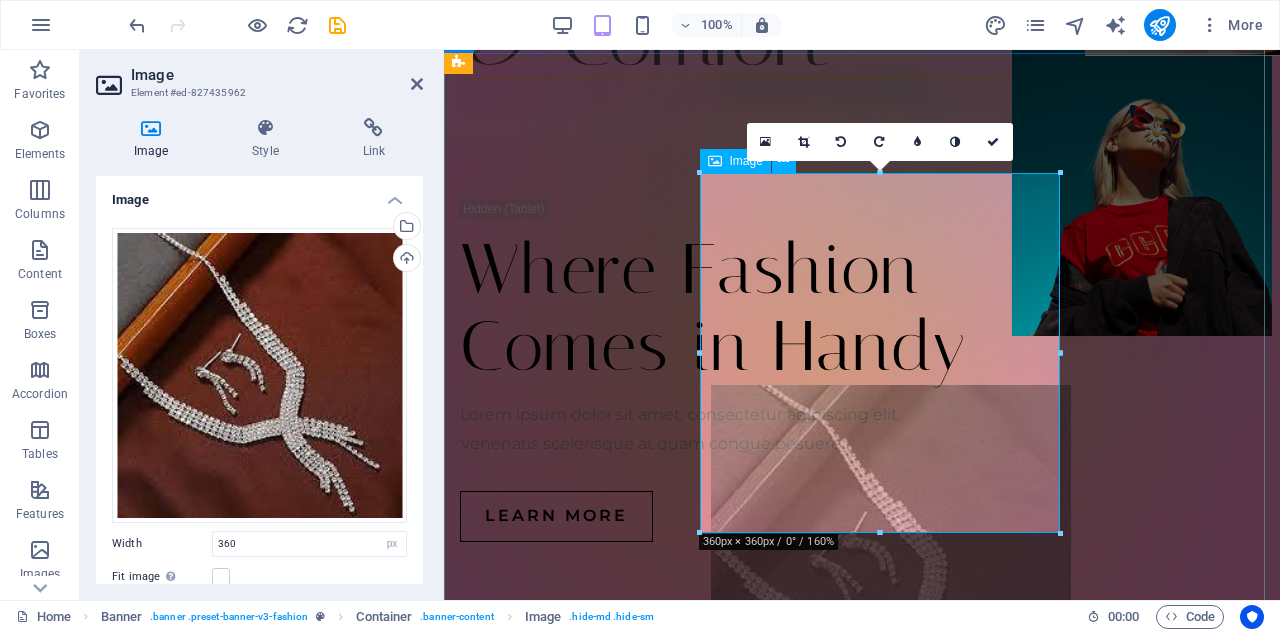 scroll, scrollTop: 239, scrollLeft: 0, axis: vertical 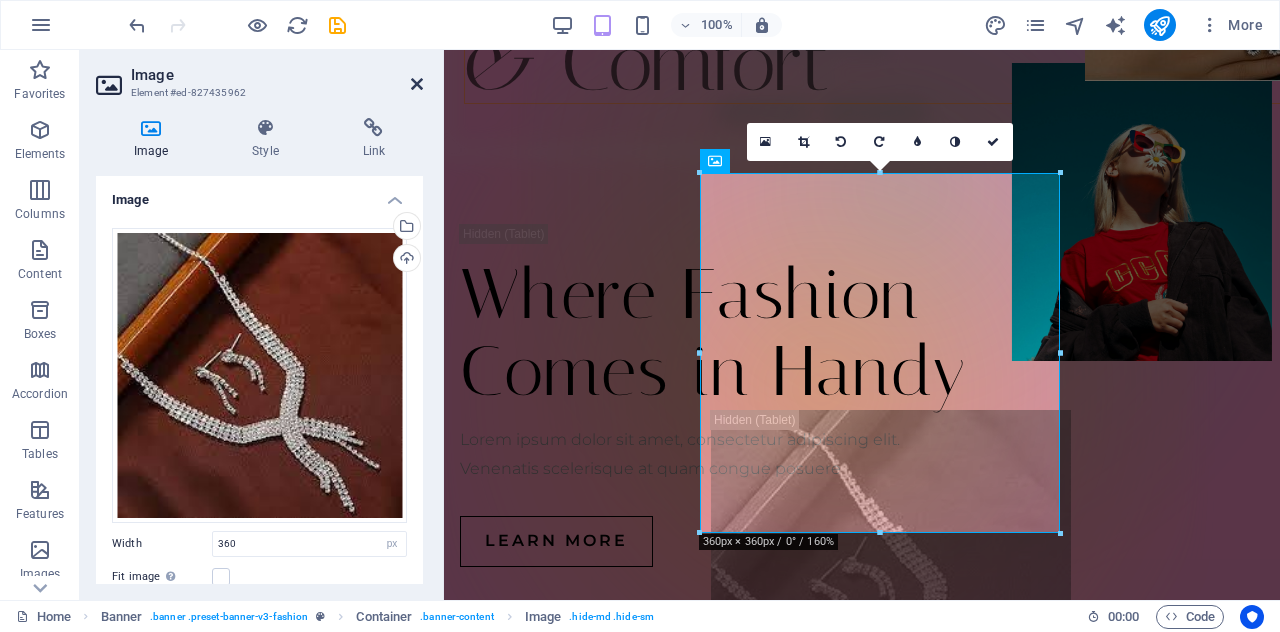 click at bounding box center (417, 84) 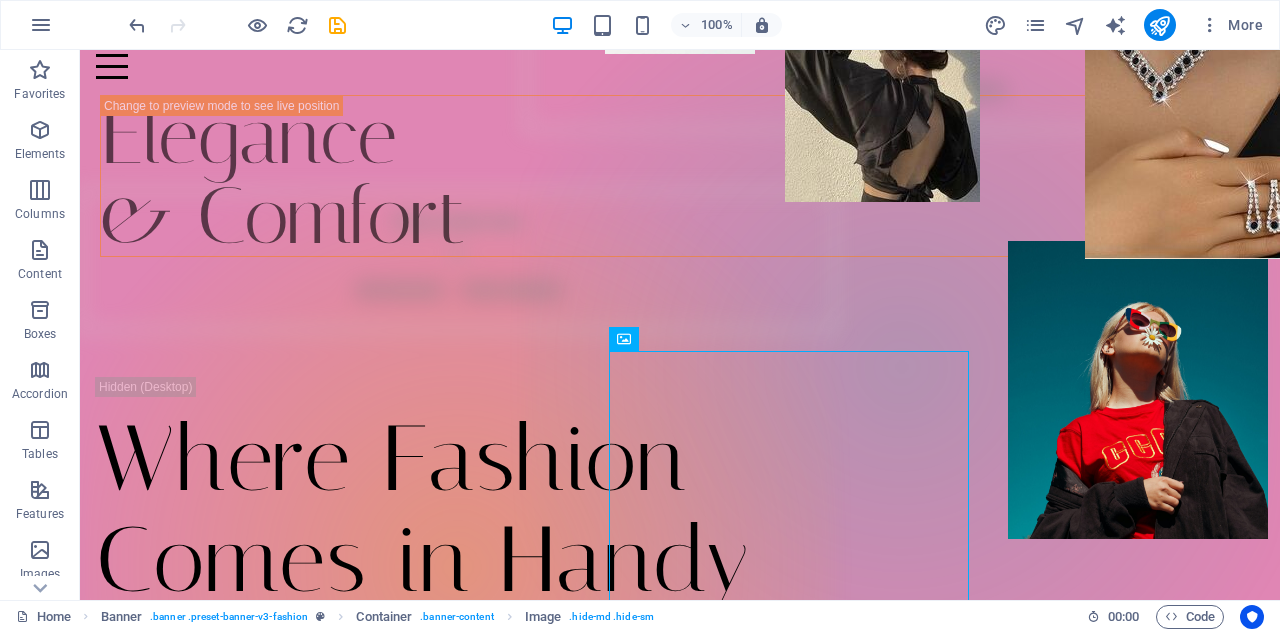 scroll, scrollTop: 0, scrollLeft: 0, axis: both 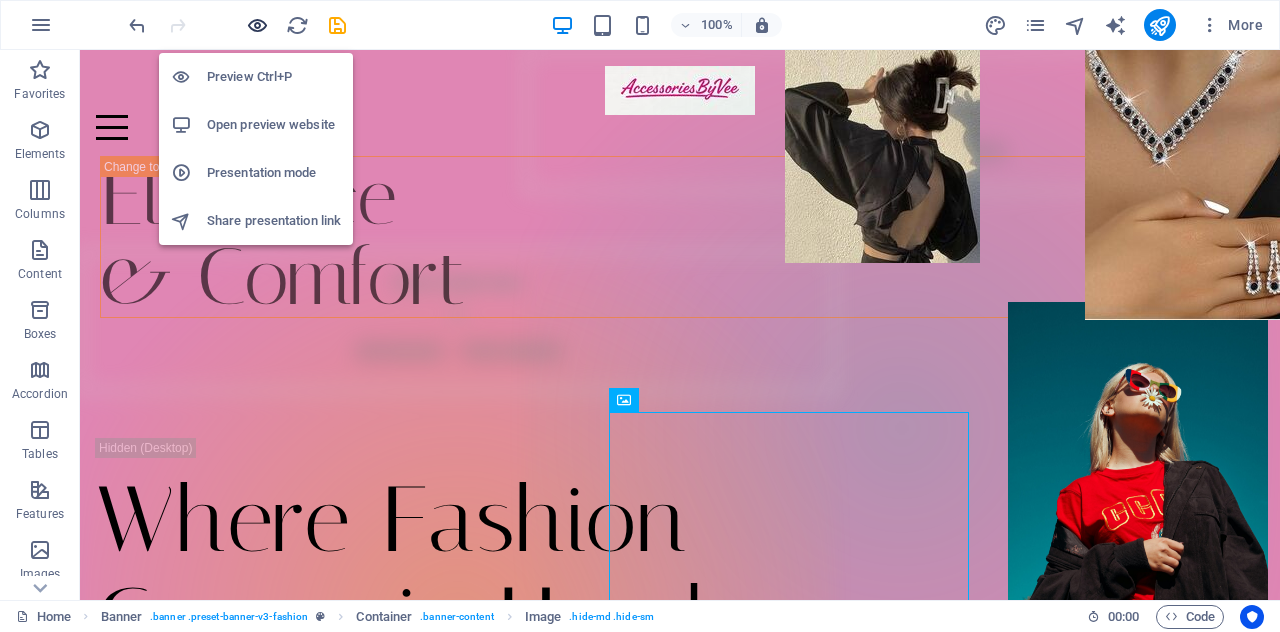 click at bounding box center [257, 25] 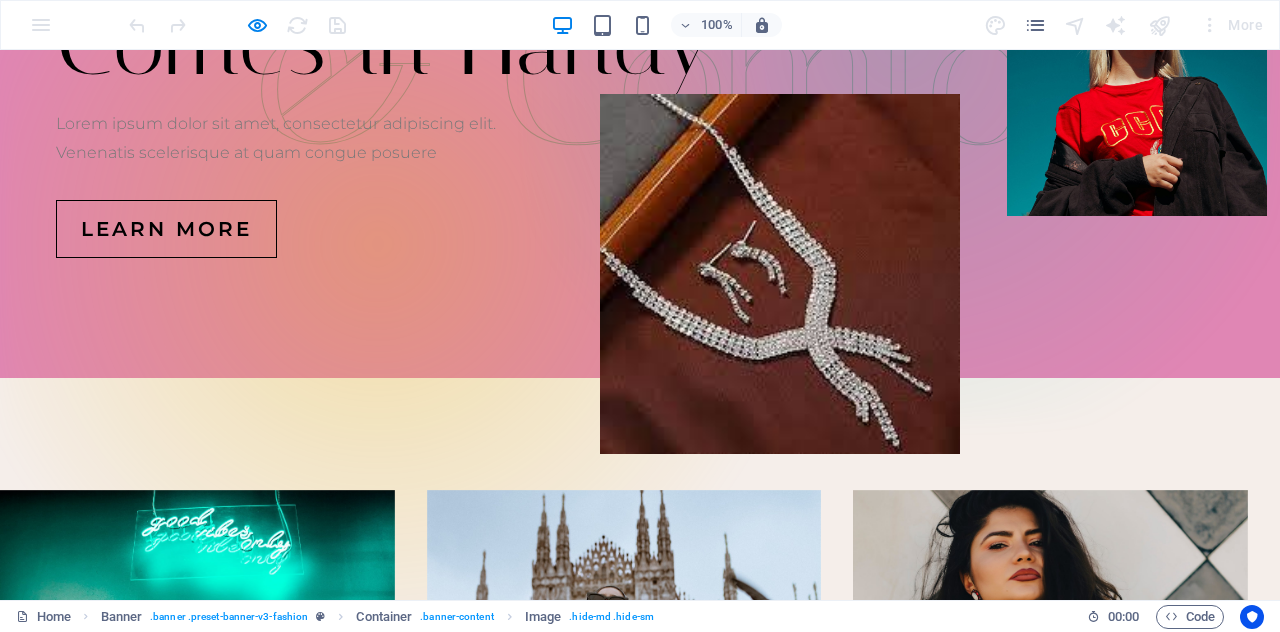 scroll, scrollTop: 245, scrollLeft: 0, axis: vertical 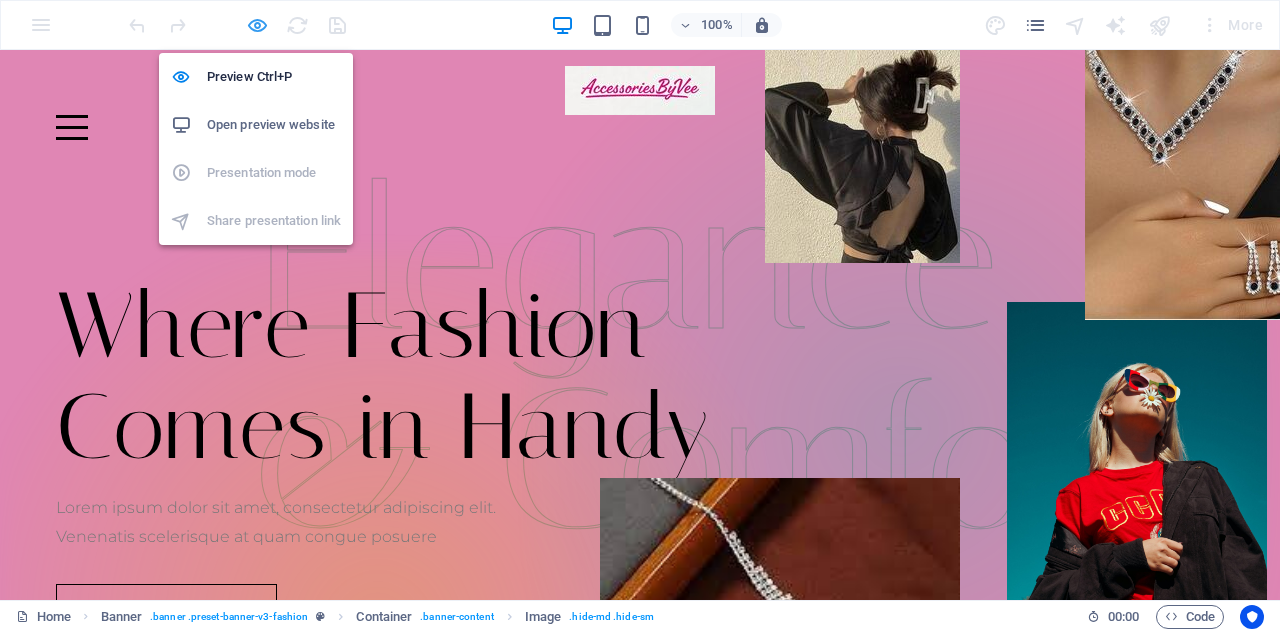 click at bounding box center [257, 25] 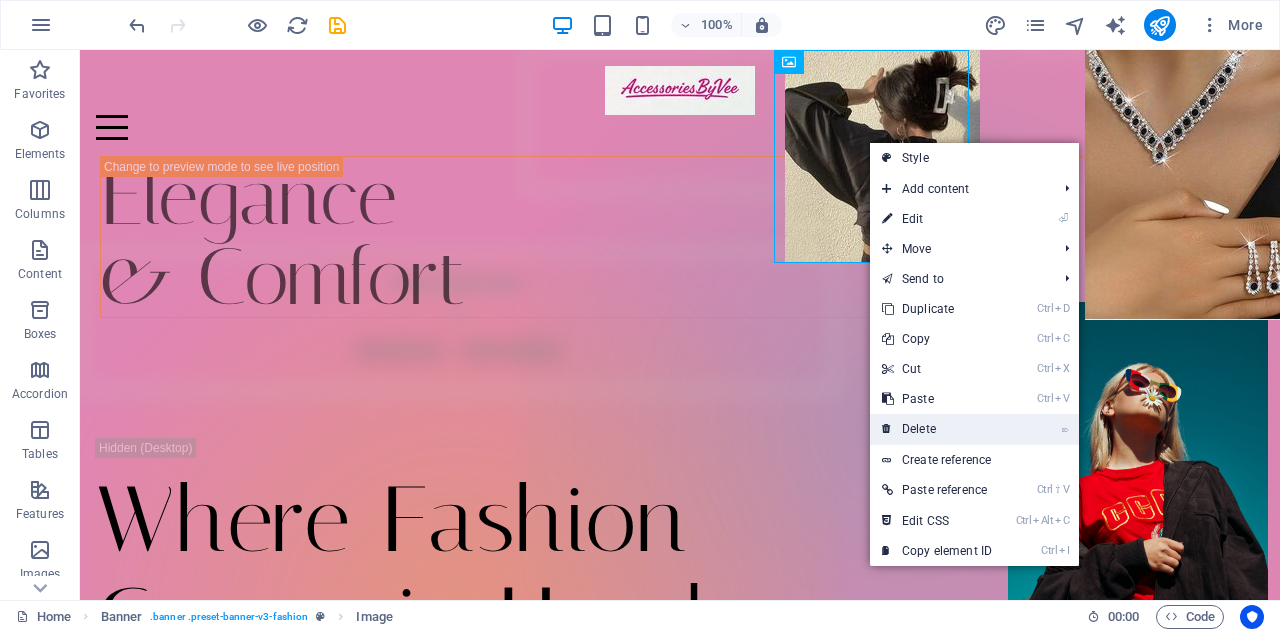 click on "⌦  Delete" at bounding box center (937, 429) 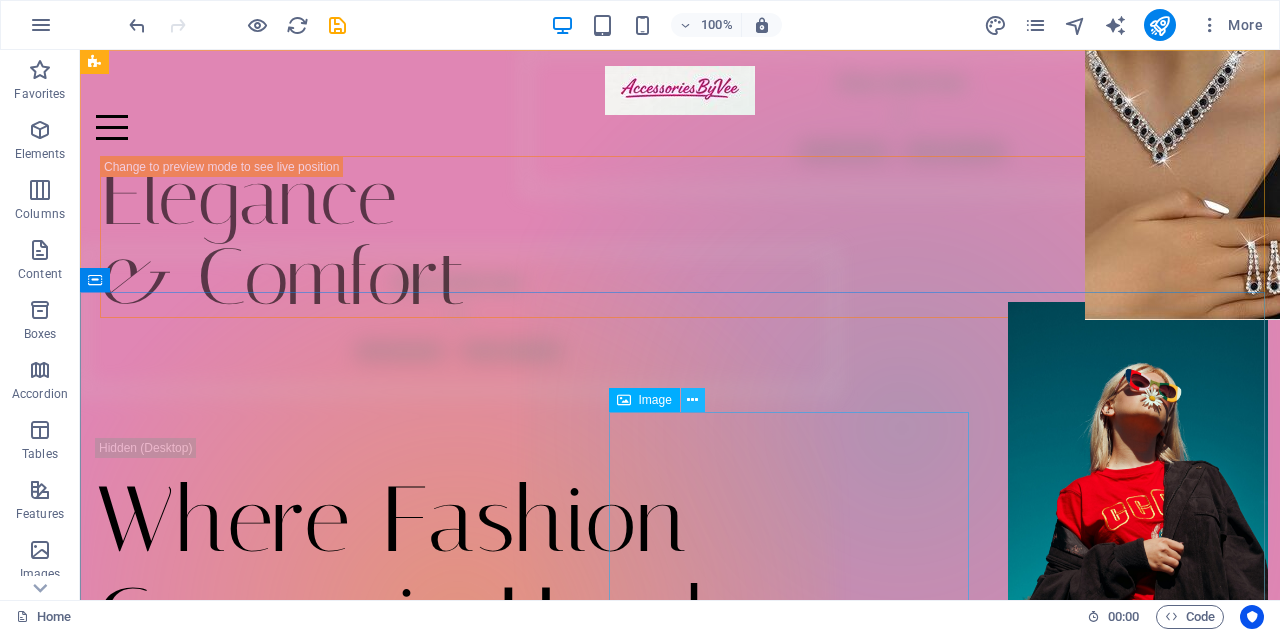 click at bounding box center [692, 400] 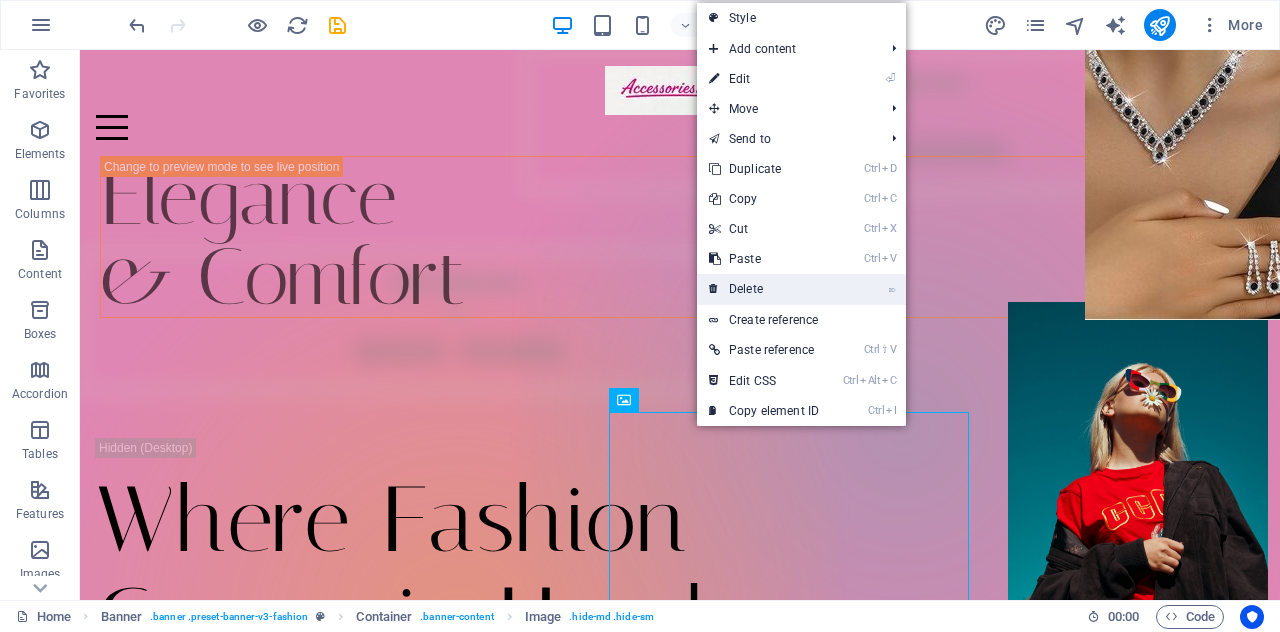 click on "⌦  Delete" at bounding box center (764, 289) 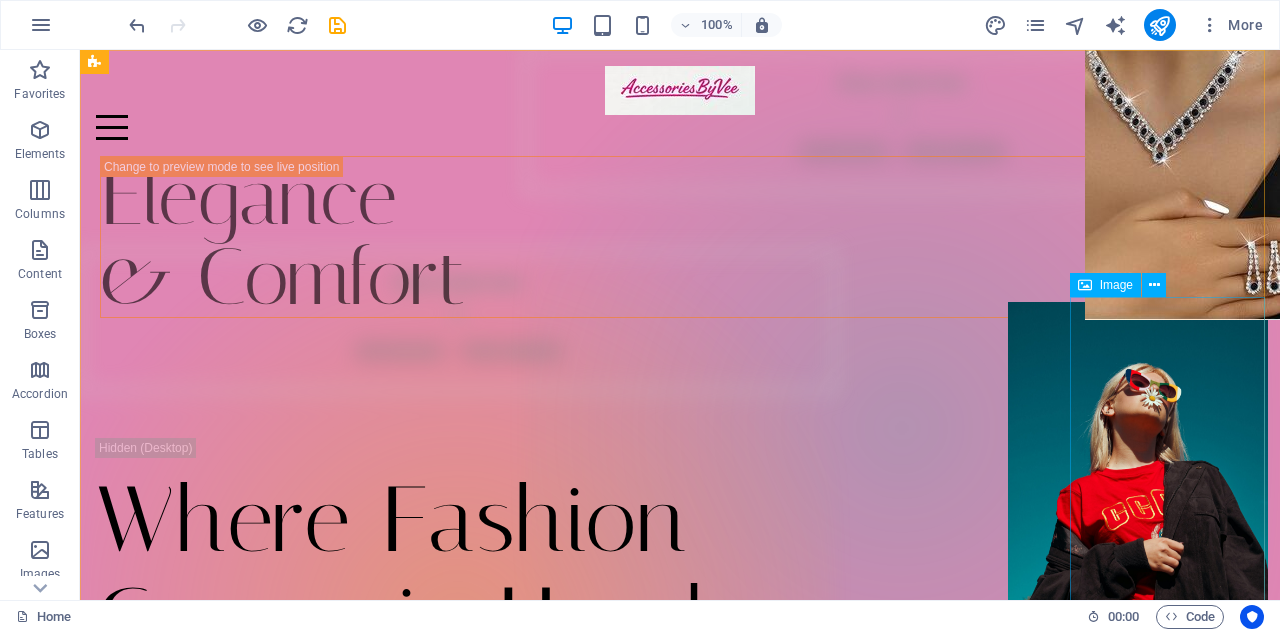 click on "Image" at bounding box center (1105, 285) 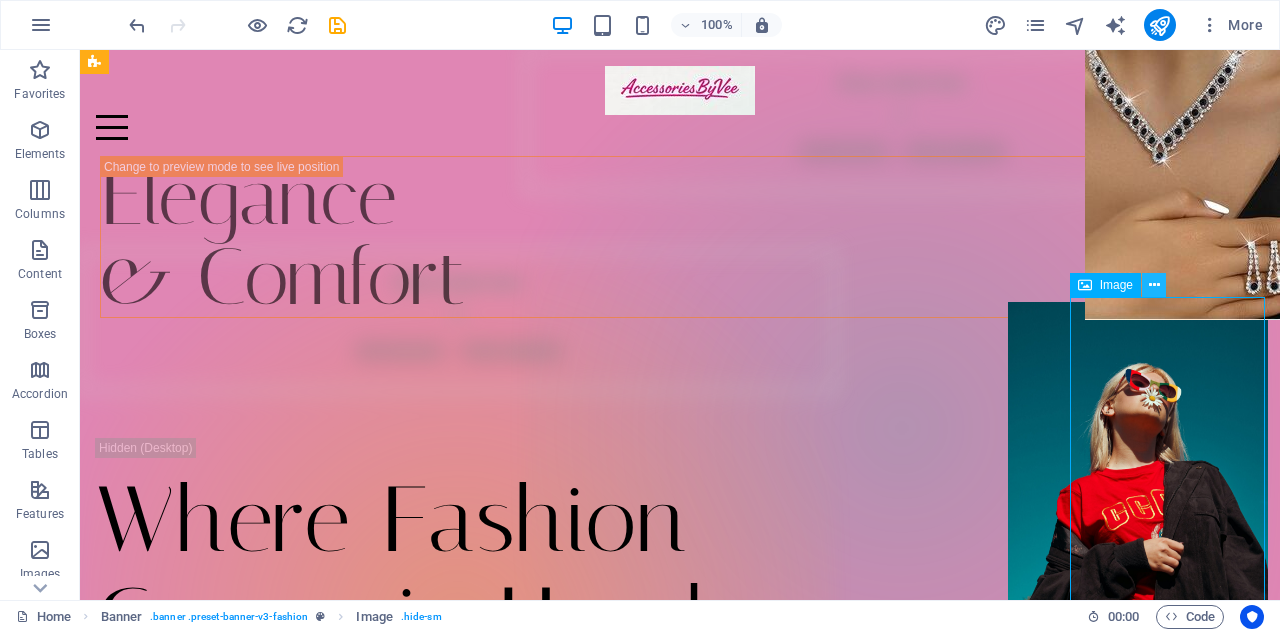 click at bounding box center (1154, 285) 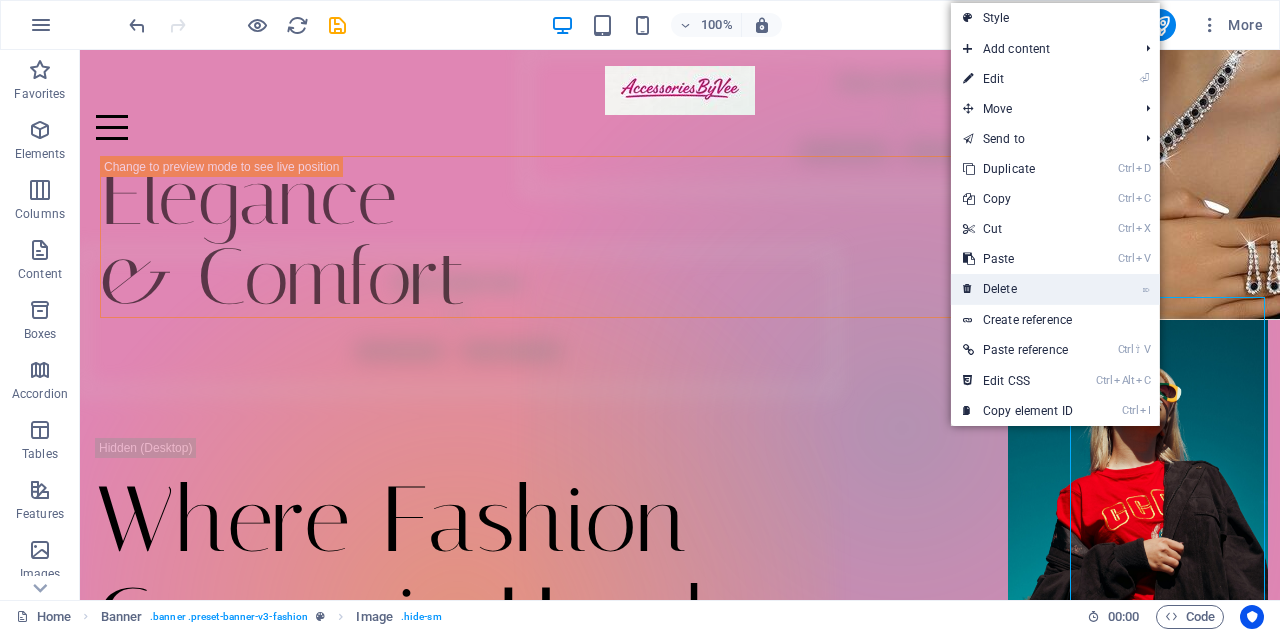 click on "⌦  Delete" at bounding box center [1018, 289] 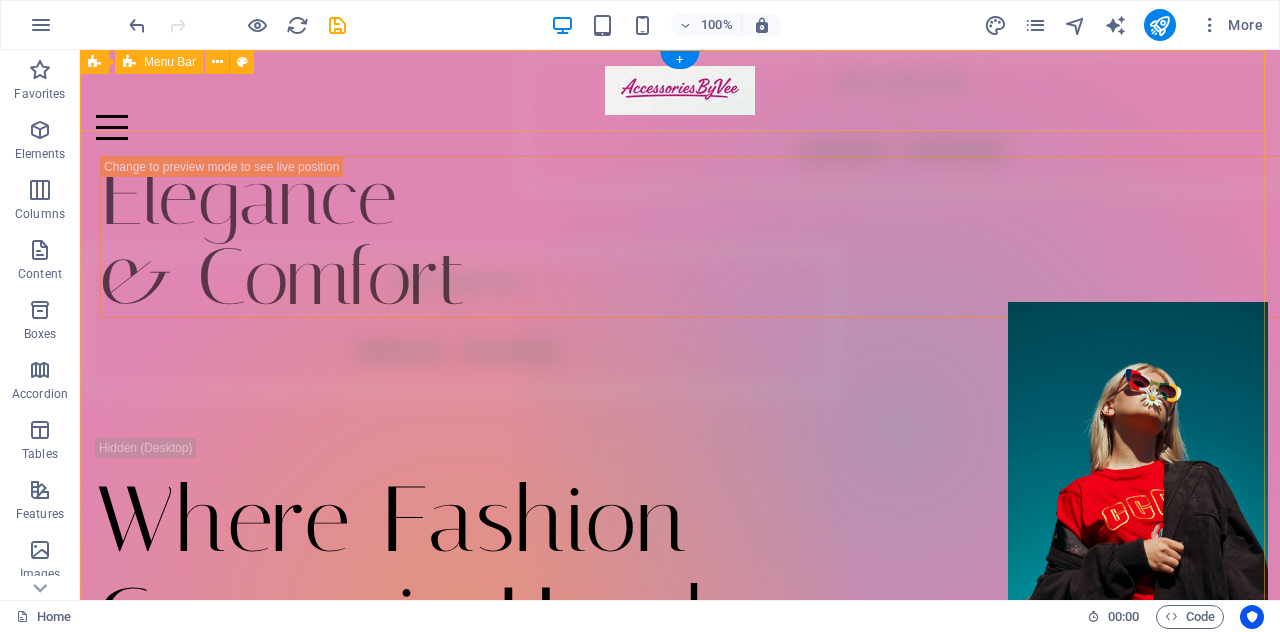 drag, startPoint x: 1255, startPoint y: 107, endPoint x: 1274, endPoint y: 167, distance: 62.936478 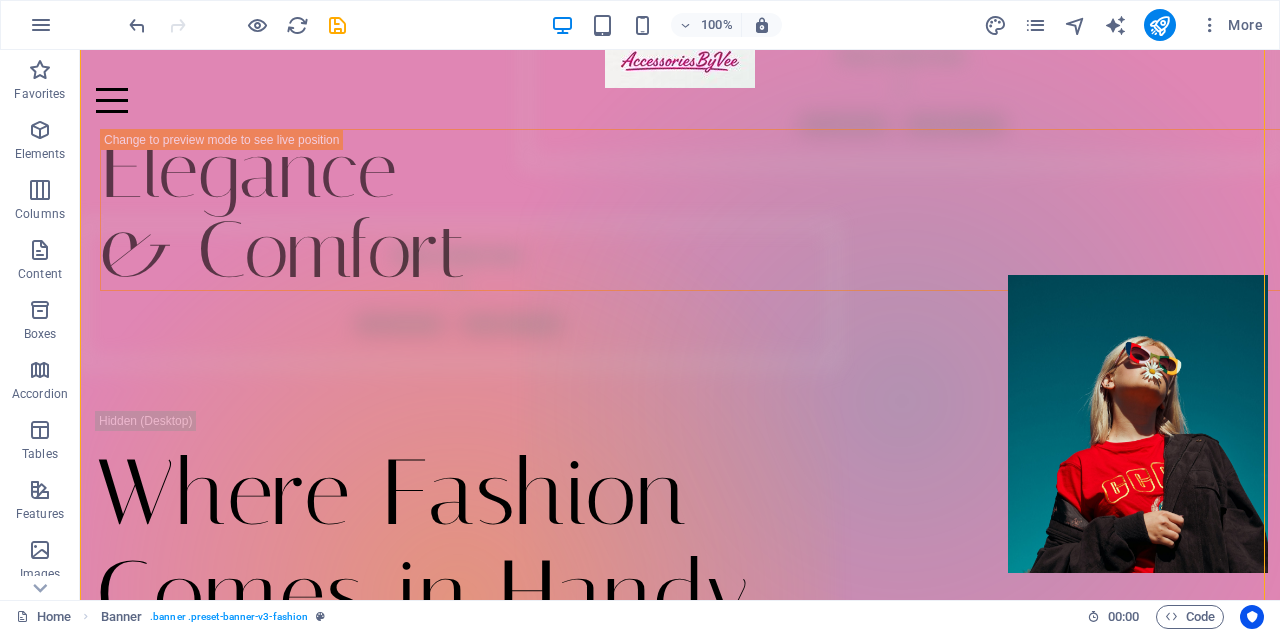 scroll, scrollTop: 0, scrollLeft: 0, axis: both 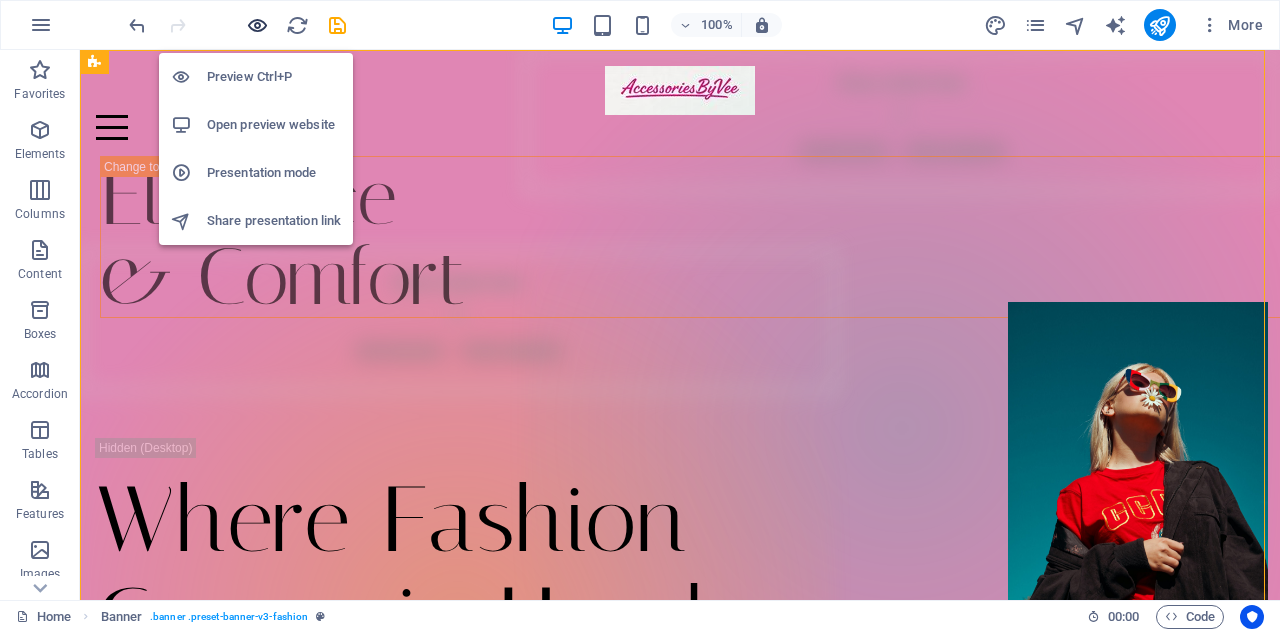 click at bounding box center [257, 25] 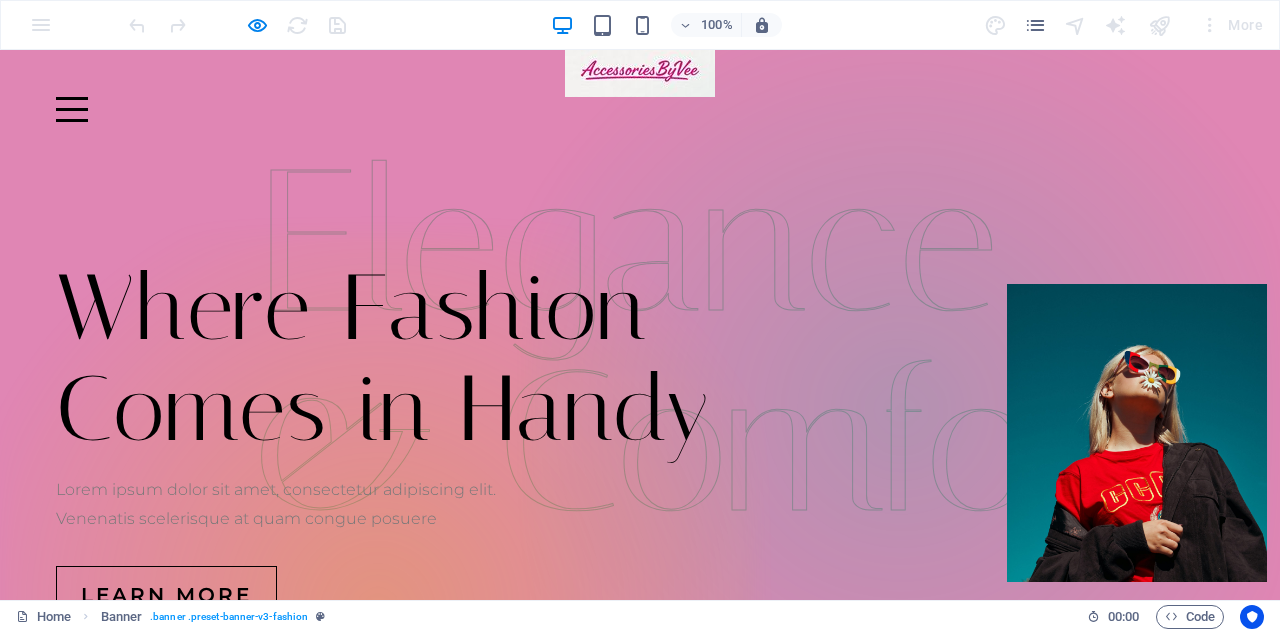 scroll, scrollTop: 0, scrollLeft: 0, axis: both 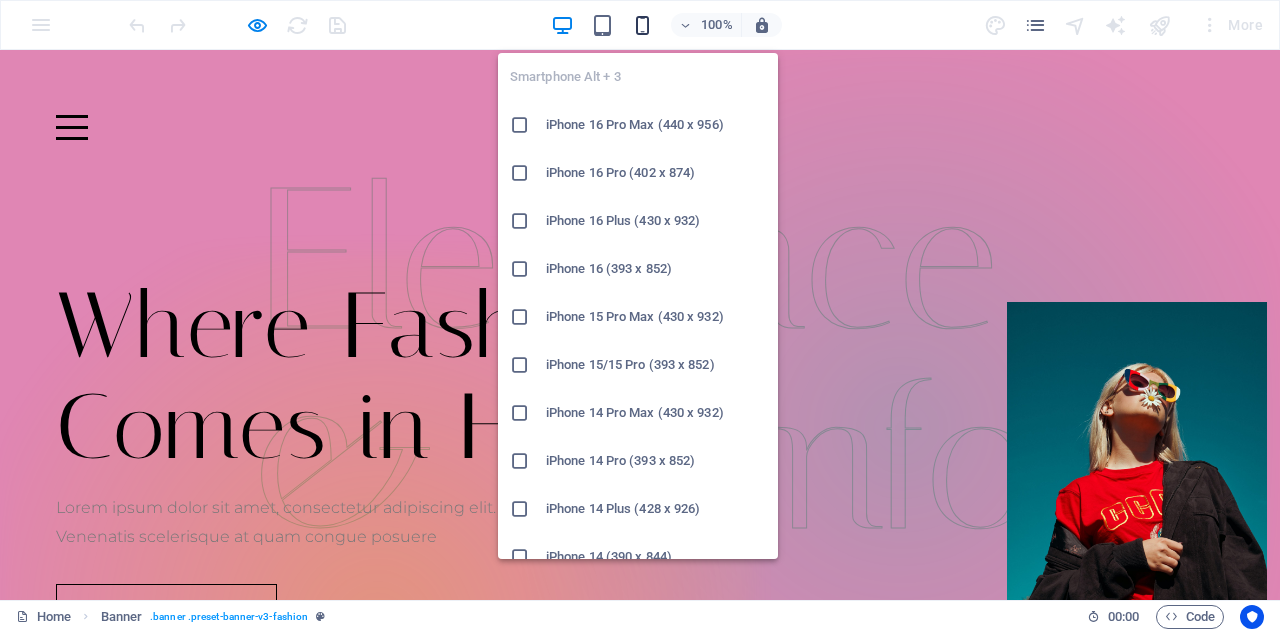 click at bounding box center [642, 25] 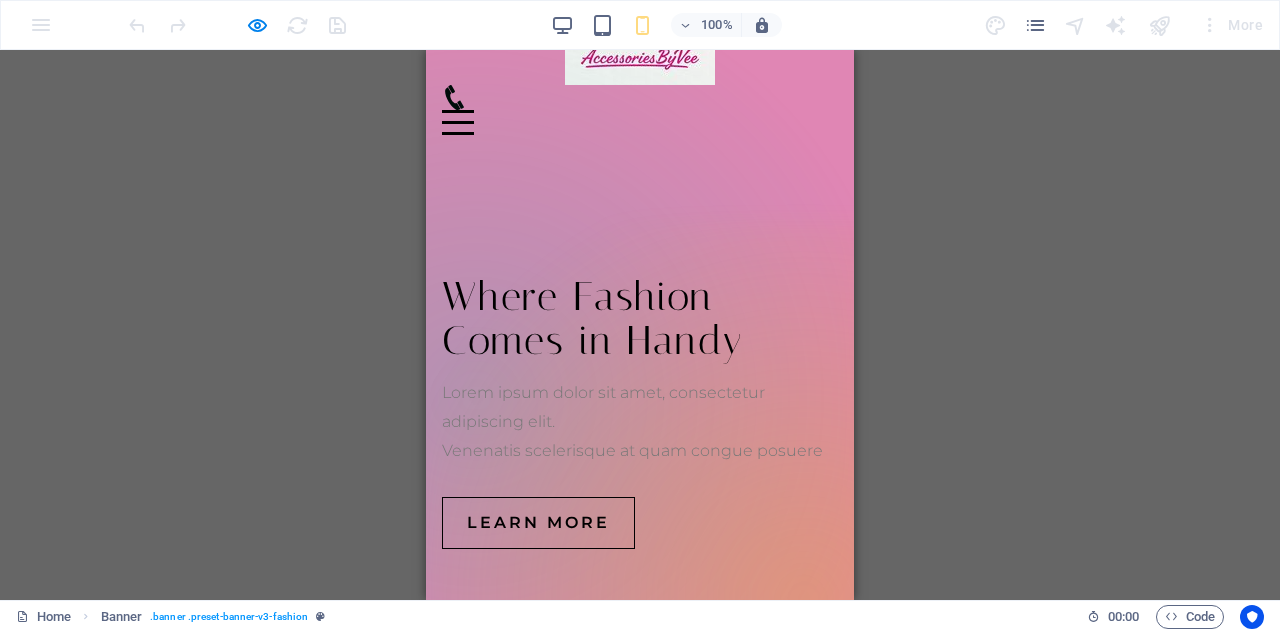 scroll, scrollTop: 0, scrollLeft: 0, axis: both 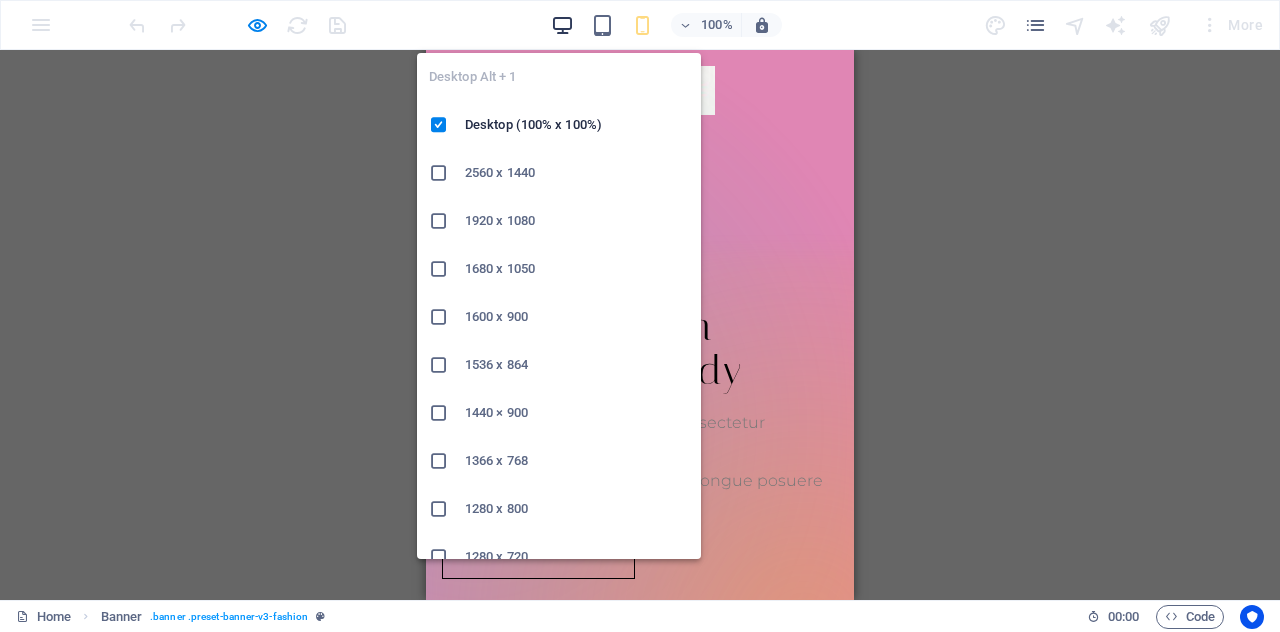 click at bounding box center [562, 25] 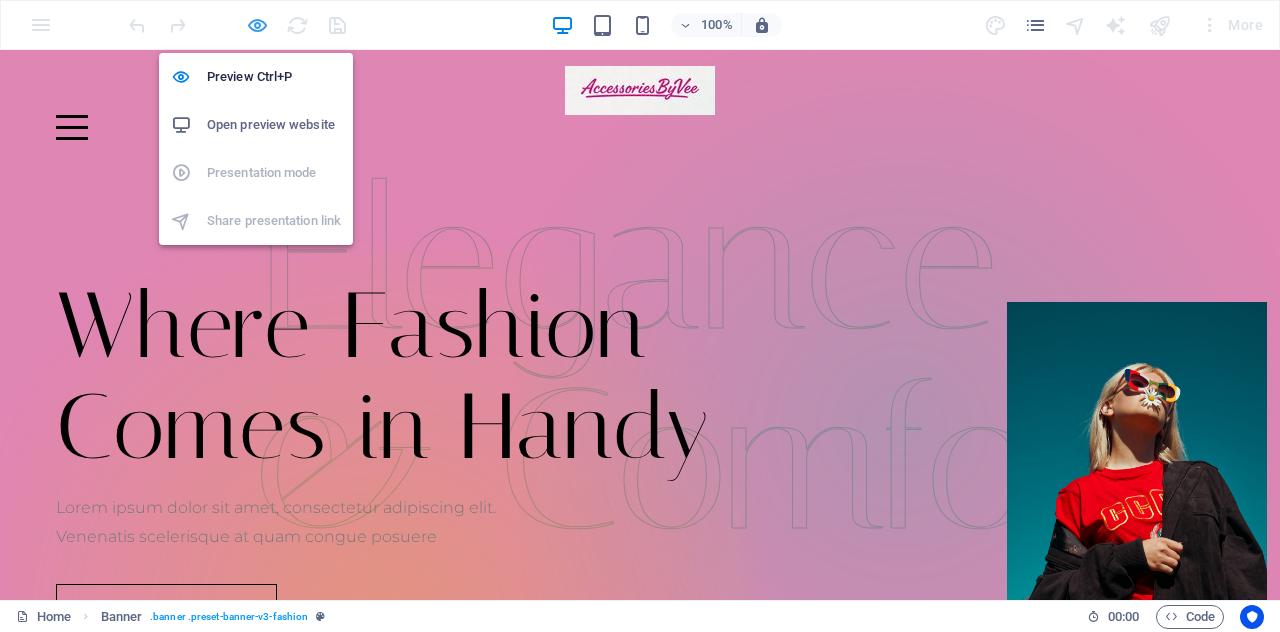 click at bounding box center [257, 25] 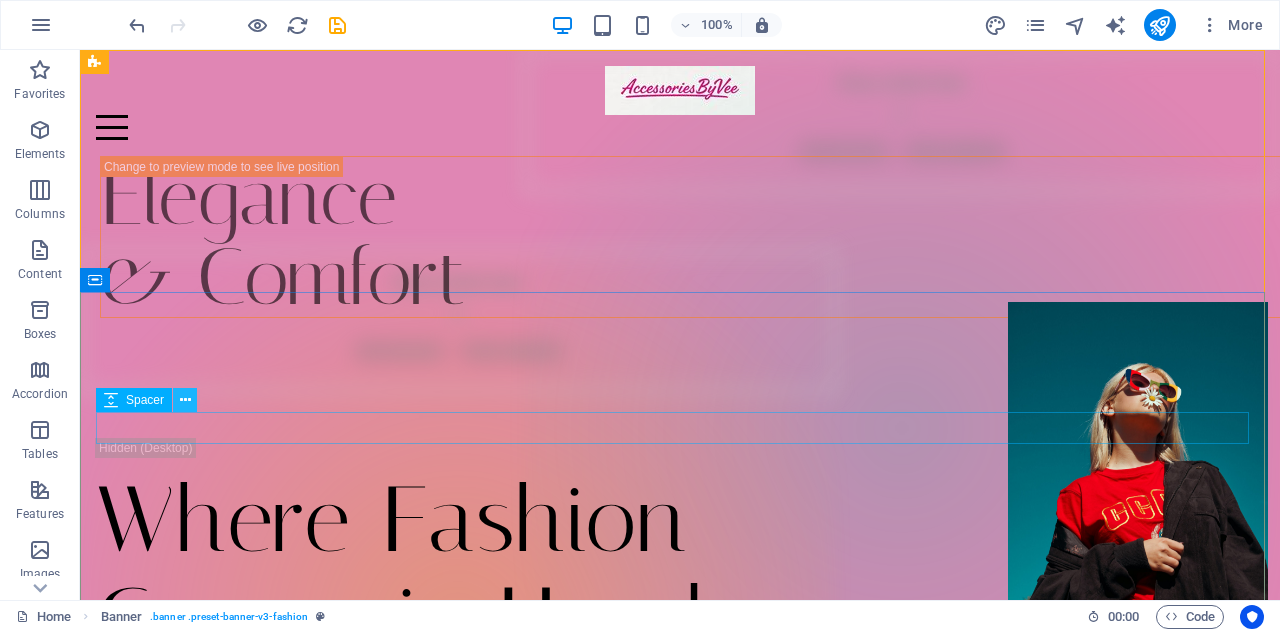 click at bounding box center (185, 400) 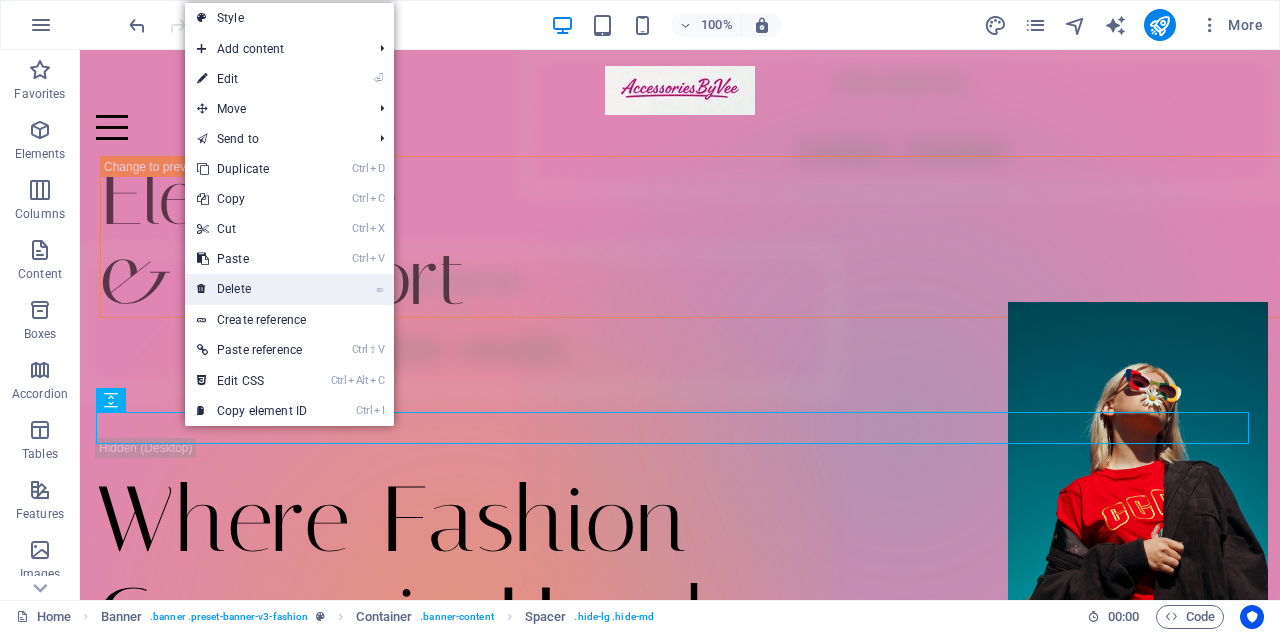 click on "⌦  Delete" at bounding box center (252, 289) 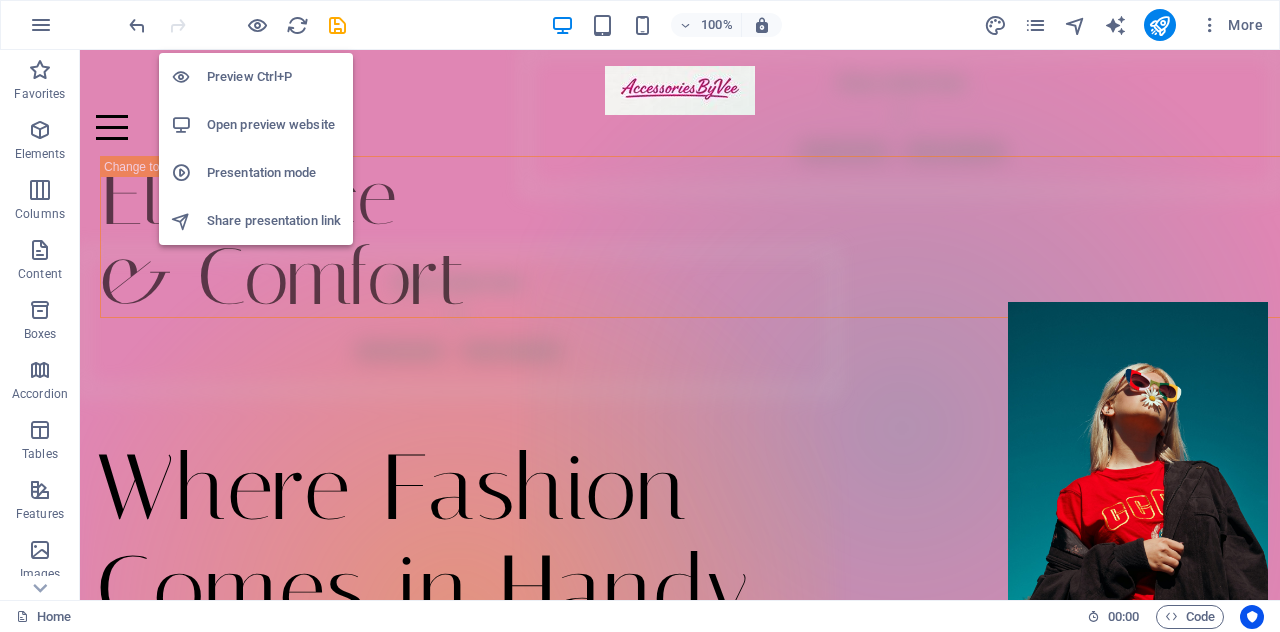 click on "Preview Ctrl+P" at bounding box center (274, 77) 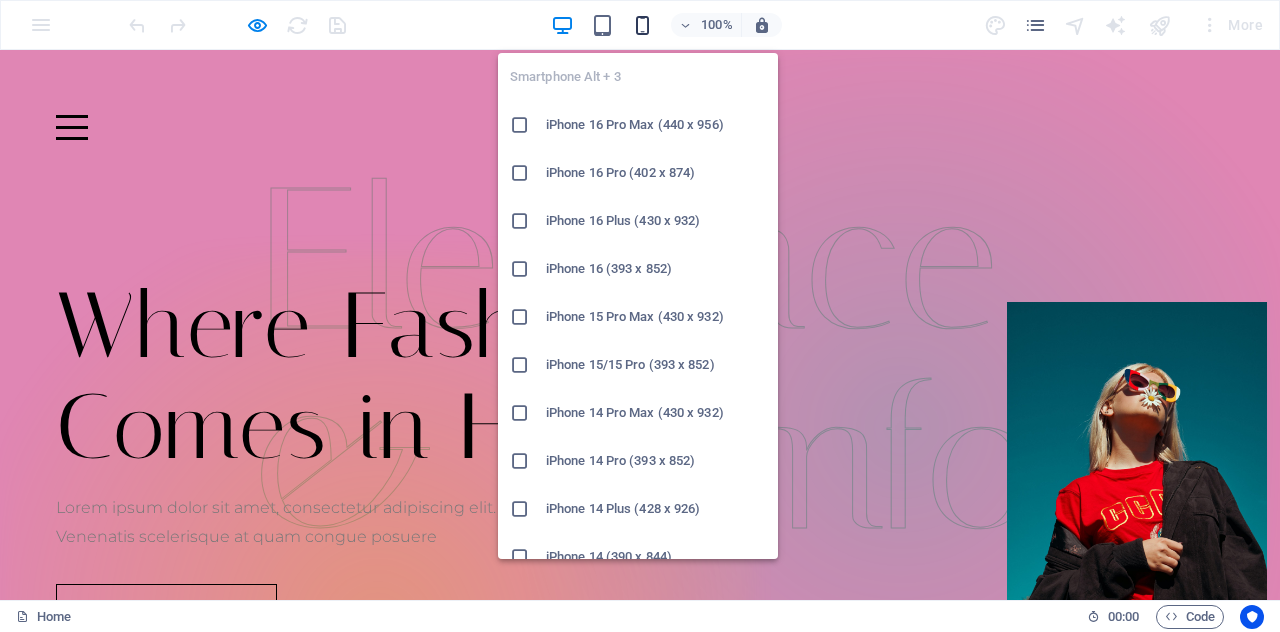 click at bounding box center [642, 25] 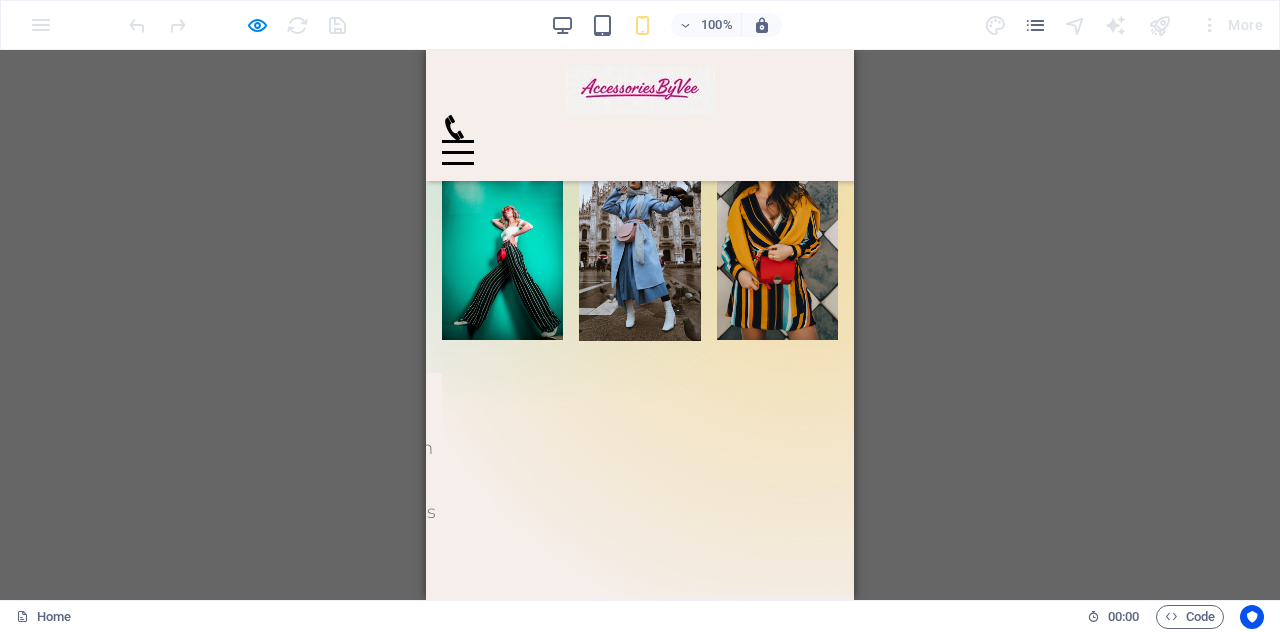 scroll, scrollTop: 1058, scrollLeft: 0, axis: vertical 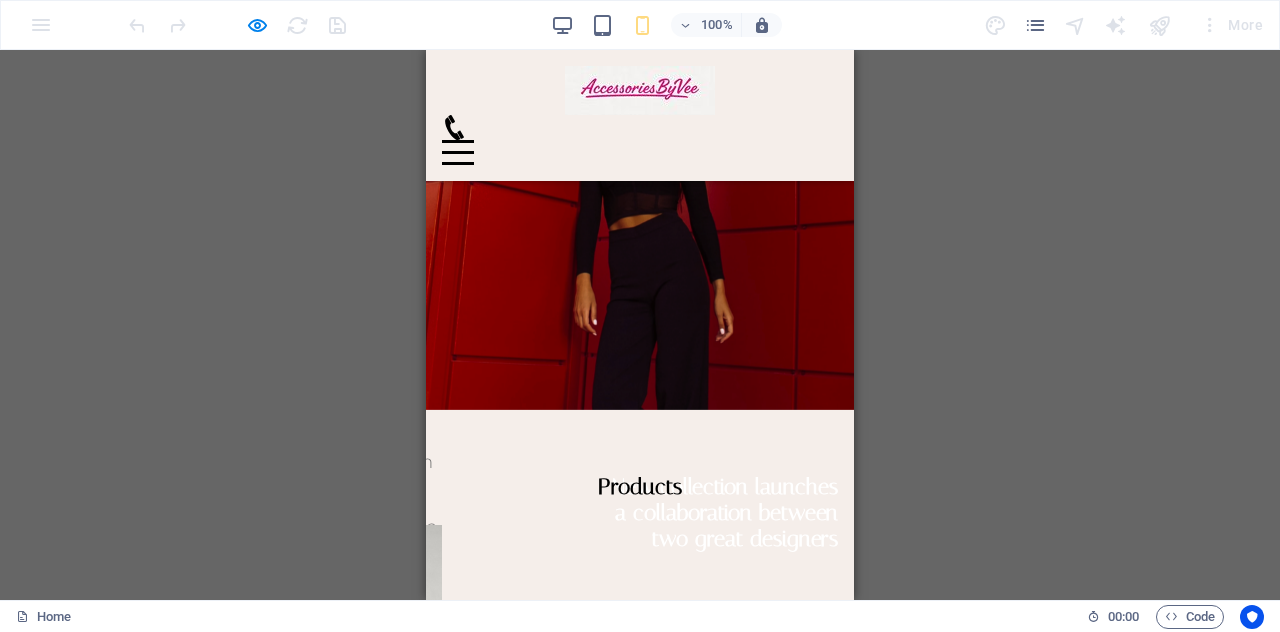 click on "Home Journal Events Brand Partnerships Location Contact" at bounding box center [640, 115] 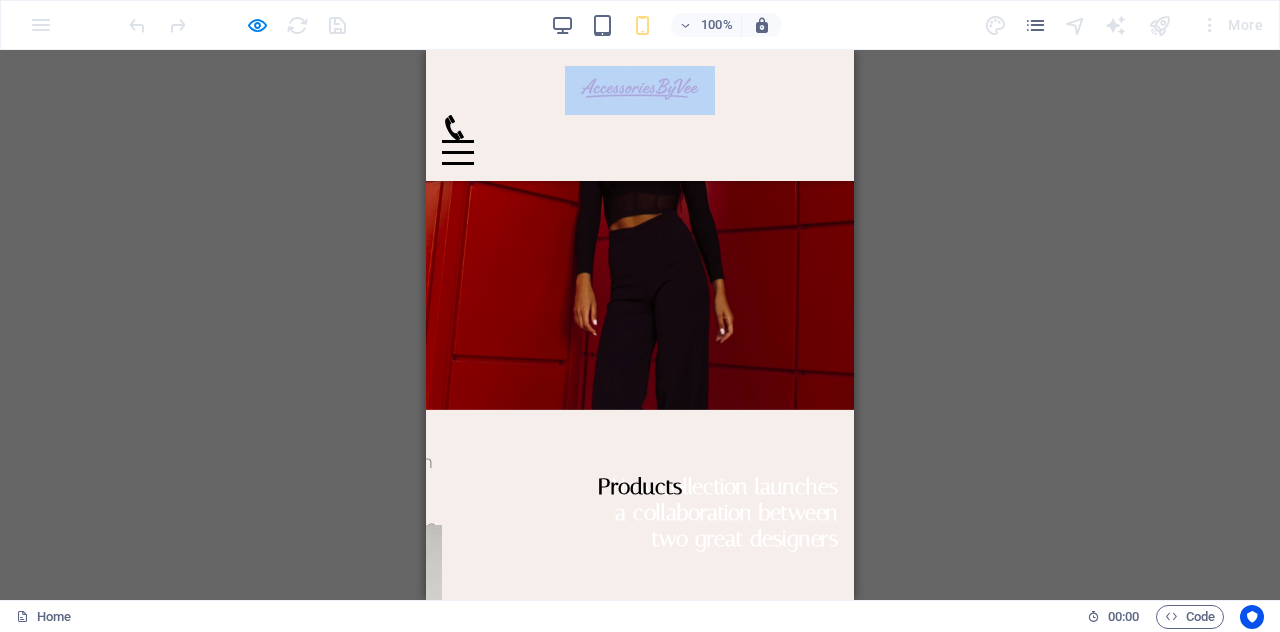 click on "Home Journal Events Brand Partnerships Location Contact" at bounding box center (640, 115) 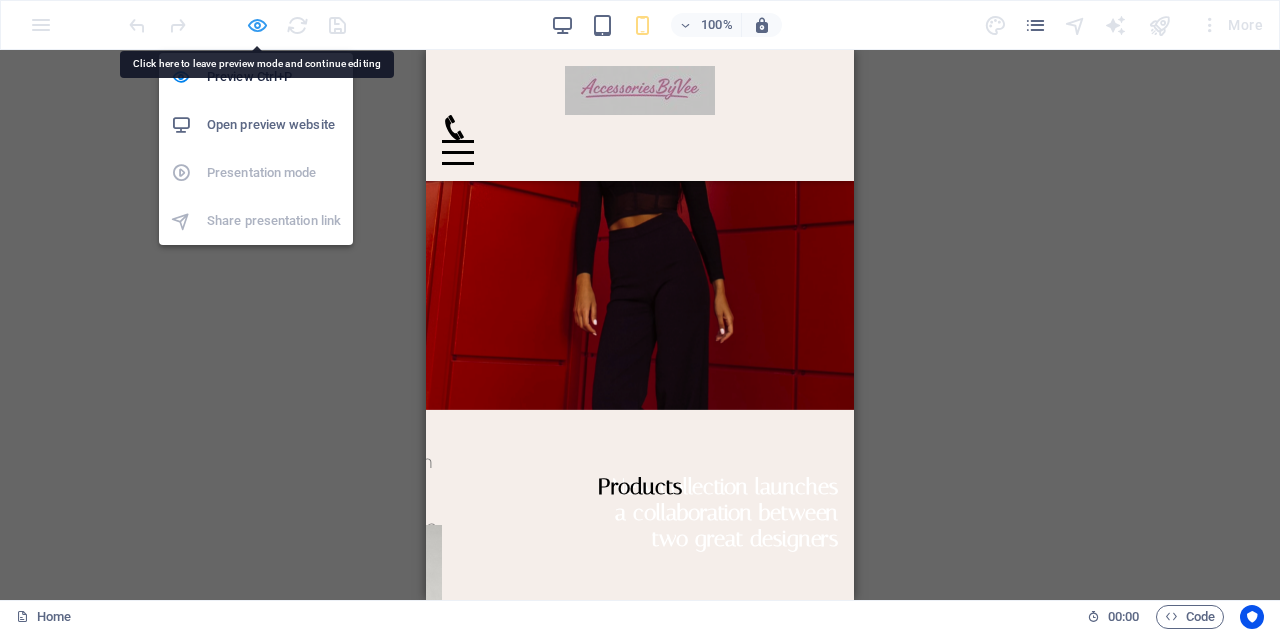 click at bounding box center [257, 25] 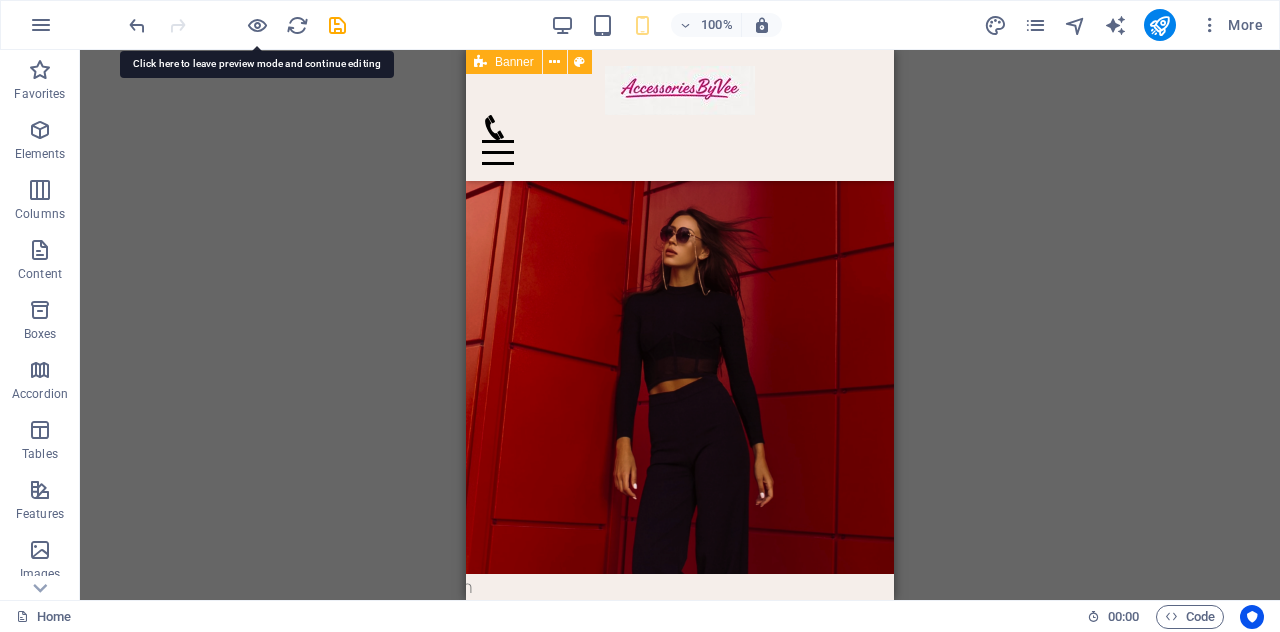 click on "Banner" at bounding box center (504, 62) 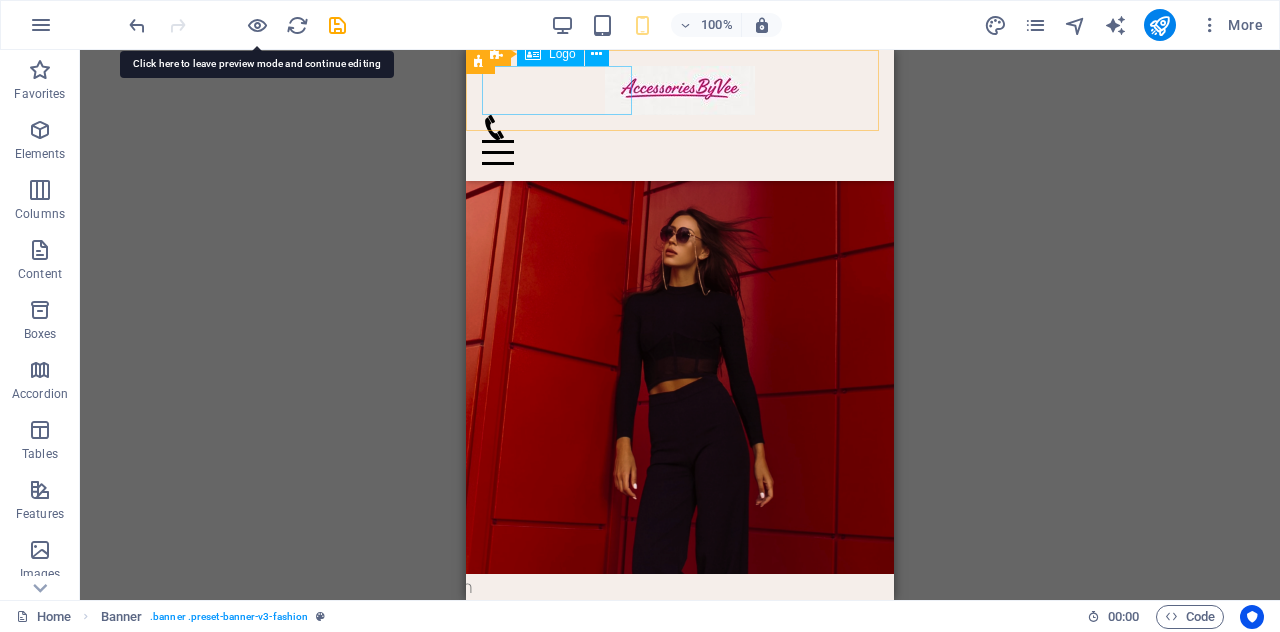 click at bounding box center (680, 90) 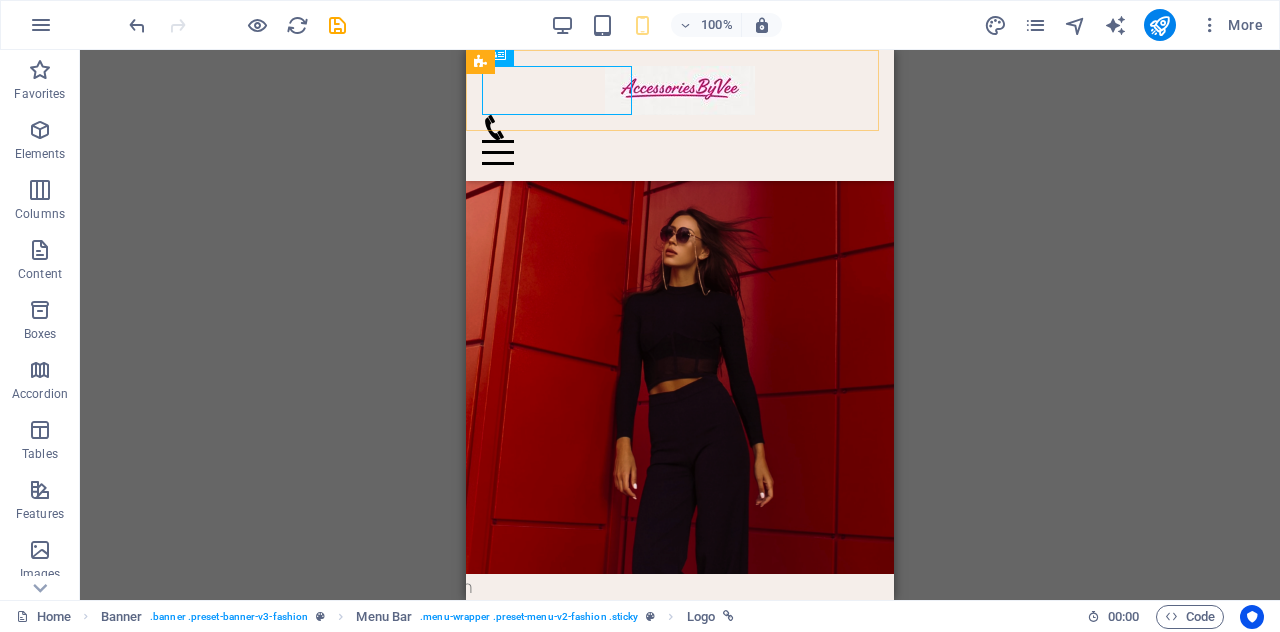 click on "Home Journal Events Brand Partnerships Location Contact" at bounding box center (680, 115) 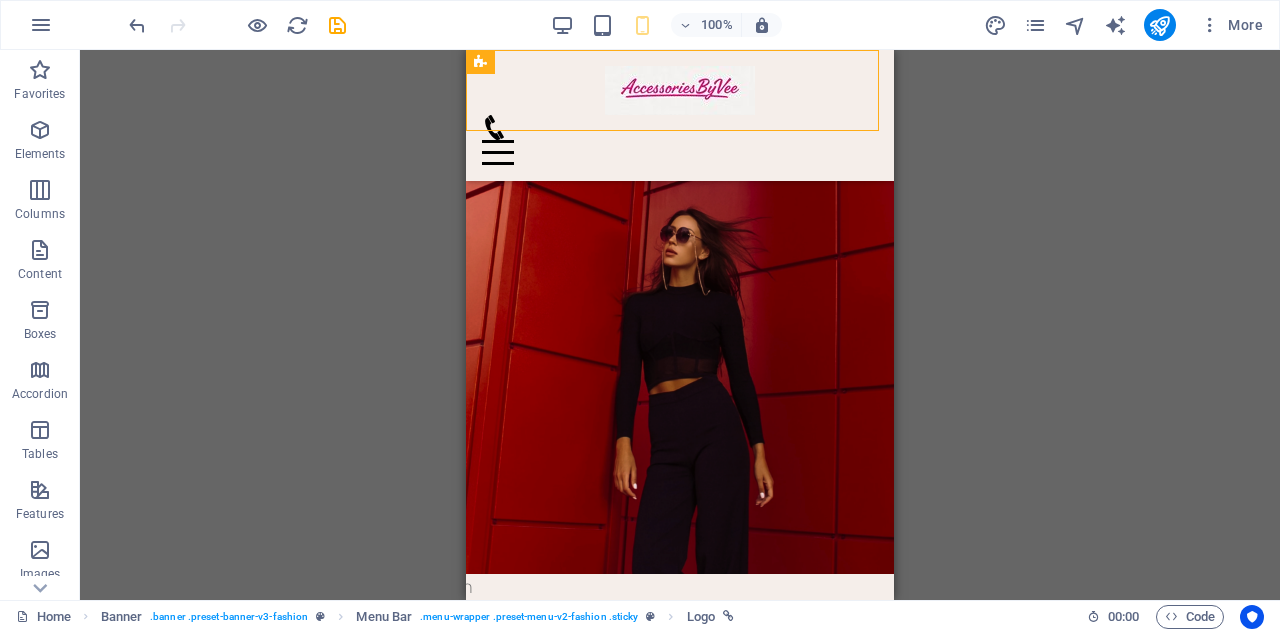 drag, startPoint x: 472, startPoint y: 99, endPoint x: 952, endPoint y: 195, distance: 489.50586 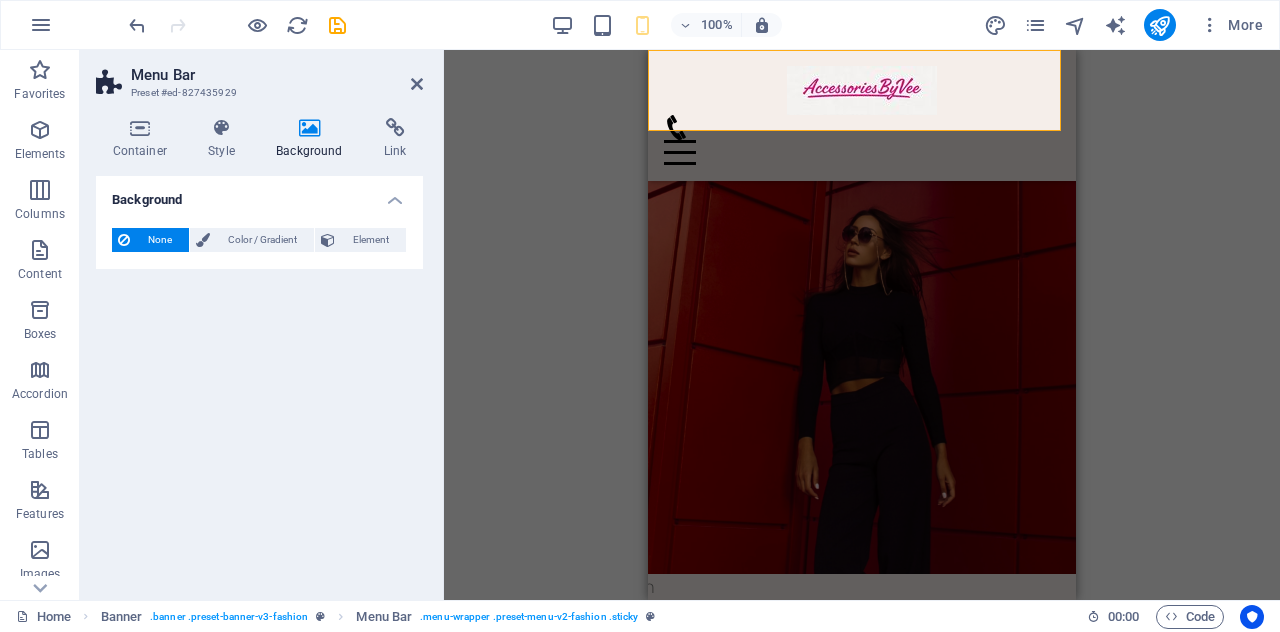 click at bounding box center (310, 128) 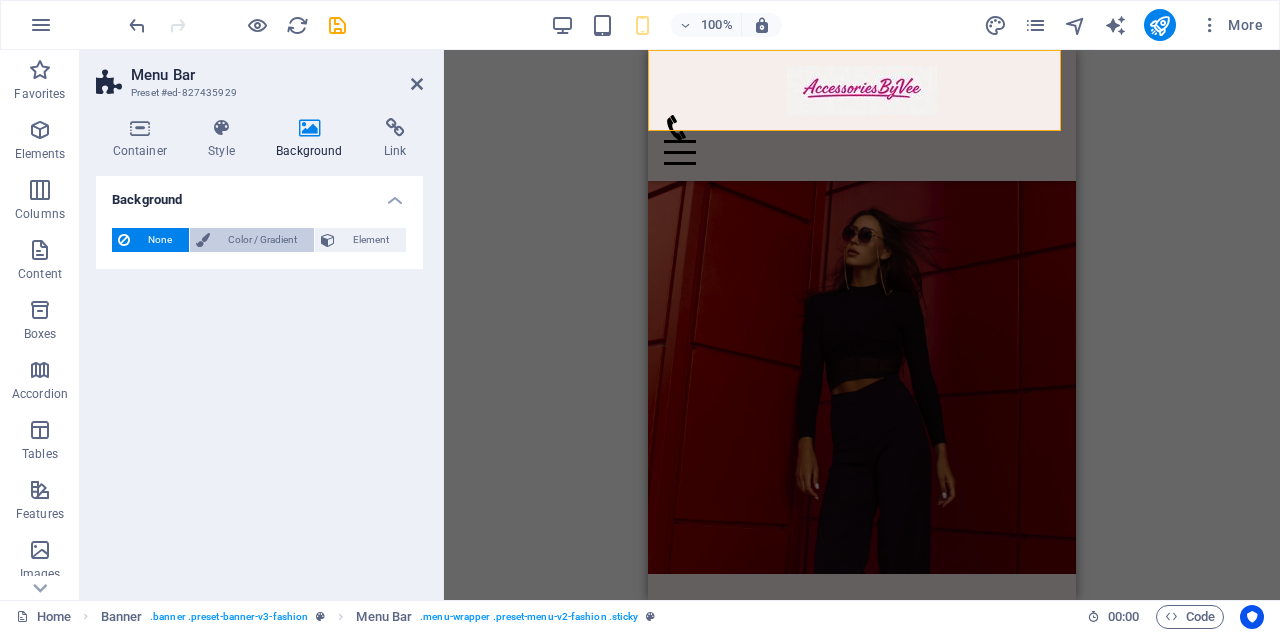 click on "Color / Gradient" at bounding box center (262, 240) 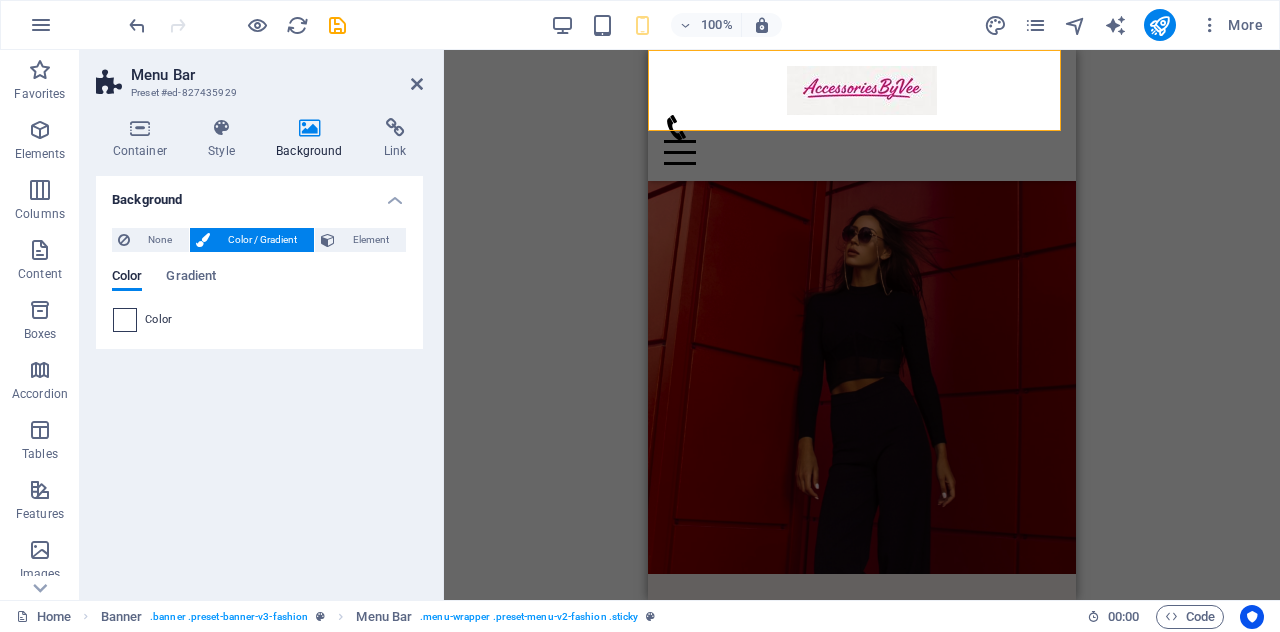 click at bounding box center (125, 320) 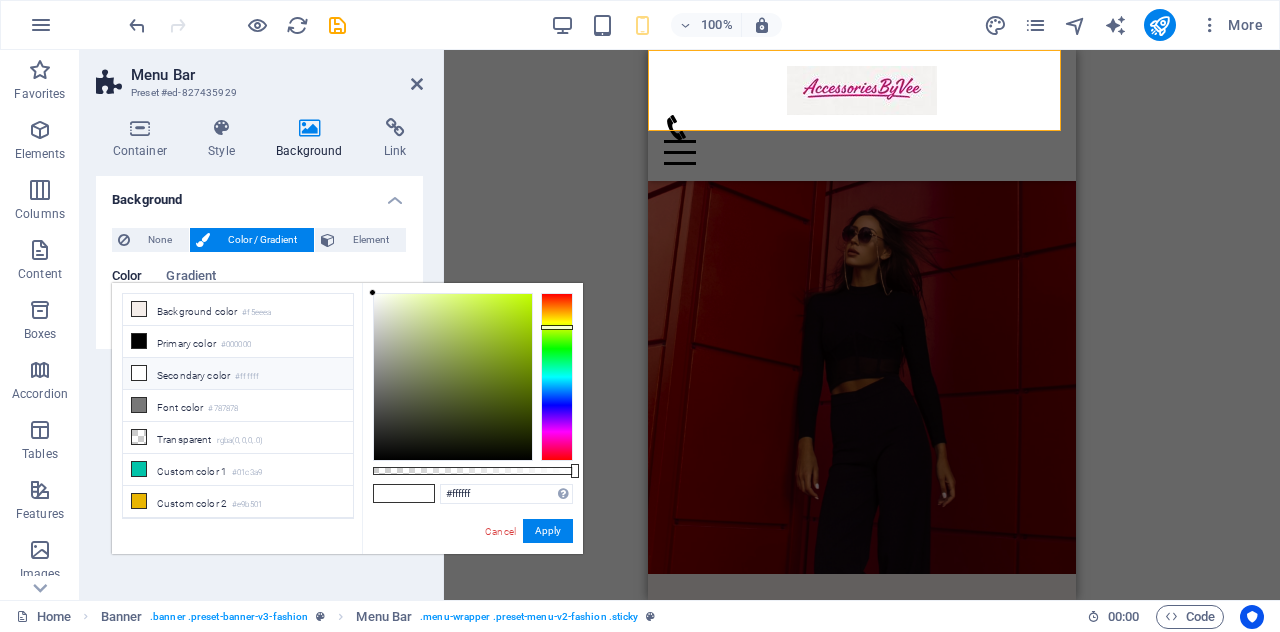 click at bounding box center [557, 377] 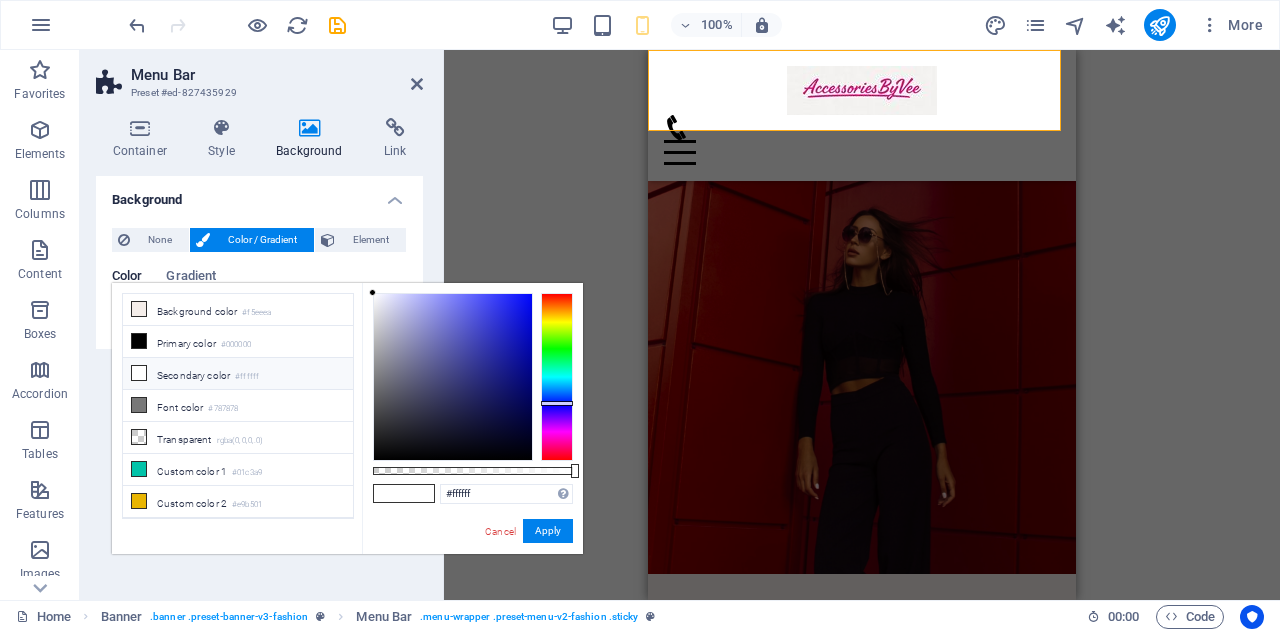 click at bounding box center [557, 377] 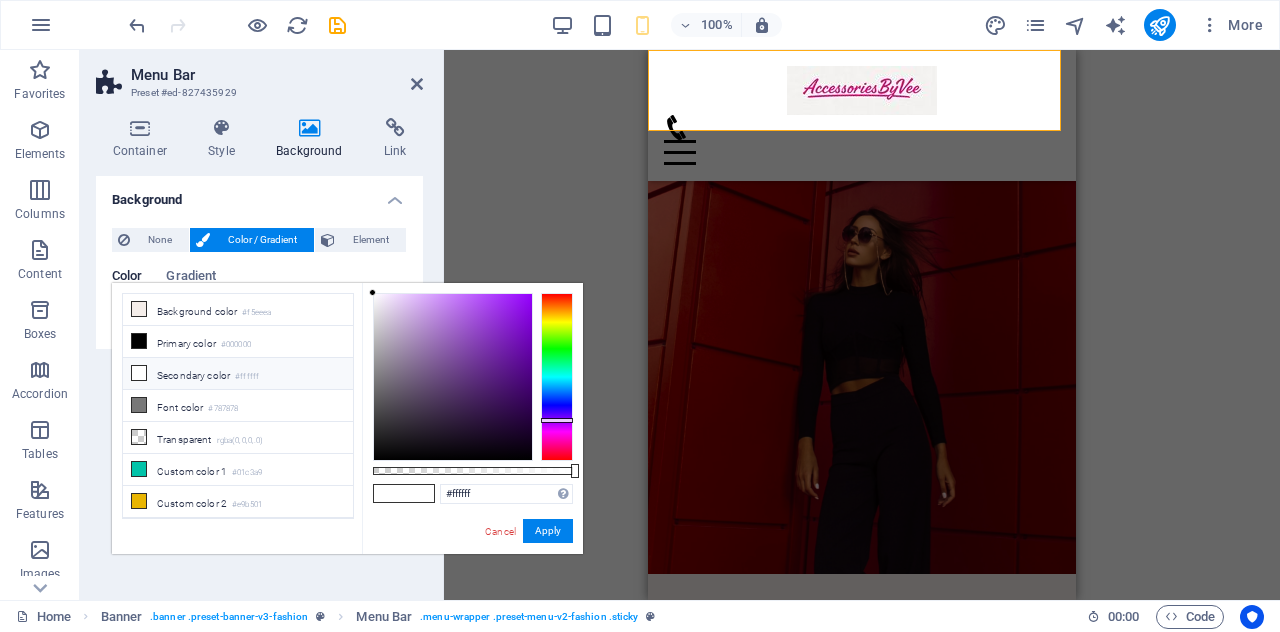 click at bounding box center [557, 377] 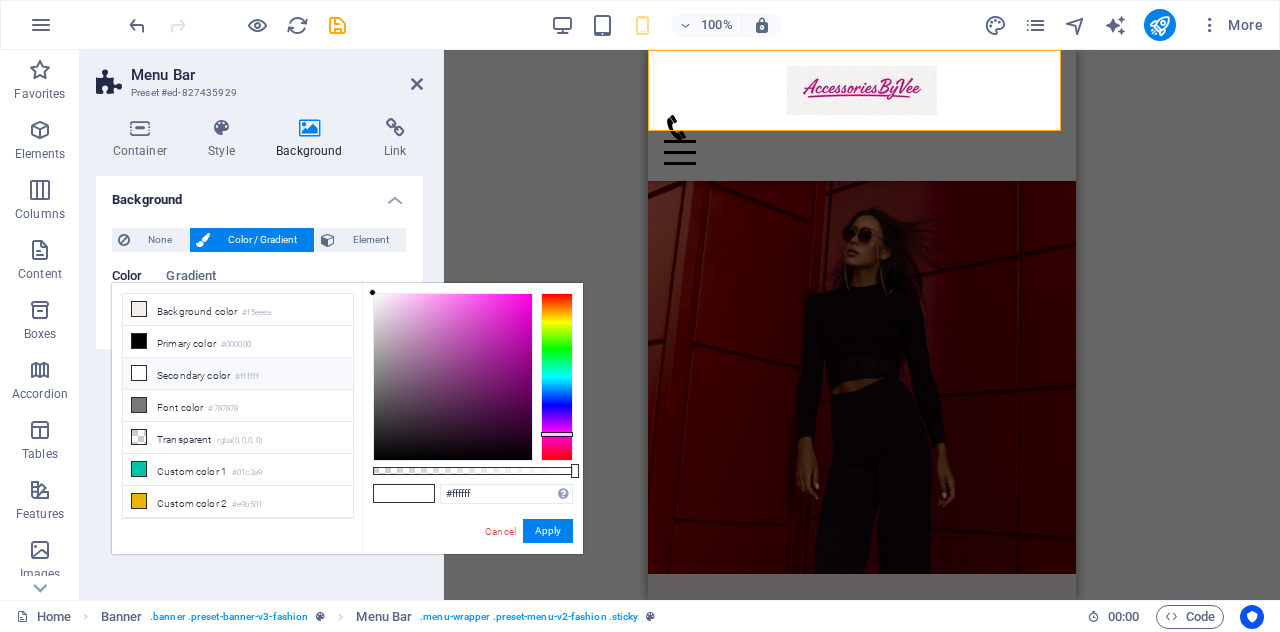 click at bounding box center [557, 377] 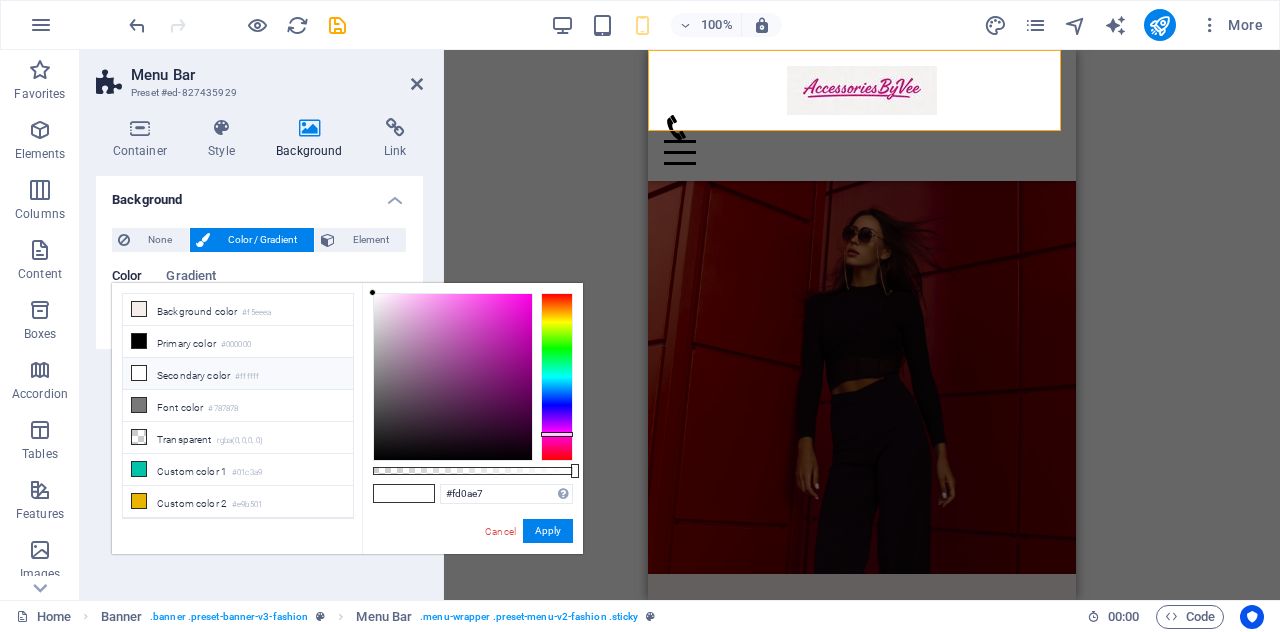 click at bounding box center (453, 377) 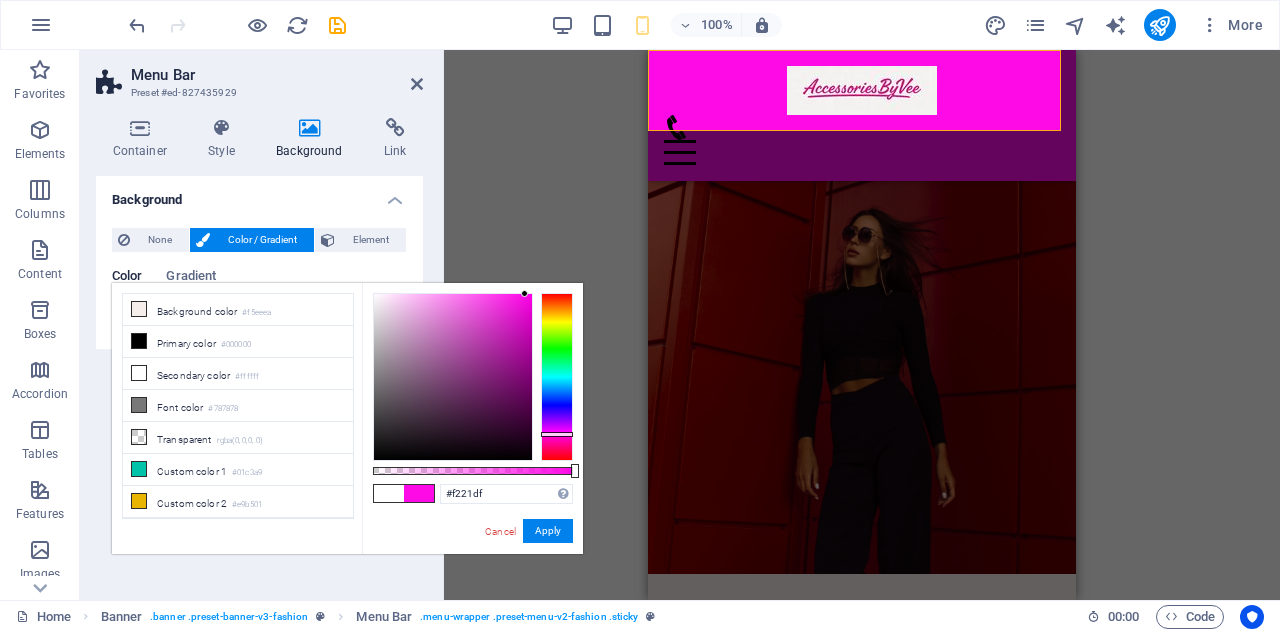 click at bounding box center [453, 377] 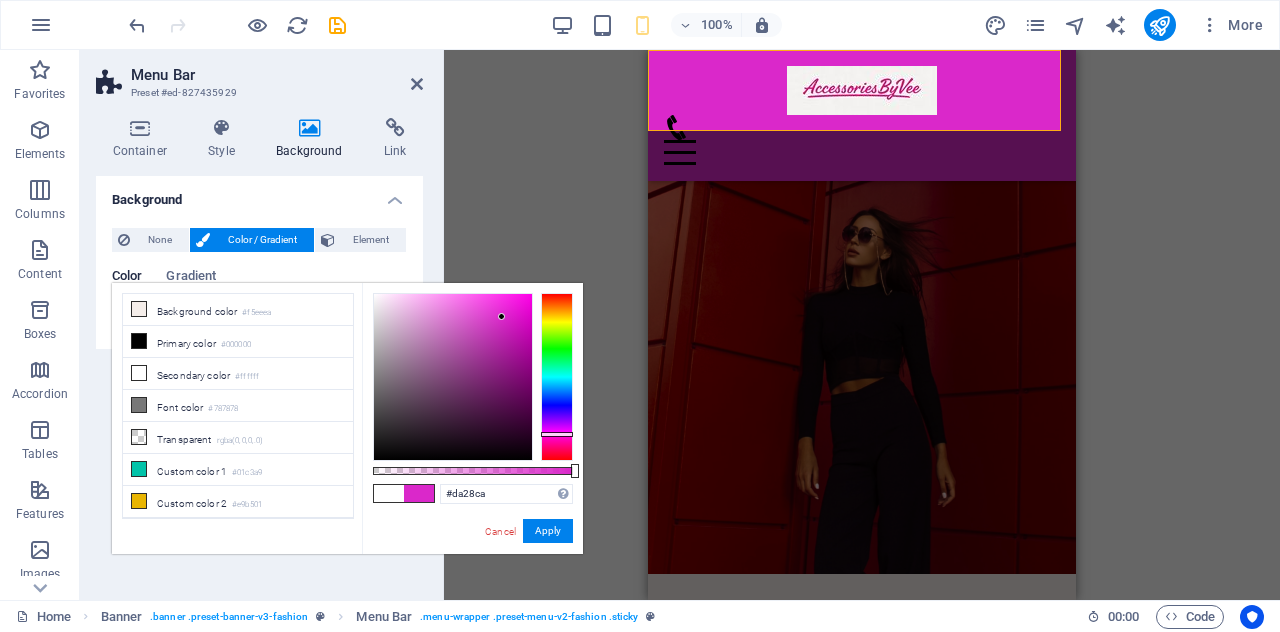 click at bounding box center (453, 377) 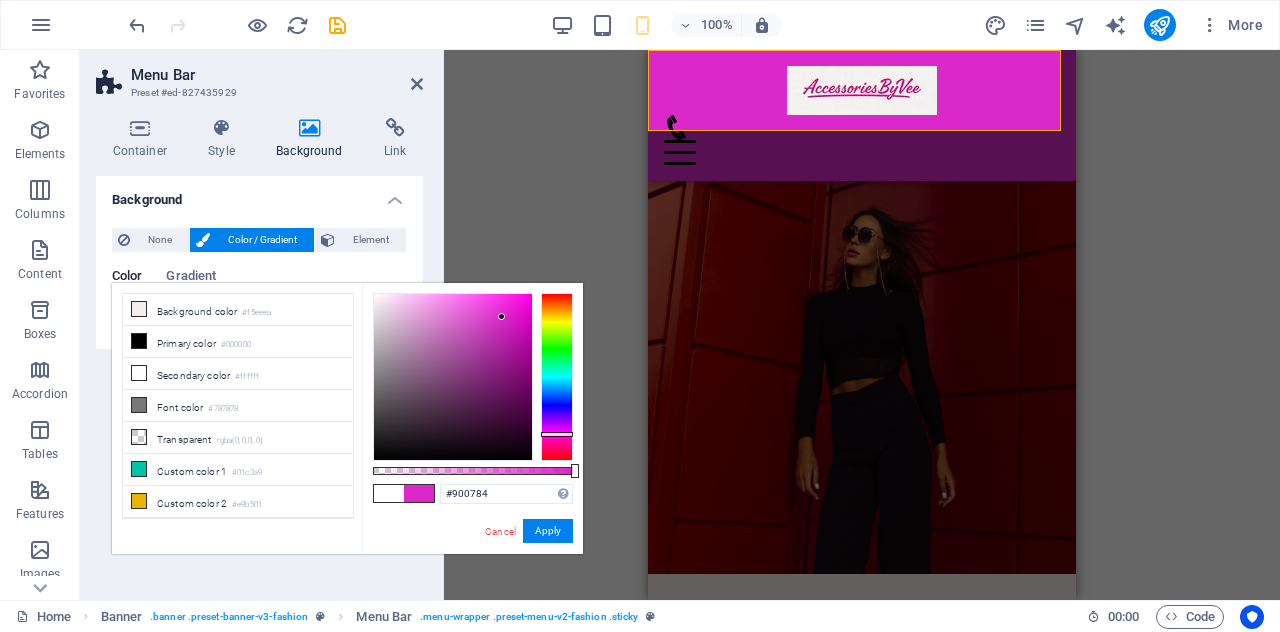 click at bounding box center [453, 377] 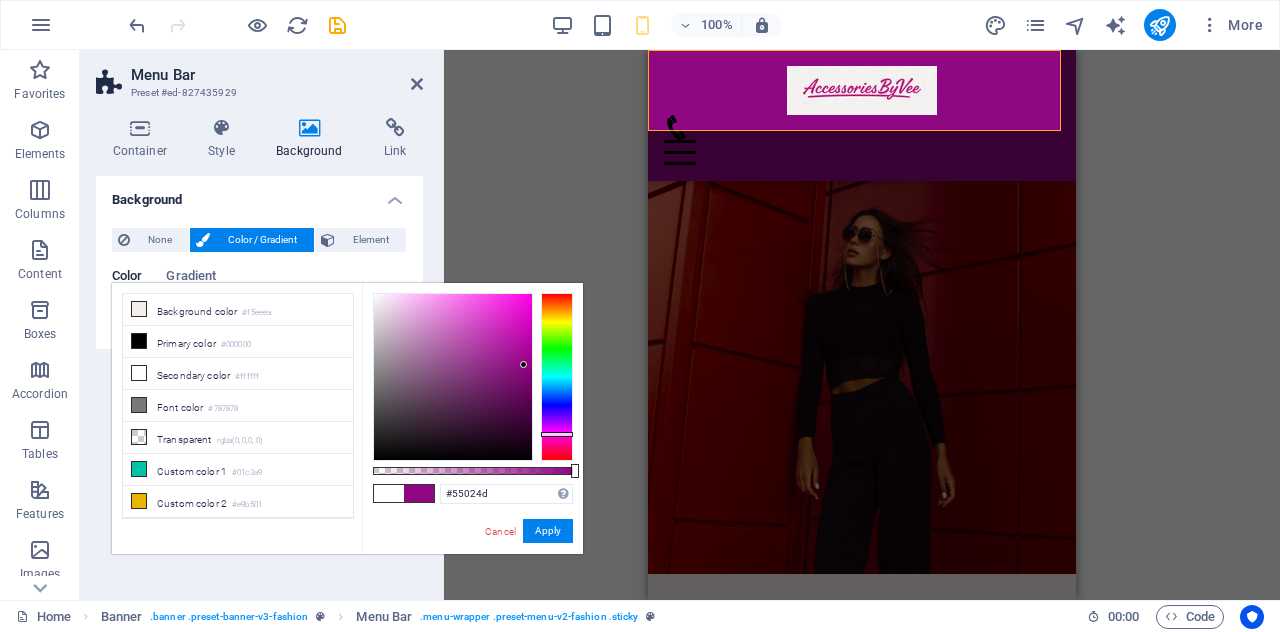 click at bounding box center (453, 377) 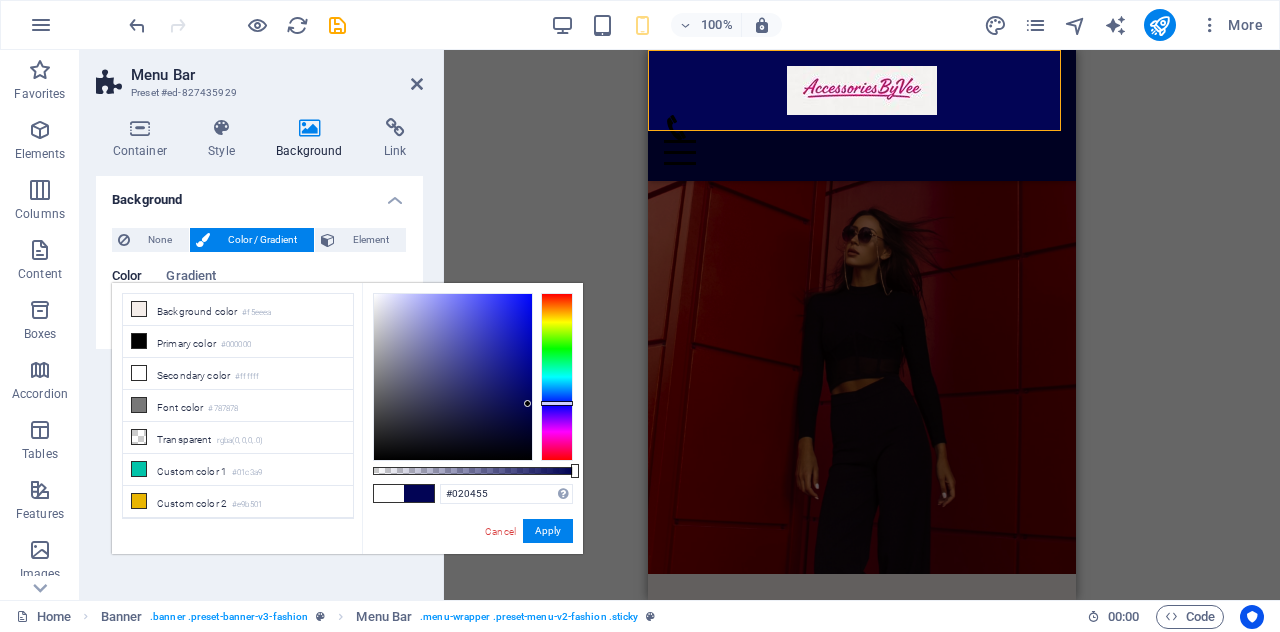 click at bounding box center (557, 377) 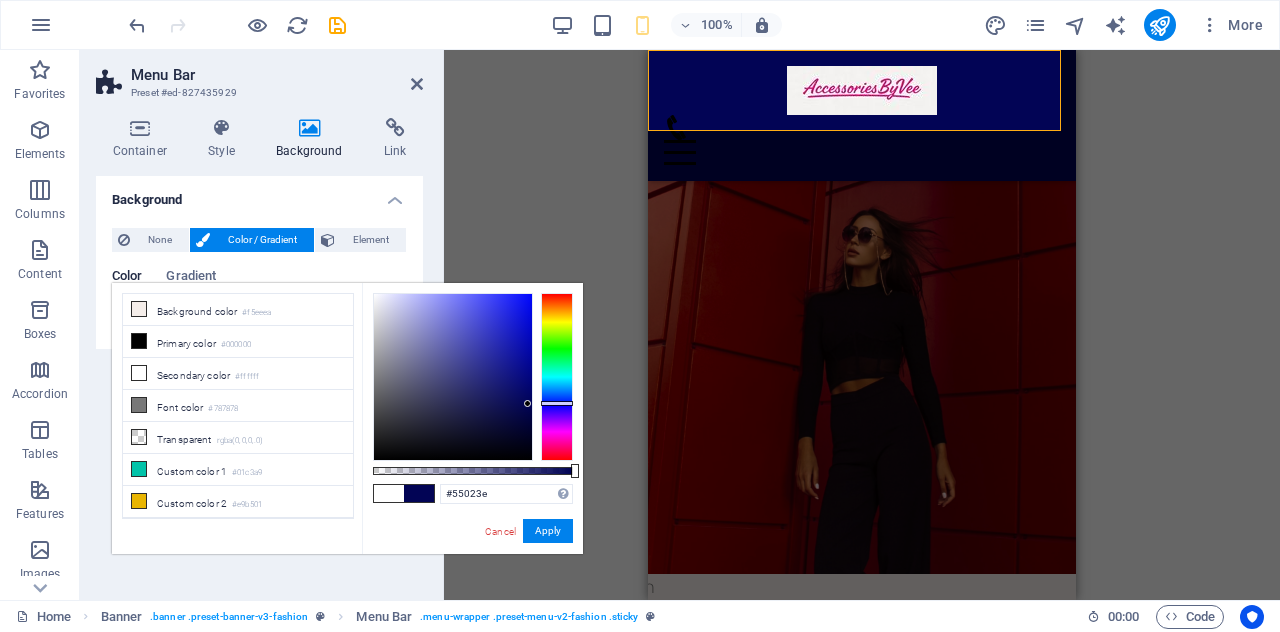click at bounding box center [557, 377] 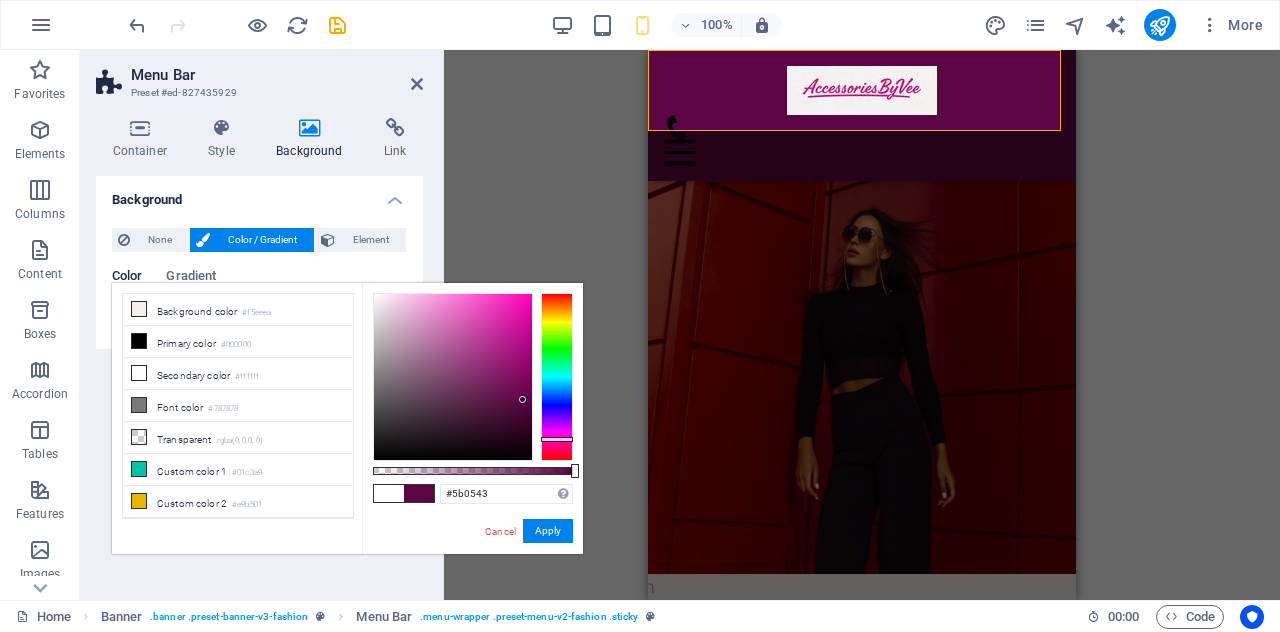 click at bounding box center (453, 377) 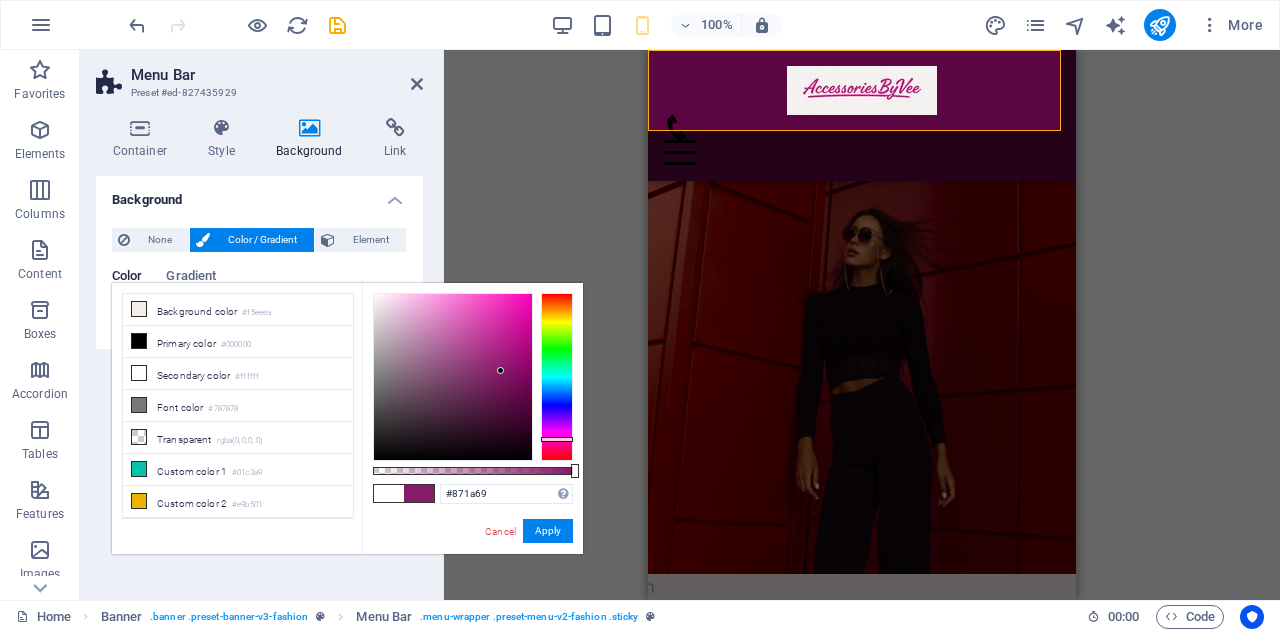 click at bounding box center [453, 377] 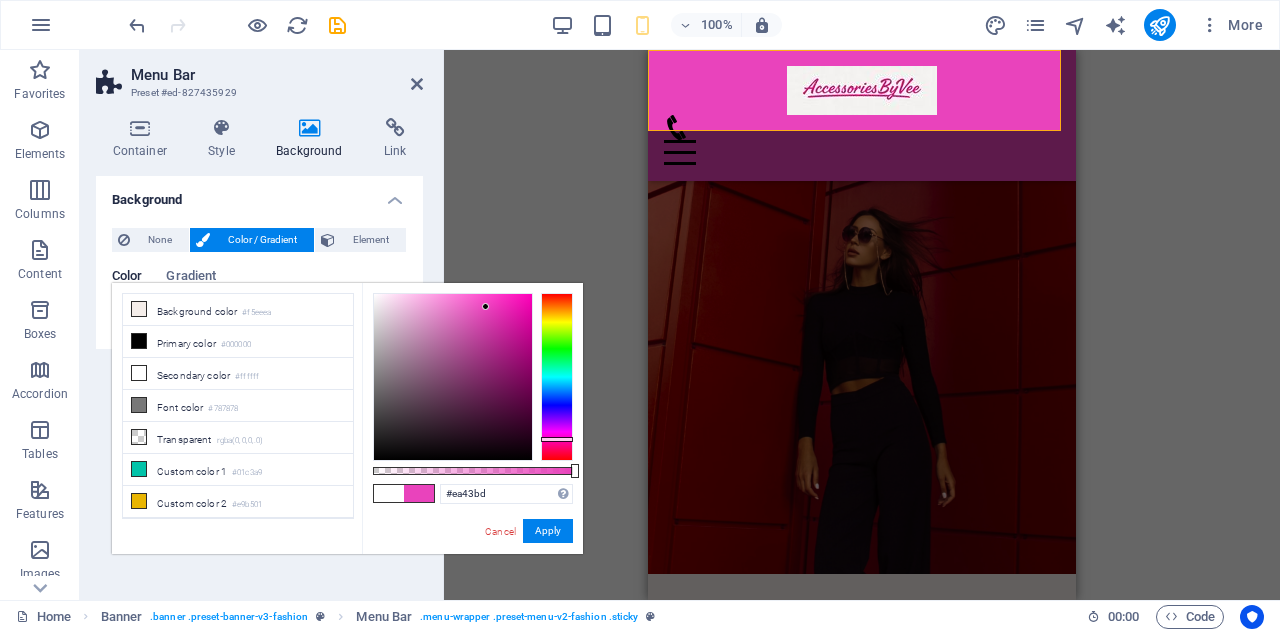 drag, startPoint x: 486, startPoint y: 343, endPoint x: 486, endPoint y: 305, distance: 38 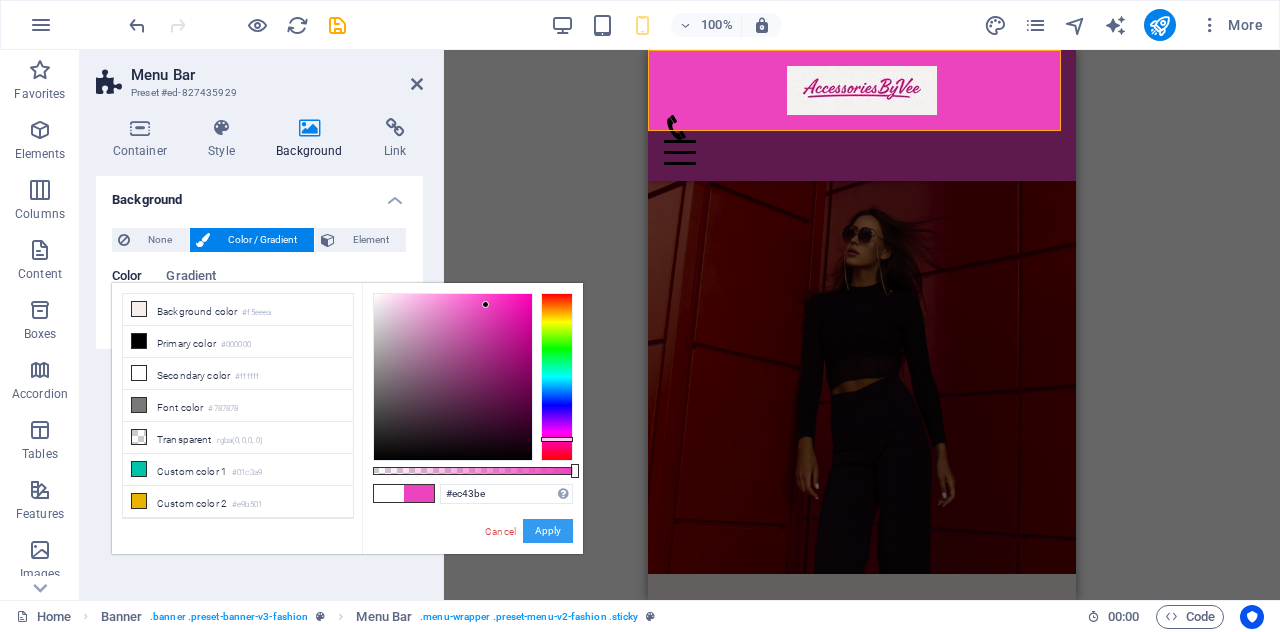 click on "Apply" at bounding box center [548, 531] 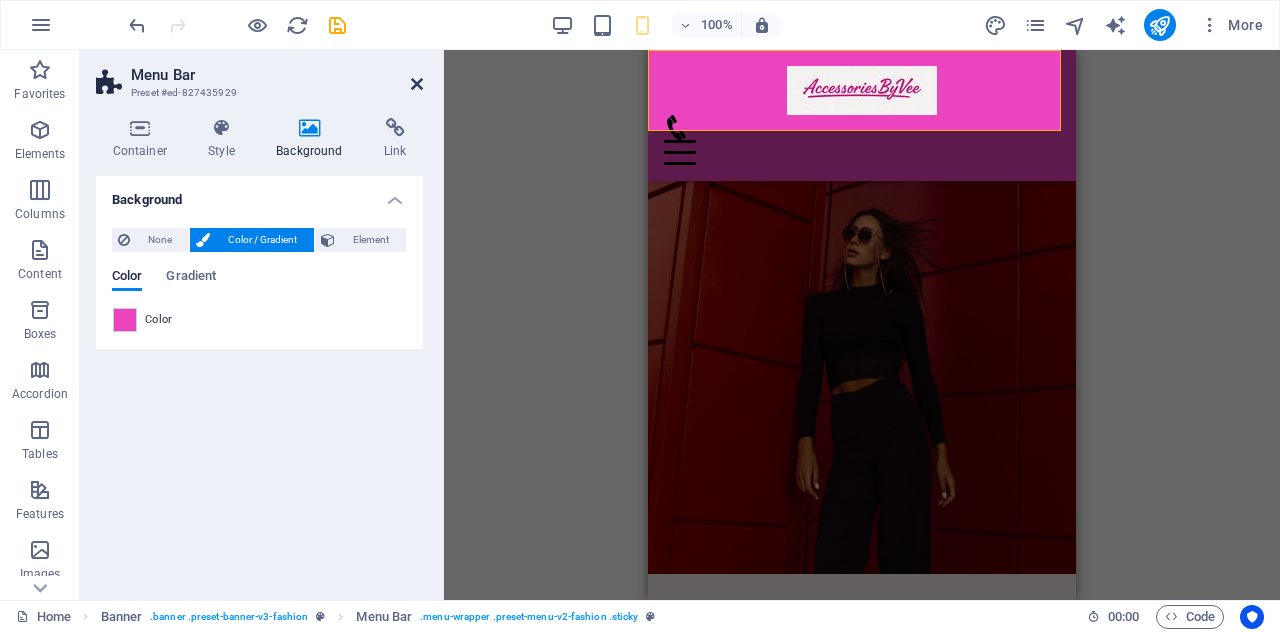 click at bounding box center (417, 84) 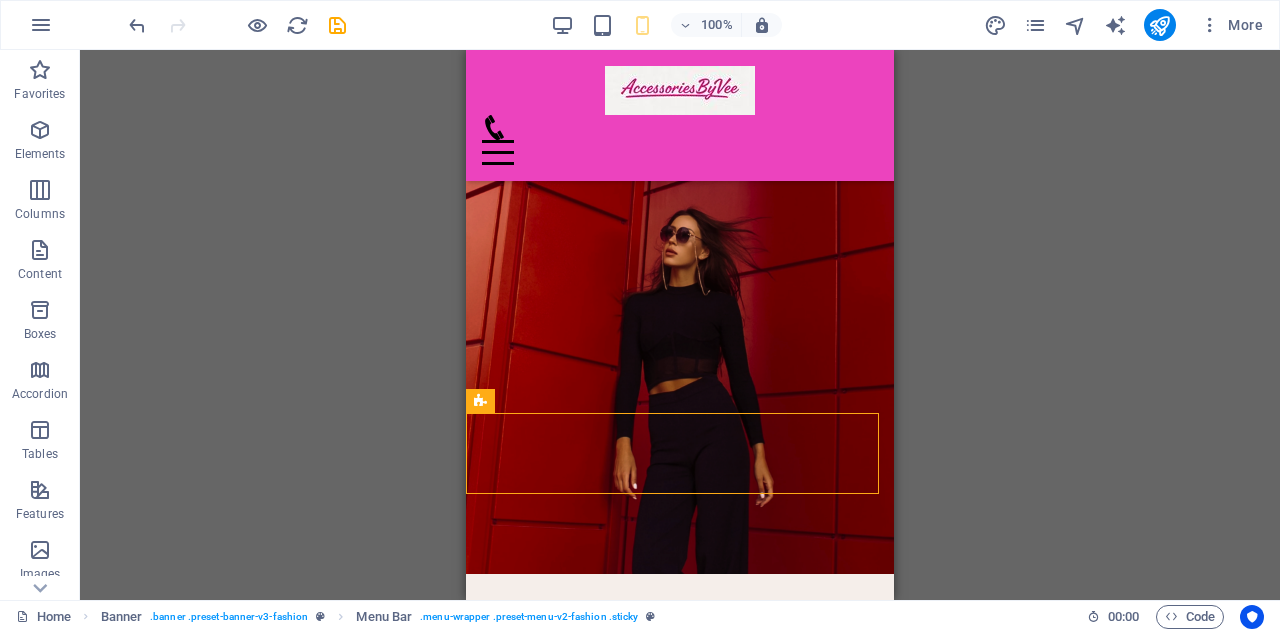 scroll, scrollTop: 0, scrollLeft: 0, axis: both 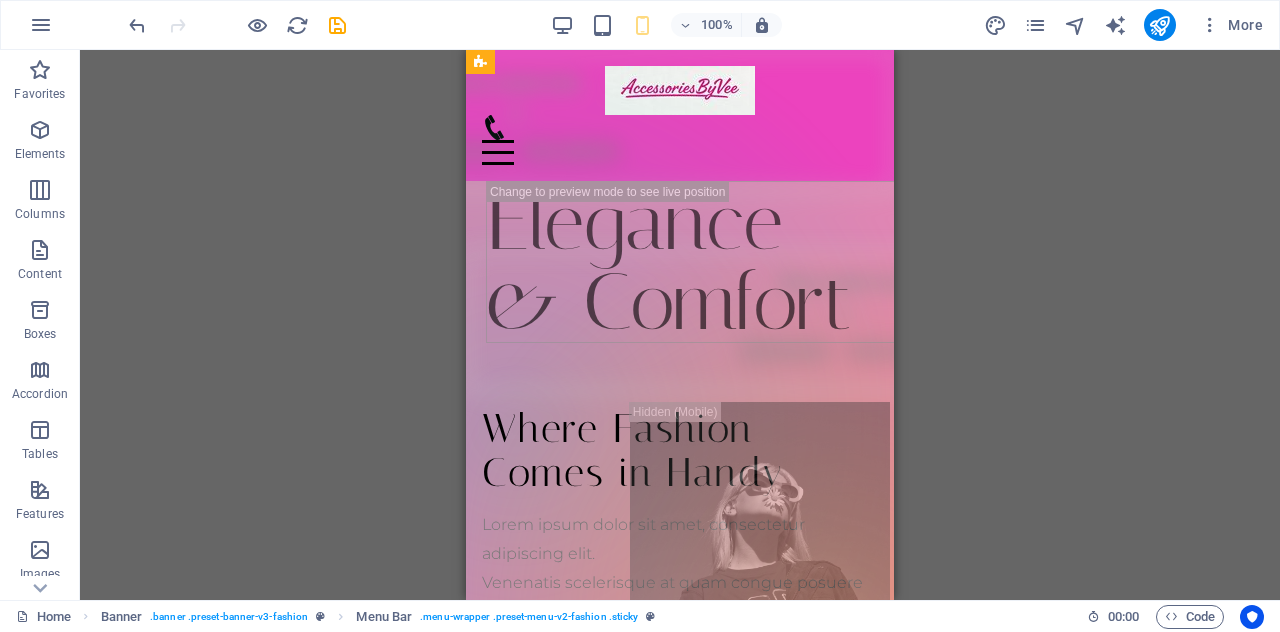drag, startPoint x: 887, startPoint y: 176, endPoint x: 1362, endPoint y: 121, distance: 478.1736 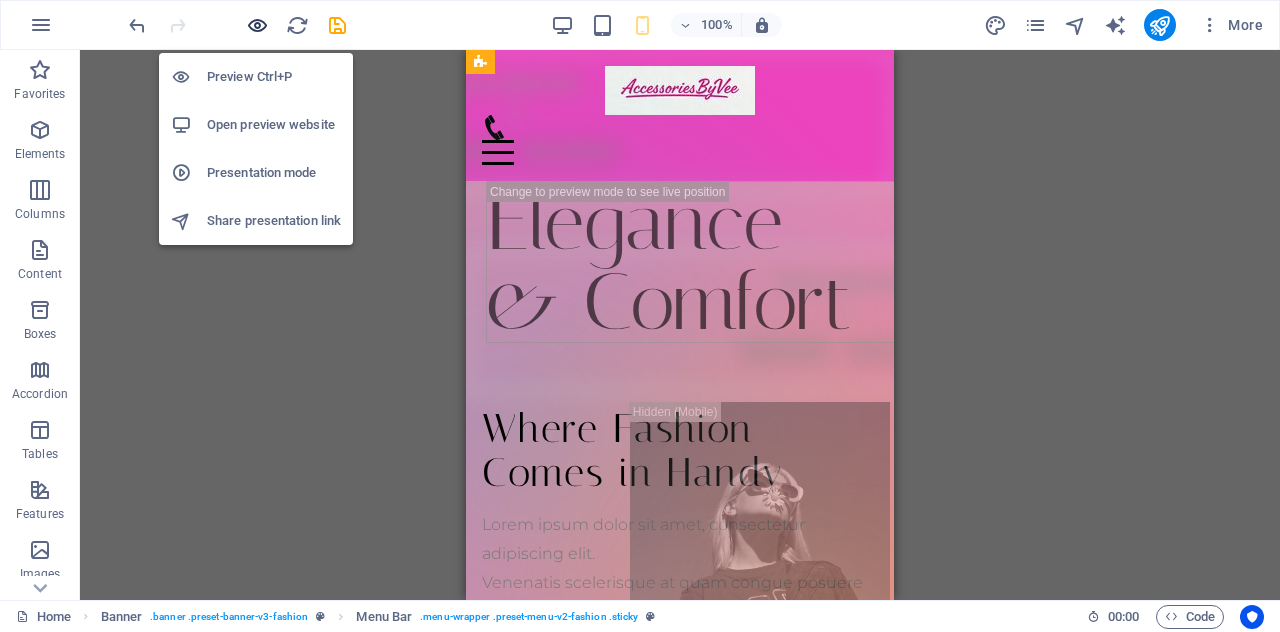 click at bounding box center (257, 25) 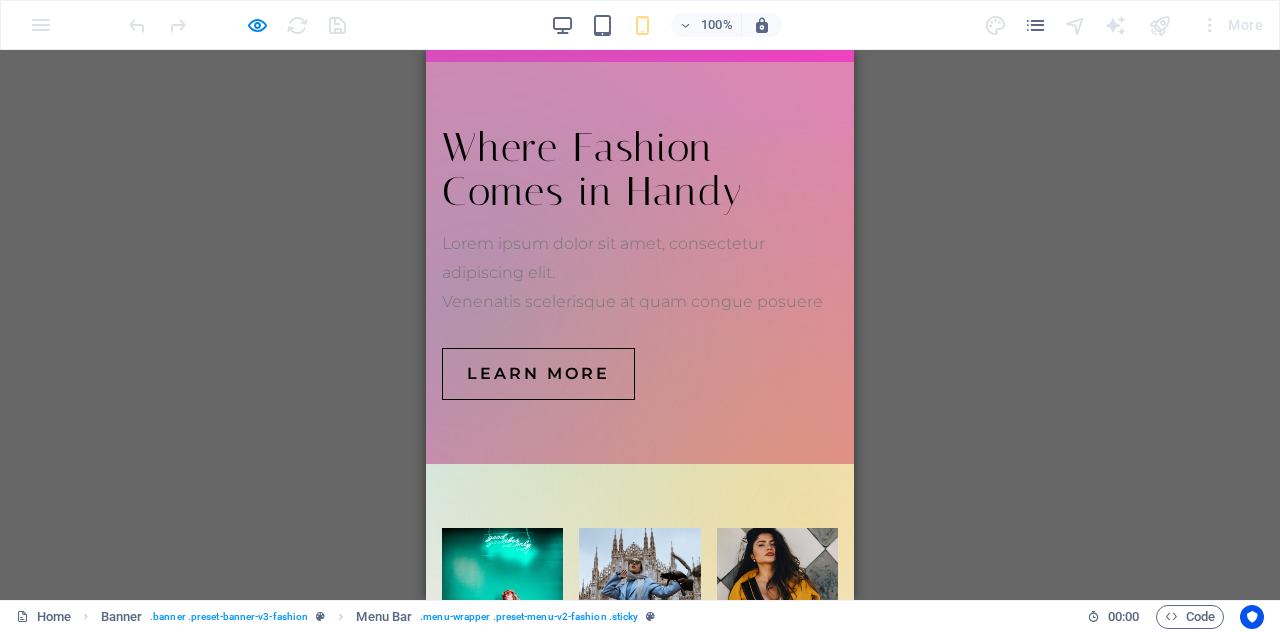 scroll, scrollTop: 0, scrollLeft: 0, axis: both 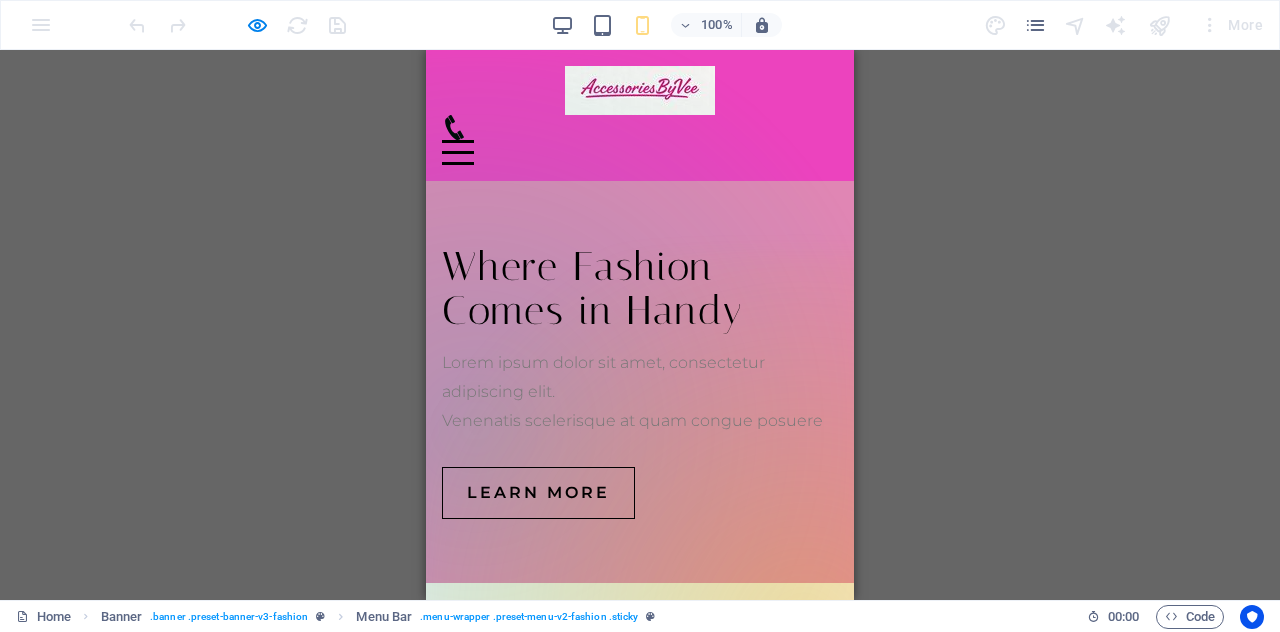 click on "Where Fashion Comes in Handy Lorem ipsum dolor sit amet, consectetur adipiscing elit. Venenatis scelerisque at quam congue posuere Learn more" at bounding box center [640, 382] 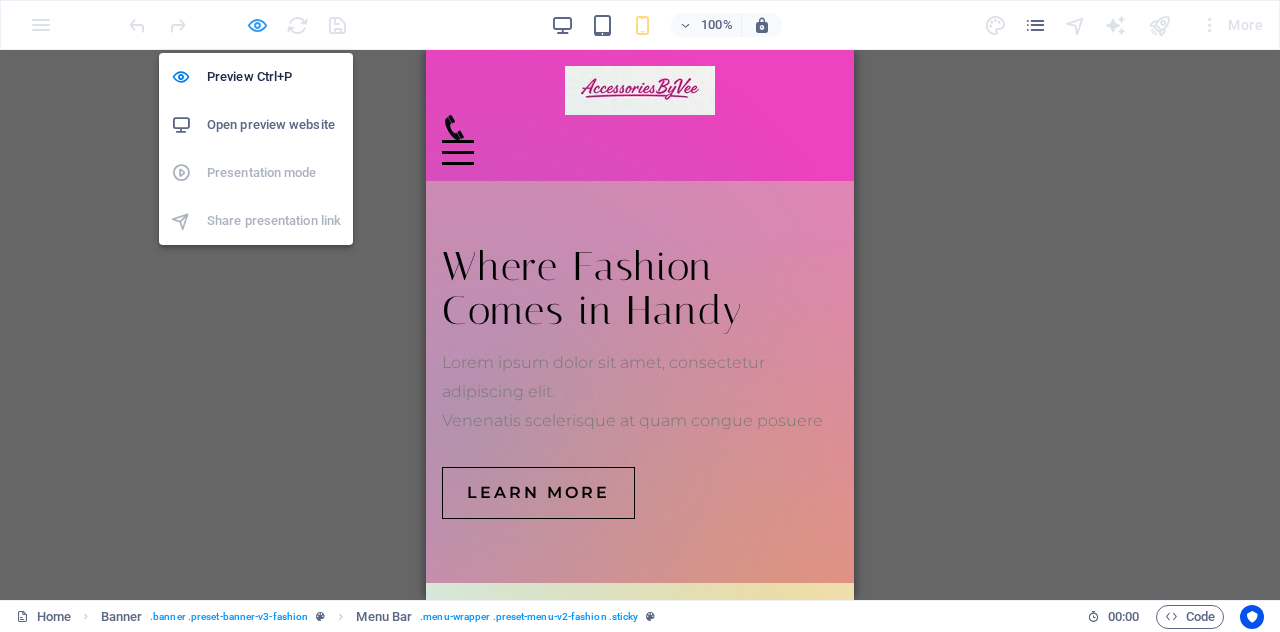 click at bounding box center [257, 25] 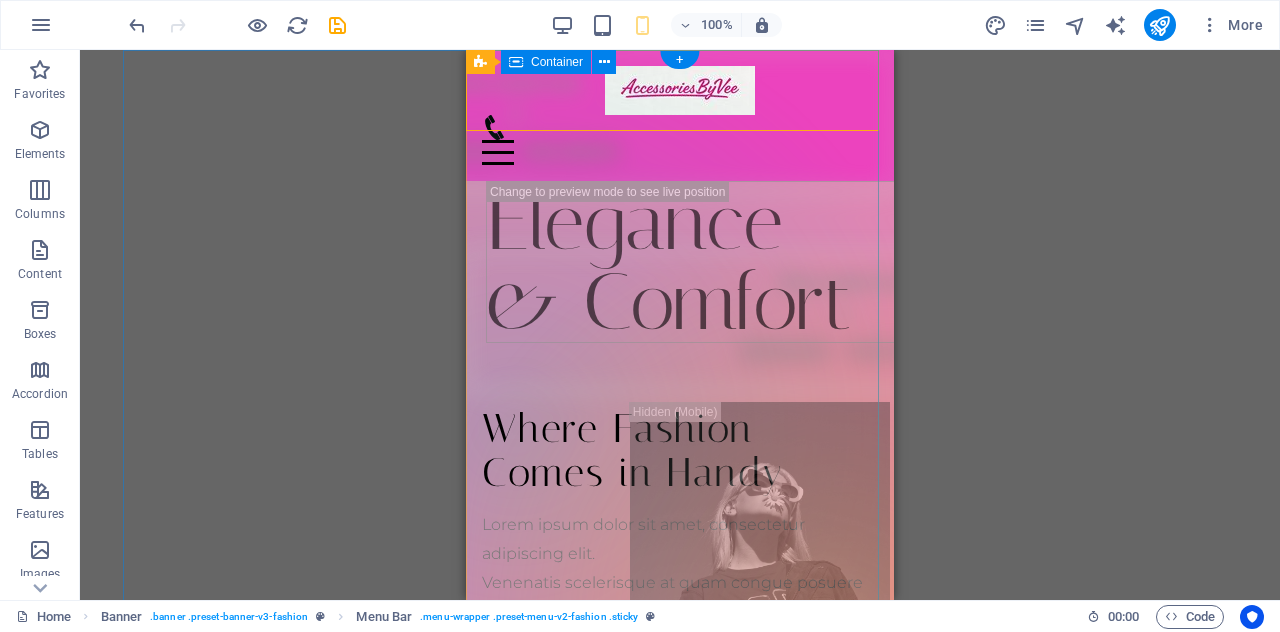 click on "Add elements" at bounding box center (457, 151) 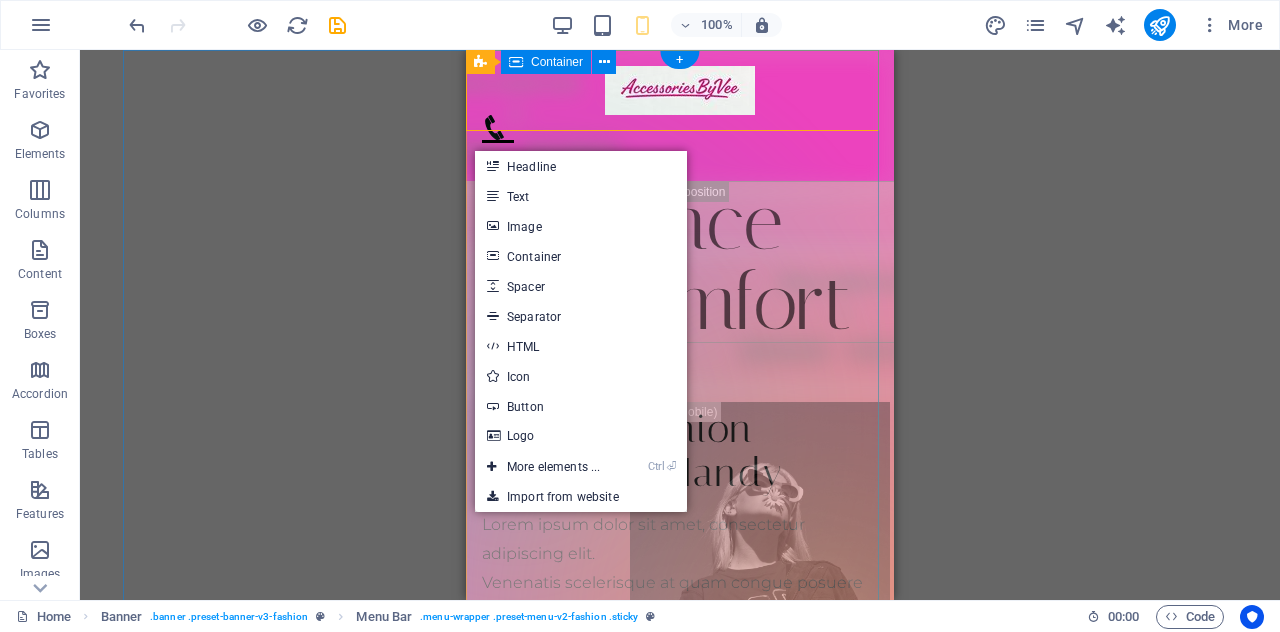 drag, startPoint x: 473, startPoint y: 149, endPoint x: 943, endPoint y: 194, distance: 472.14935 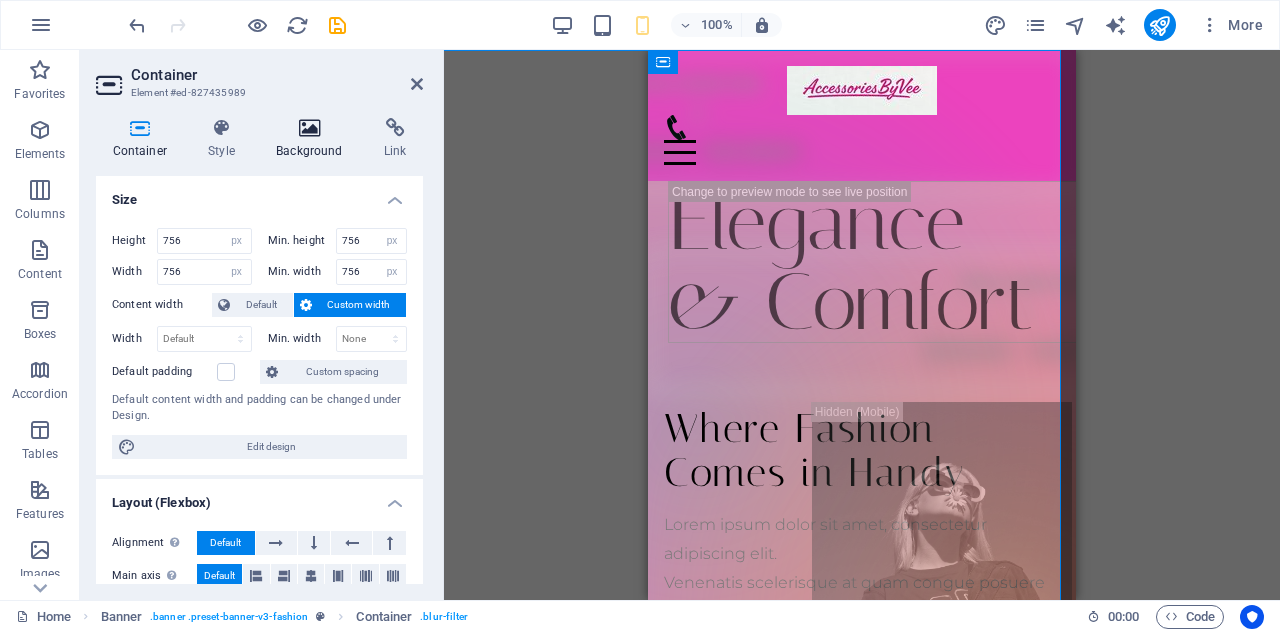click at bounding box center (310, 128) 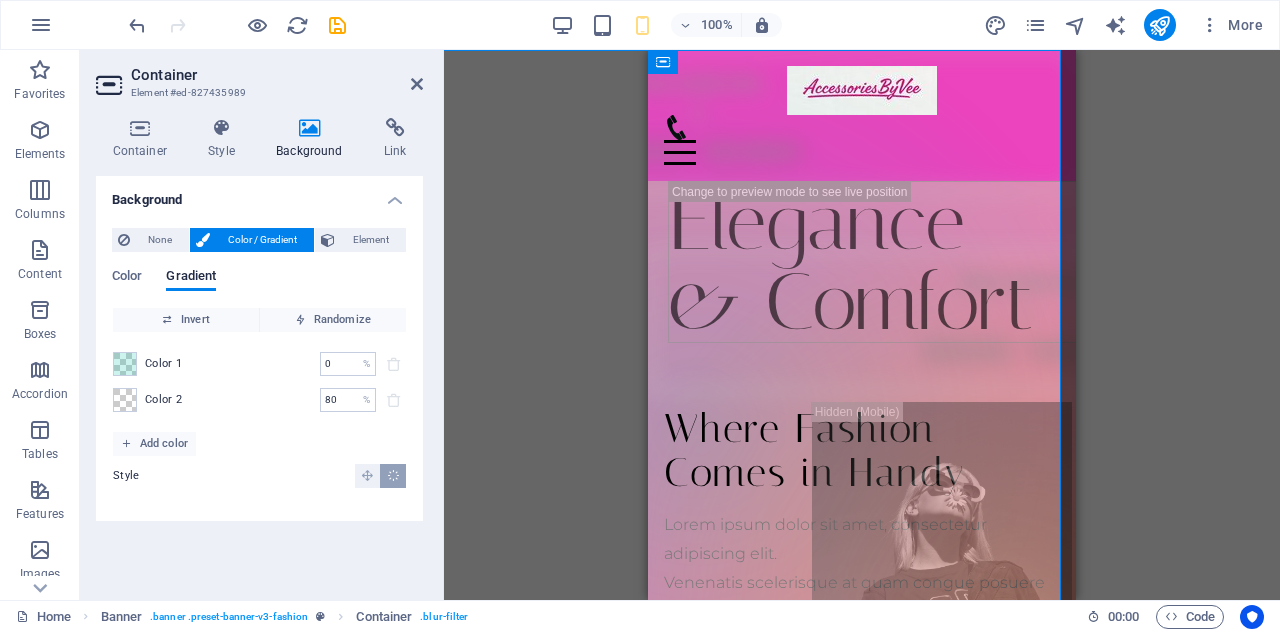 click on "Color Gradient Color Invert Randomize Color 1 0 % ​ Color 2 80 % ​ Add color Style" at bounding box center [259, 379] 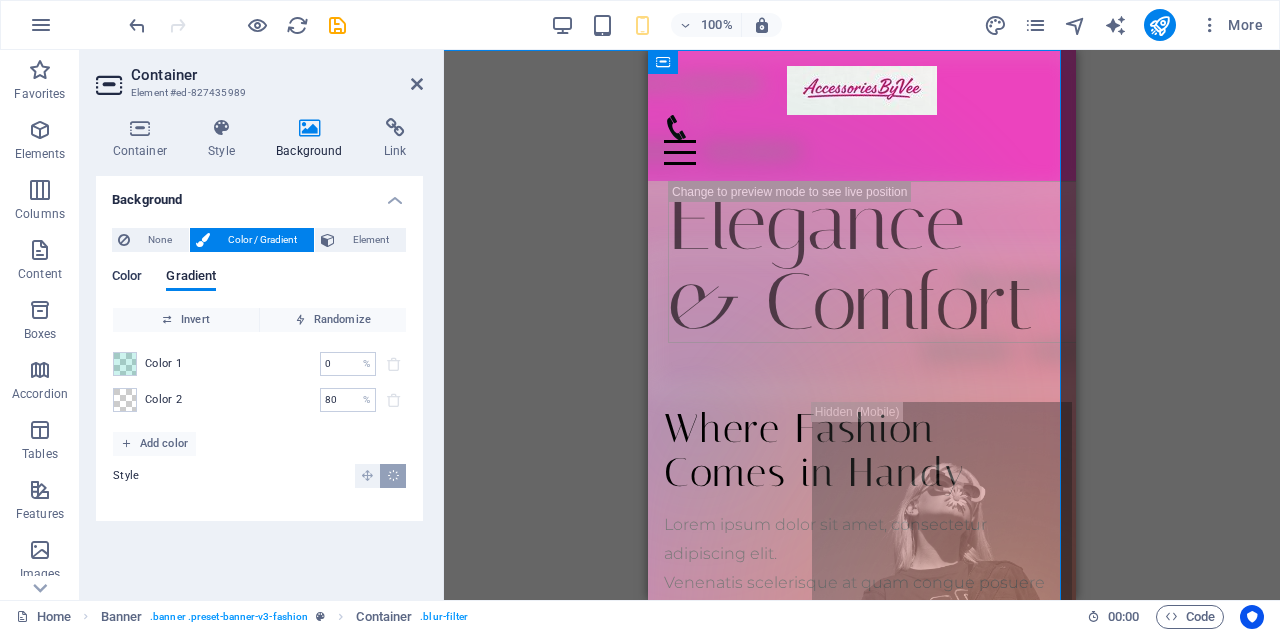 click on "Color" at bounding box center [127, 278] 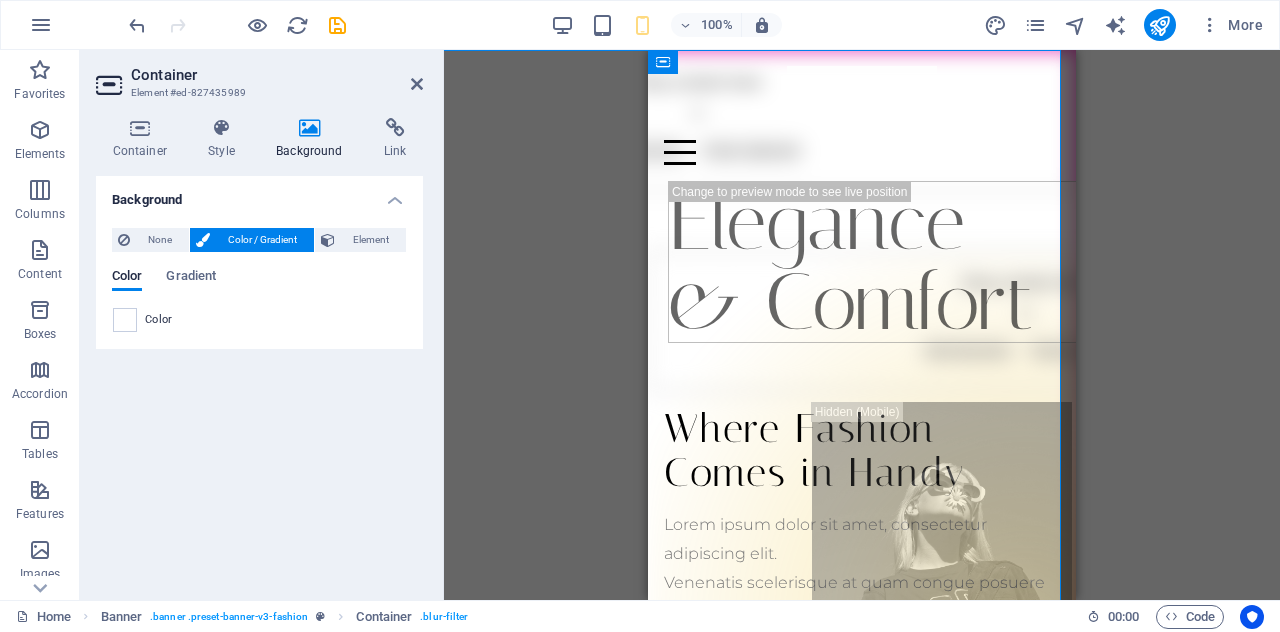 click on "Color" at bounding box center (259, 320) 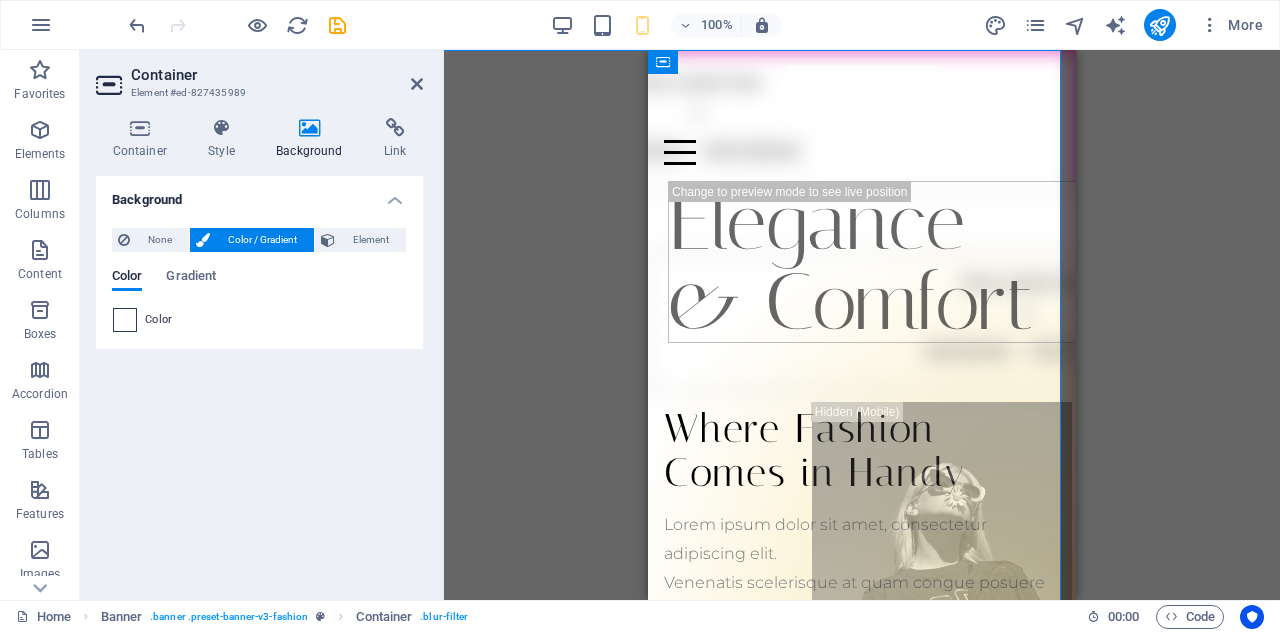 click at bounding box center [125, 320] 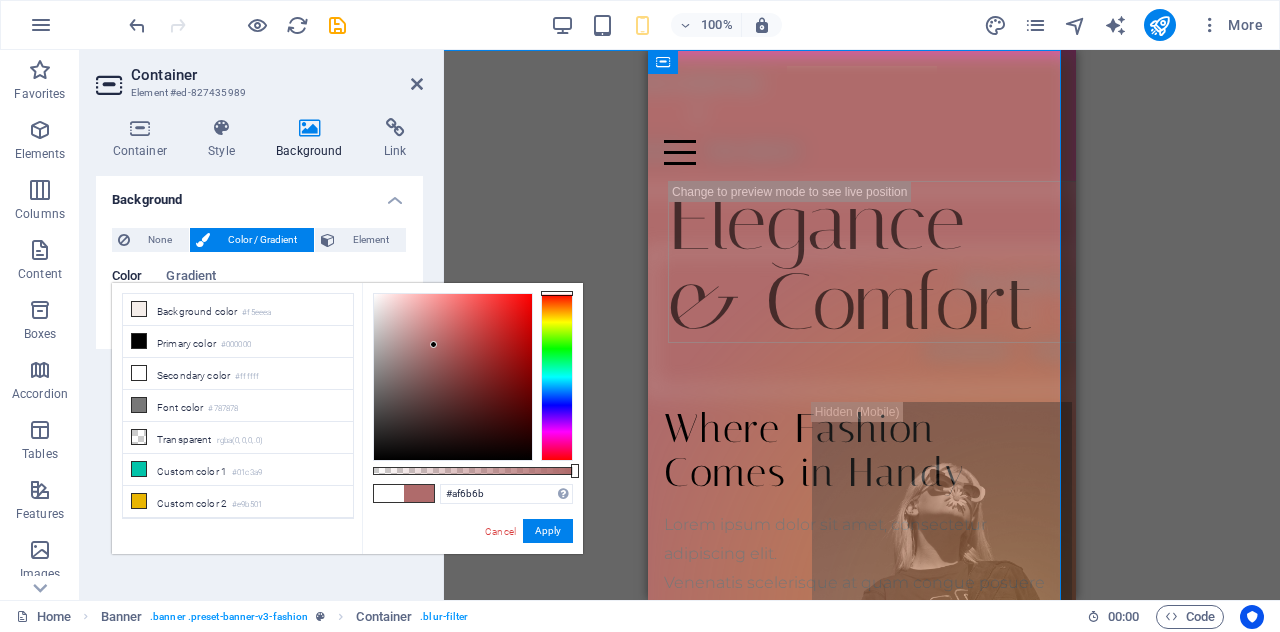 click at bounding box center [453, 377] 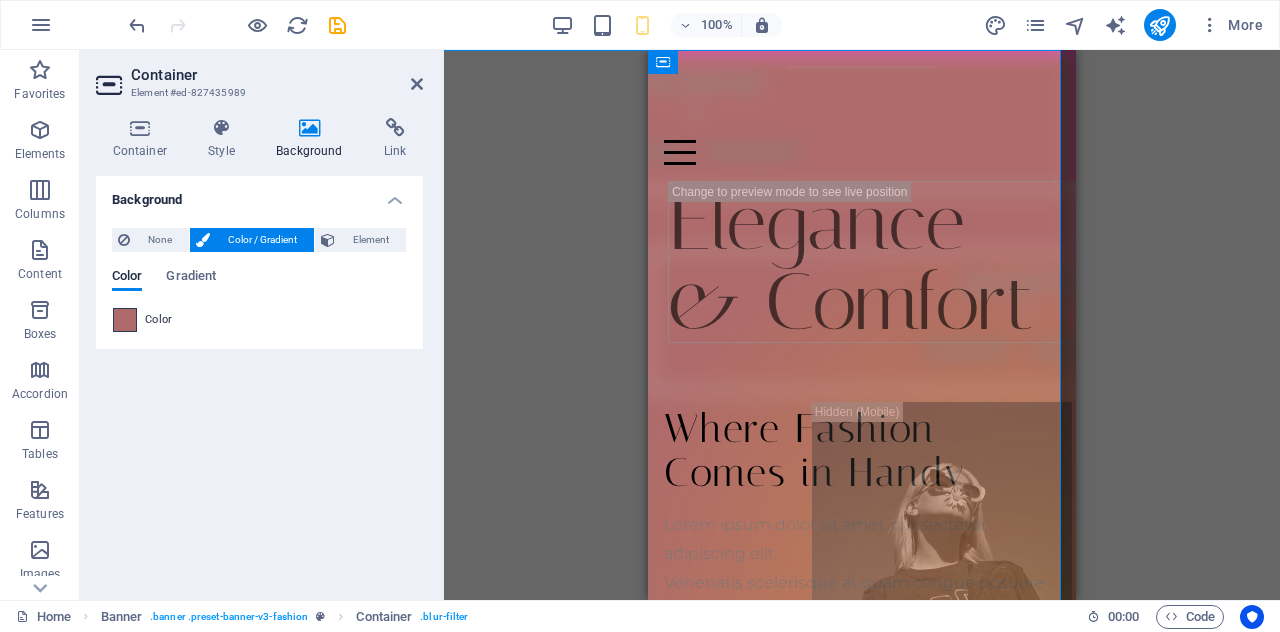 click at bounding box center [125, 320] 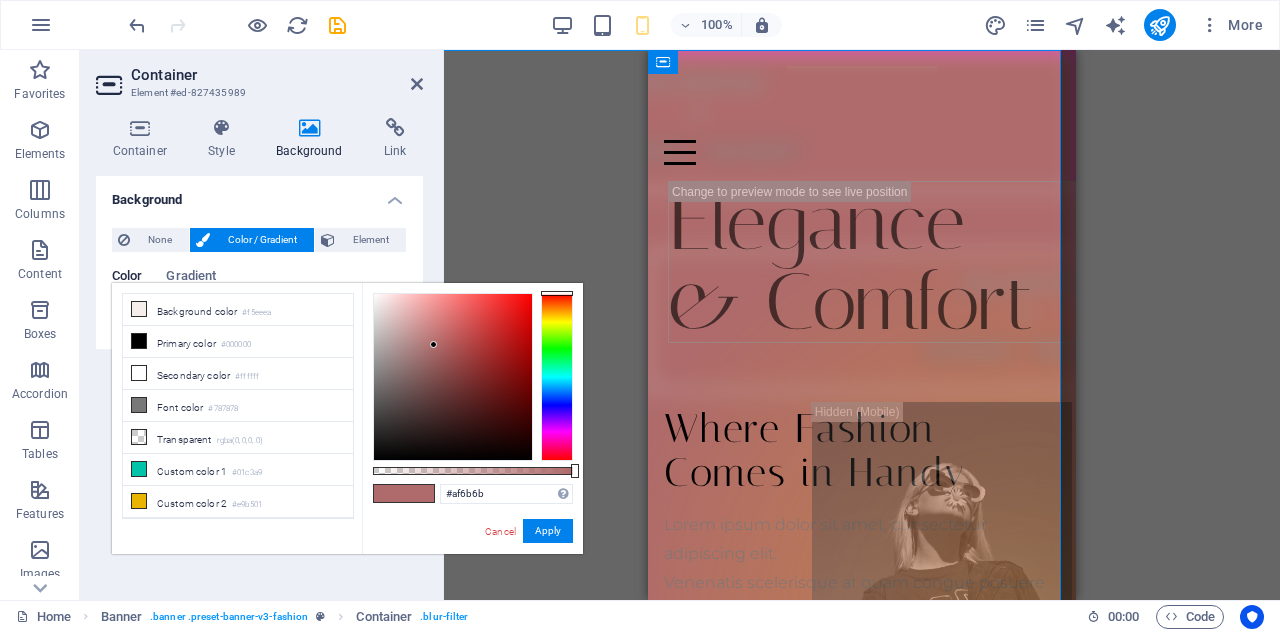 drag, startPoint x: 367, startPoint y: 300, endPoint x: 376, endPoint y: 289, distance: 14.21267 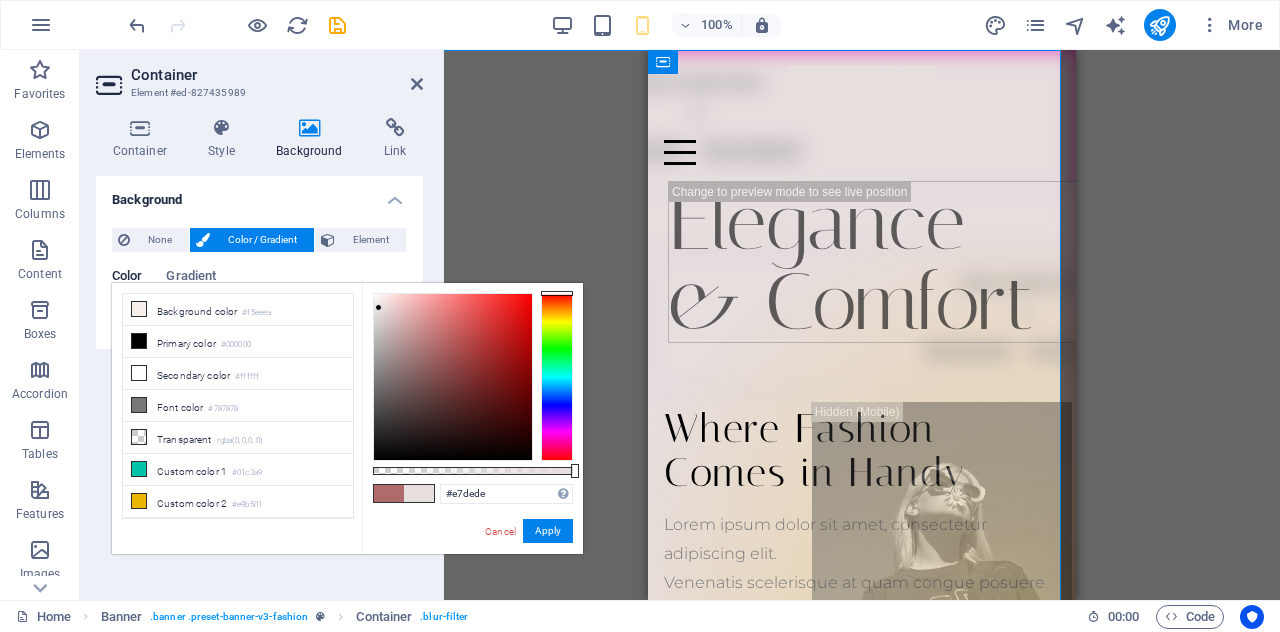 click at bounding box center [453, 377] 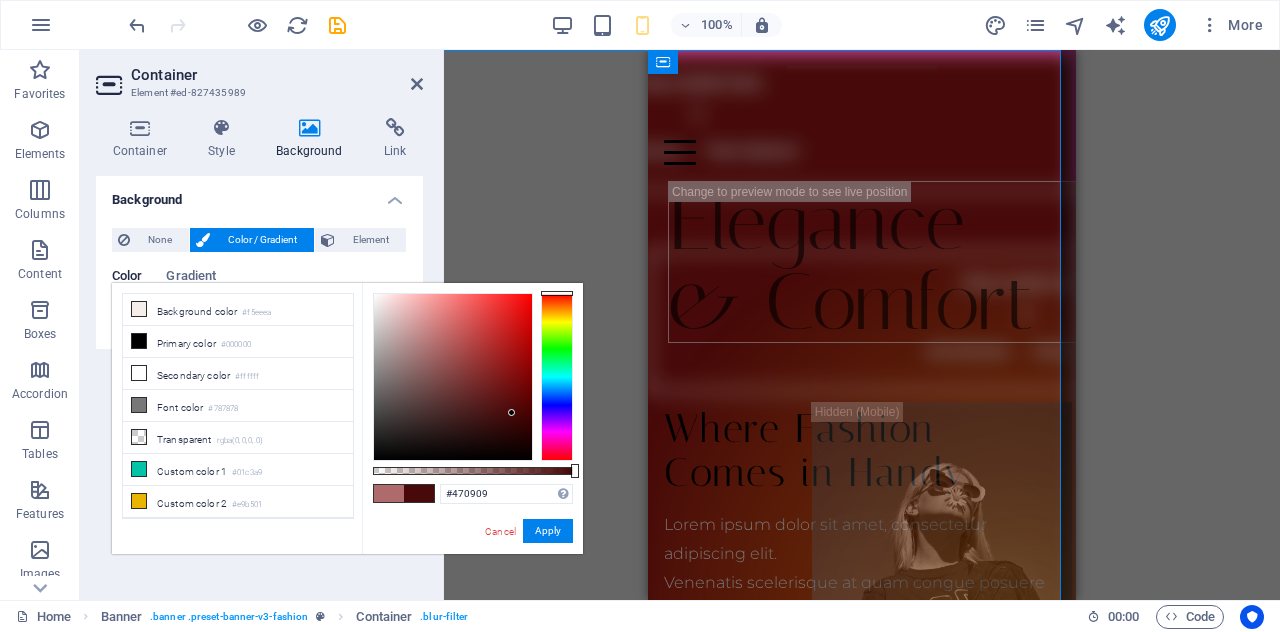 drag, startPoint x: 378, startPoint y: 307, endPoint x: 512, endPoint y: 413, distance: 170.85666 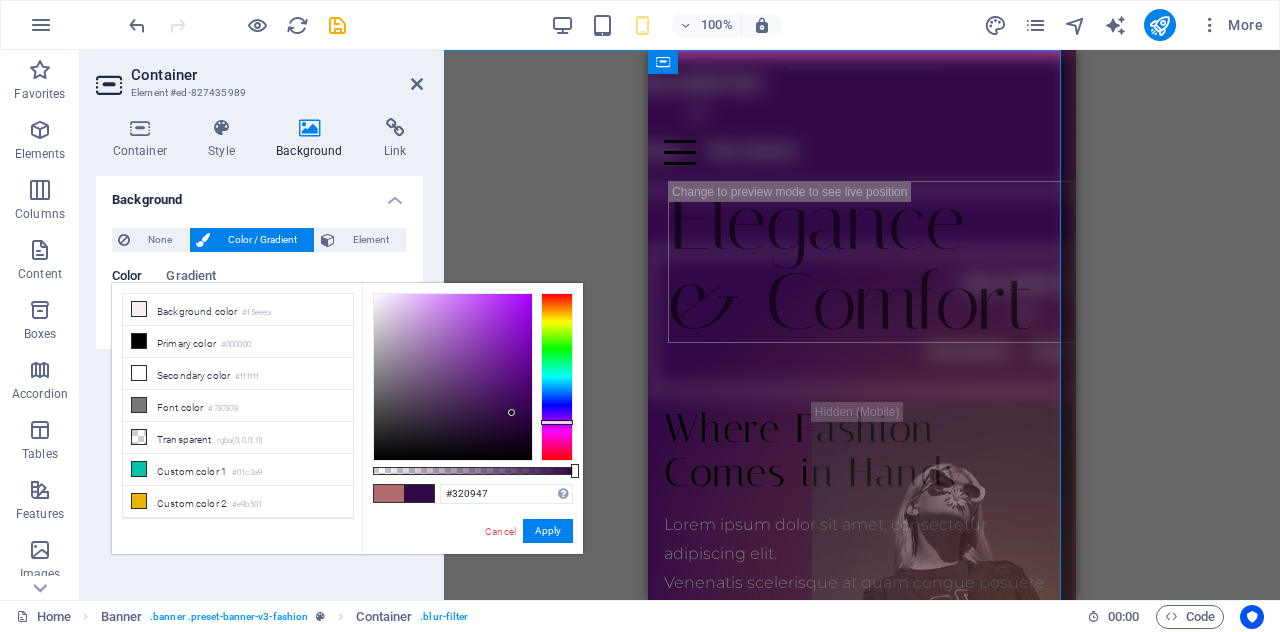 click at bounding box center [557, 377] 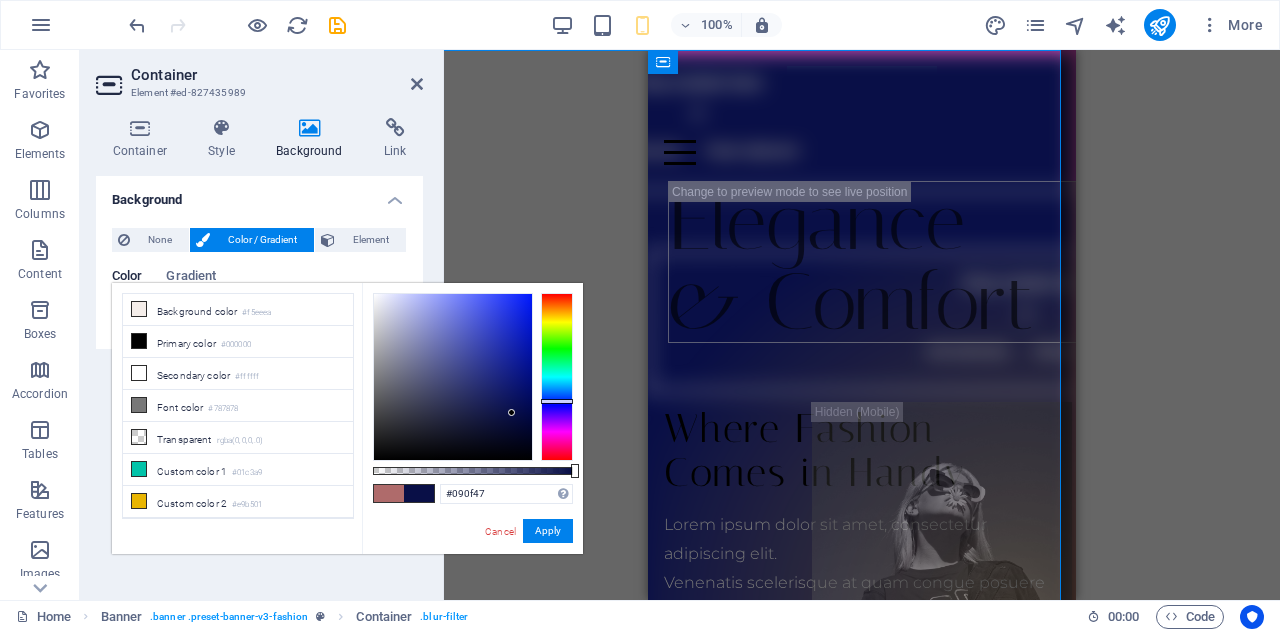 click at bounding box center [557, 377] 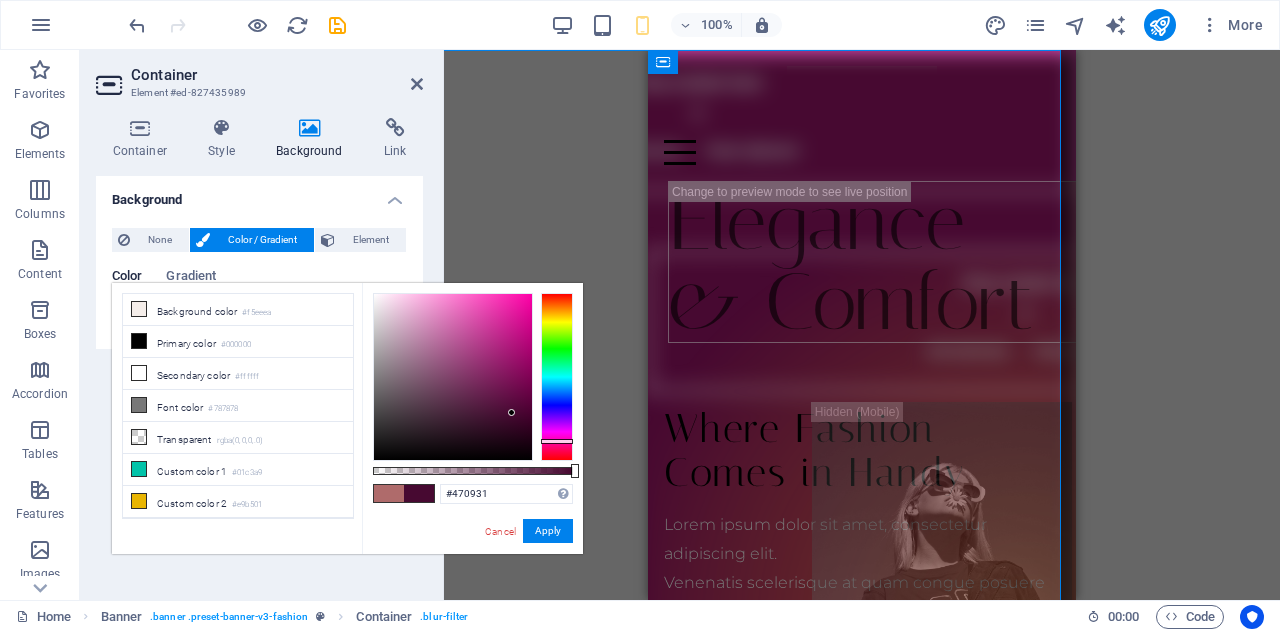 click at bounding box center (557, 377) 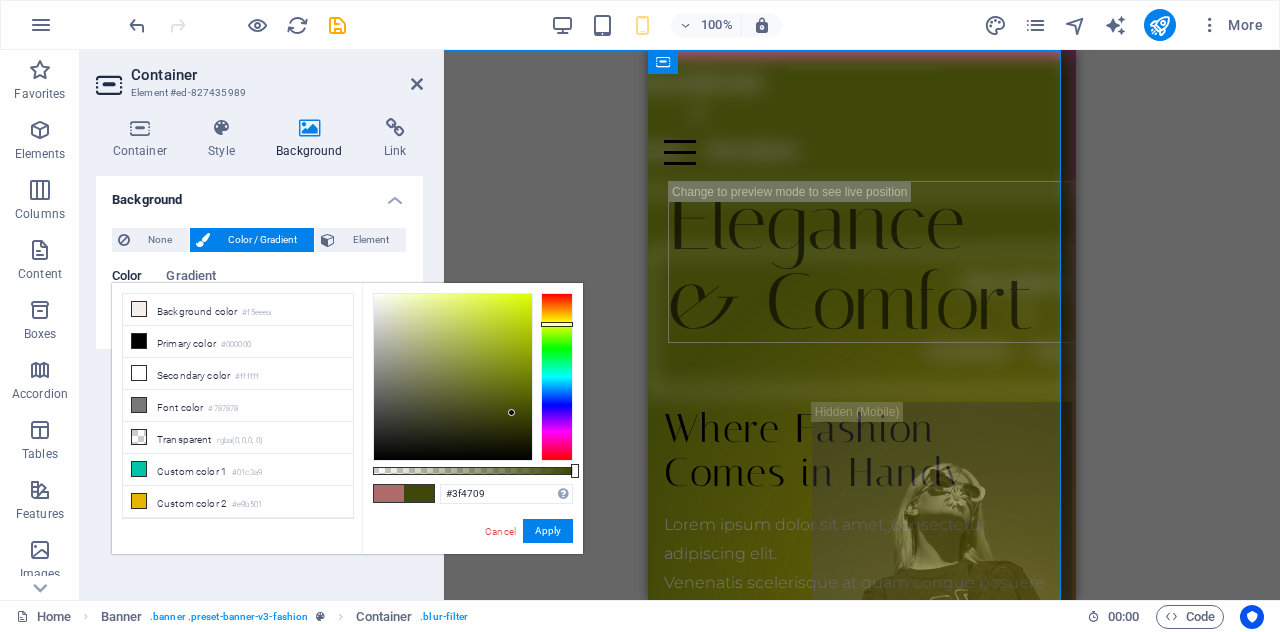 click at bounding box center (557, 377) 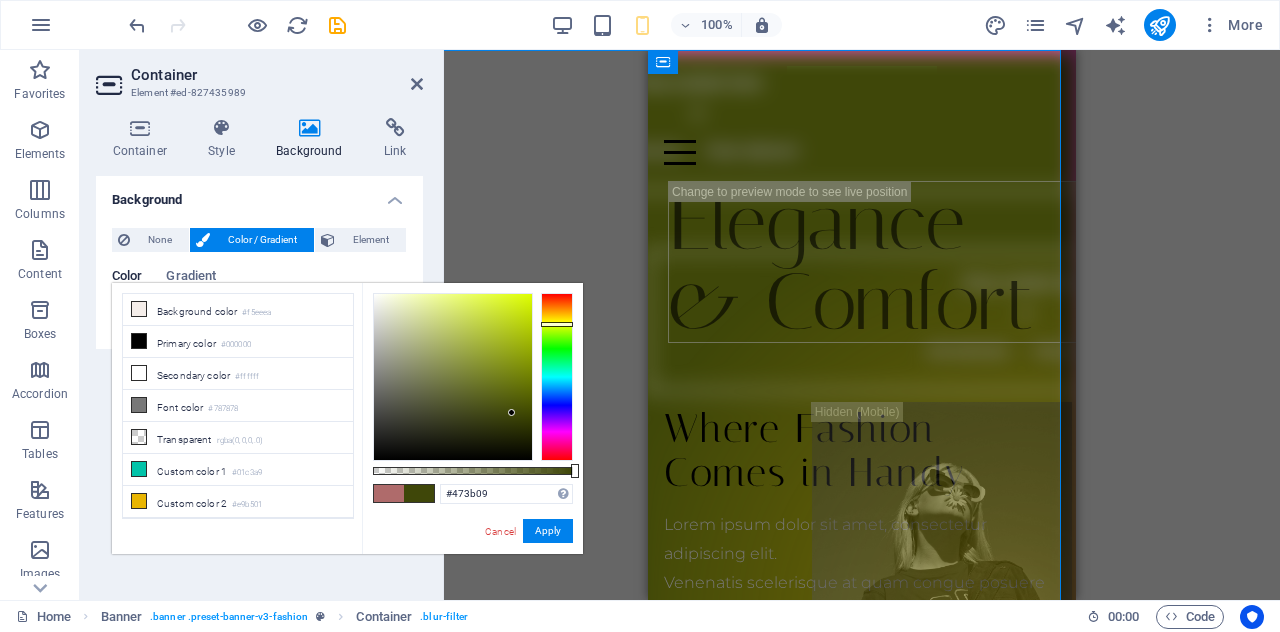 click at bounding box center [557, 377] 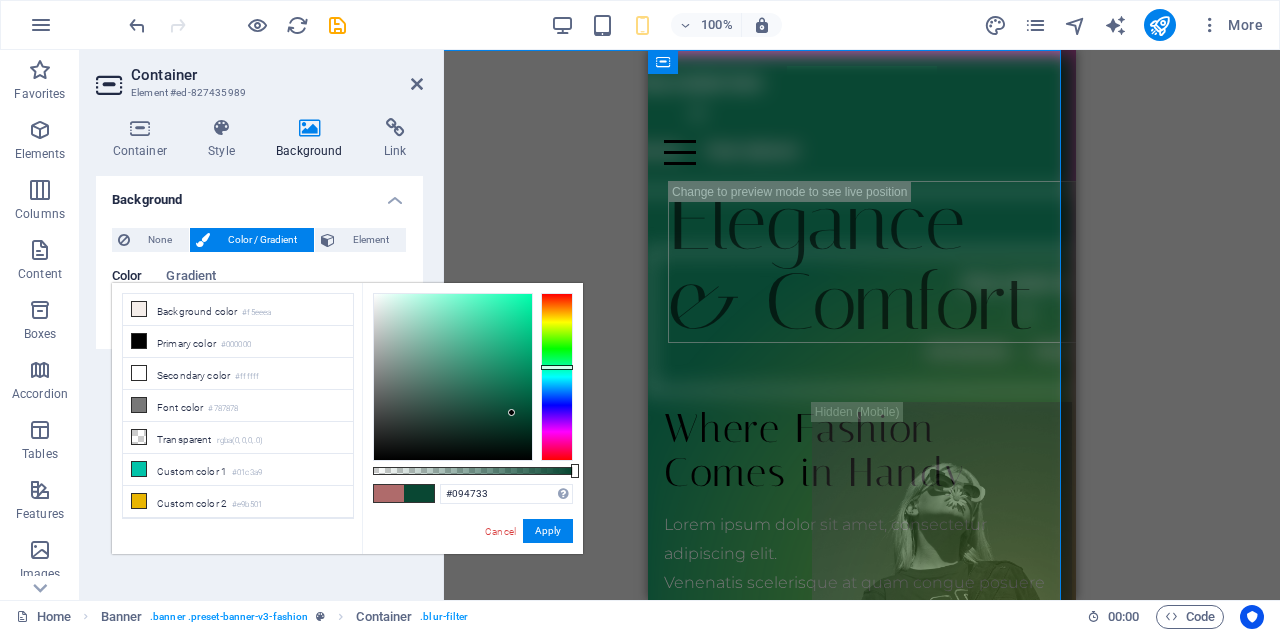 drag, startPoint x: 562, startPoint y: 329, endPoint x: 552, endPoint y: 368, distance: 40.261642 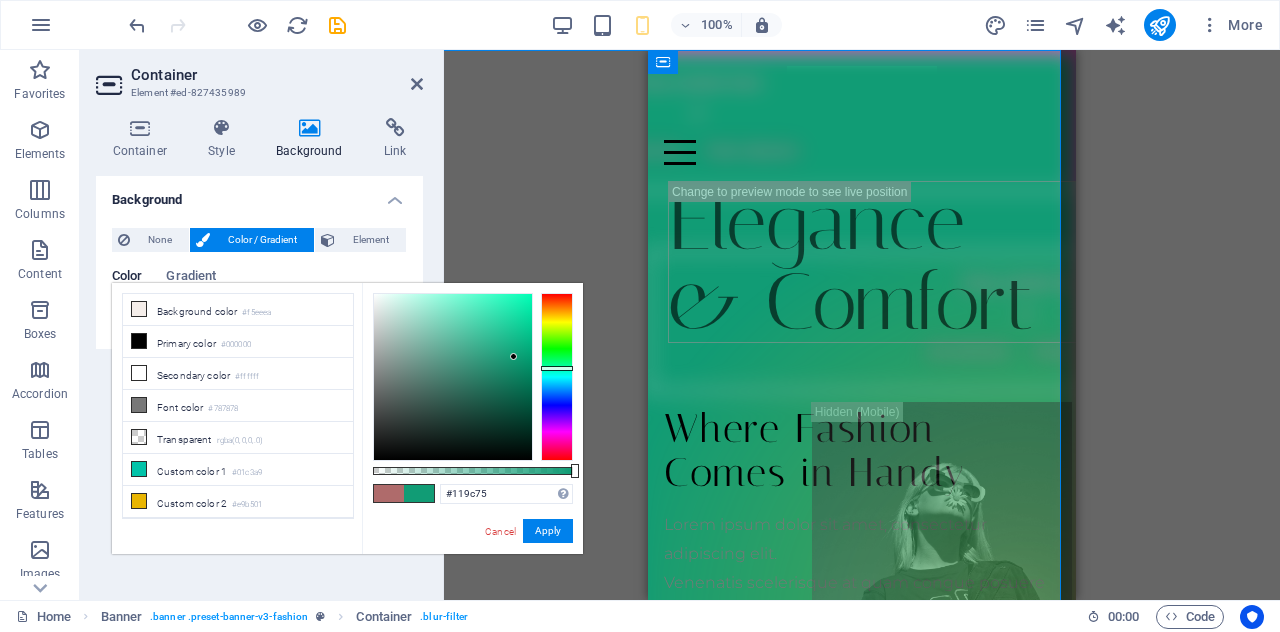 click at bounding box center (453, 377) 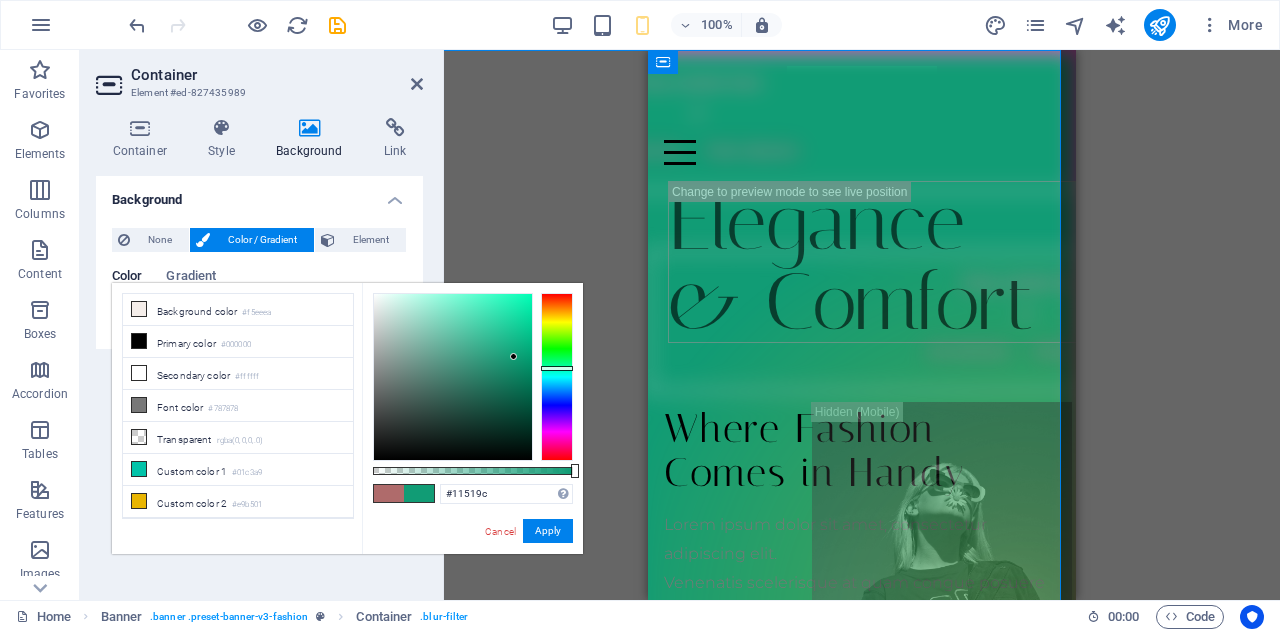 click at bounding box center (557, 377) 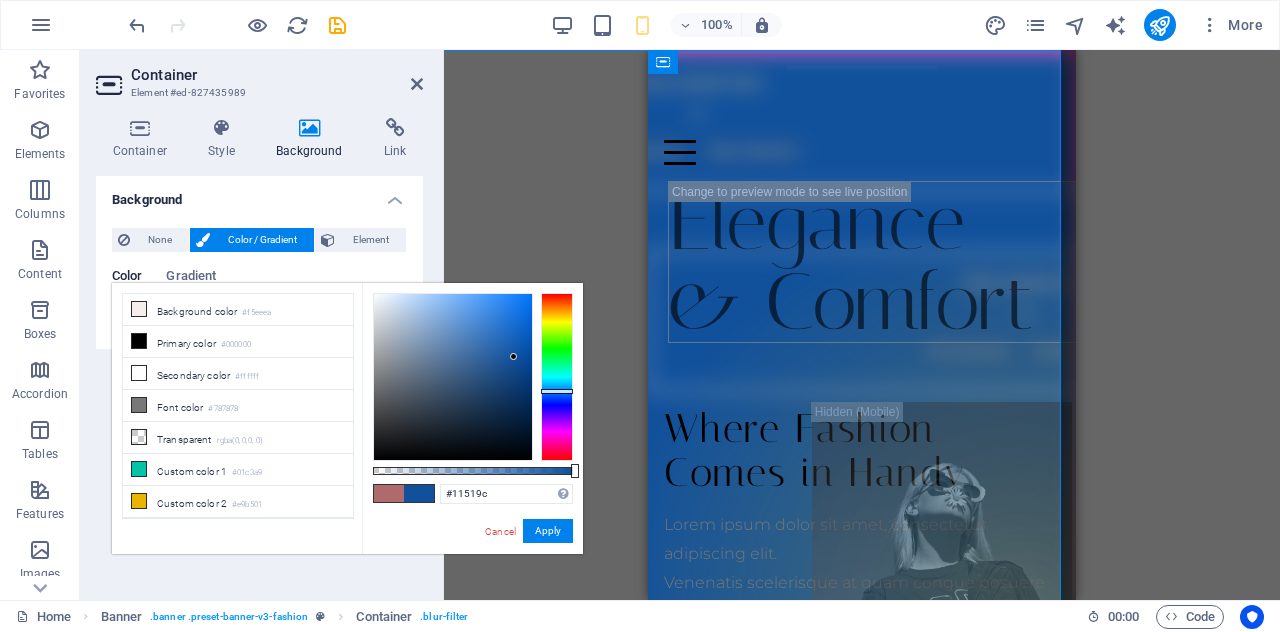 click at bounding box center (473, 377) 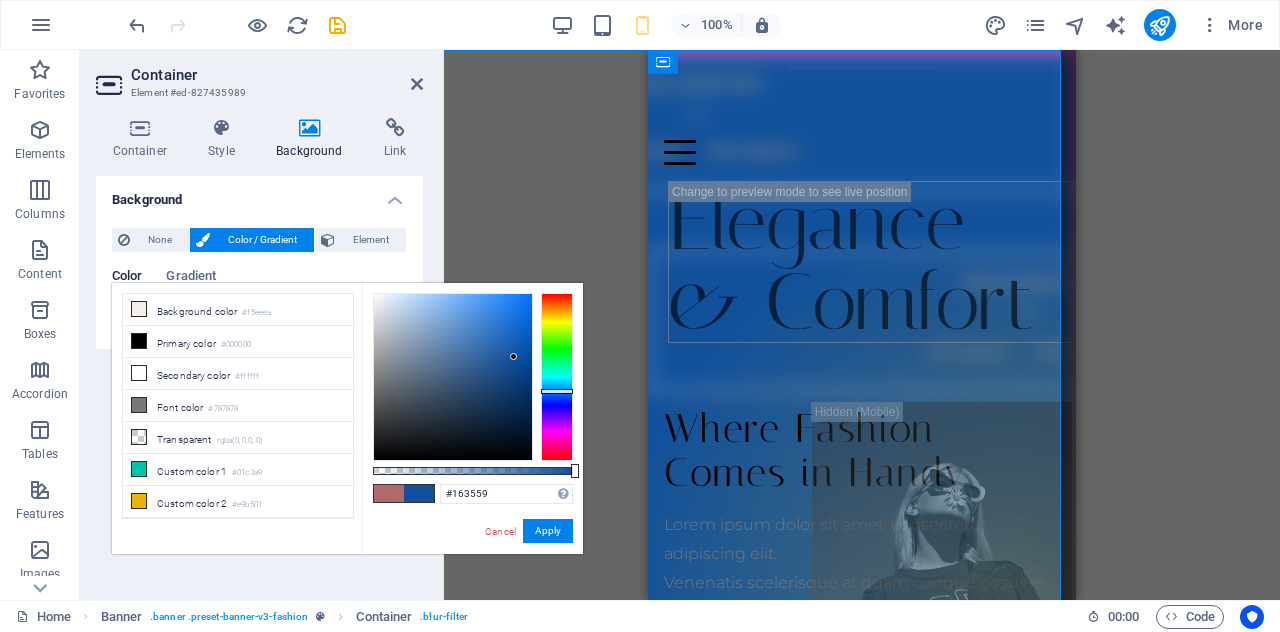 click at bounding box center (453, 377) 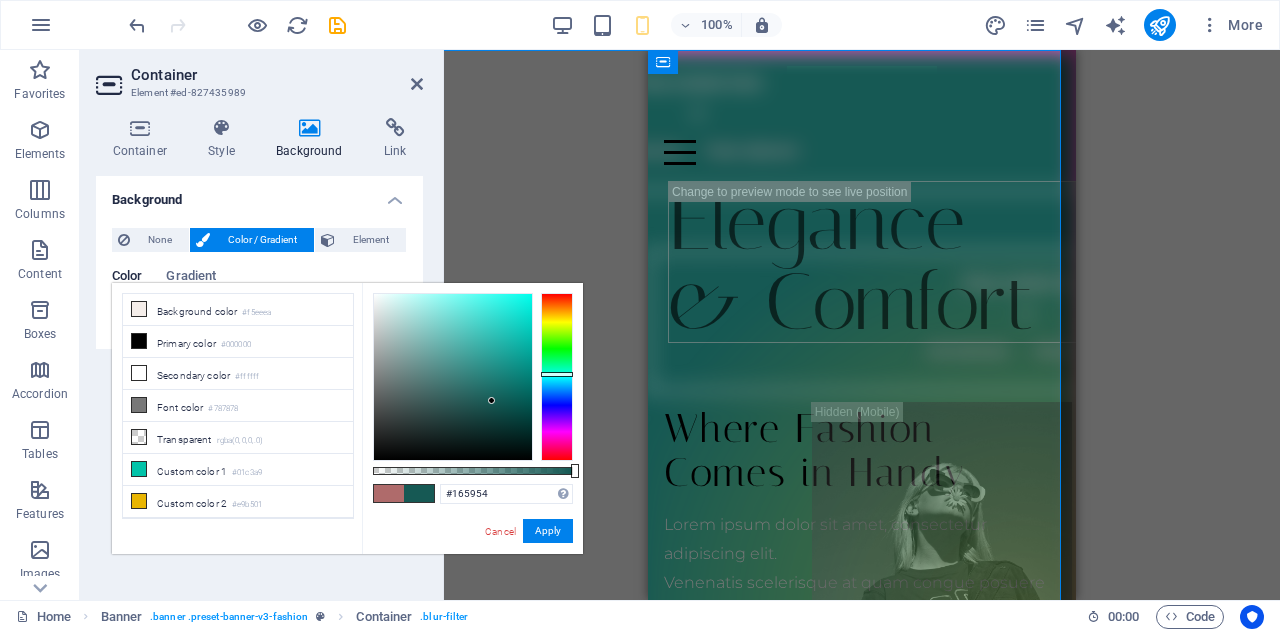 click at bounding box center [557, 377] 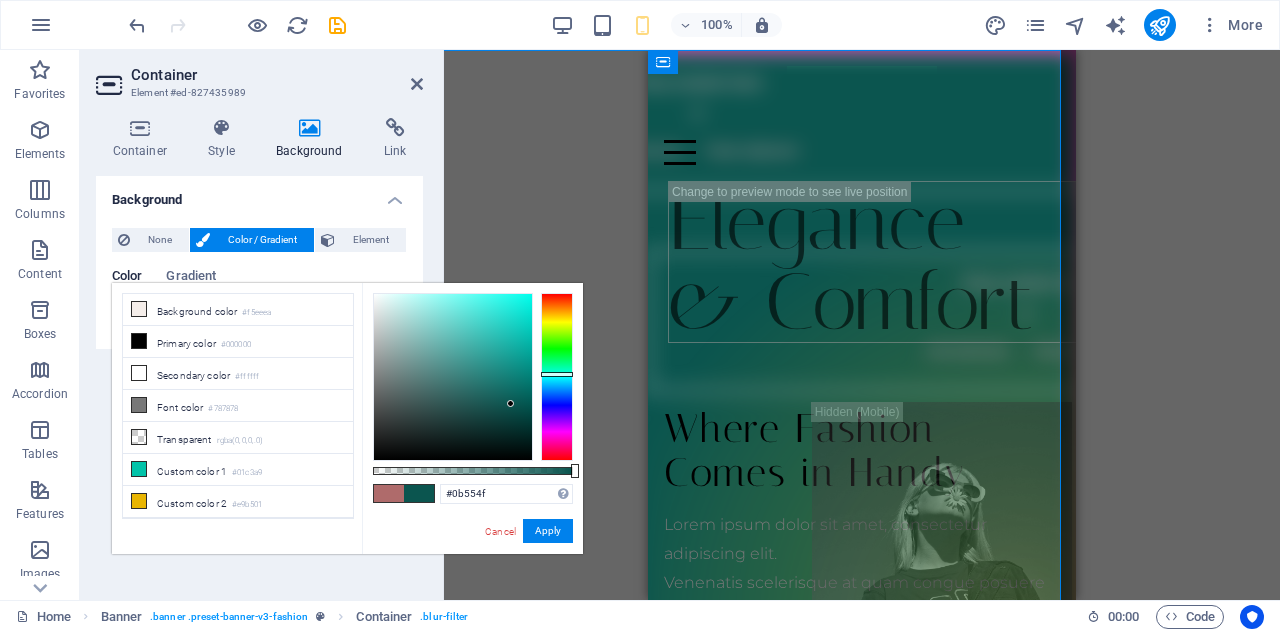click at bounding box center [453, 377] 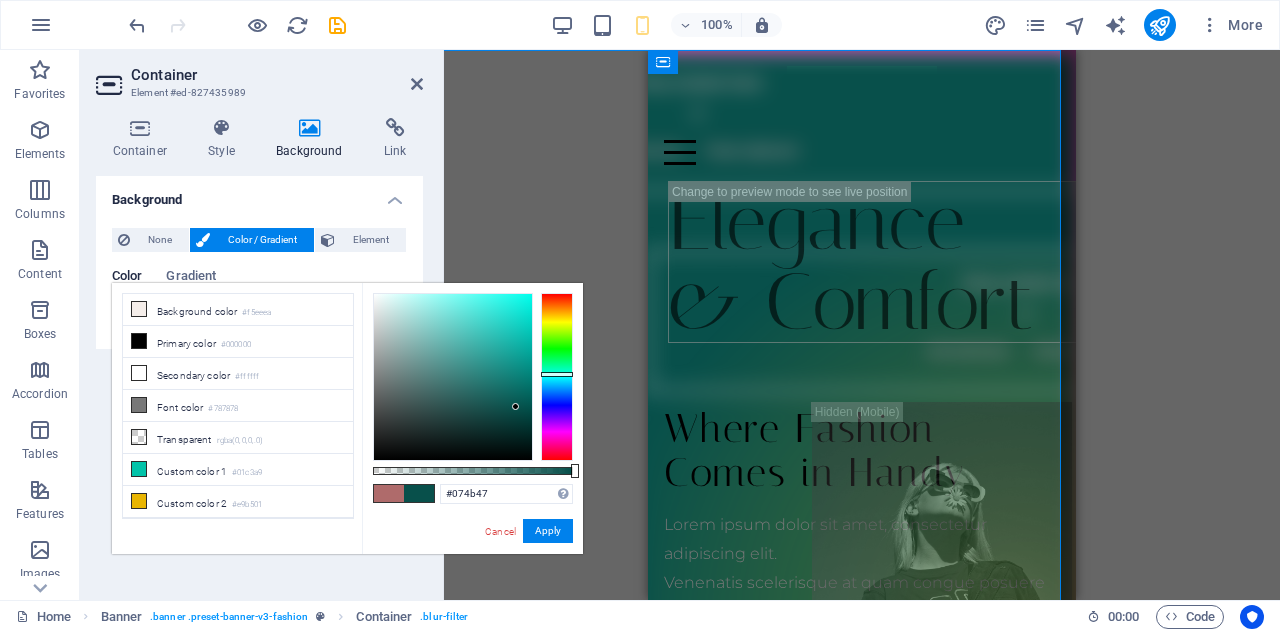 type on "#074a45" 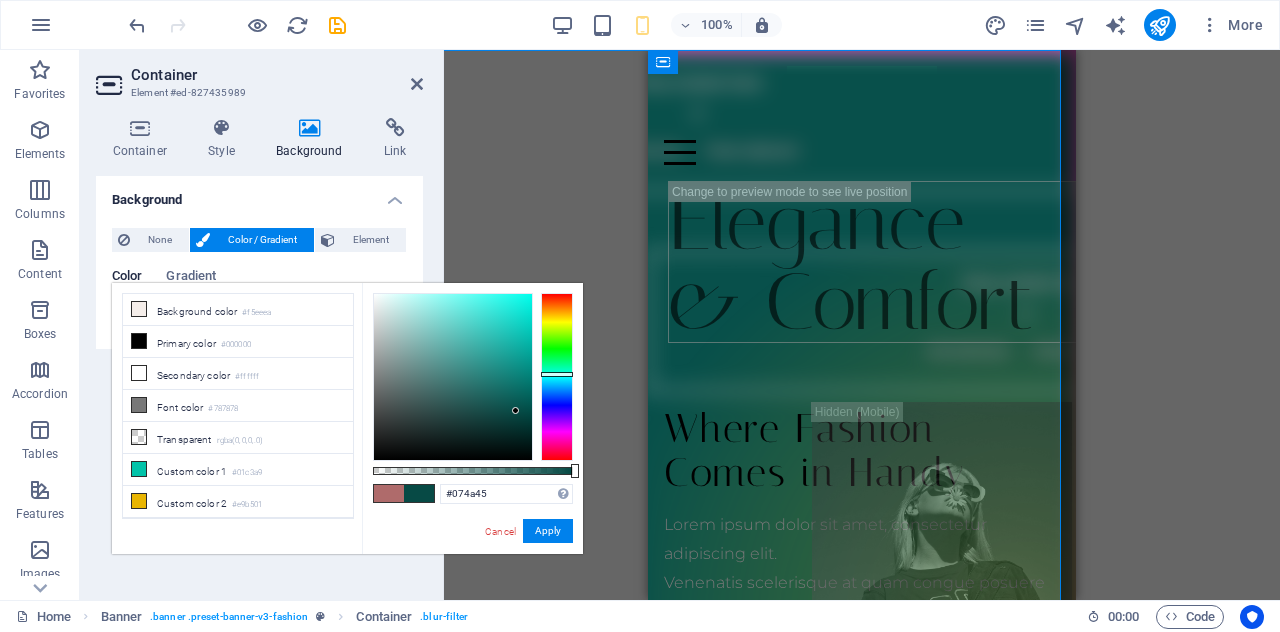 drag, startPoint x: 520, startPoint y: 427, endPoint x: 516, endPoint y: 411, distance: 16.492422 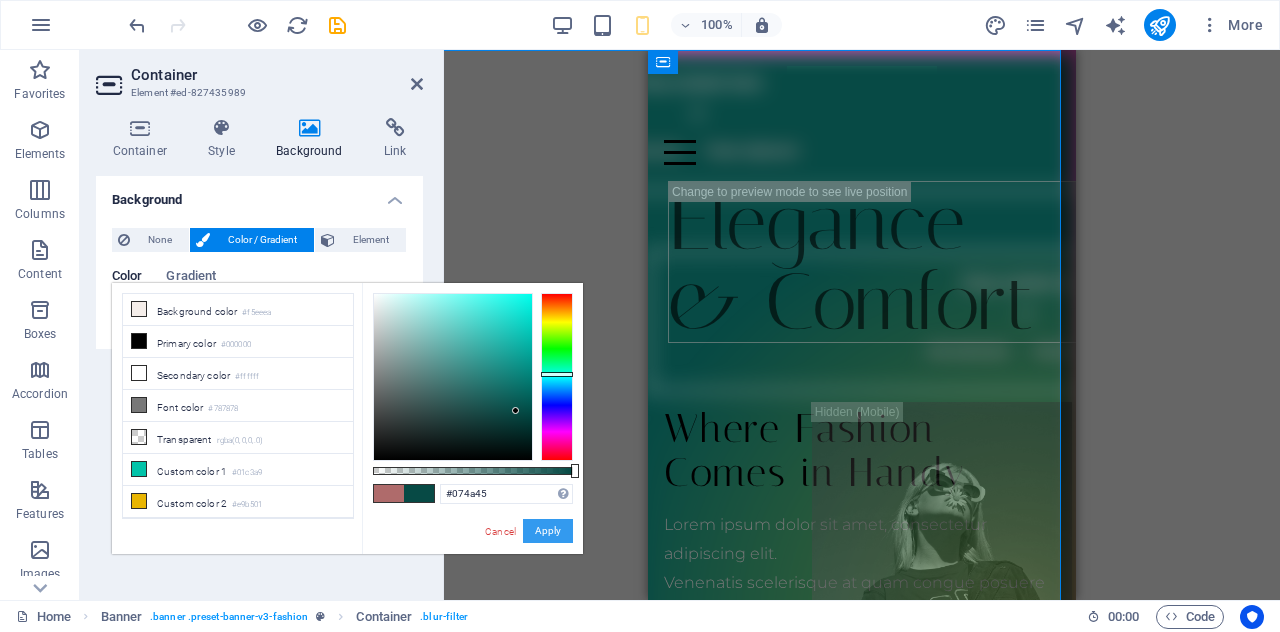click on "Apply" at bounding box center [548, 531] 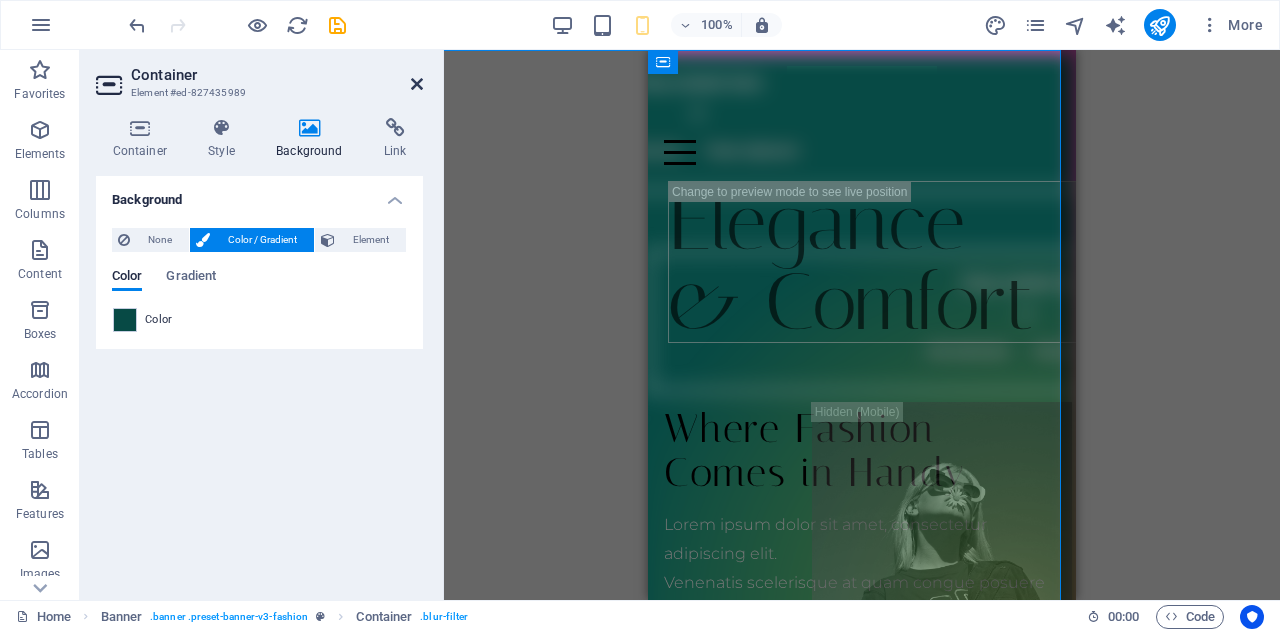click at bounding box center [417, 84] 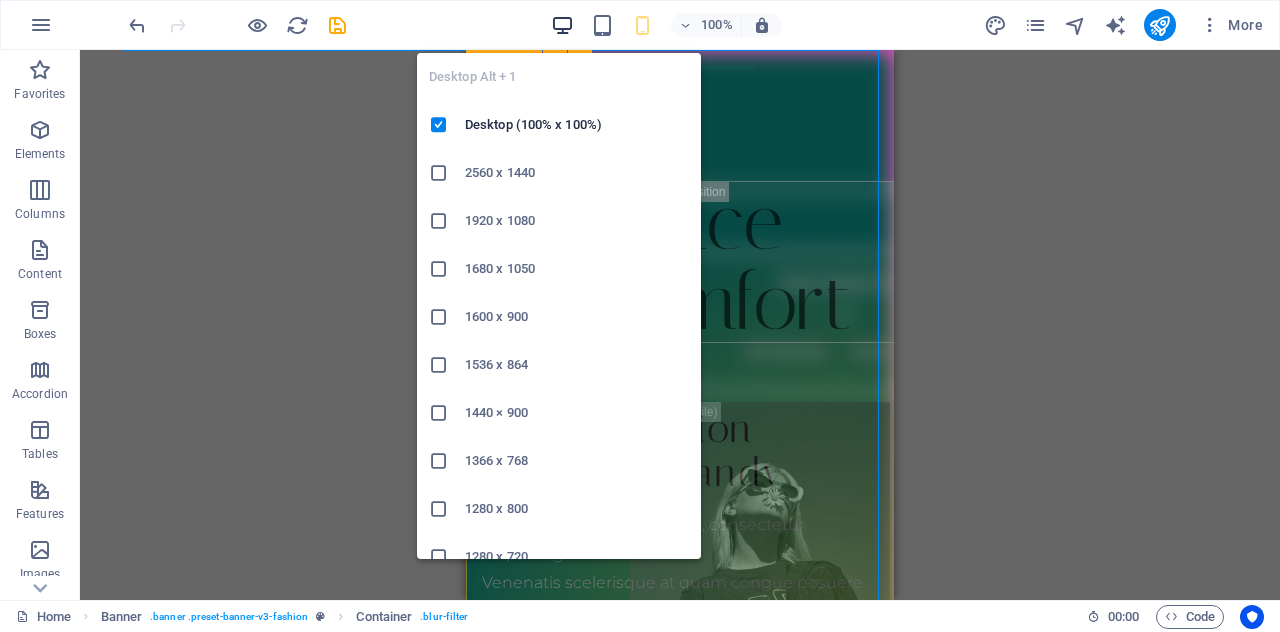 click at bounding box center [562, 25] 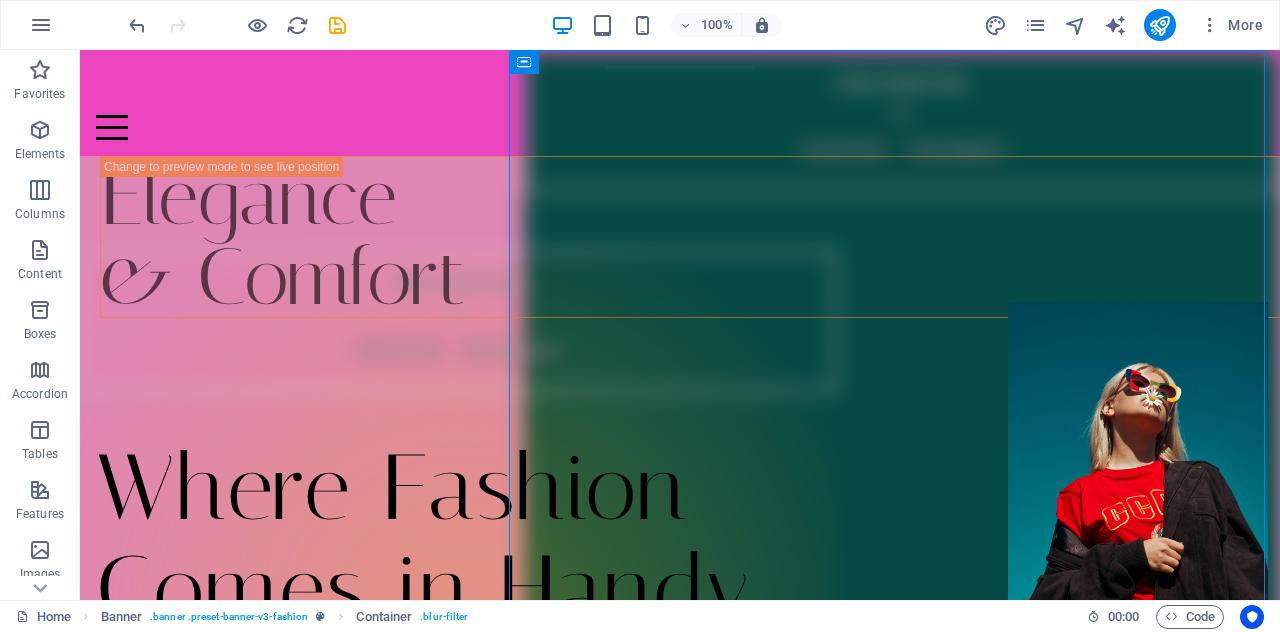 click on "100%" at bounding box center [666, 25] 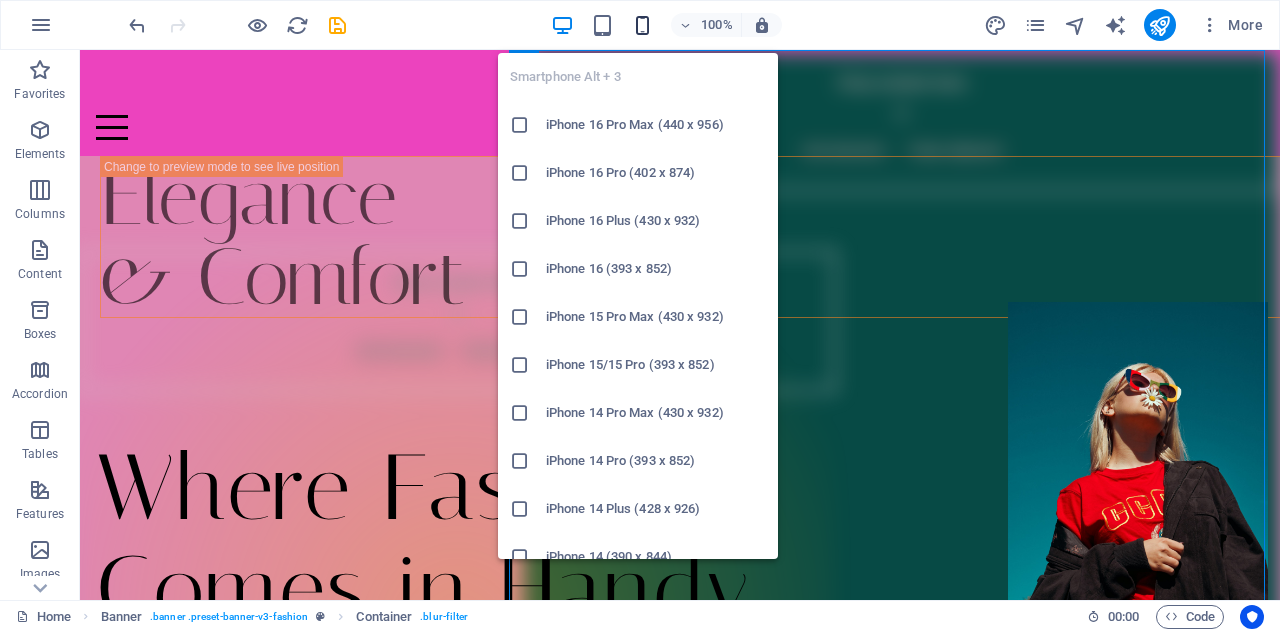 click at bounding box center (642, 25) 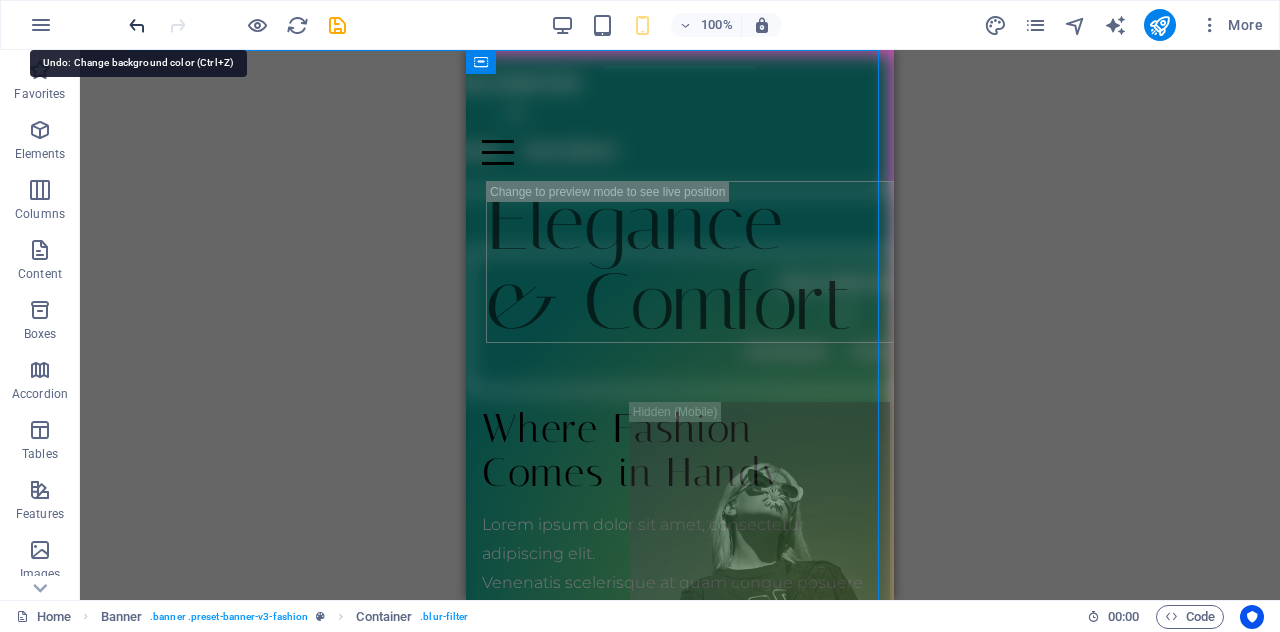 click at bounding box center [137, 25] 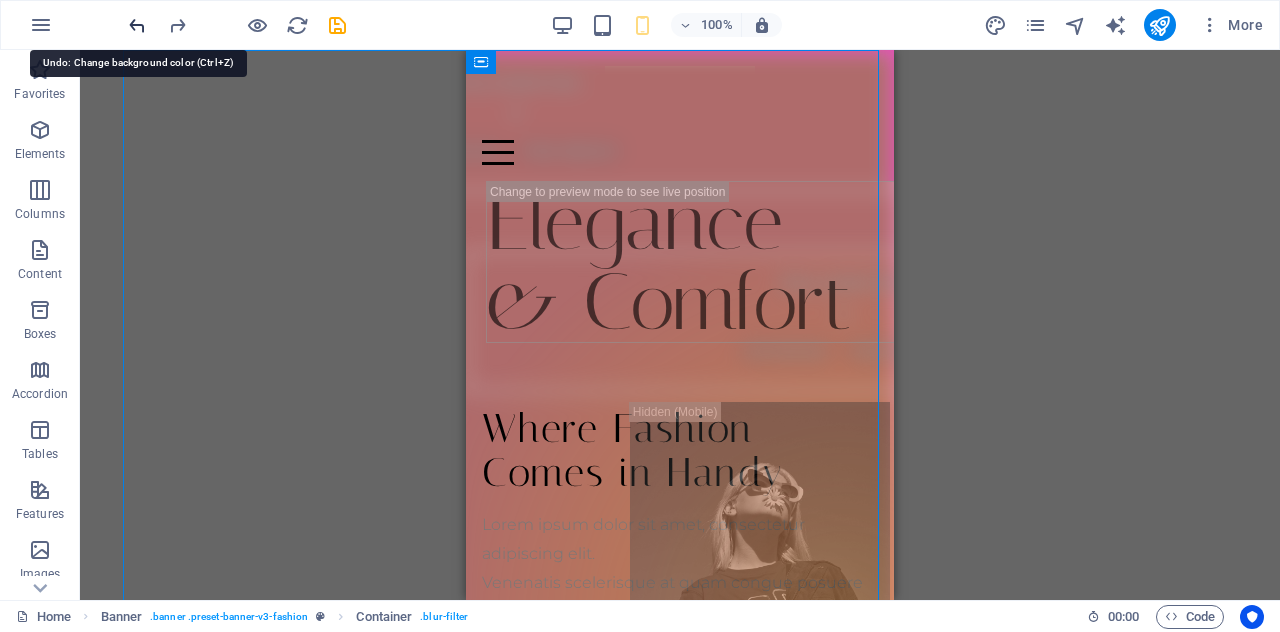 click at bounding box center (137, 25) 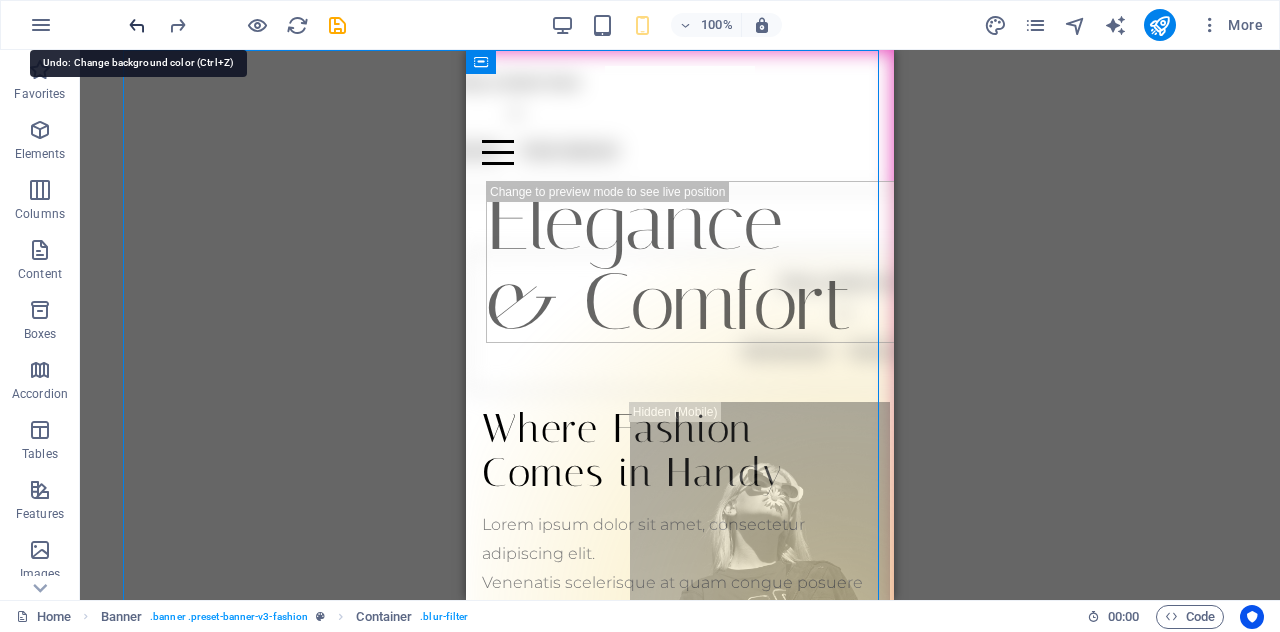 click at bounding box center [137, 25] 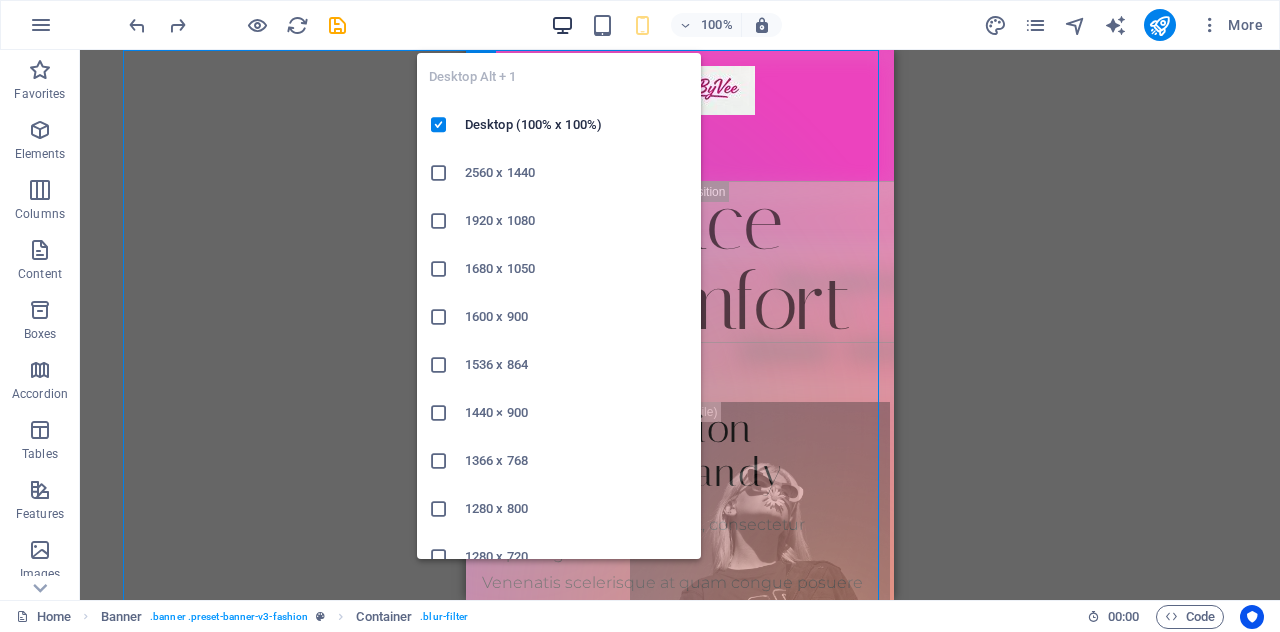 click at bounding box center (562, 25) 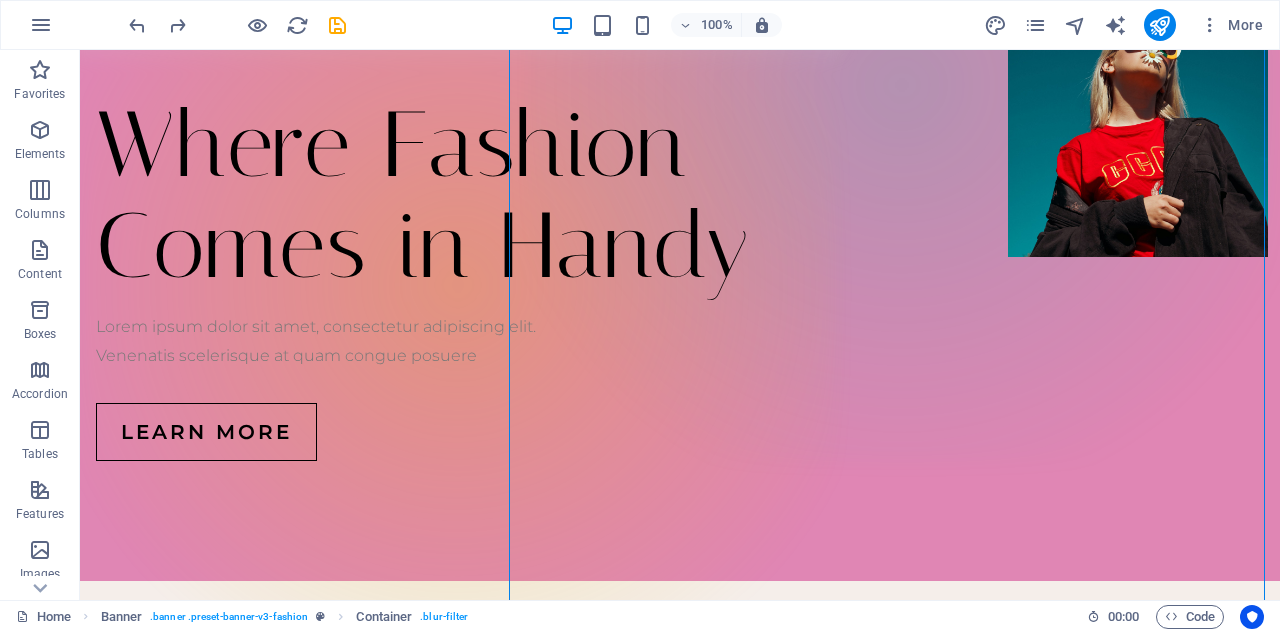 scroll, scrollTop: 0, scrollLeft: 0, axis: both 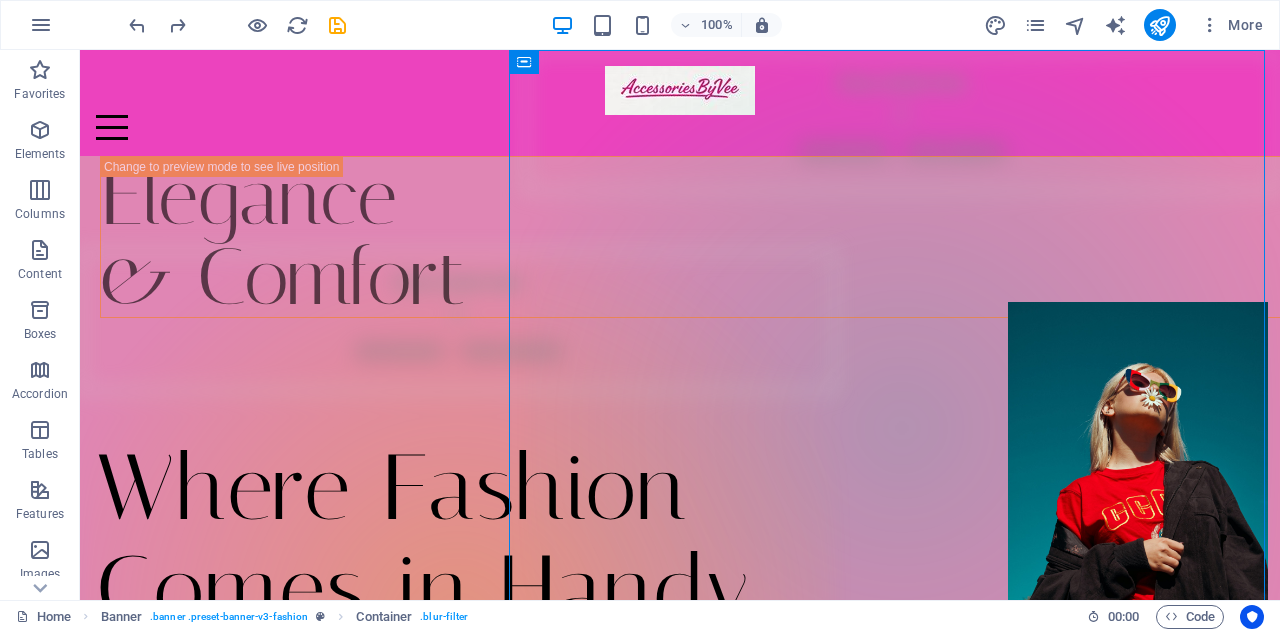 drag, startPoint x: 1279, startPoint y: 79, endPoint x: 1334, endPoint y: 54, distance: 60.41523 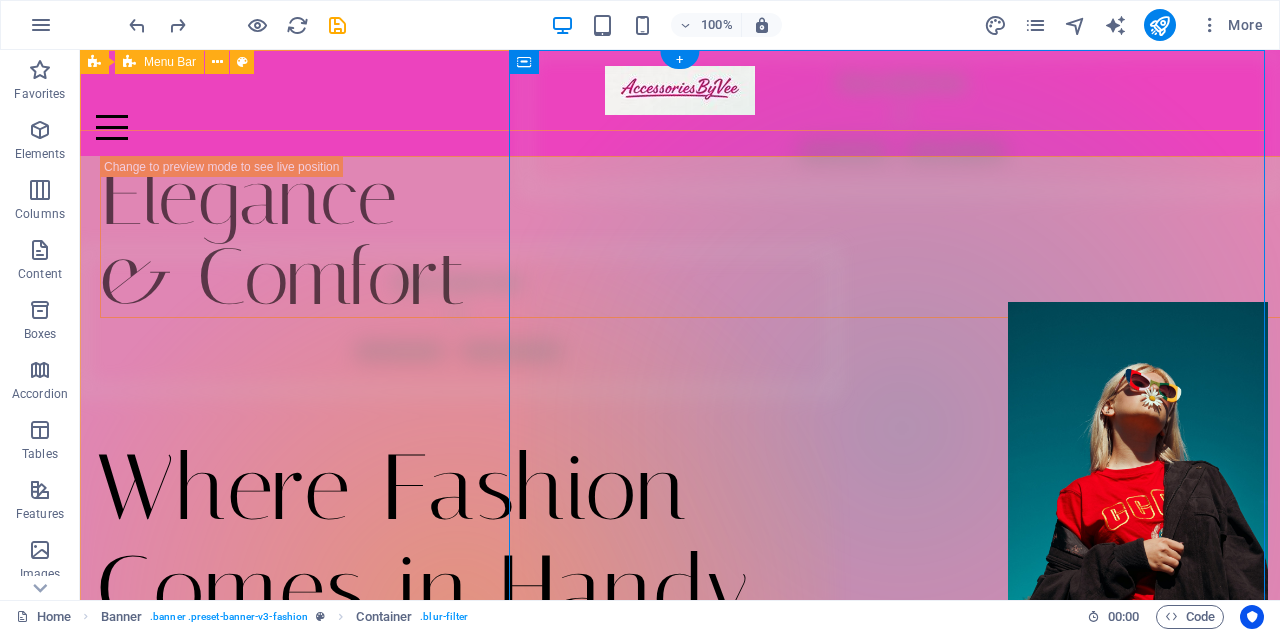 click on "Home Journal Events Brand Partnerships Location Contact" at bounding box center (680, 103) 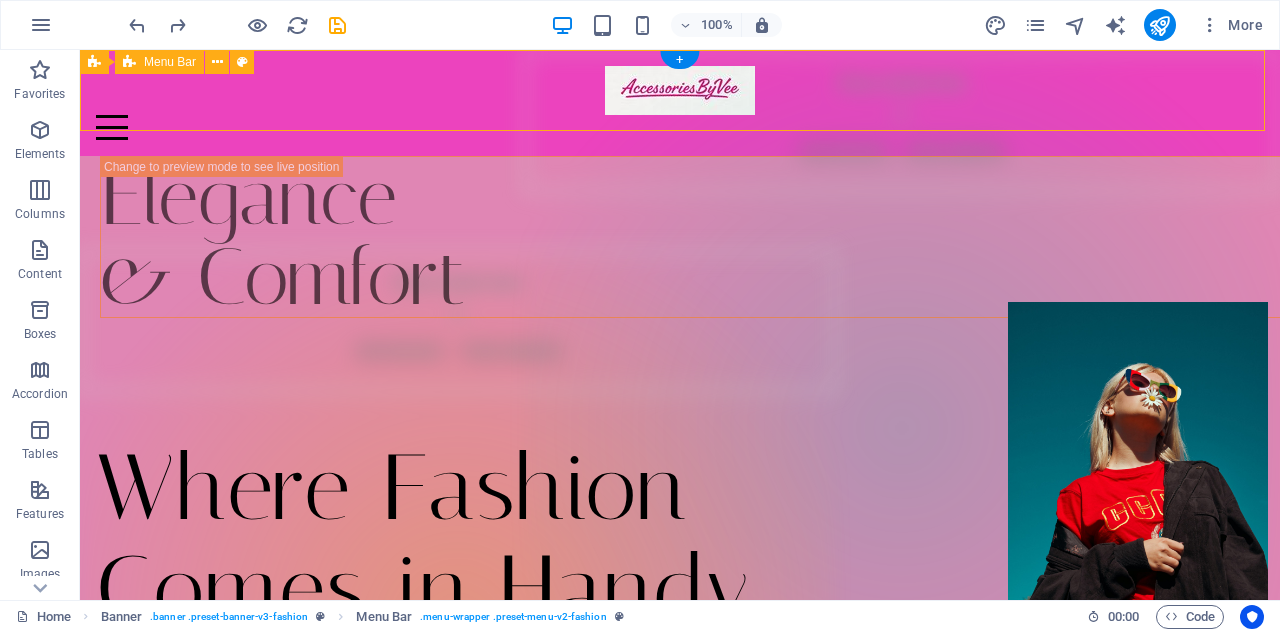 click on "Home Journal Events Brand Partnerships Location Contact" at bounding box center [680, 103] 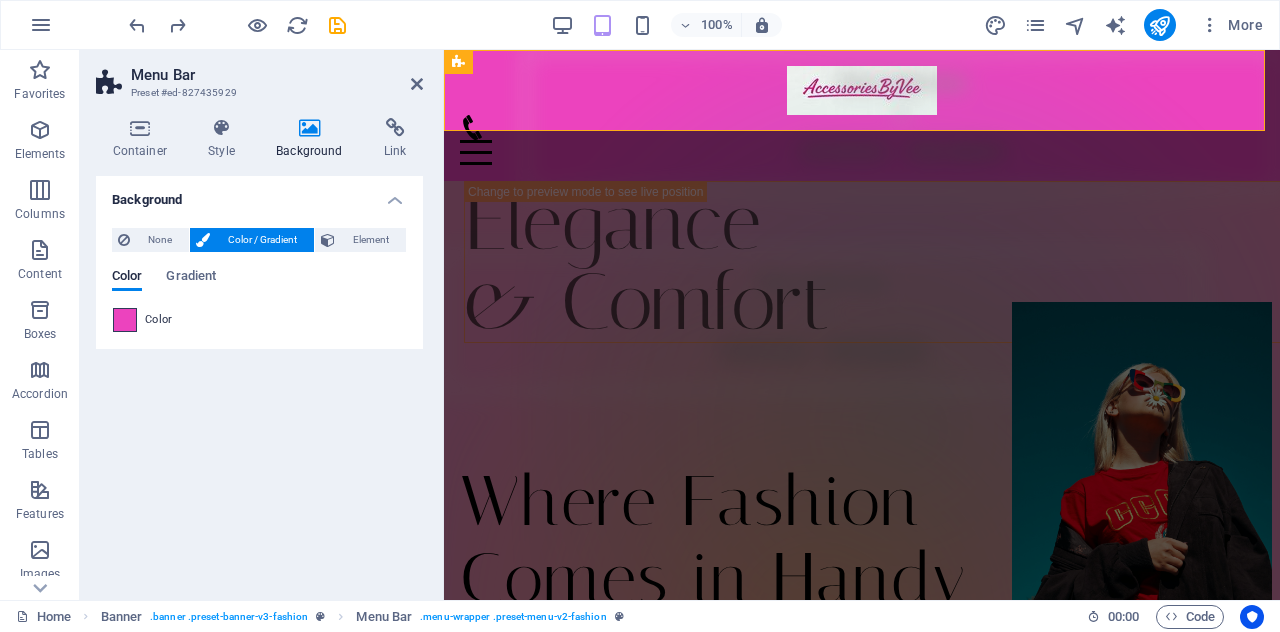 click at bounding box center [125, 320] 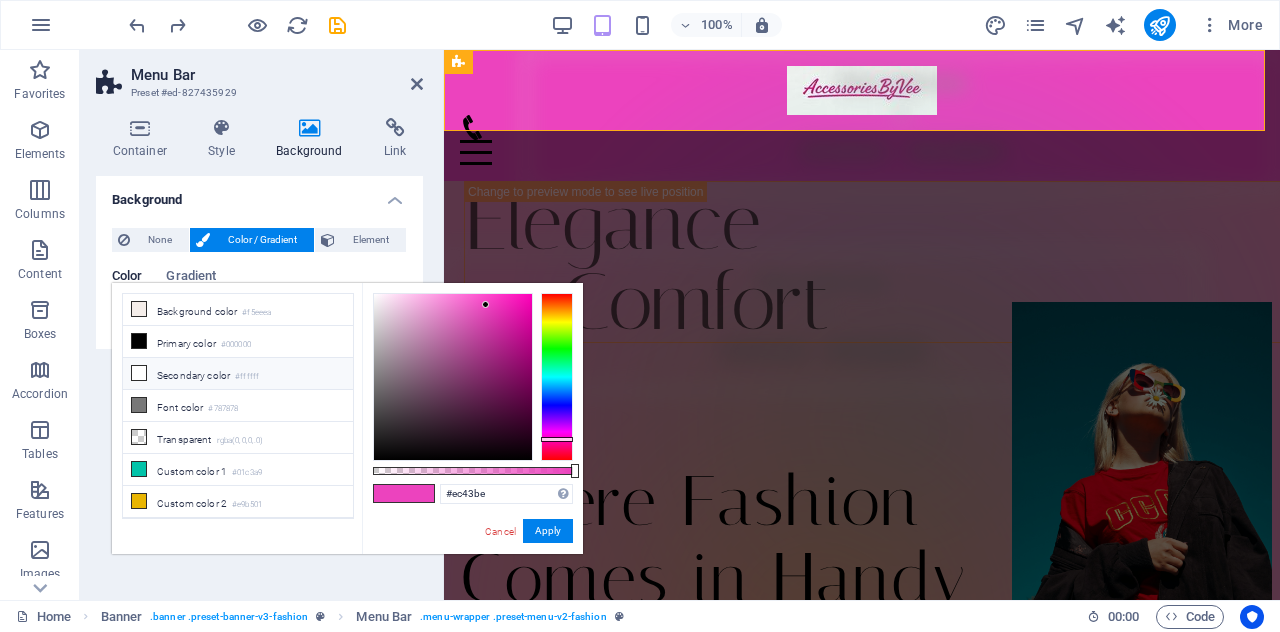 click on "#ffffff" at bounding box center (247, 377) 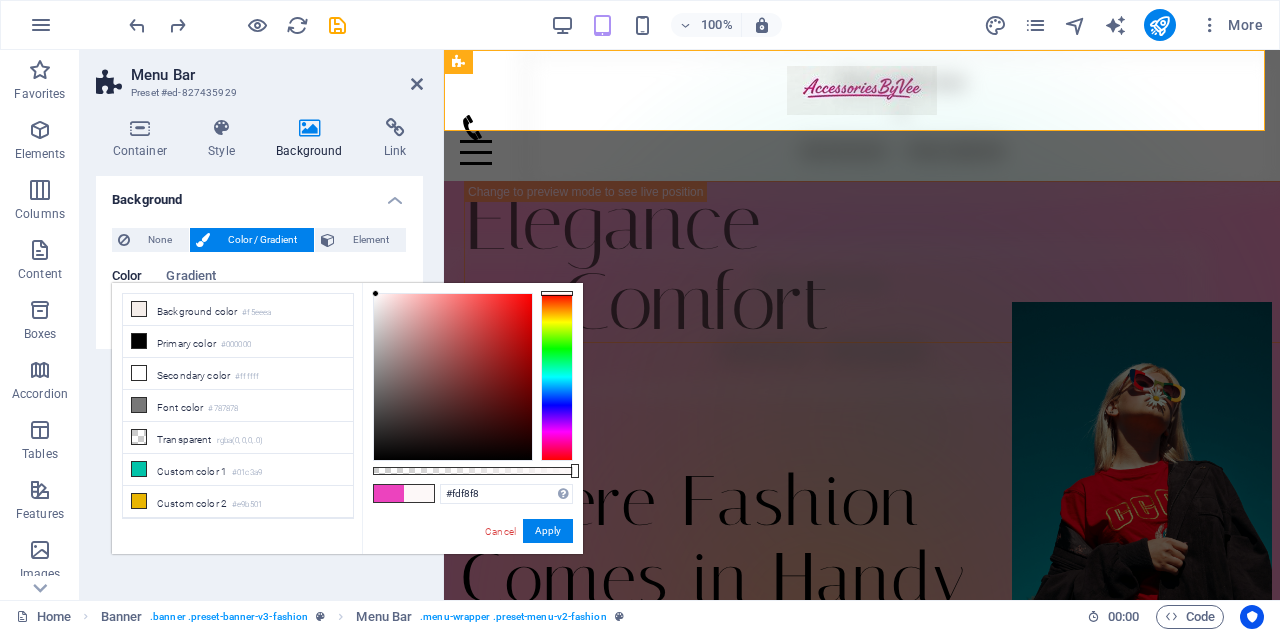 click at bounding box center [453, 377] 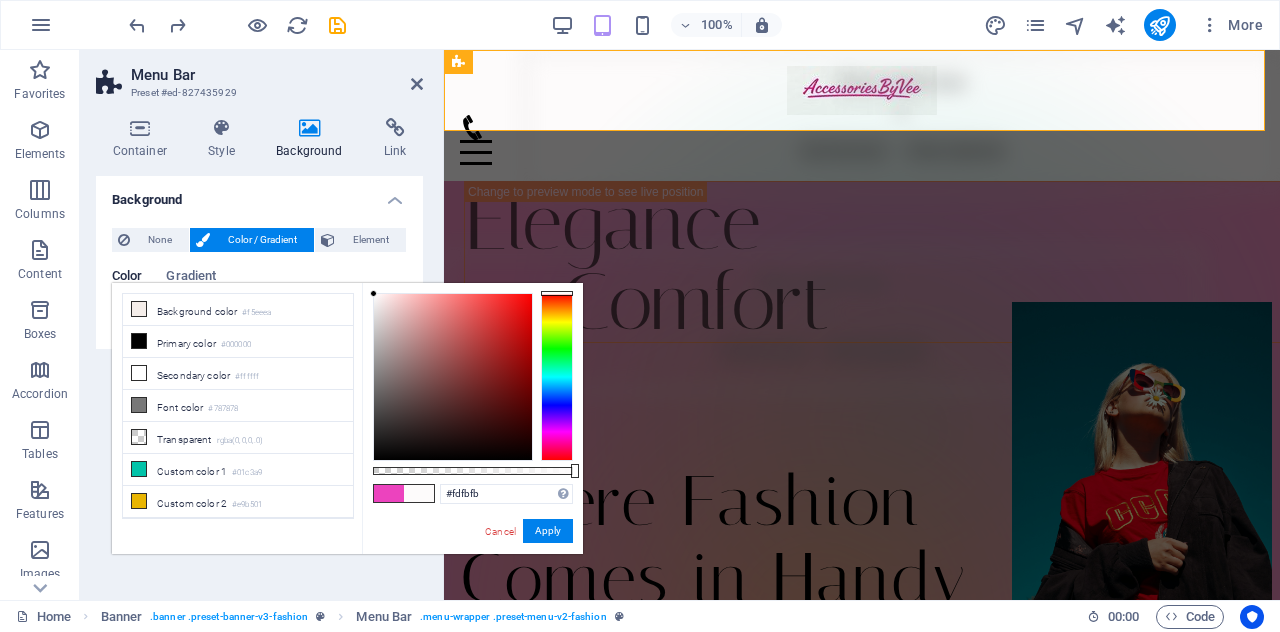 click at bounding box center (373, 293) 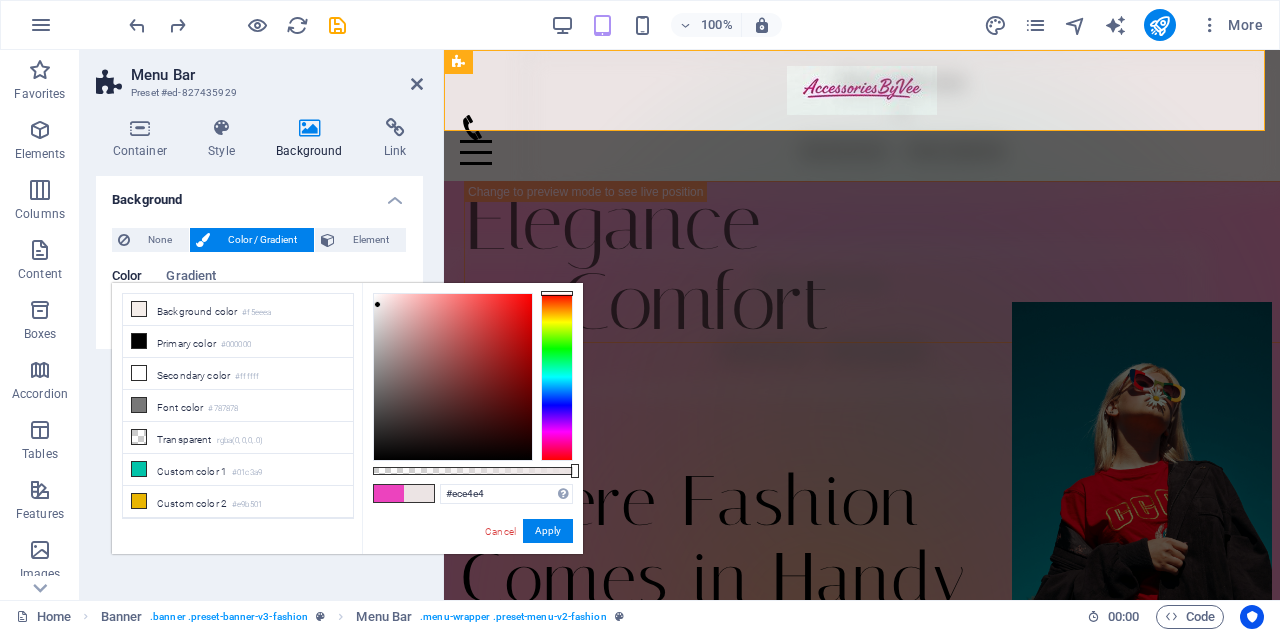 click at bounding box center (453, 377) 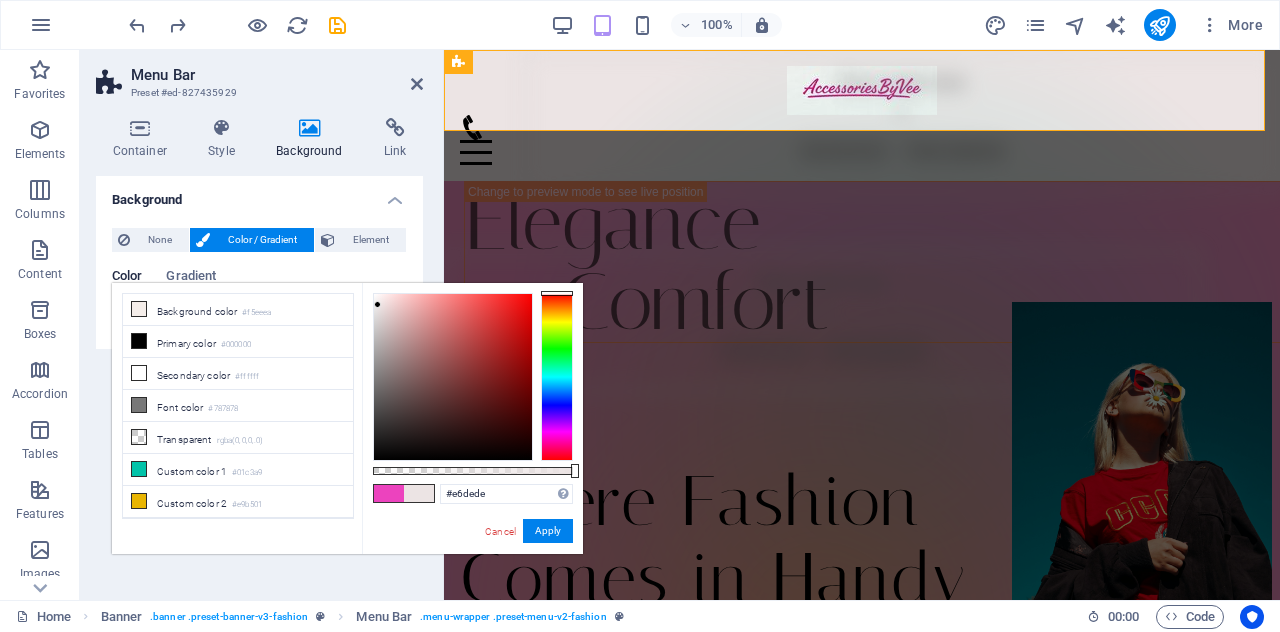 click at bounding box center (453, 377) 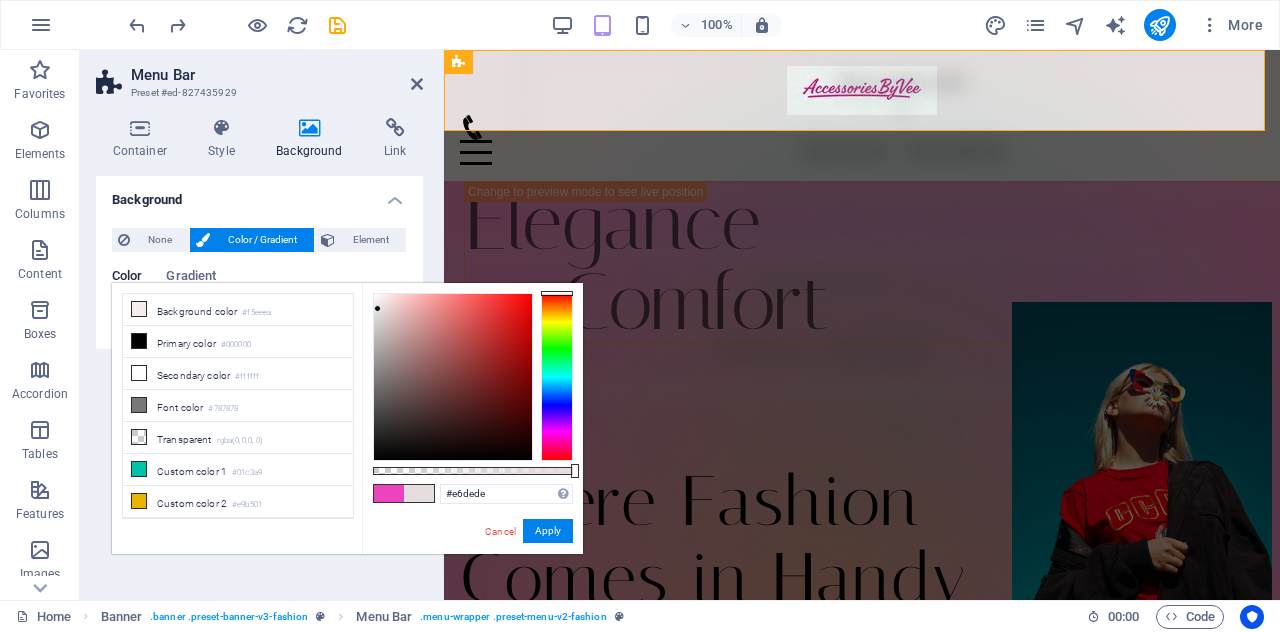 click at bounding box center (377, 308) 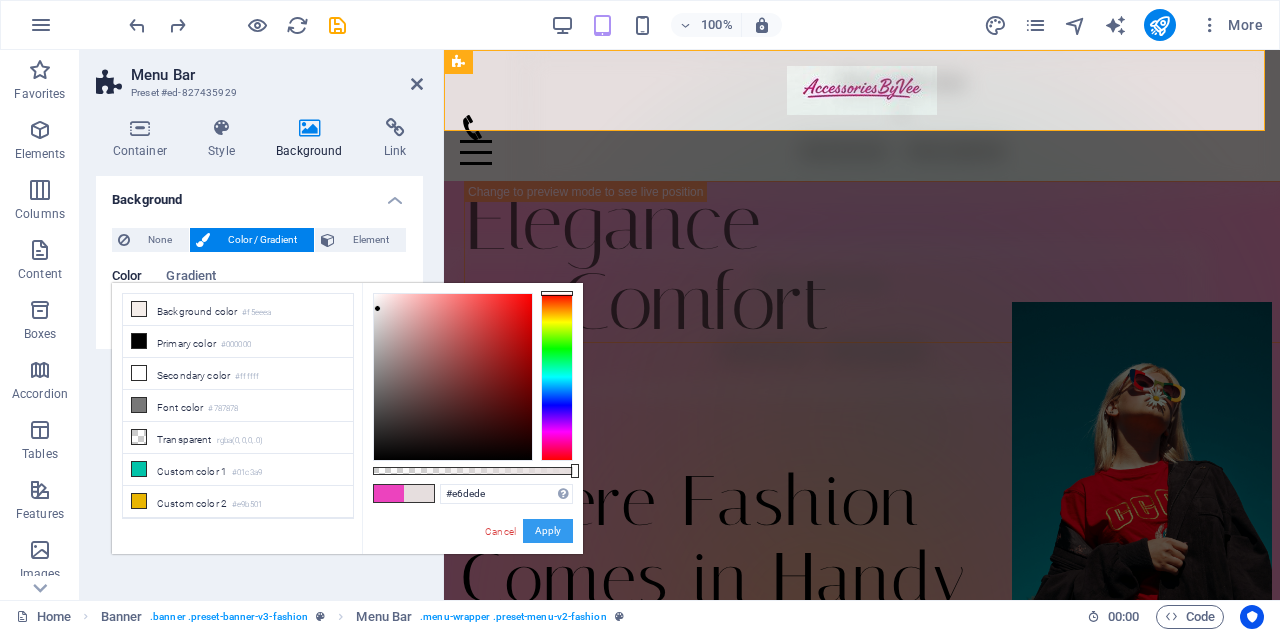click on "Apply" at bounding box center [548, 531] 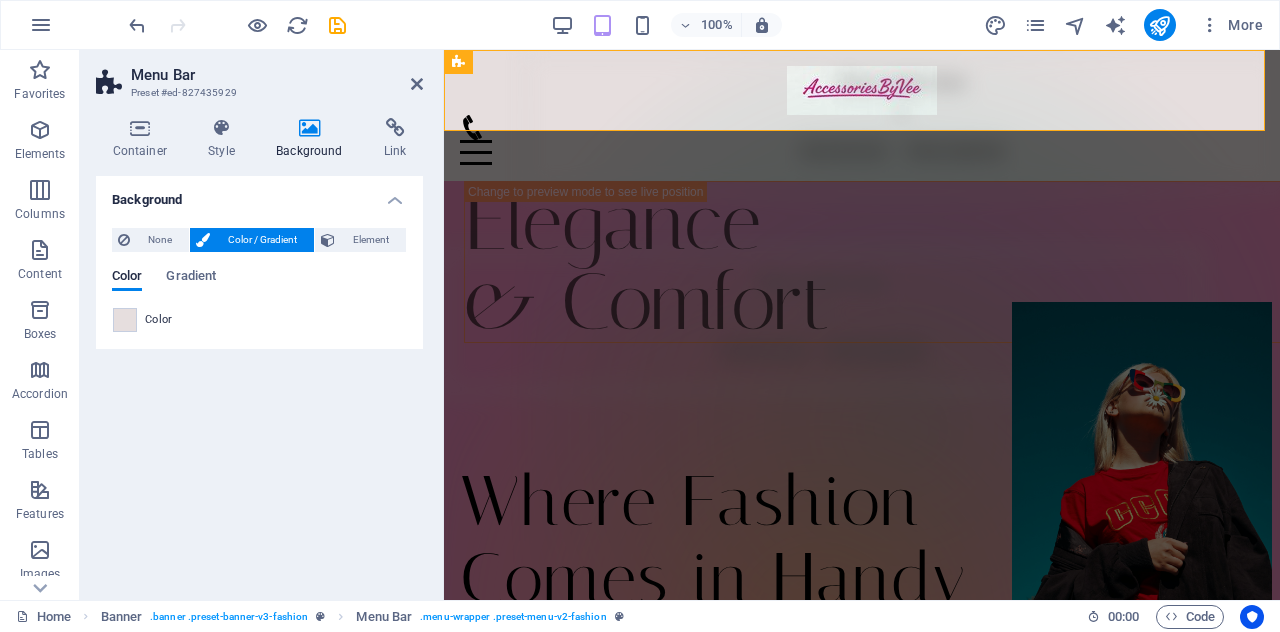 click on "Menu Bar" at bounding box center [277, 75] 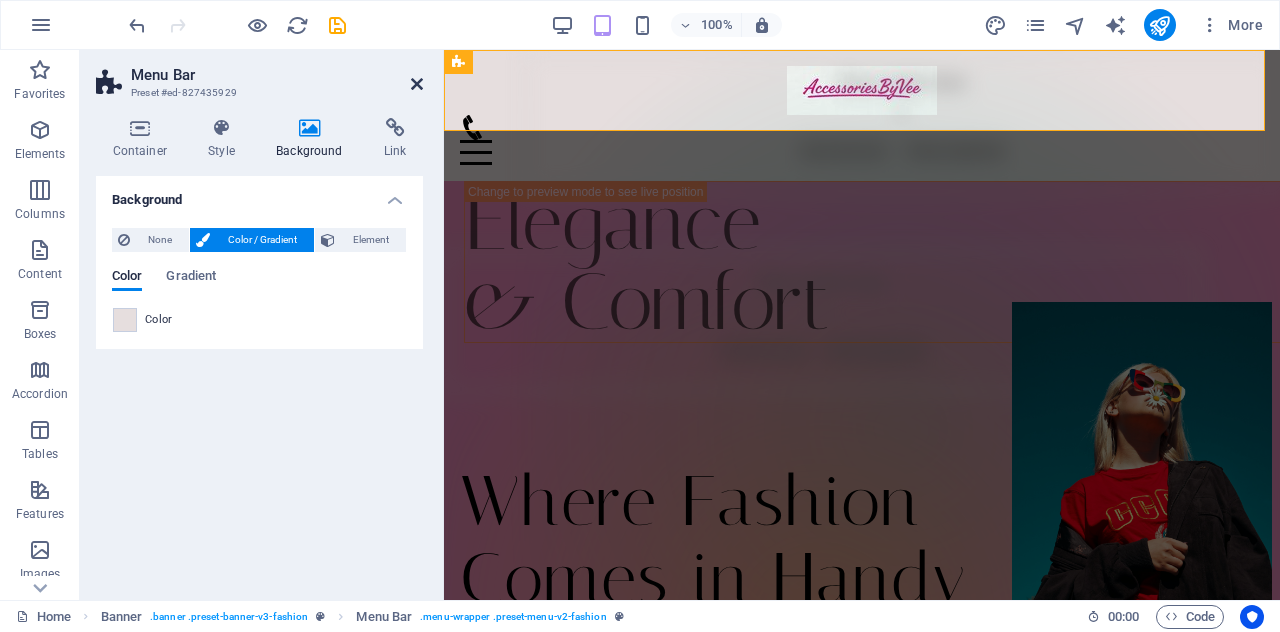 drag, startPoint x: 414, startPoint y: 79, endPoint x: 334, endPoint y: 28, distance: 94.873604 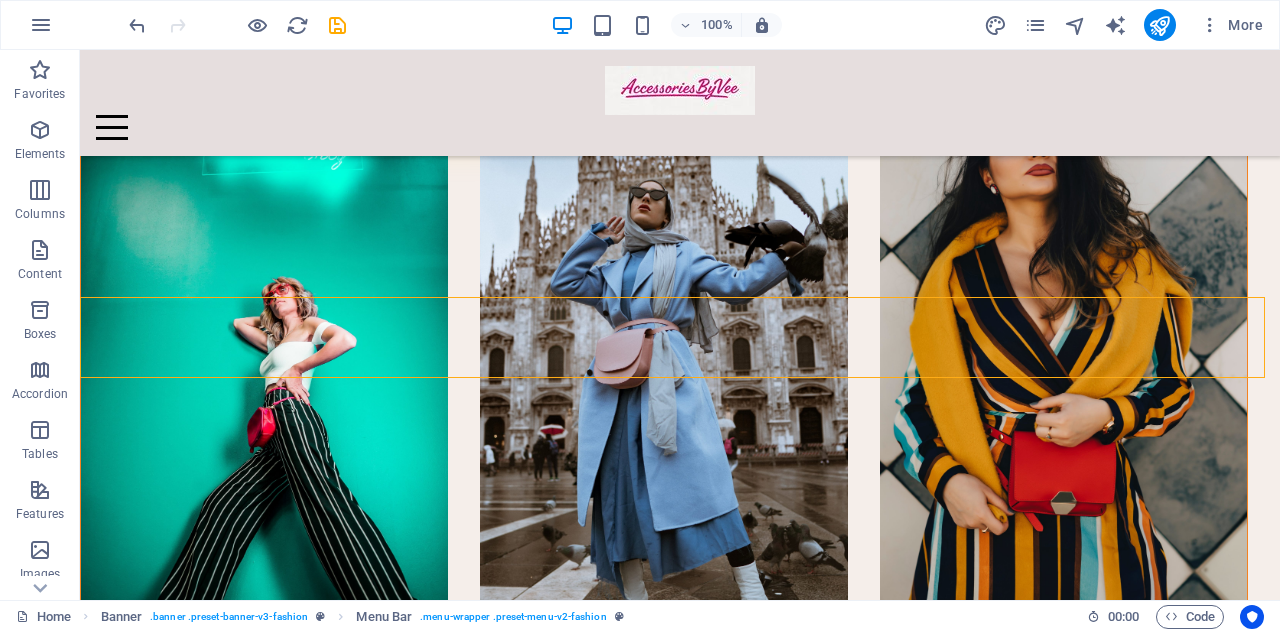 scroll, scrollTop: 843, scrollLeft: 0, axis: vertical 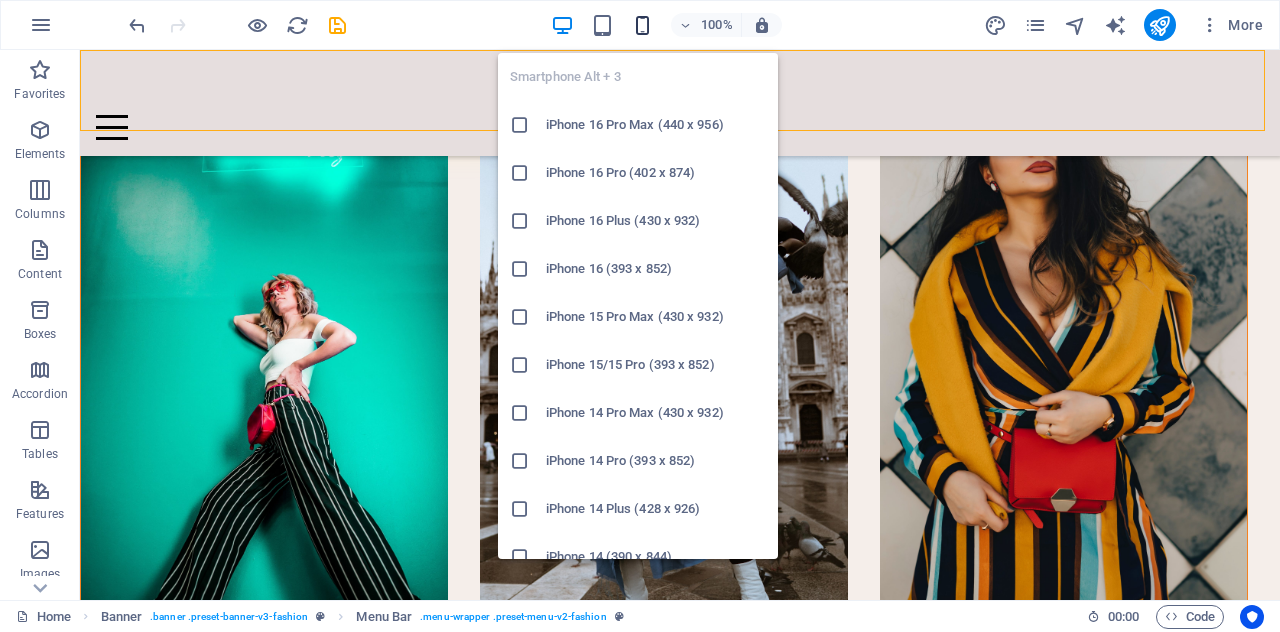 click at bounding box center [642, 25] 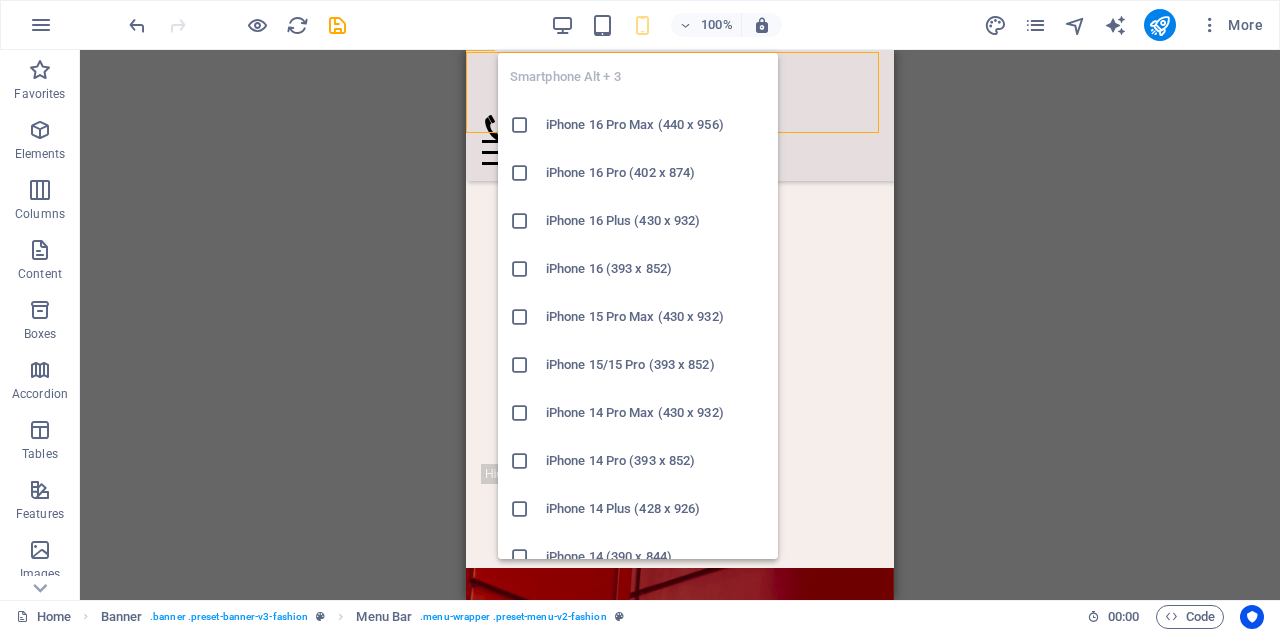 scroll, scrollTop: 837, scrollLeft: 0, axis: vertical 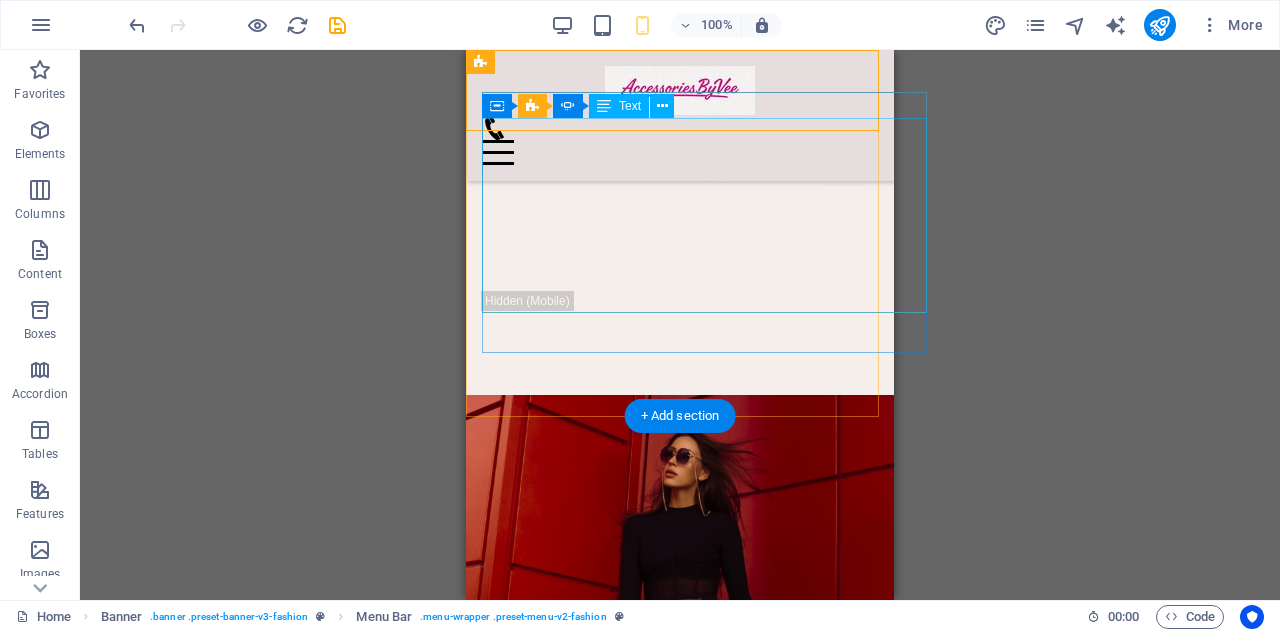 drag, startPoint x: 875, startPoint y: 169, endPoint x: 879, endPoint y: 141, distance: 28.284271 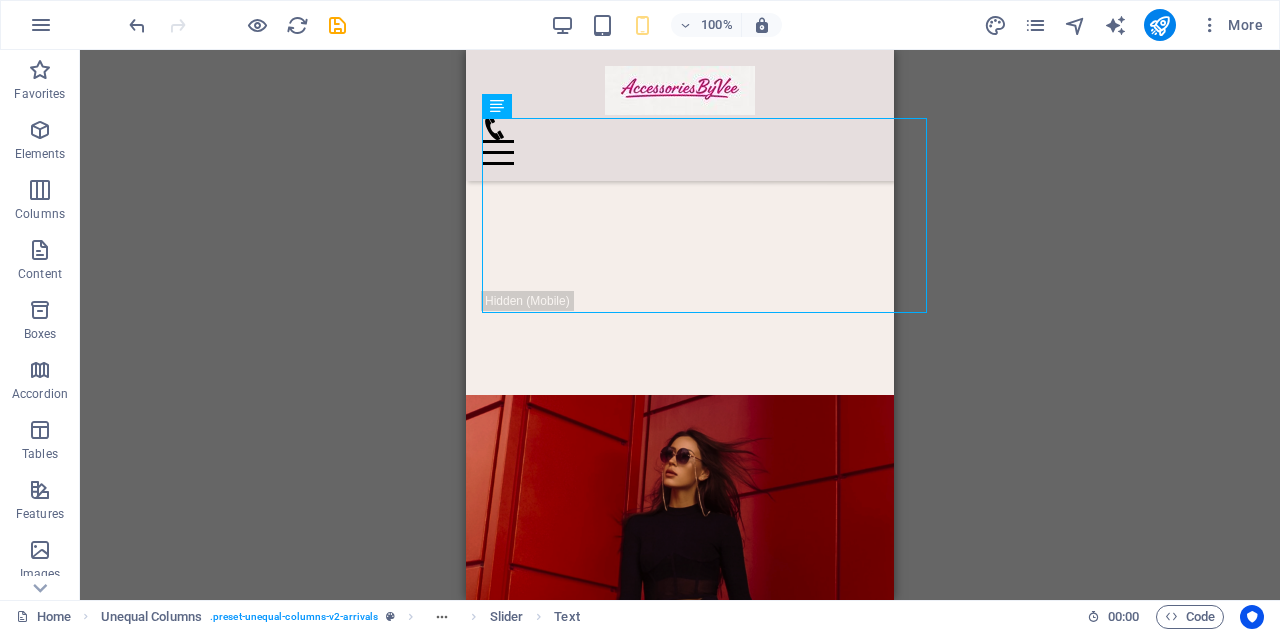 scroll, scrollTop: 0, scrollLeft: 0, axis: both 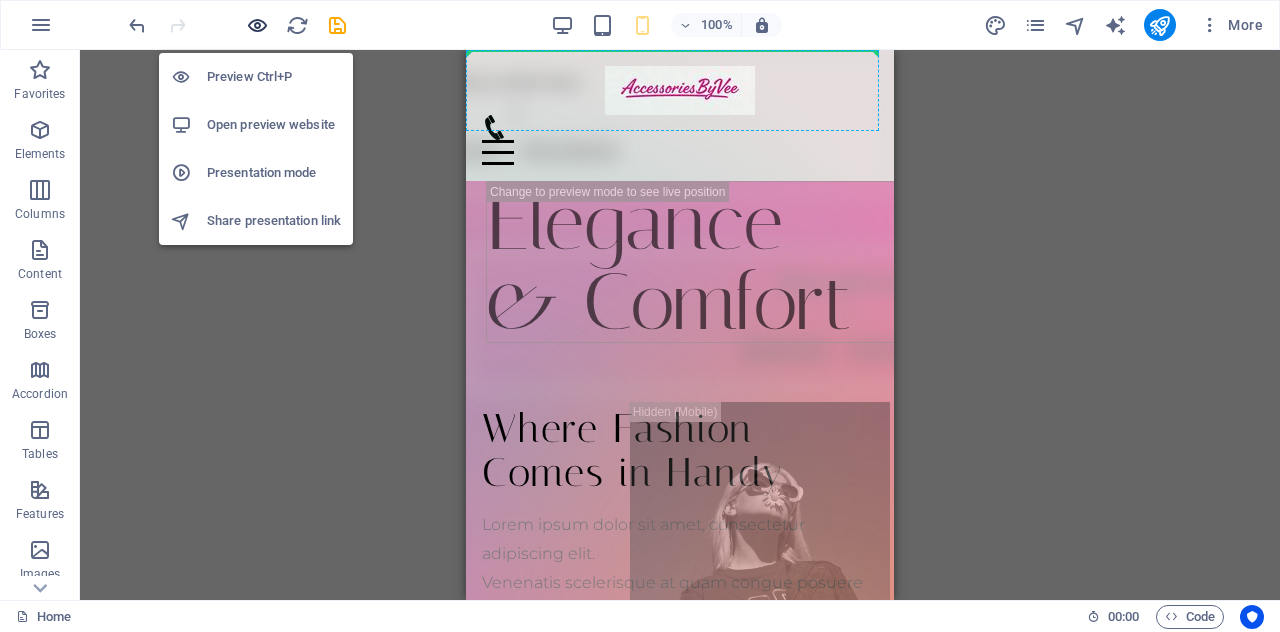 click at bounding box center [257, 25] 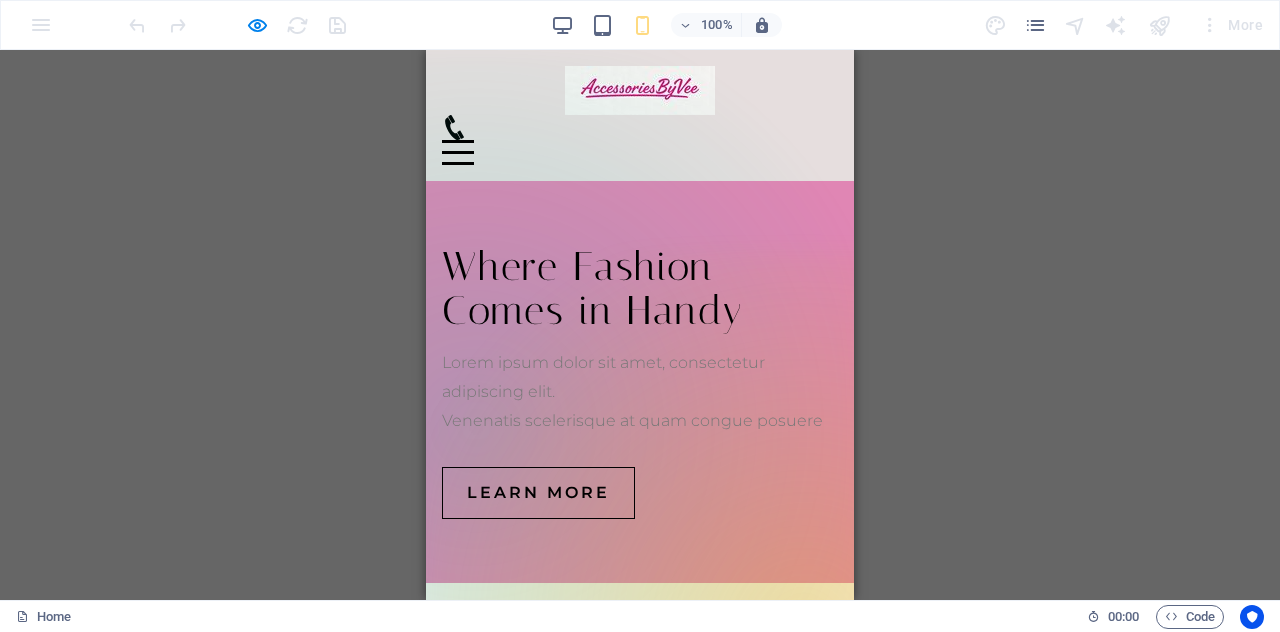 drag, startPoint x: 836, startPoint y: 77, endPoint x: 841, endPoint y: 121, distance: 44.28318 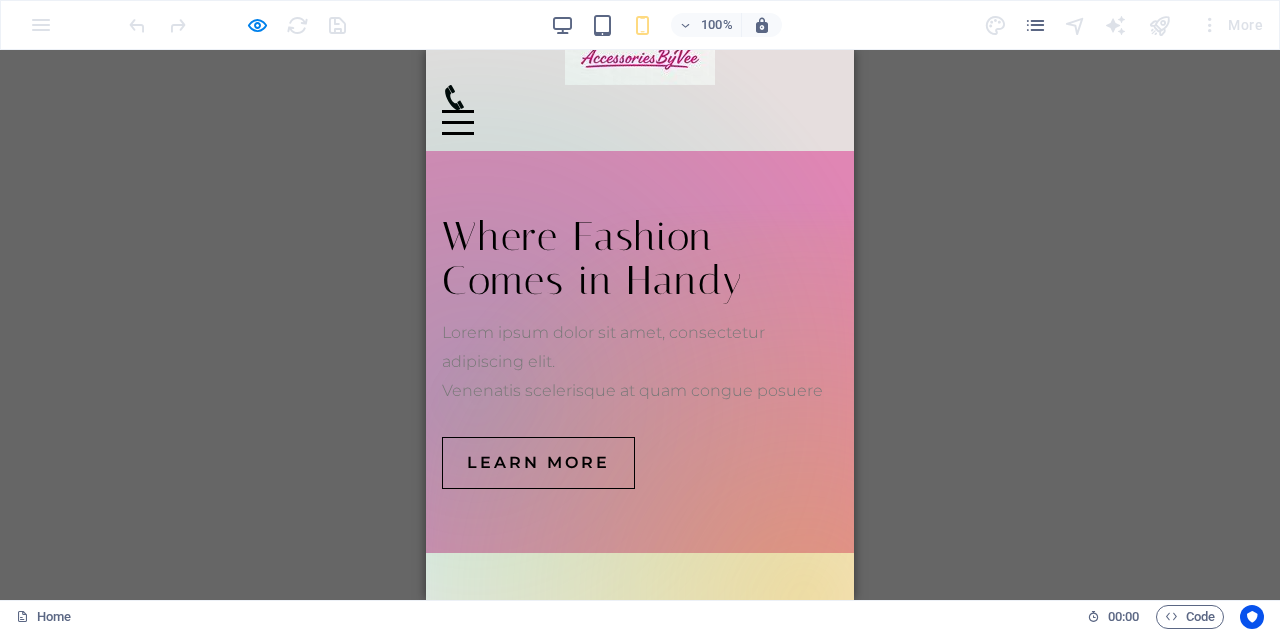 scroll, scrollTop: 0, scrollLeft: 0, axis: both 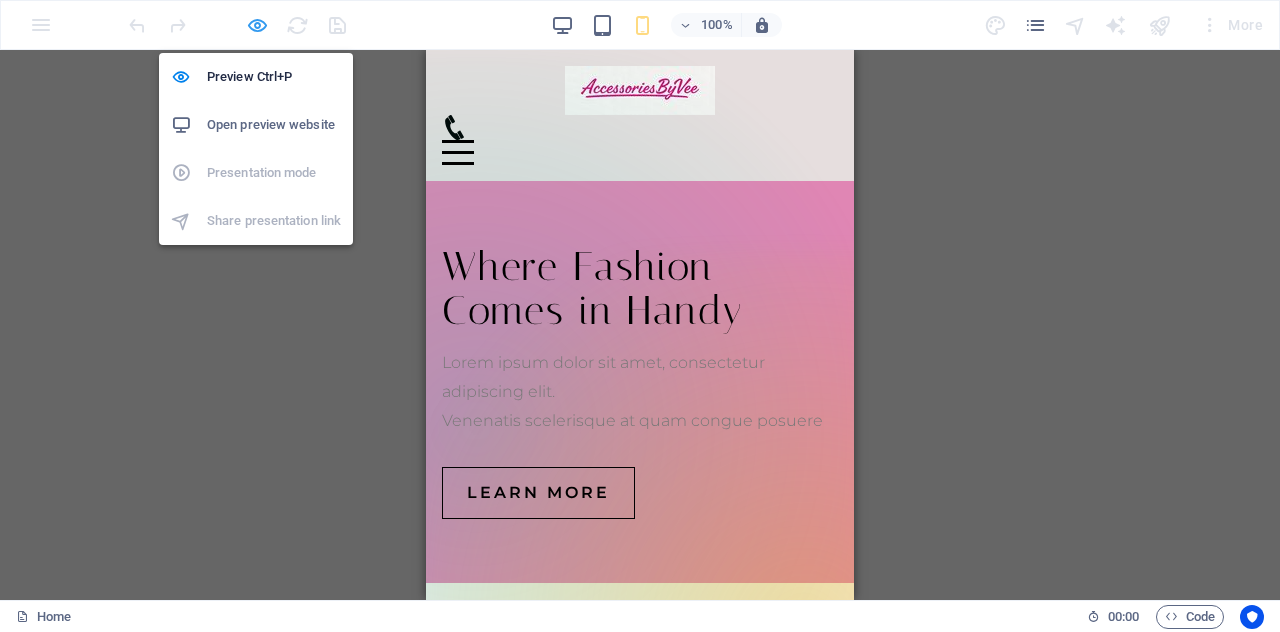 click at bounding box center [257, 25] 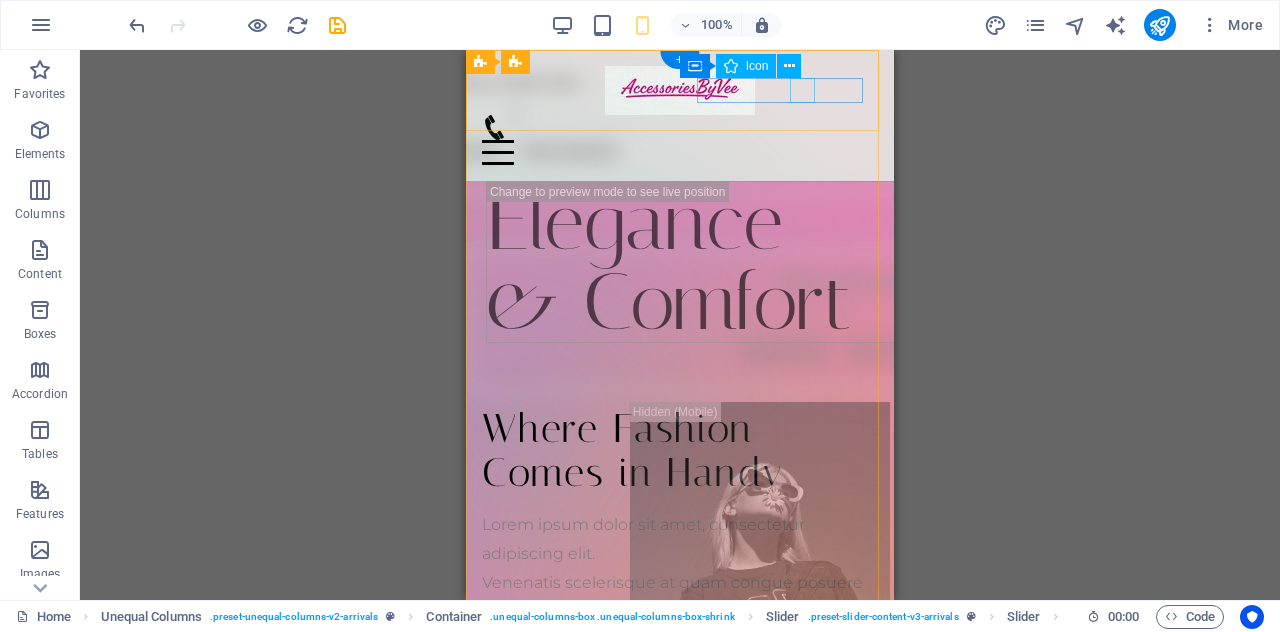 click at bounding box center [672, 127] 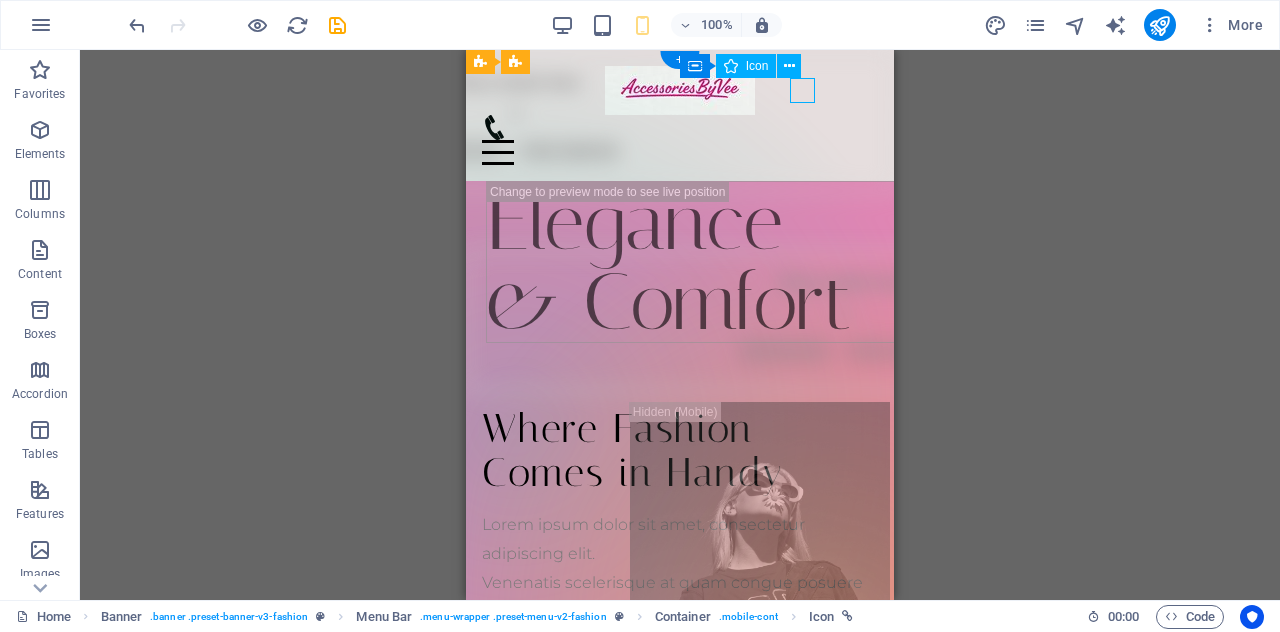 click at bounding box center (672, 127) 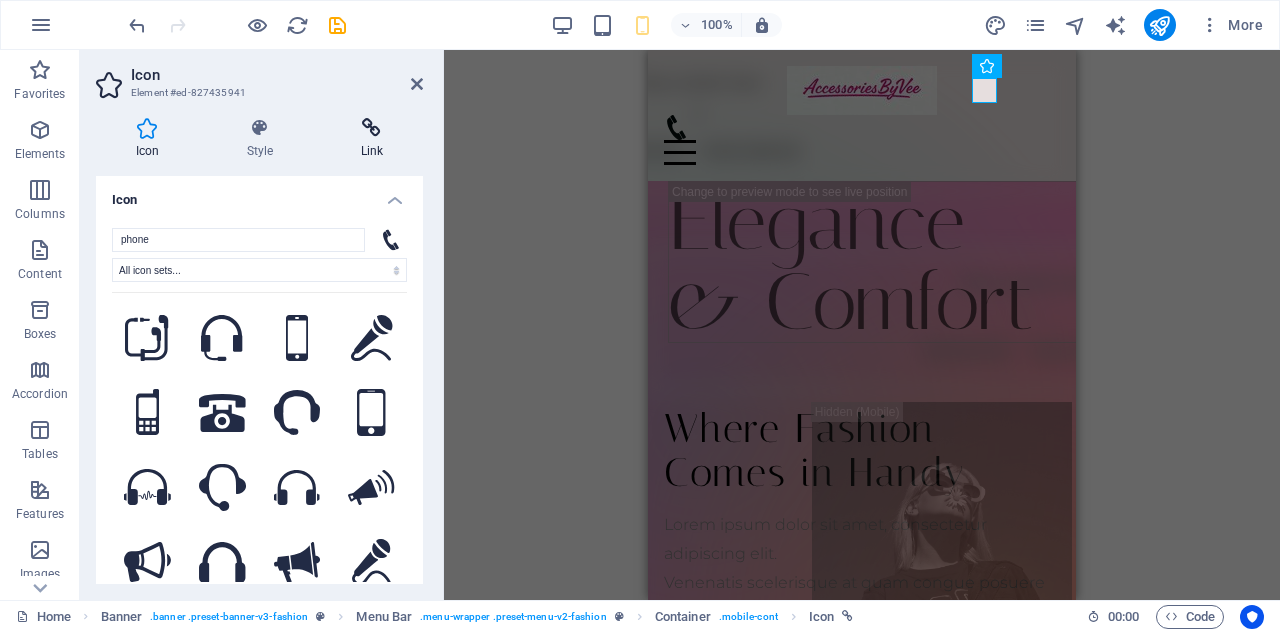 click at bounding box center [372, 128] 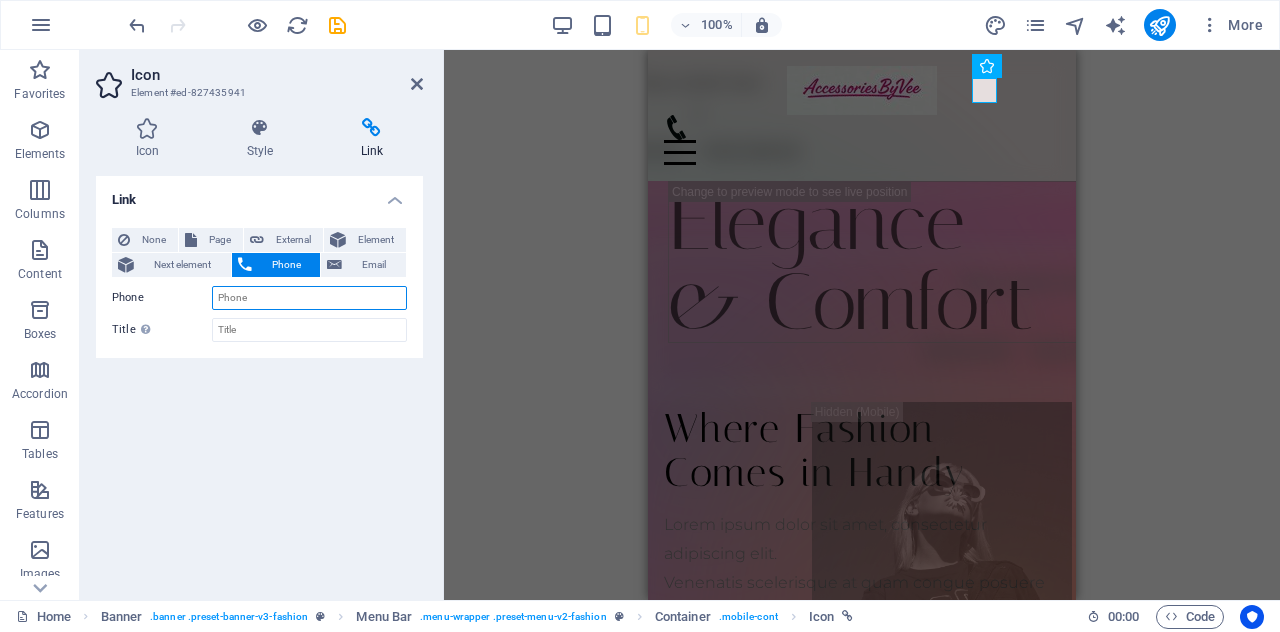 click on "Phone" at bounding box center [309, 298] 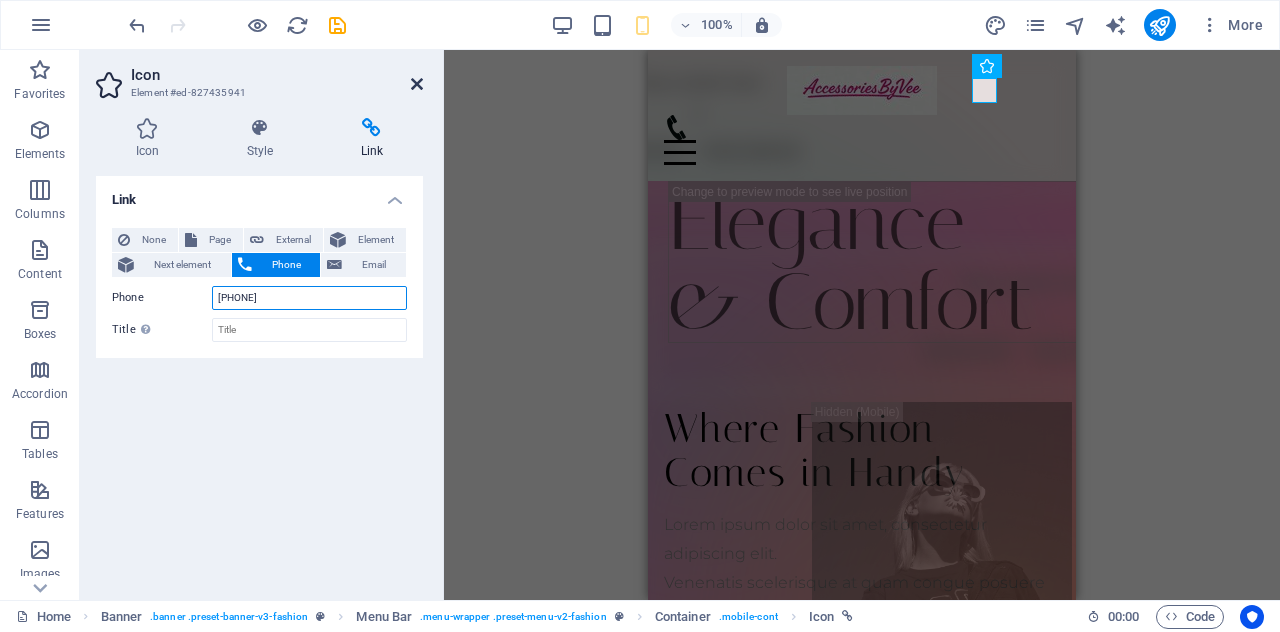 type on "[PHONE]" 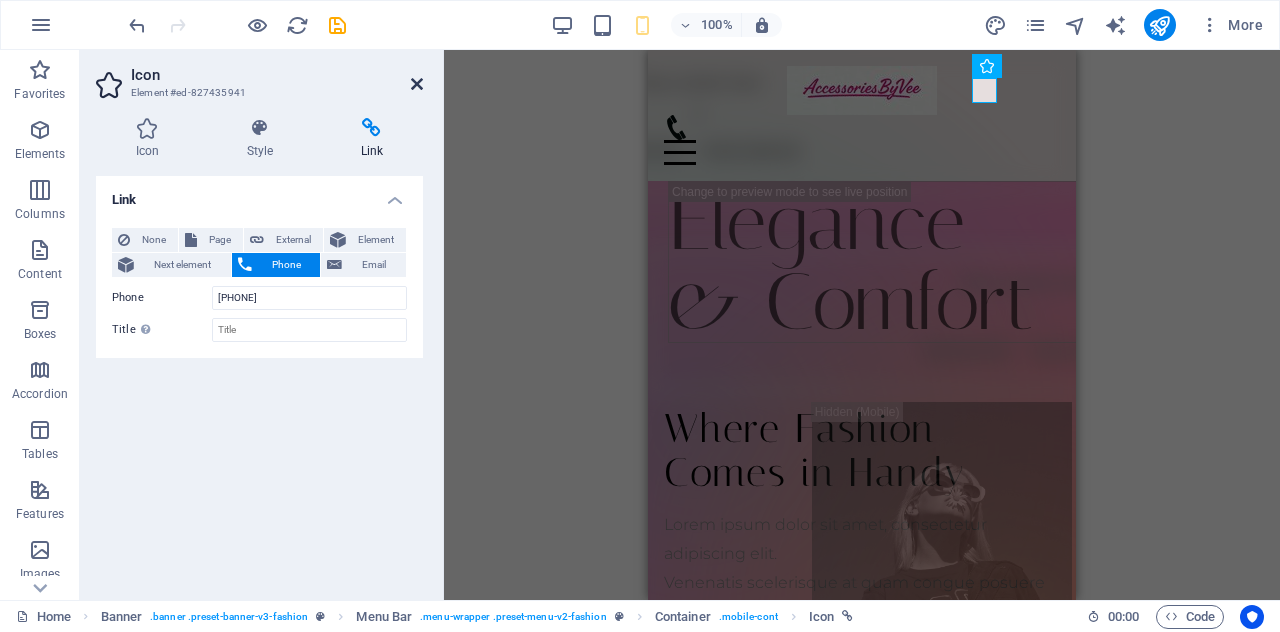 click at bounding box center [417, 84] 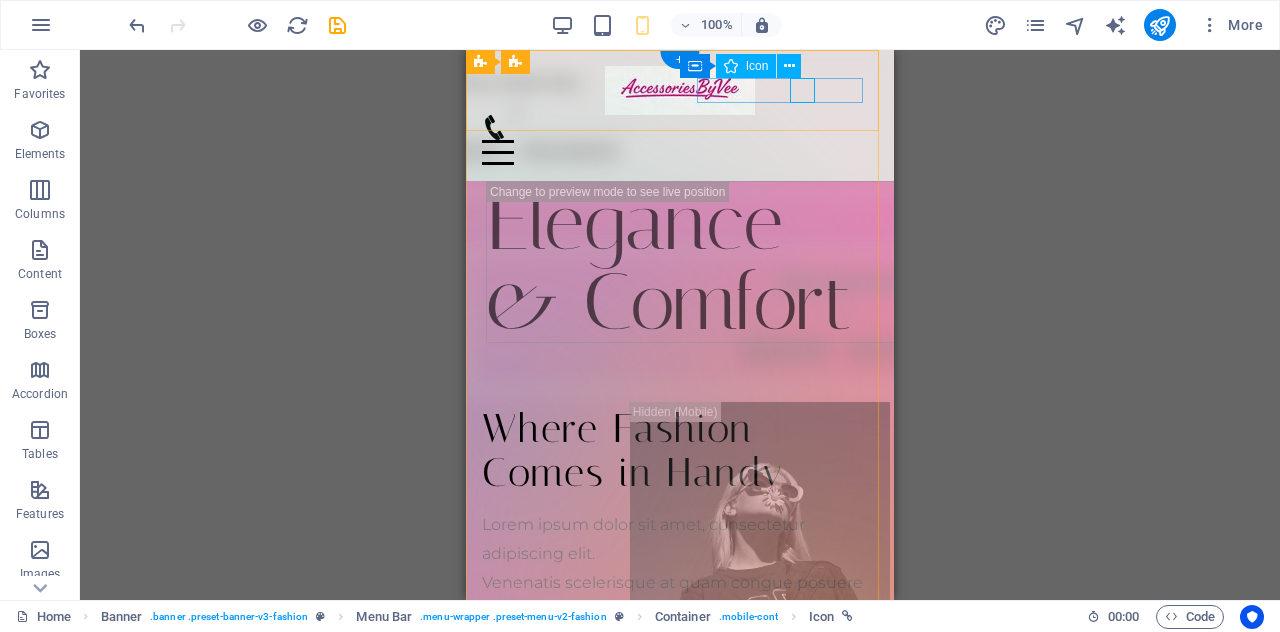 click at bounding box center [672, 127] 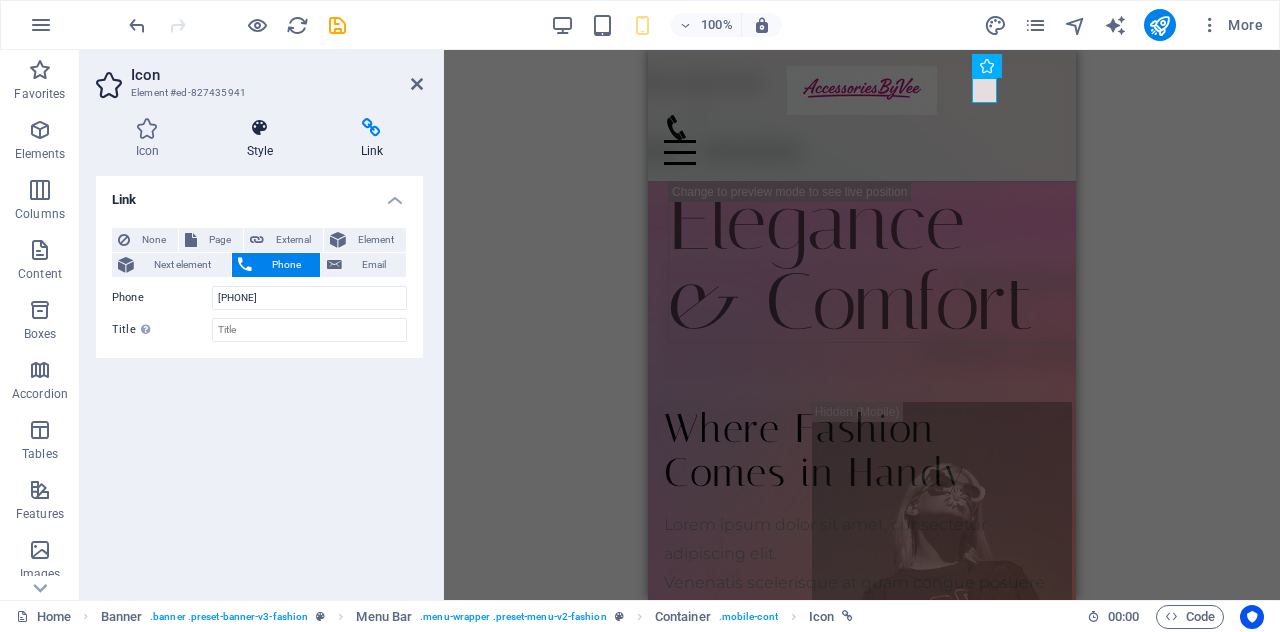 click on "Style" at bounding box center [264, 139] 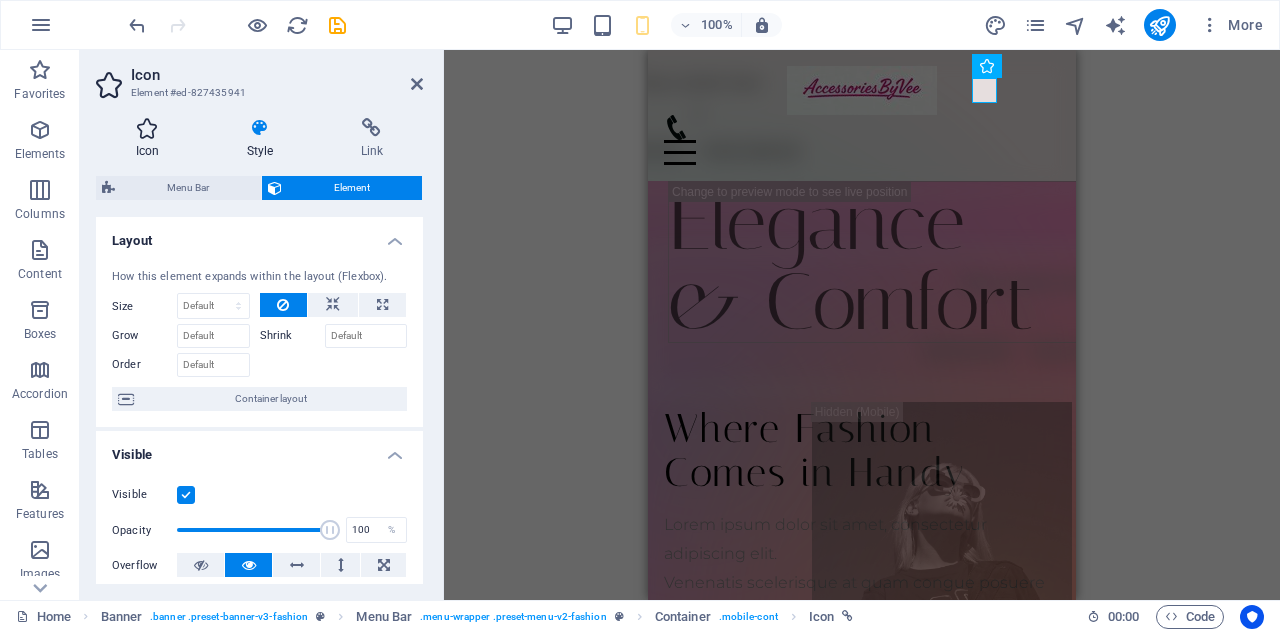 click on "Icon" at bounding box center (151, 139) 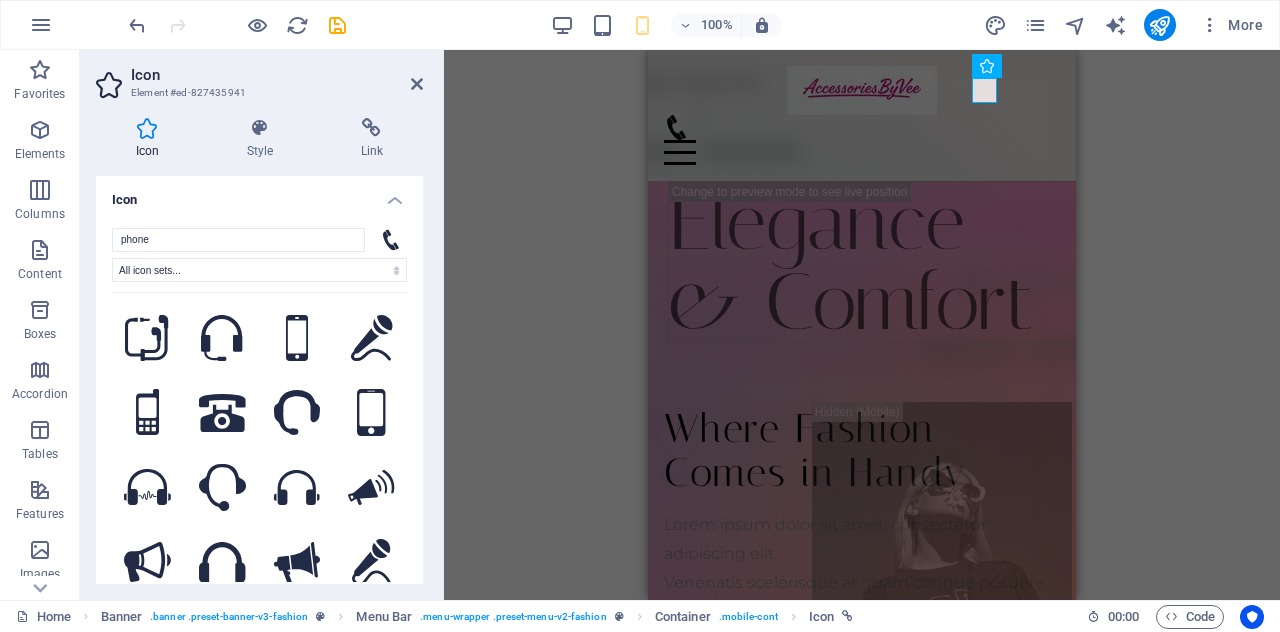 drag, startPoint x: 424, startPoint y: 185, endPoint x: 427, endPoint y: 237, distance: 52.086468 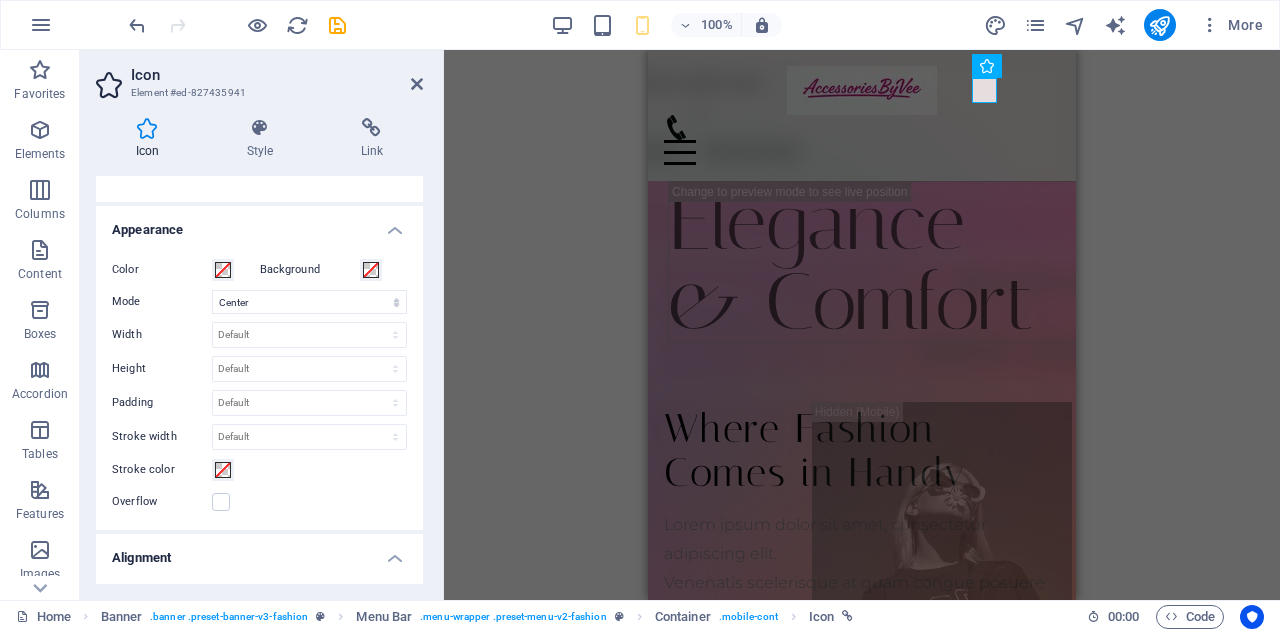 scroll, scrollTop: 416, scrollLeft: 0, axis: vertical 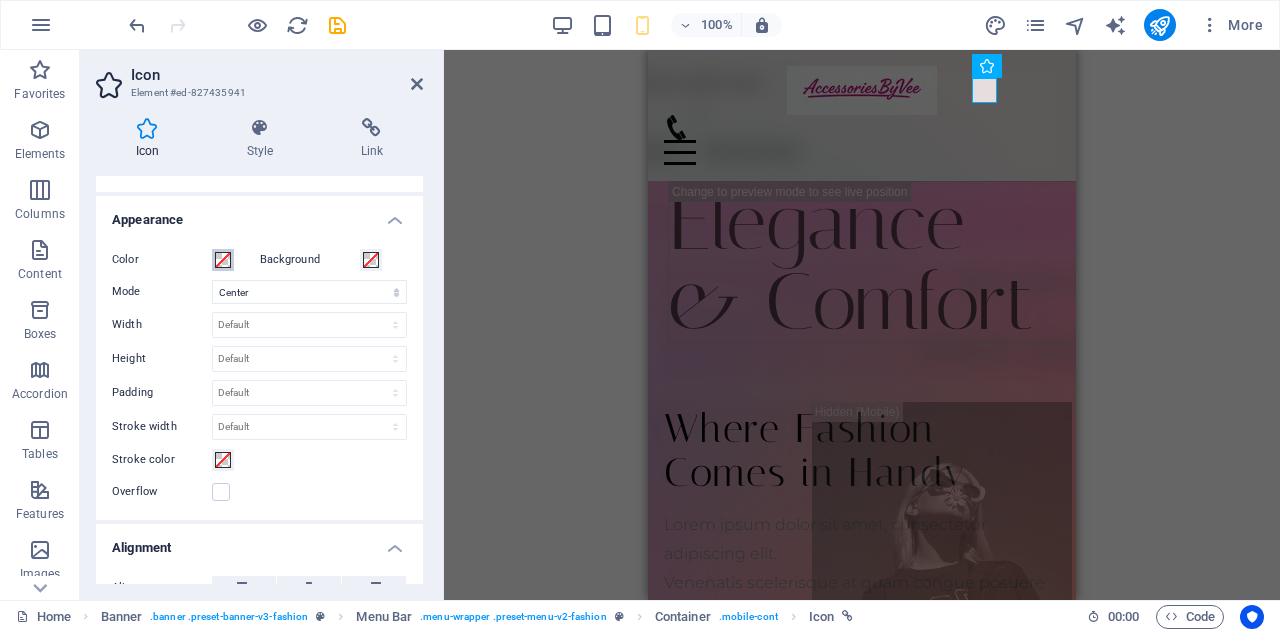 click at bounding box center (223, 260) 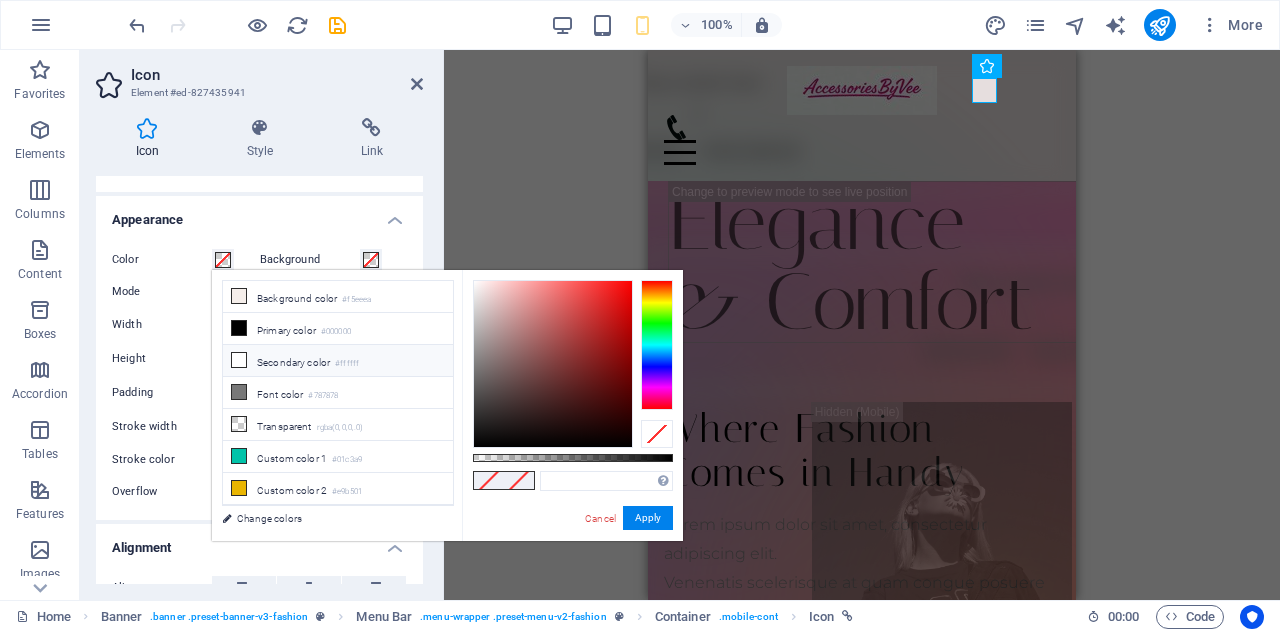 click on "Secondary color
#ffffff" at bounding box center [338, 361] 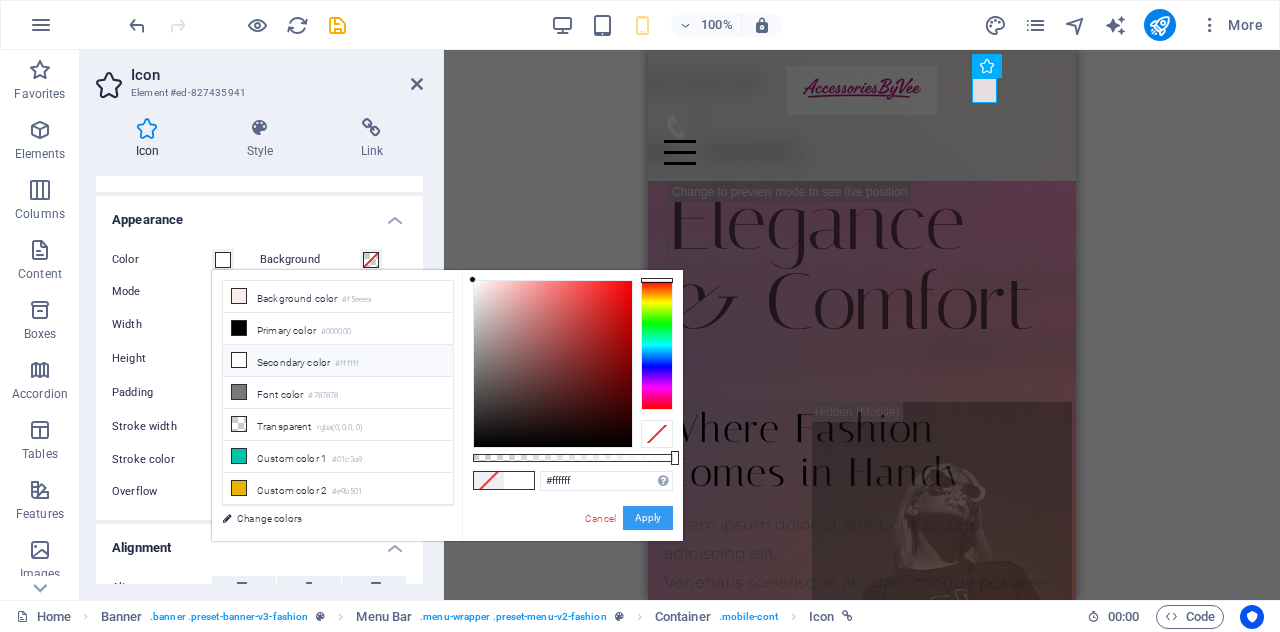 click on "Apply" at bounding box center (648, 518) 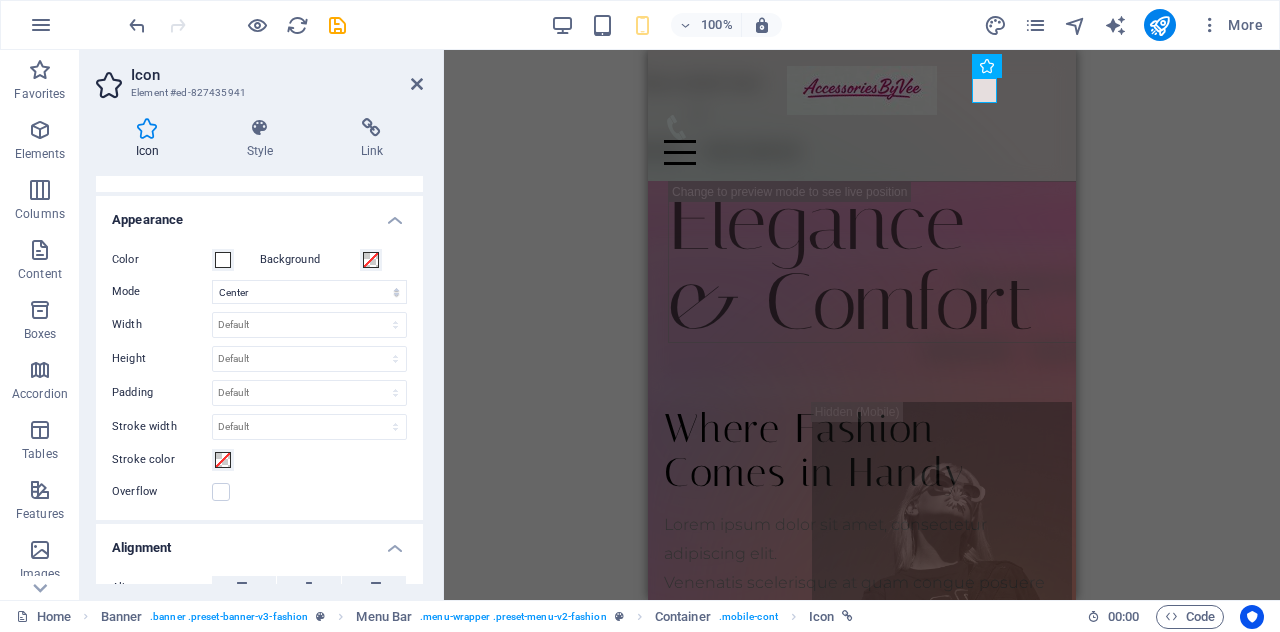 click on "Icon Element #ed-827435941 Icon Style Link Icon phone All icon sets... IcoFont Ionicons FontAwesome Brands FontAwesome Duotone FontAwesome Solid FontAwesome Regular FontAwesome Light FontAwesome Thin FontAwesome Sharp Solid FontAwesome Sharp Regular FontAwesome Sharp Light FontAwesome Sharp Thin .fa-secondary{opacity:.4} .fa-secondary{opacity:.4} .fa-secondary{opacity:.4} .fa-secondary{opacity:.4} .fa-secondary{opacity:.4} .fa-secondary{opacity:.4} .fa-secondary{opacity:.4} .fa-secondary{opacity:.4} .fa-secondary{opacity:.4} .fa-secondary{opacity:.4} .fa-secondary{opacity:.4} .fa-secondary{opacity:.4} .fa-secondary{opacity:.4} .fa-secondary{opacity:.4} .fa-secondary{opacity:.4} .fa-secondary{opacity:.4} .fa-secondary{opacity:.4} .fa-secondary{opacity:.4} .fa-secondary{opacity:.4} .fa-secondary{opacity:.4} .fa-secondary{opacity:.4} .fa-secondary{opacity:.4} .fa-secondary{opacity:.4} .fa-secondary{opacity:.4} .fa-secondary{opacity:.4} .fa-secondary{opacity:.4} .fa-secondary{opacity:.4} .fa-secondary{opacity:.4}" at bounding box center (262, 325) 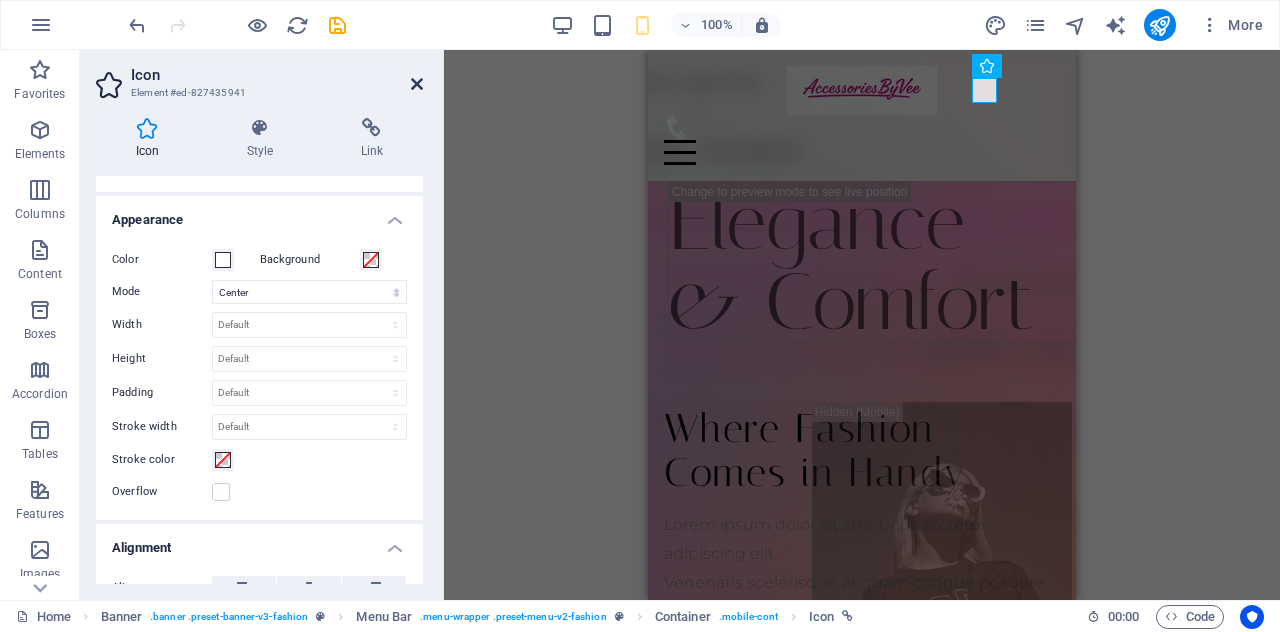 click at bounding box center [417, 84] 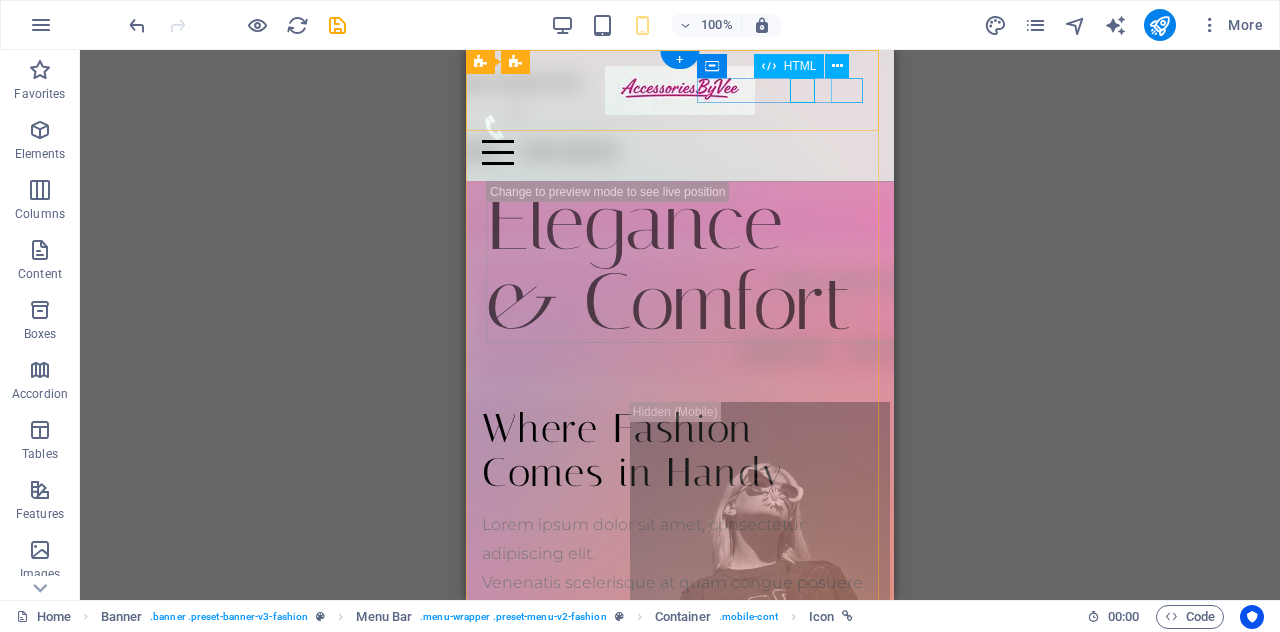 click at bounding box center [680, 152] 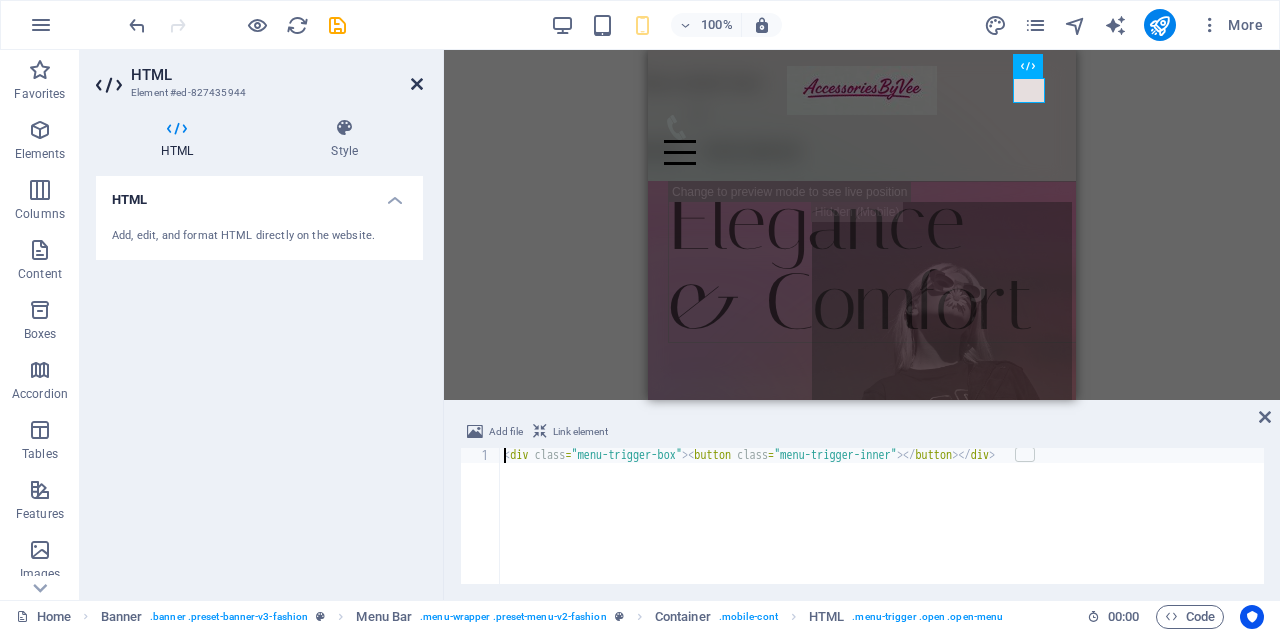 click at bounding box center (417, 84) 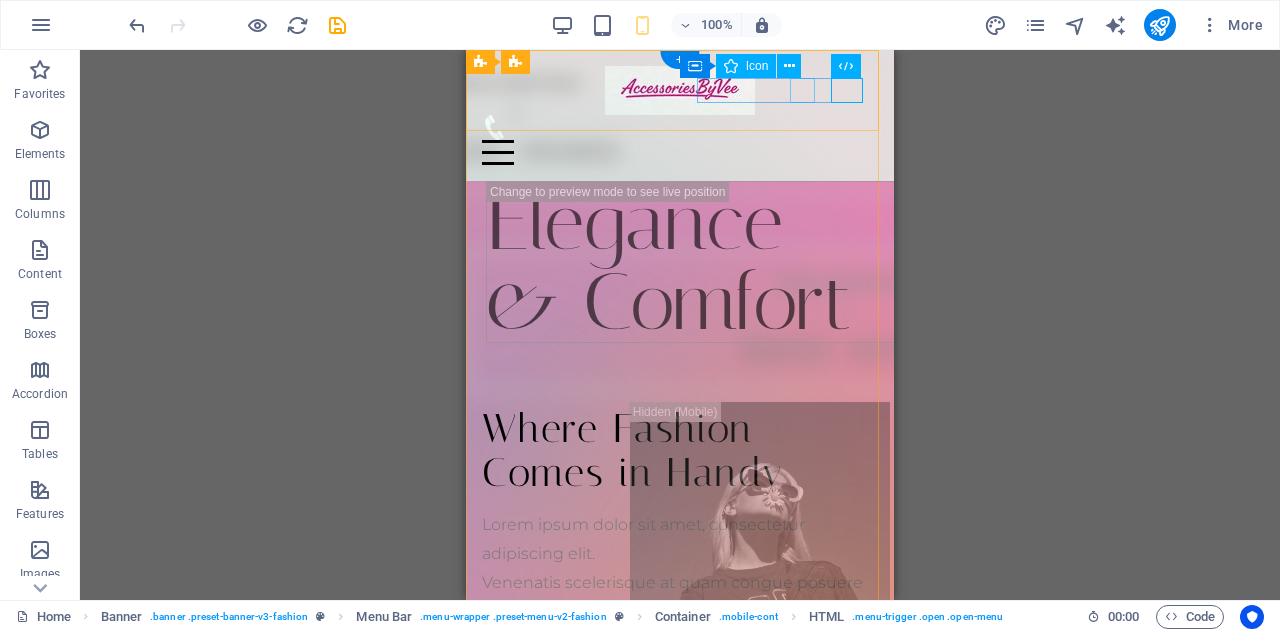 click at bounding box center (672, 127) 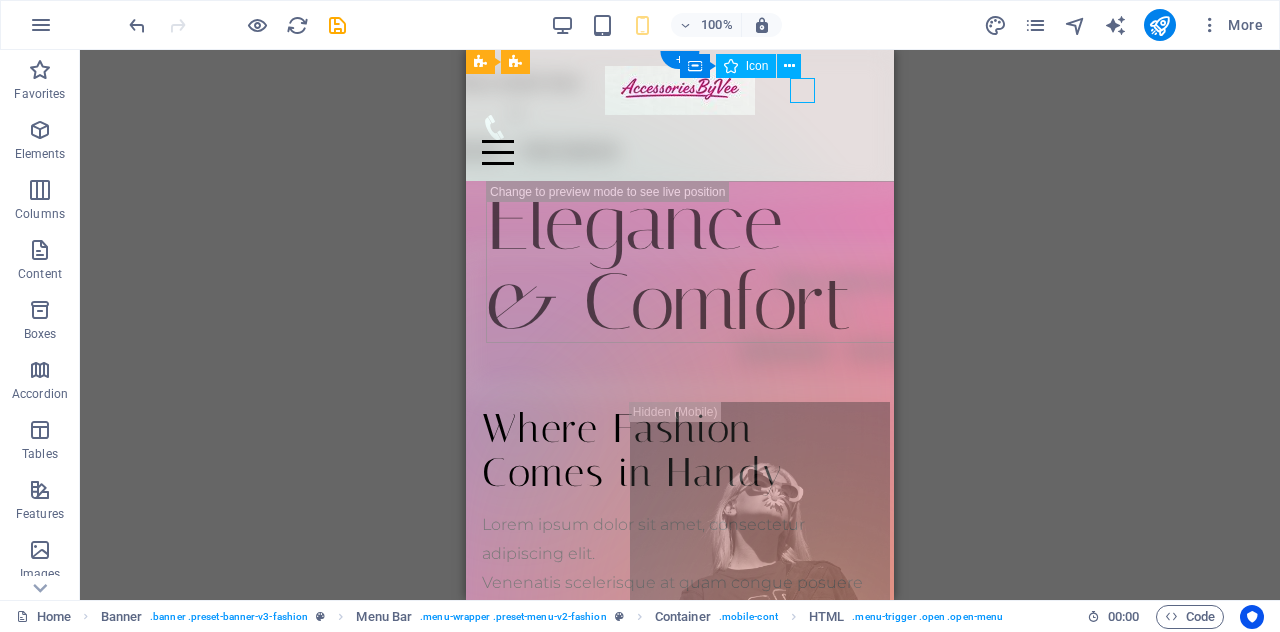 click at bounding box center (672, 127) 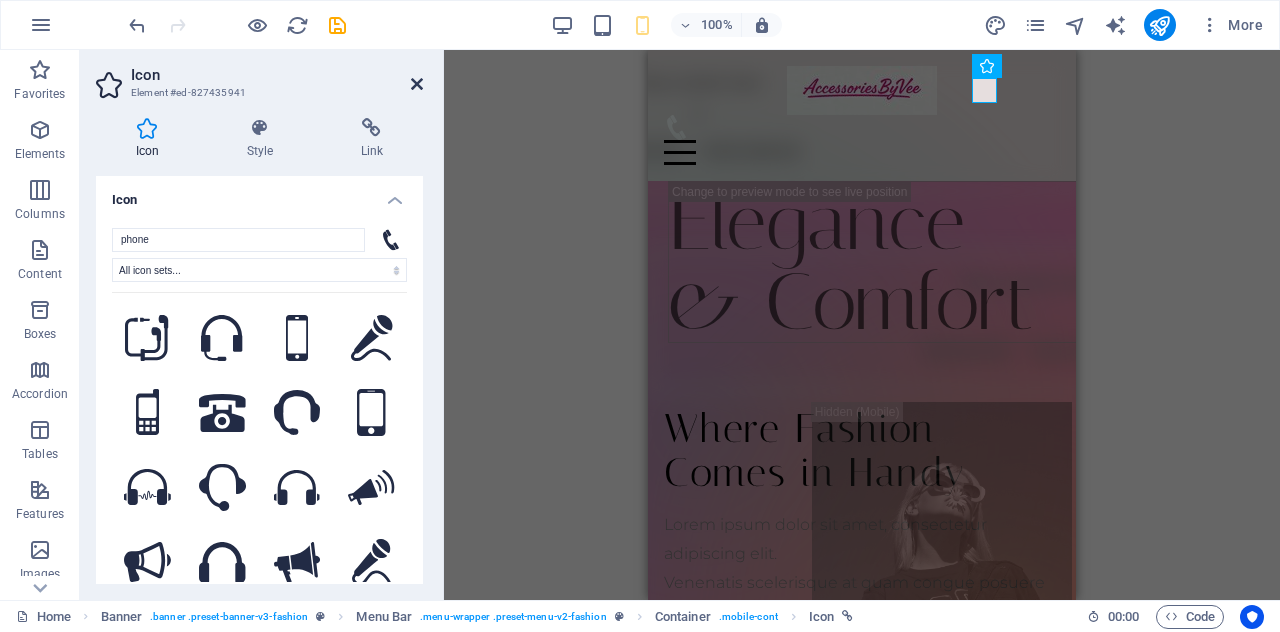 click at bounding box center [417, 84] 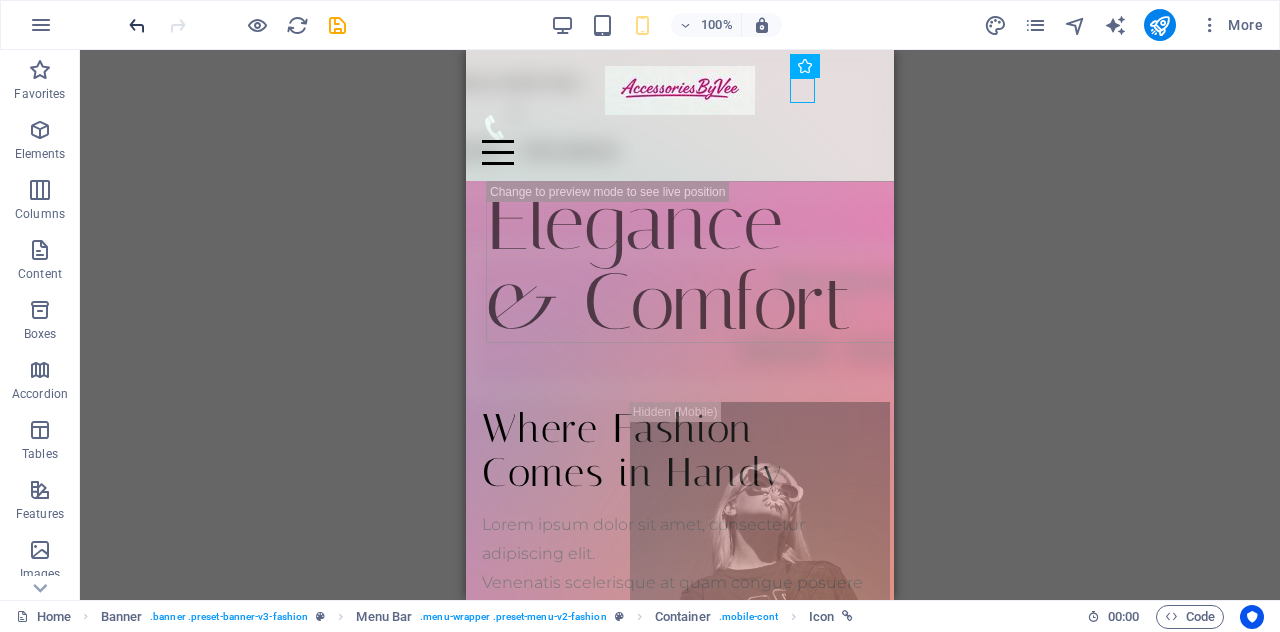 click at bounding box center [137, 25] 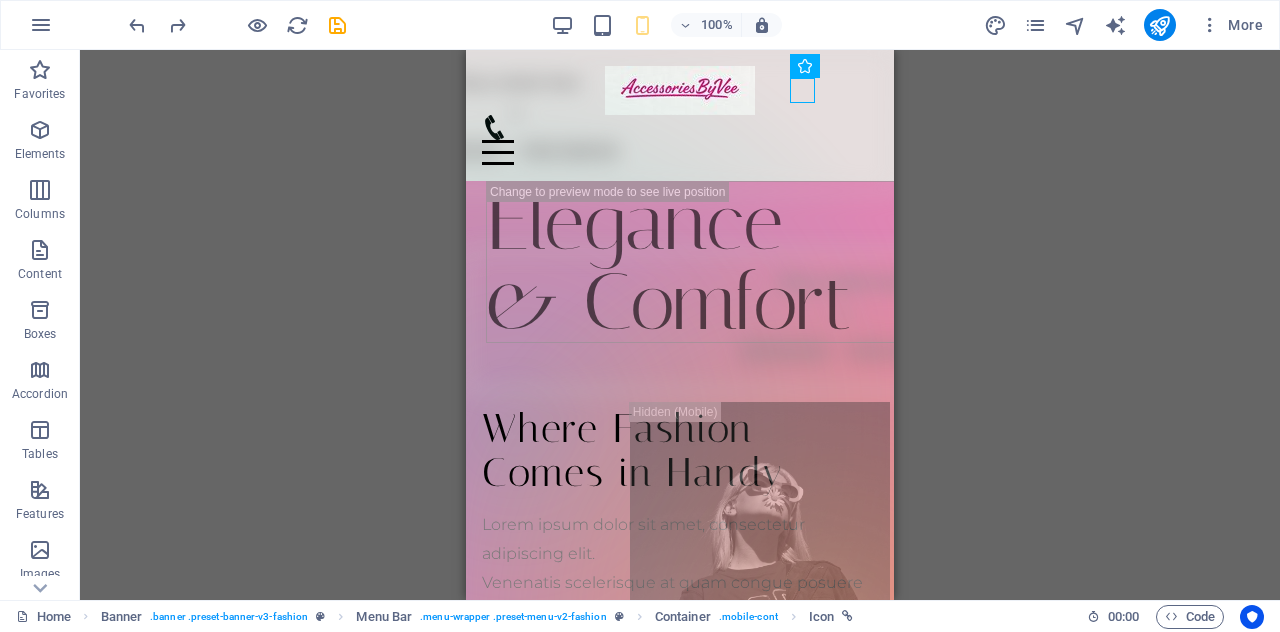 click on "H1 Banner Container Banner Menu Bar Image Placeholder Banner Container Text Menu Bar Text Banner Logo Unequal Columns Container H2 Container Container Container Unequal Columns Slider Unequal Columns Container Container Slider HTML Image Container Container Container Collection H4 Collection item Collection item Container Spacer Button Text Collection item Container Text Spacer H4 Text Collection item Collection item Container Spacer H4 Footer Frigg Container Footer Frigg Spacer Container Menu Container Container Container Logo Container Container Image Text Text Spacer Icon Social Media Icons Icon Text Spacer Text Text Container Text Spacer Image Placeholder Container Text Icon Spacer Button Spacer Text" at bounding box center (680, 325) 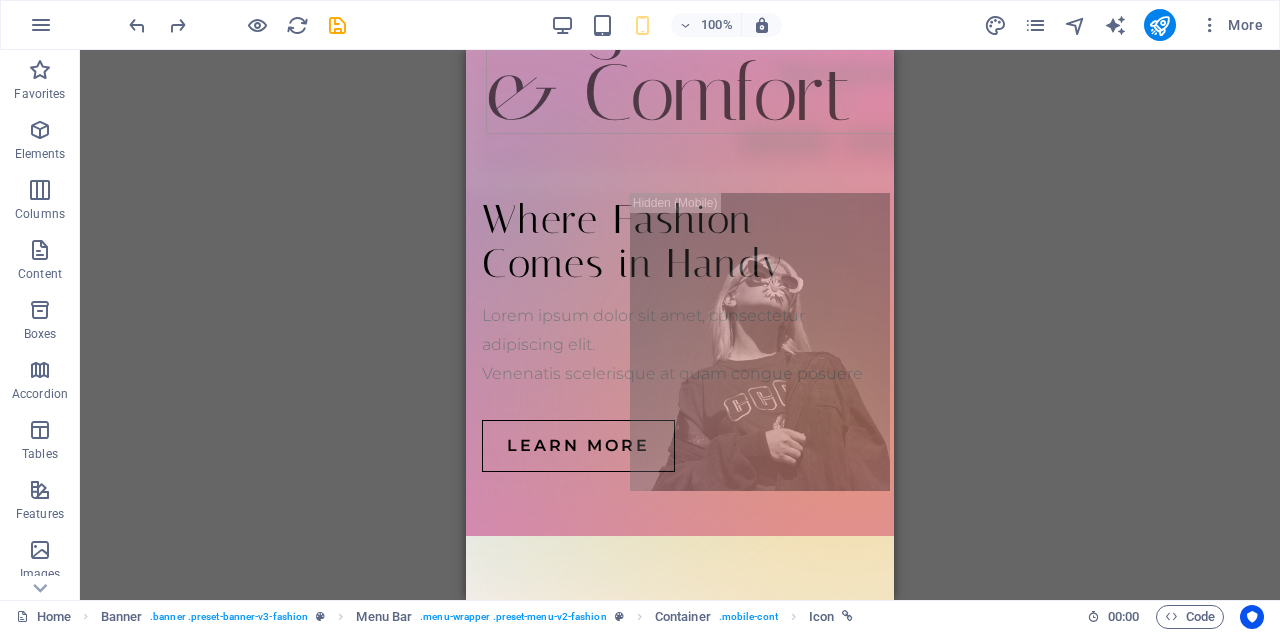 scroll, scrollTop: 0, scrollLeft: 0, axis: both 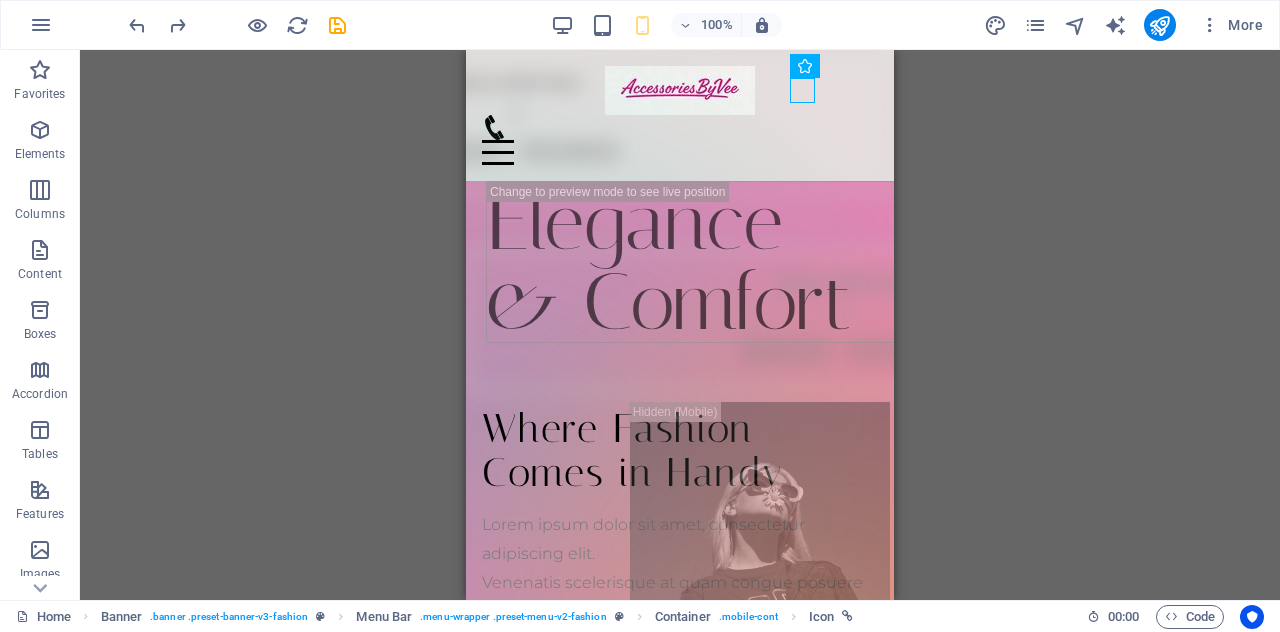 drag, startPoint x: 886, startPoint y: 88, endPoint x: 1361, endPoint y: 117, distance: 475.88443 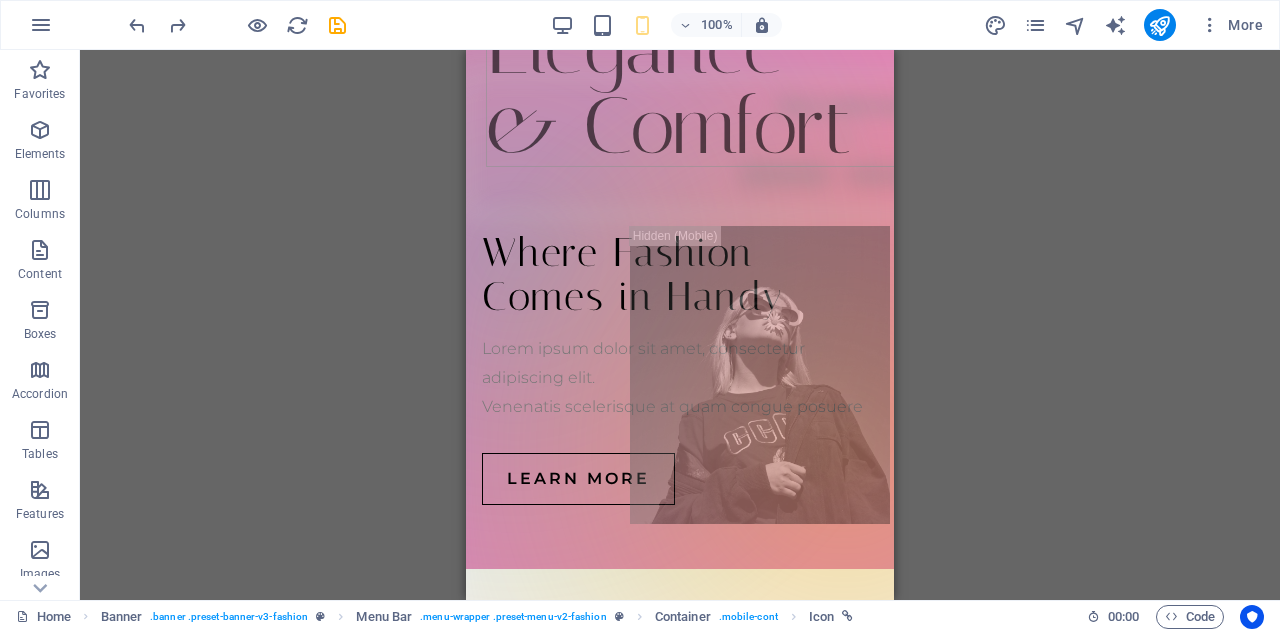 scroll, scrollTop: 134, scrollLeft: 0, axis: vertical 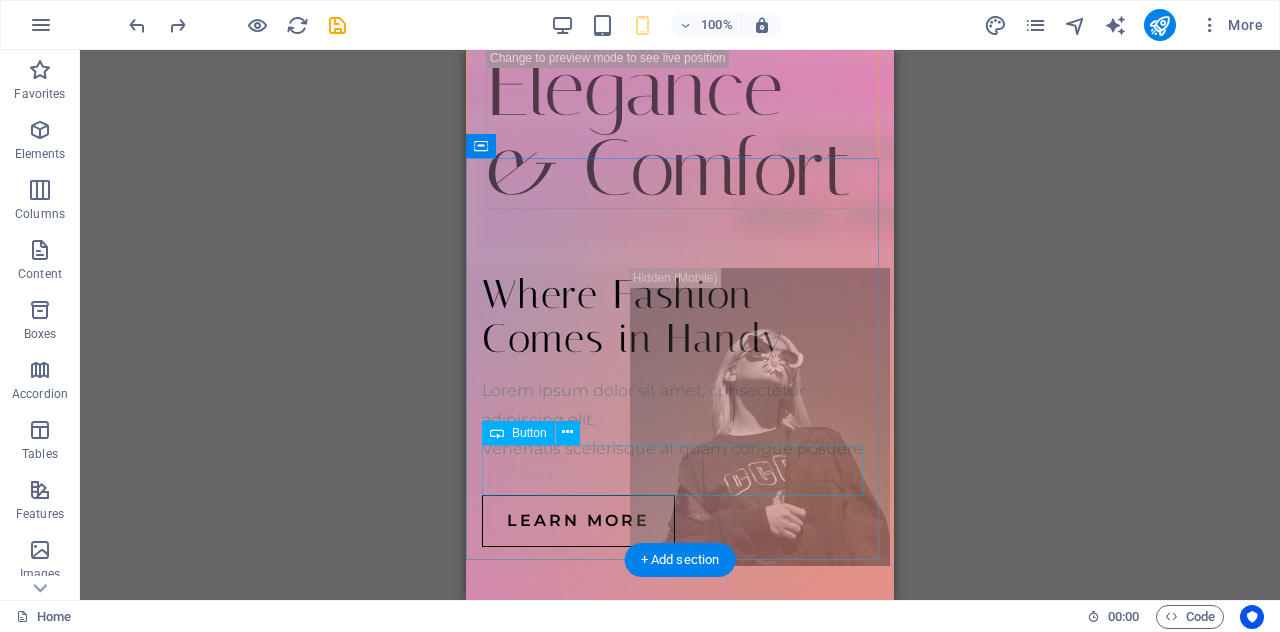 click on "Learn more" at bounding box center (680, 521) 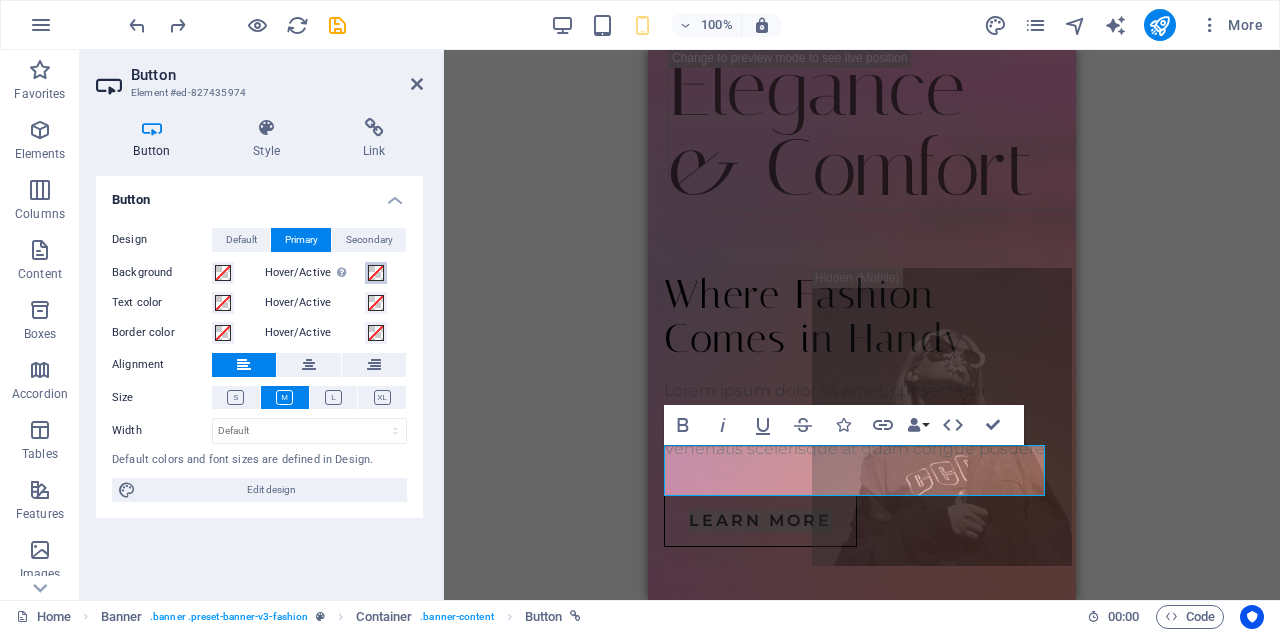 click at bounding box center [376, 273] 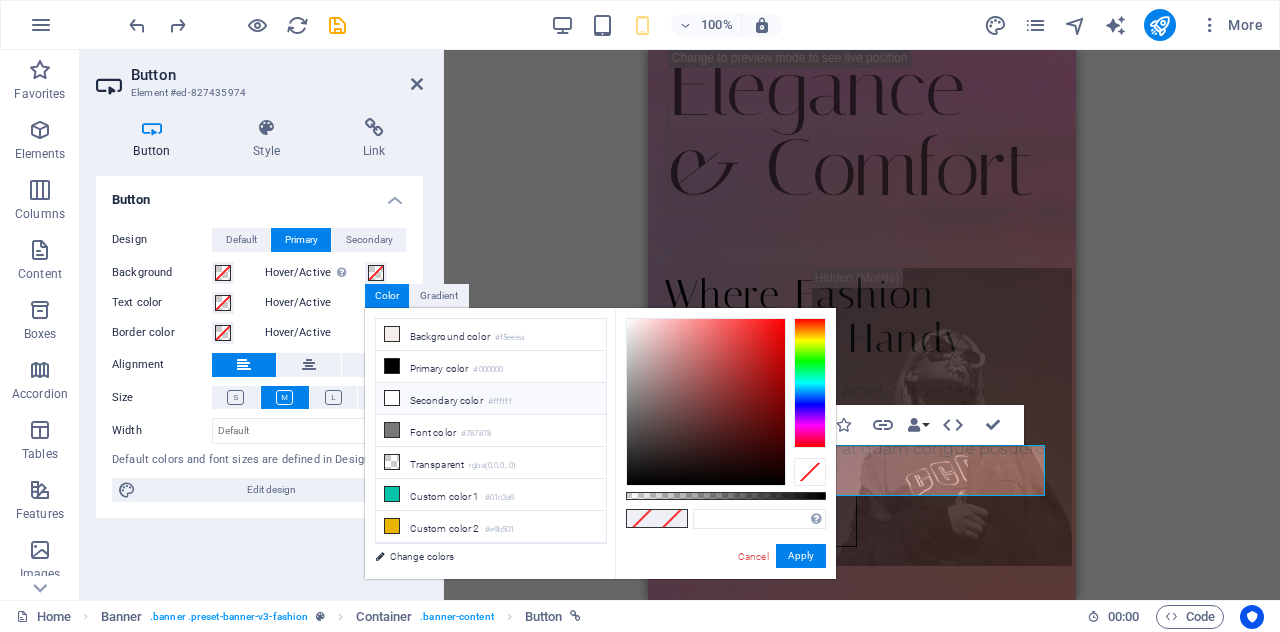 click on "Secondary color
#ffffff" at bounding box center (491, 399) 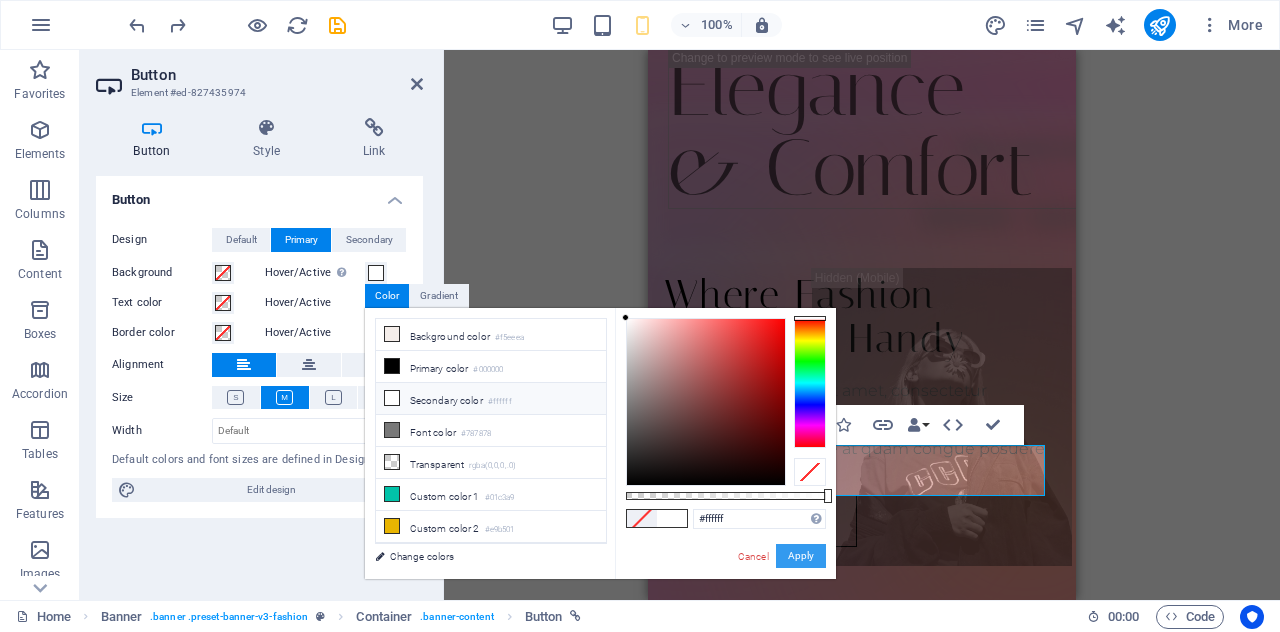 click on "Apply" at bounding box center [801, 556] 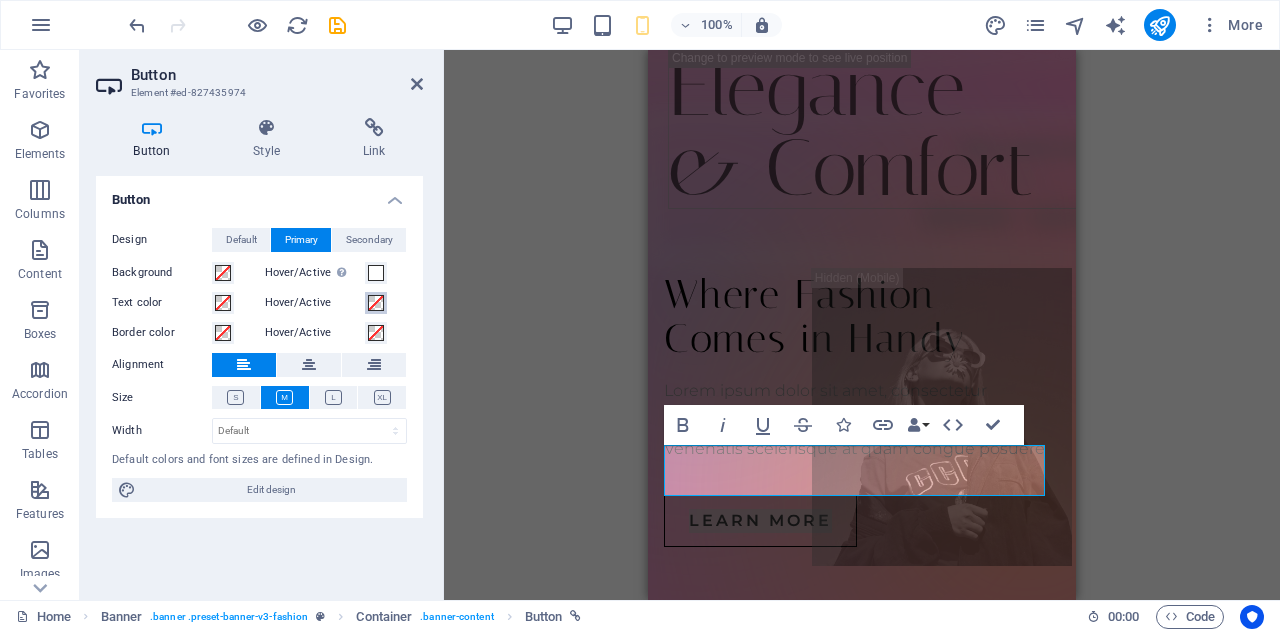 click at bounding box center [376, 303] 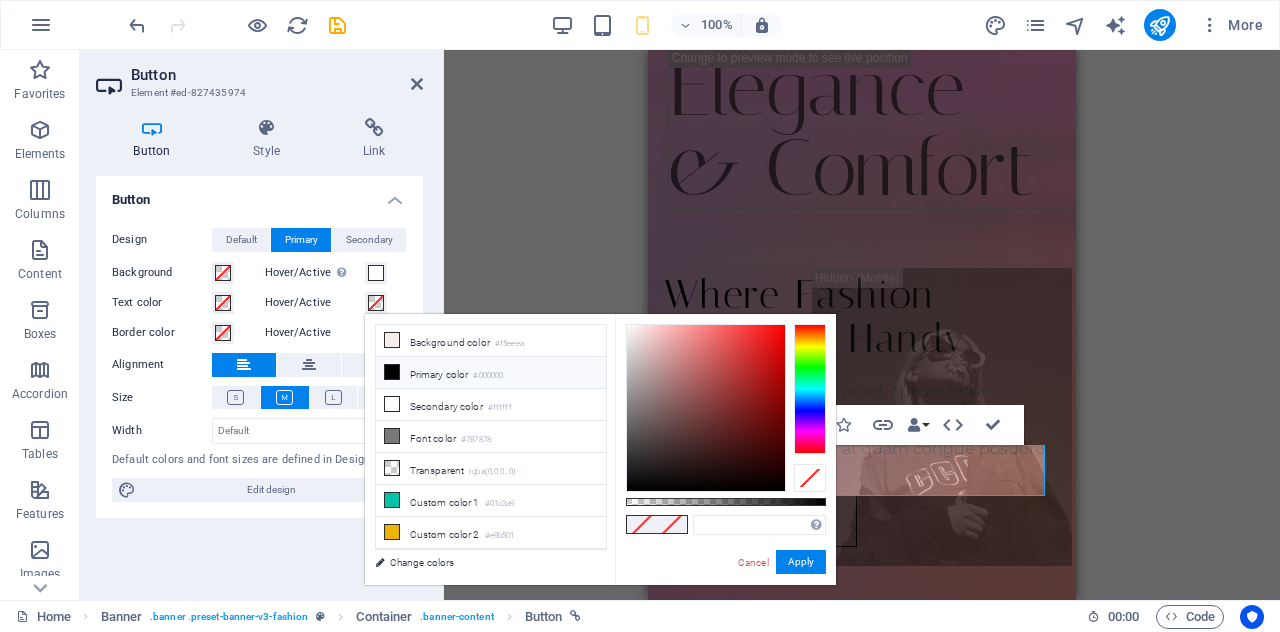 click on "Primary color
#000000" at bounding box center (491, 373) 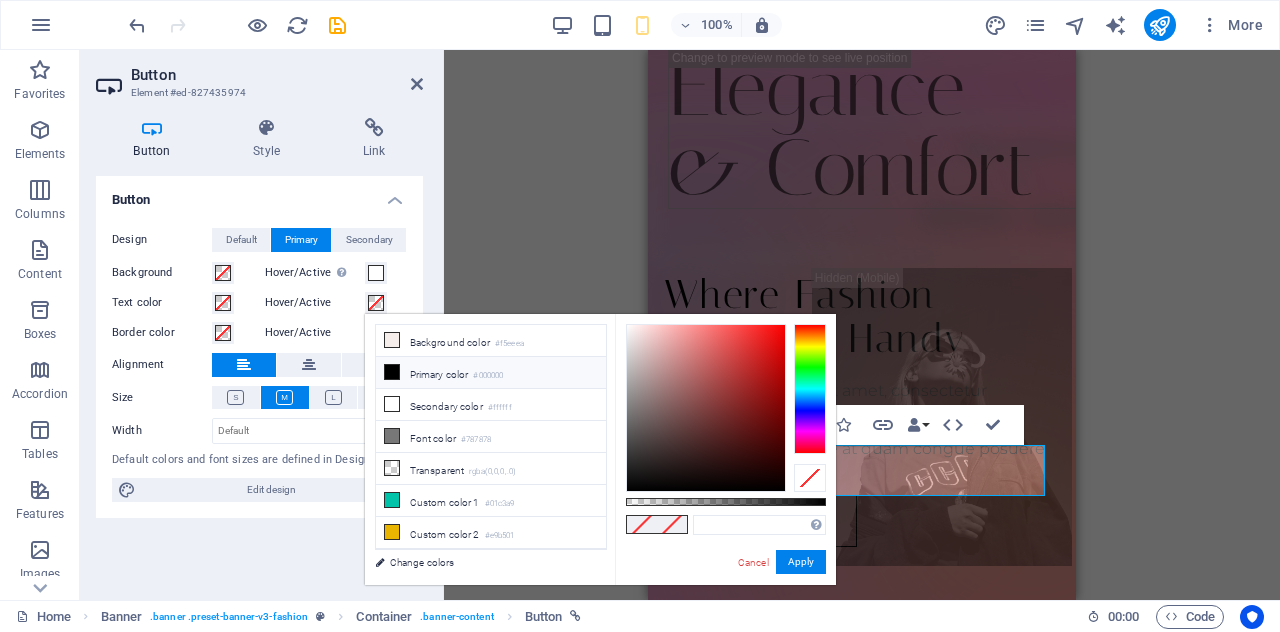 type on "#000000" 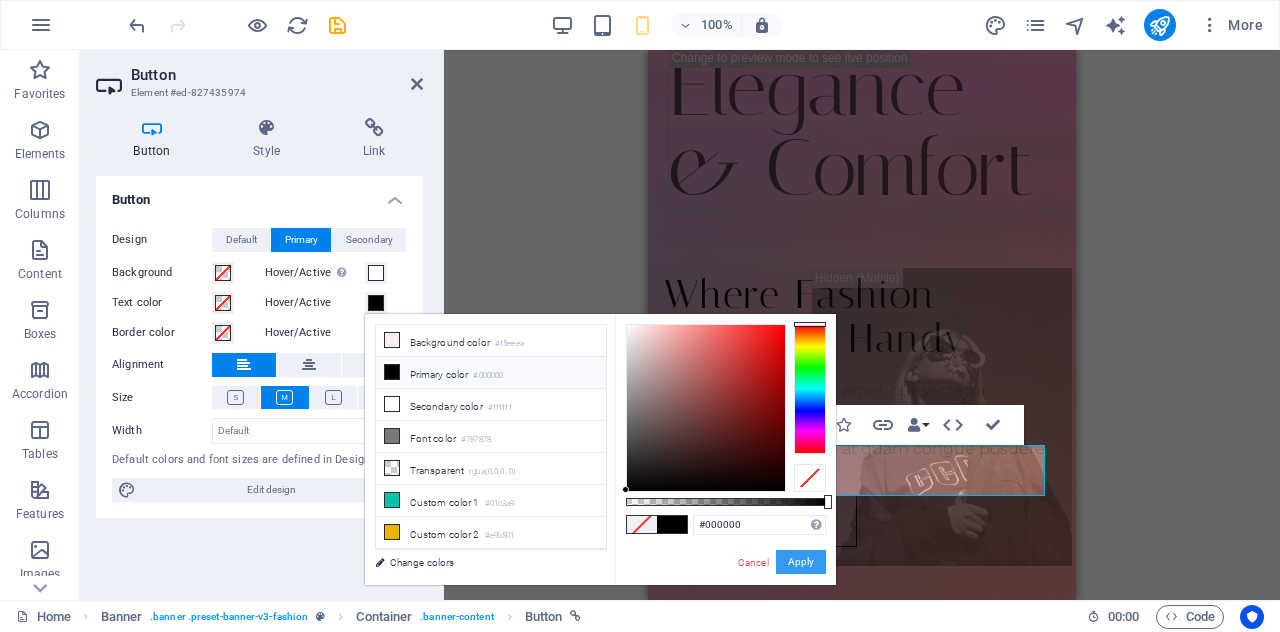 click on "Apply" at bounding box center (801, 562) 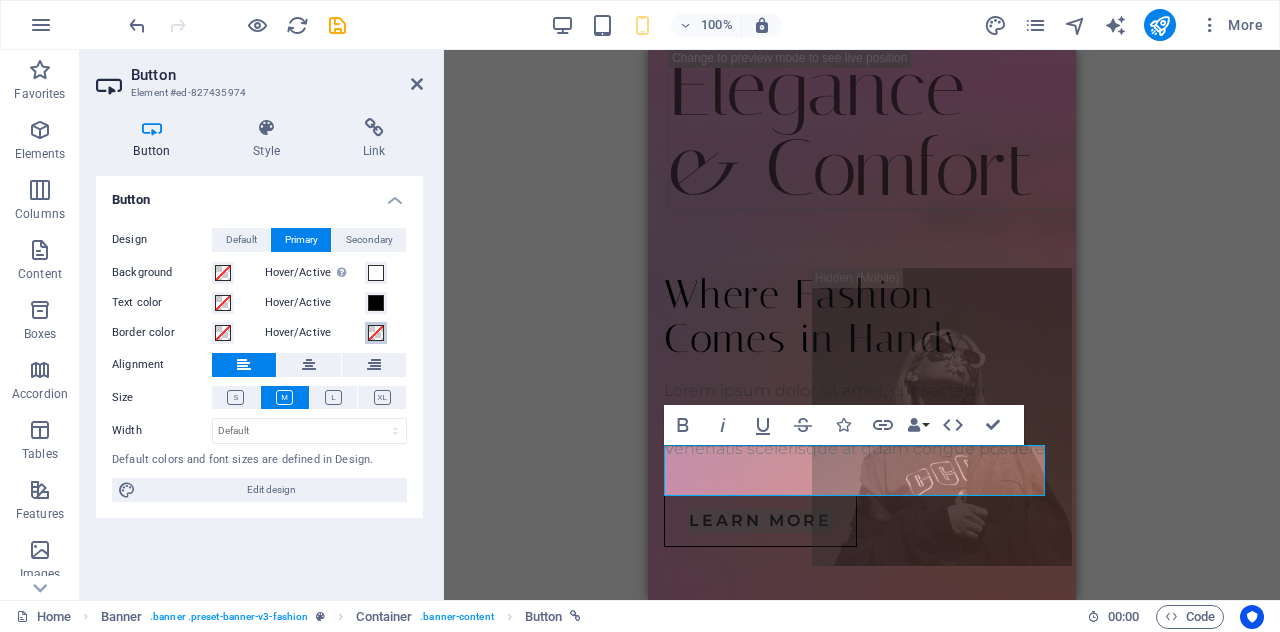 click at bounding box center (376, 333) 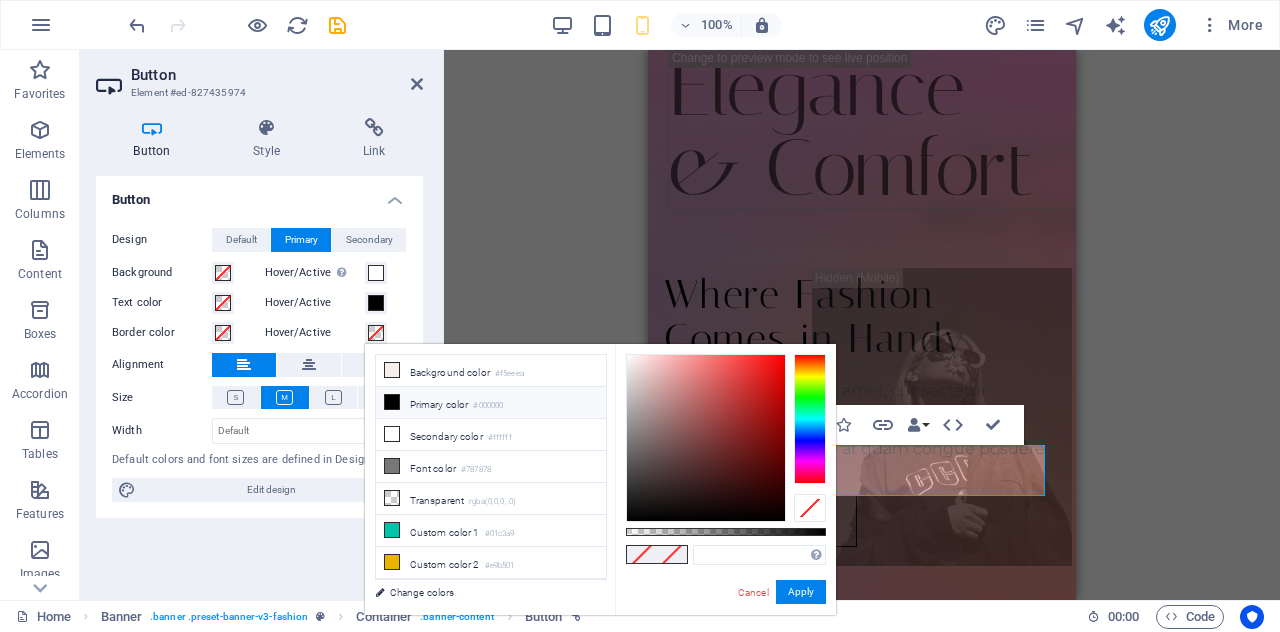 click on "#000000" at bounding box center (488, 406) 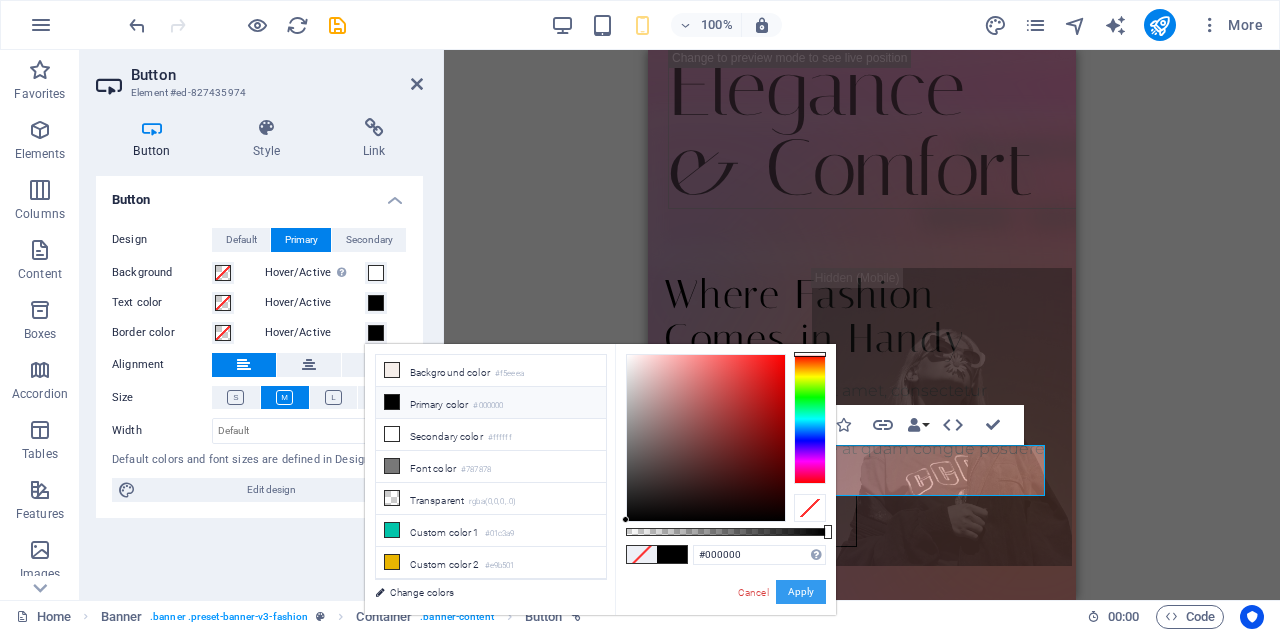 click on "Apply" at bounding box center [801, 592] 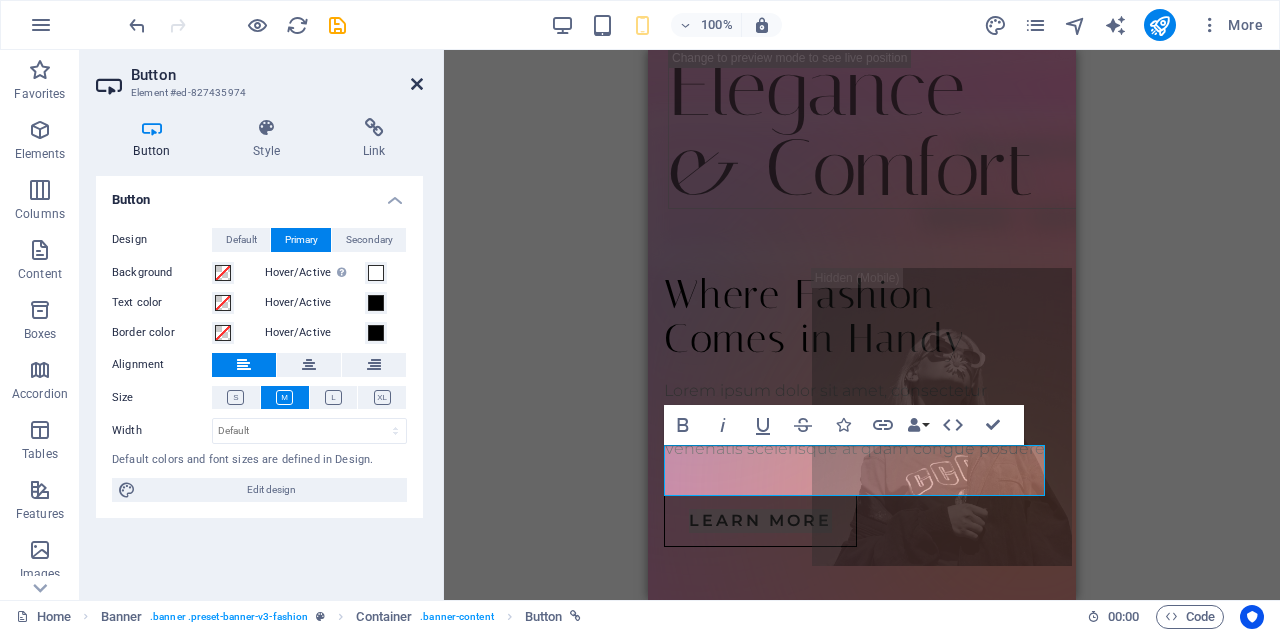 click on "Button Element #ed-827435974" at bounding box center (259, 76) 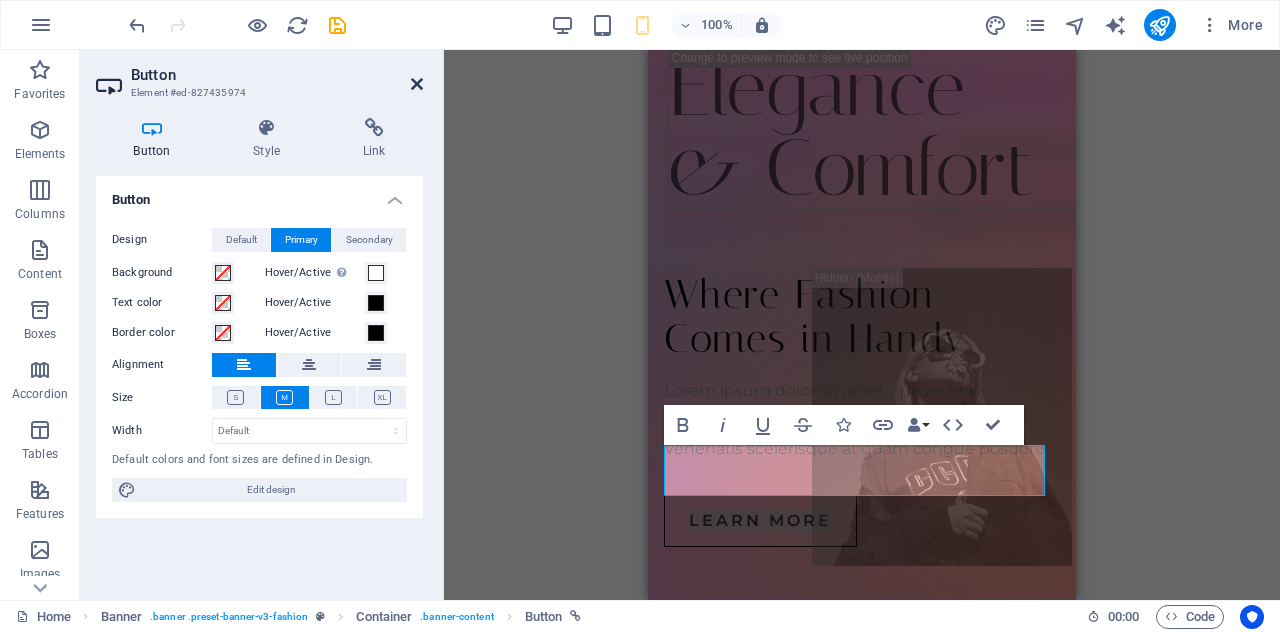click at bounding box center (417, 84) 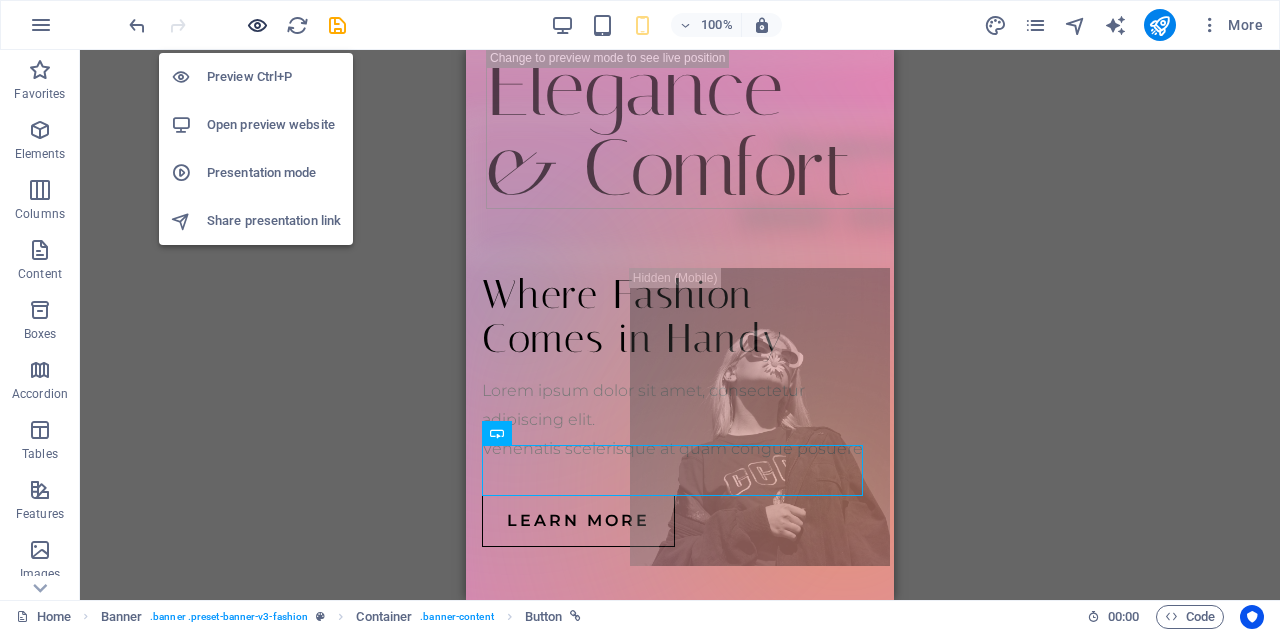 click at bounding box center [257, 25] 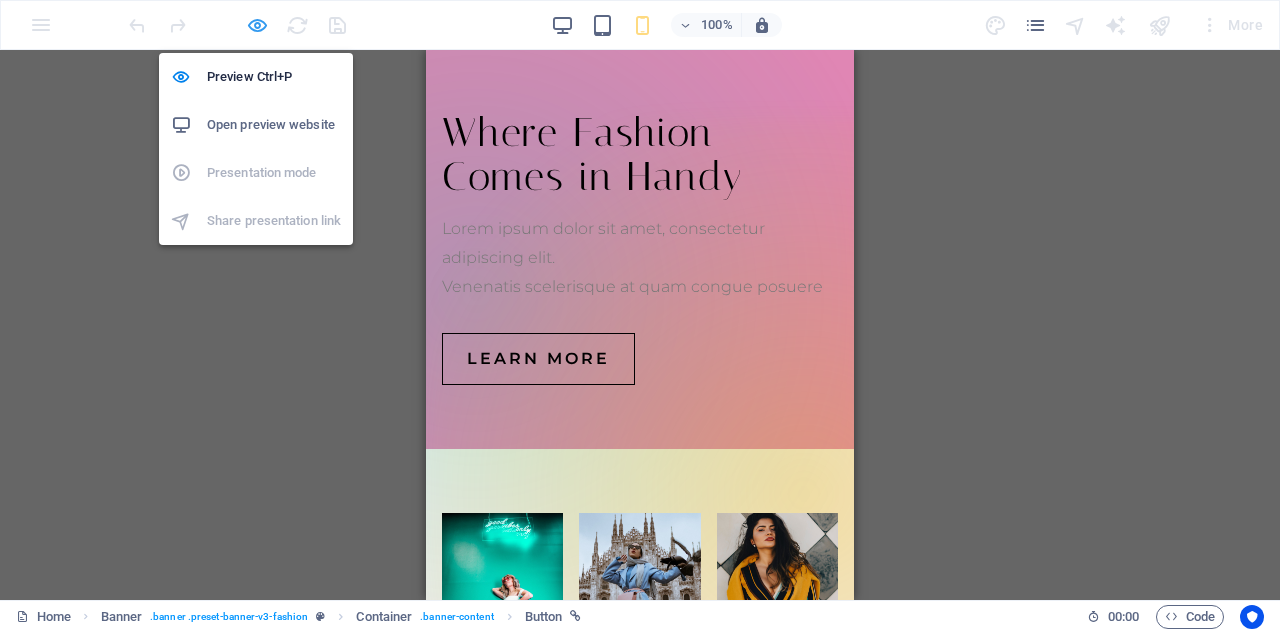 scroll, scrollTop: 0, scrollLeft: 0, axis: both 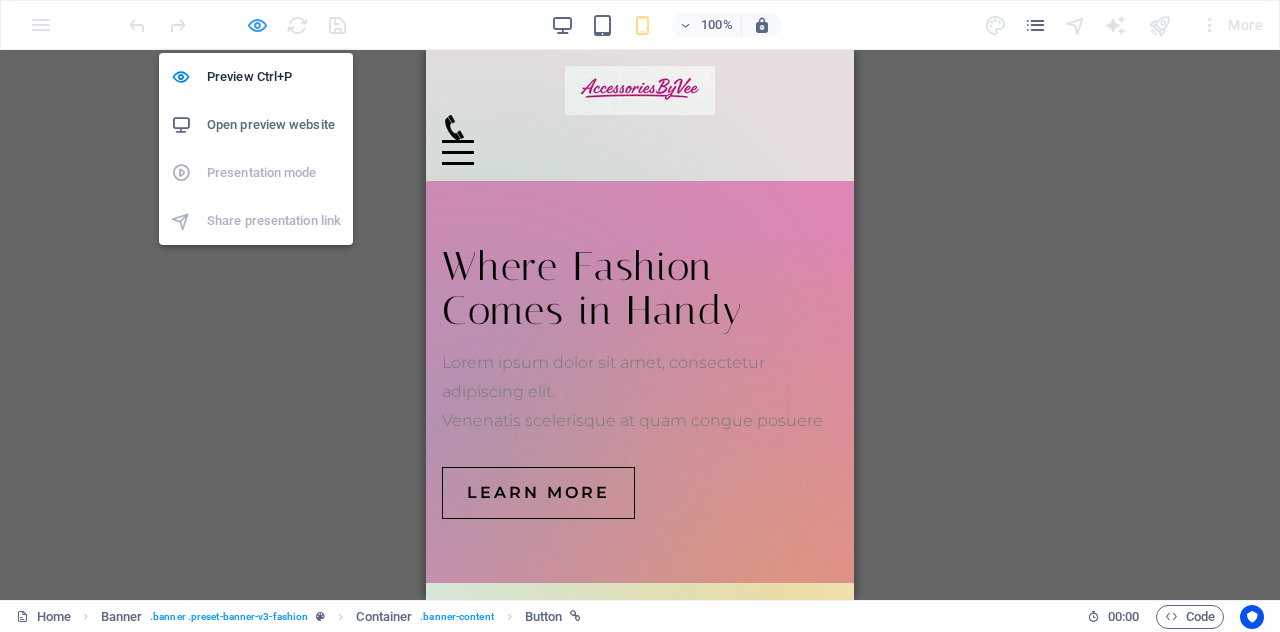click at bounding box center (257, 25) 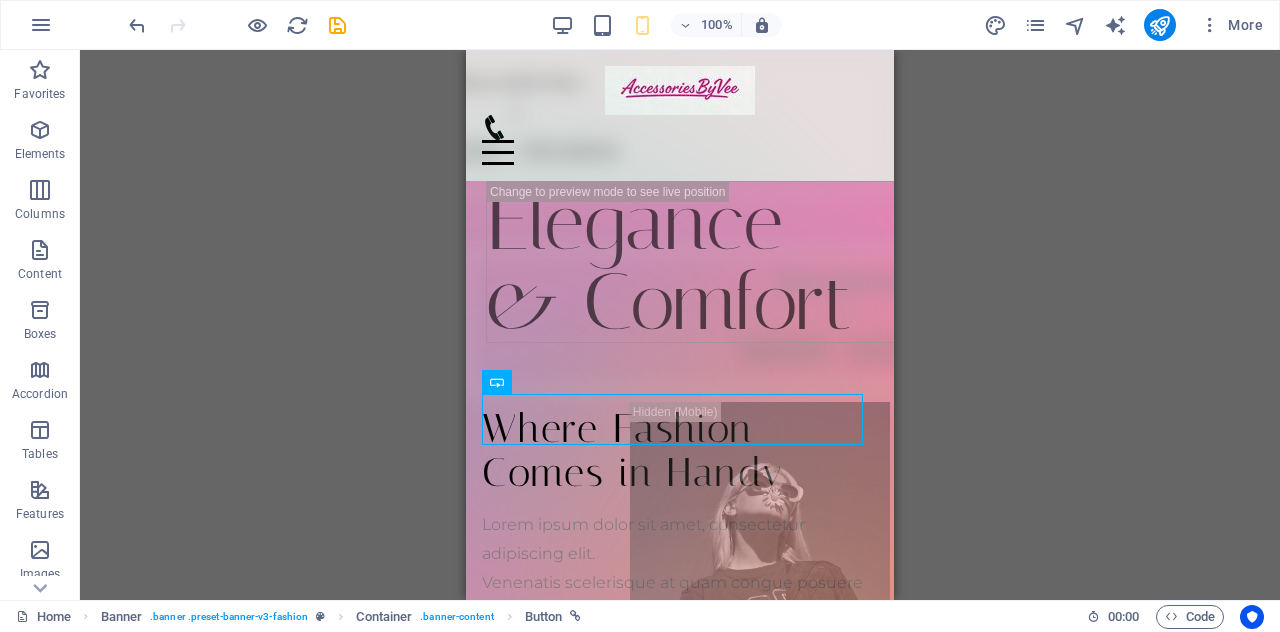 drag, startPoint x: 880, startPoint y: 102, endPoint x: 1360, endPoint y: 169, distance: 484.65347 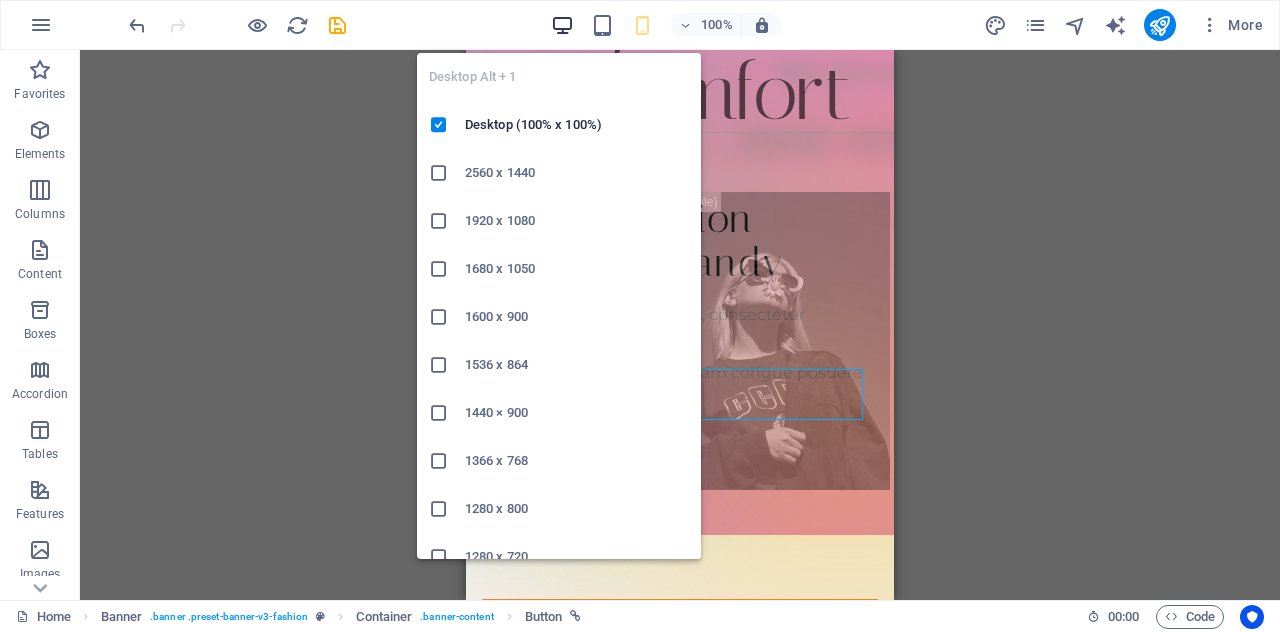 click at bounding box center [562, 25] 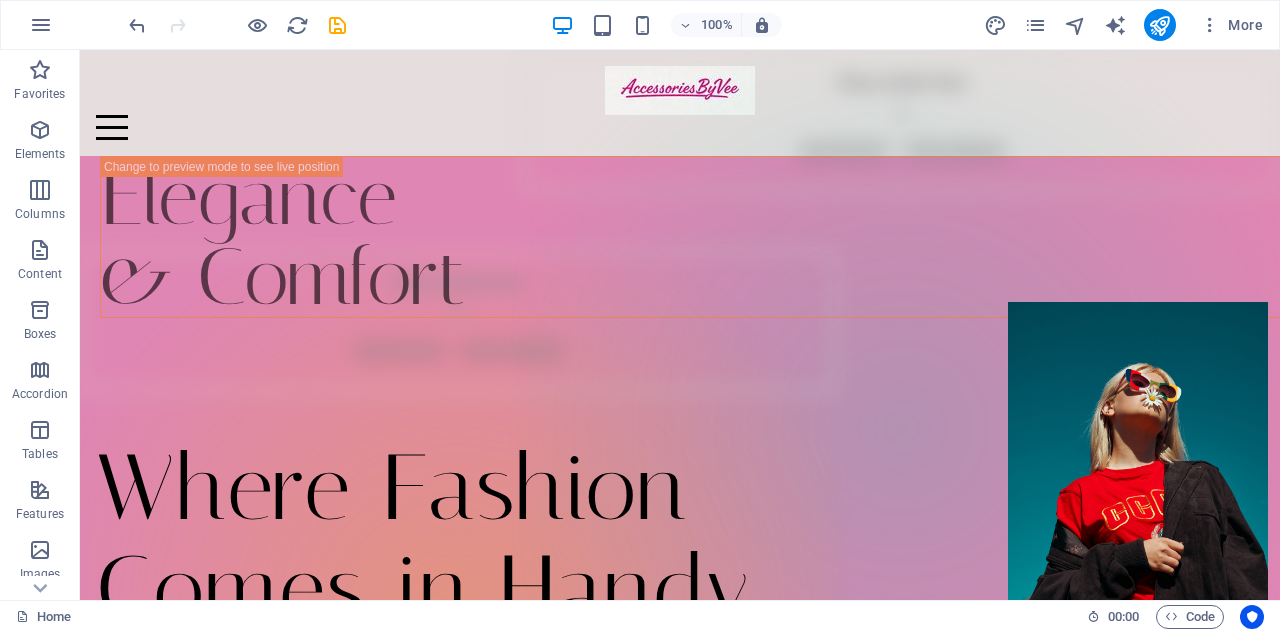 scroll, scrollTop: 64, scrollLeft: 0, axis: vertical 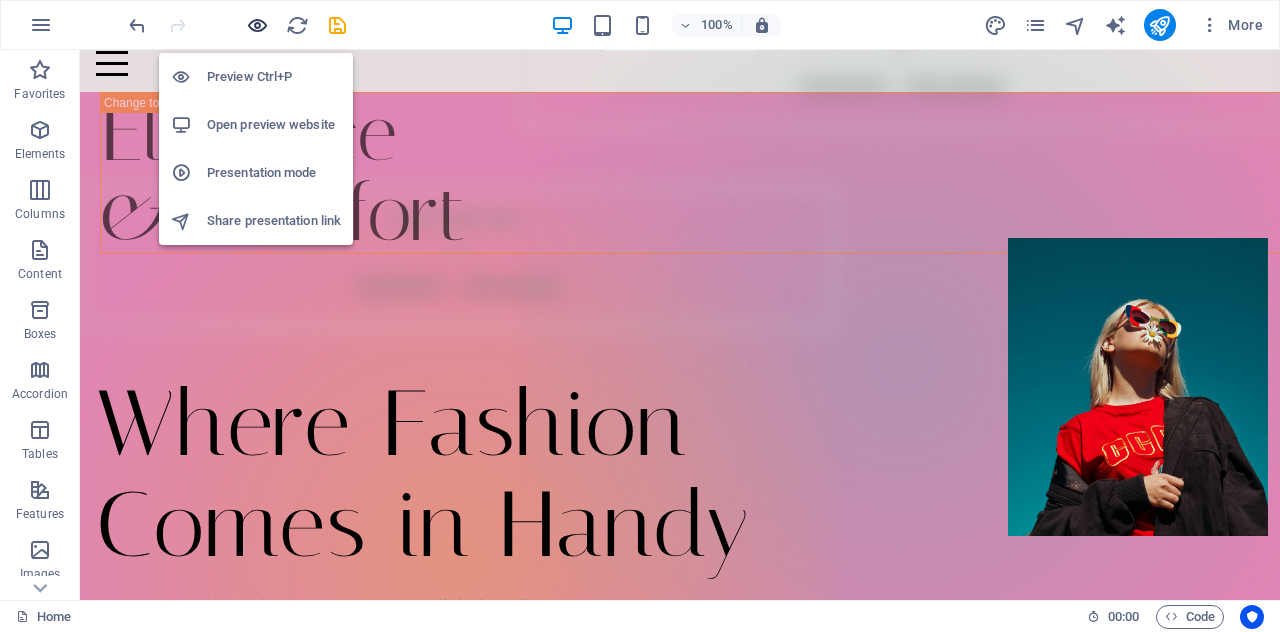click at bounding box center (257, 25) 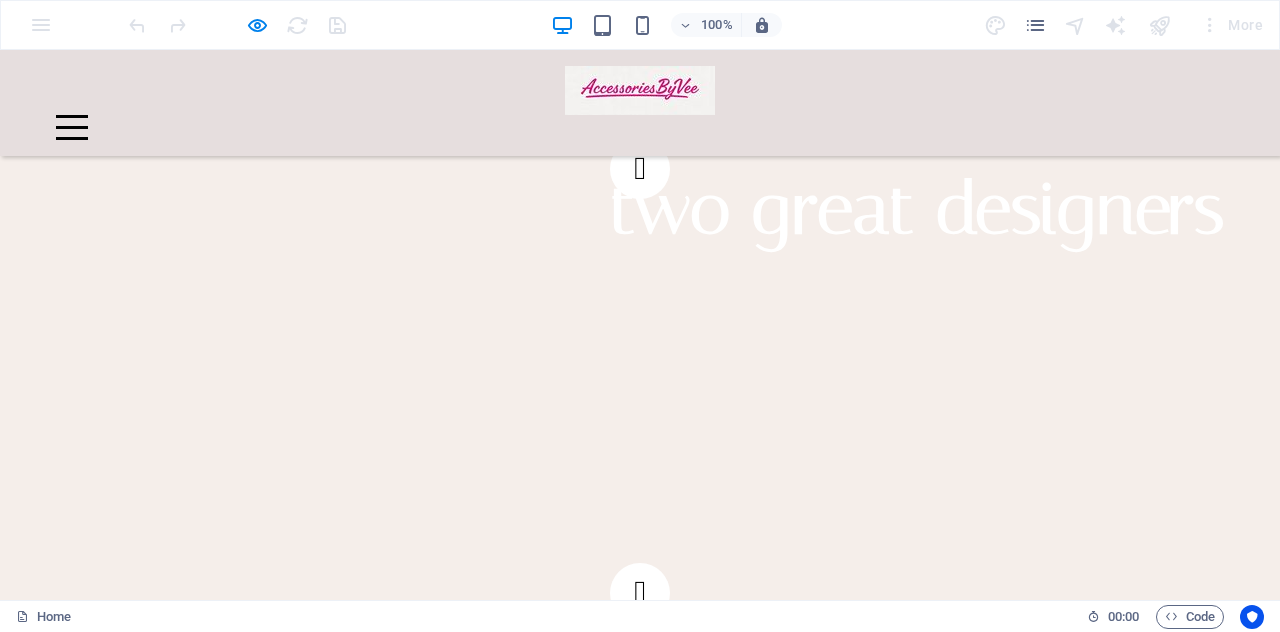 scroll, scrollTop: 2854, scrollLeft: 0, axis: vertical 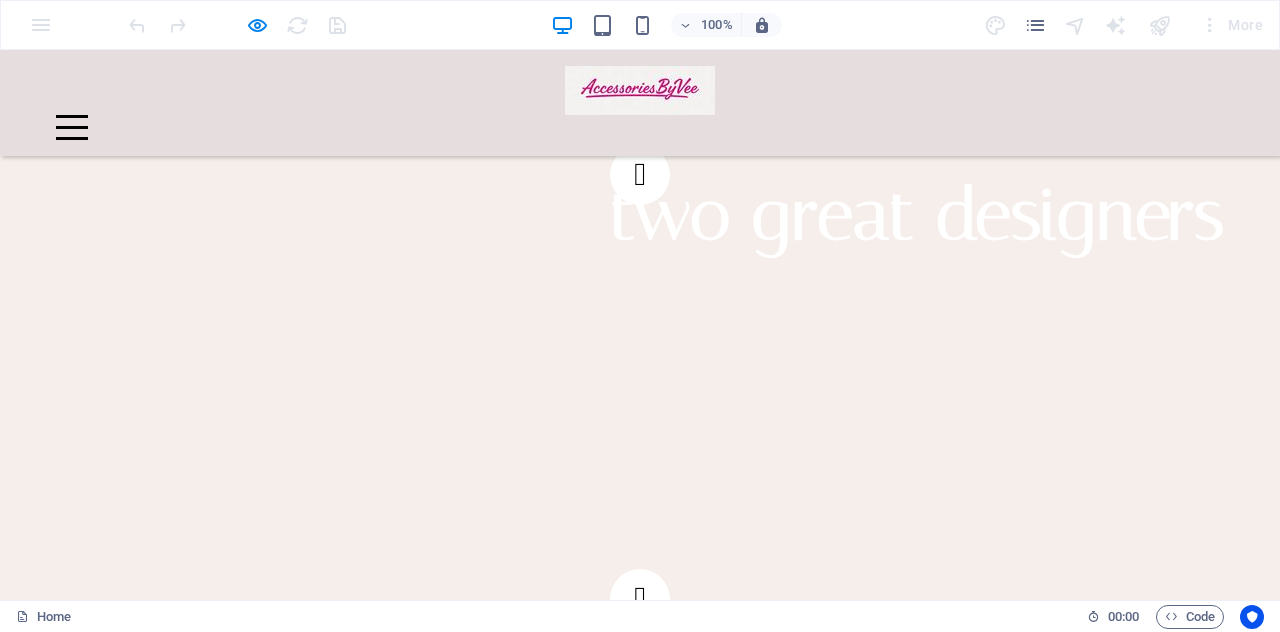 click on "Buy now" at bounding box center [-1441, 4185] 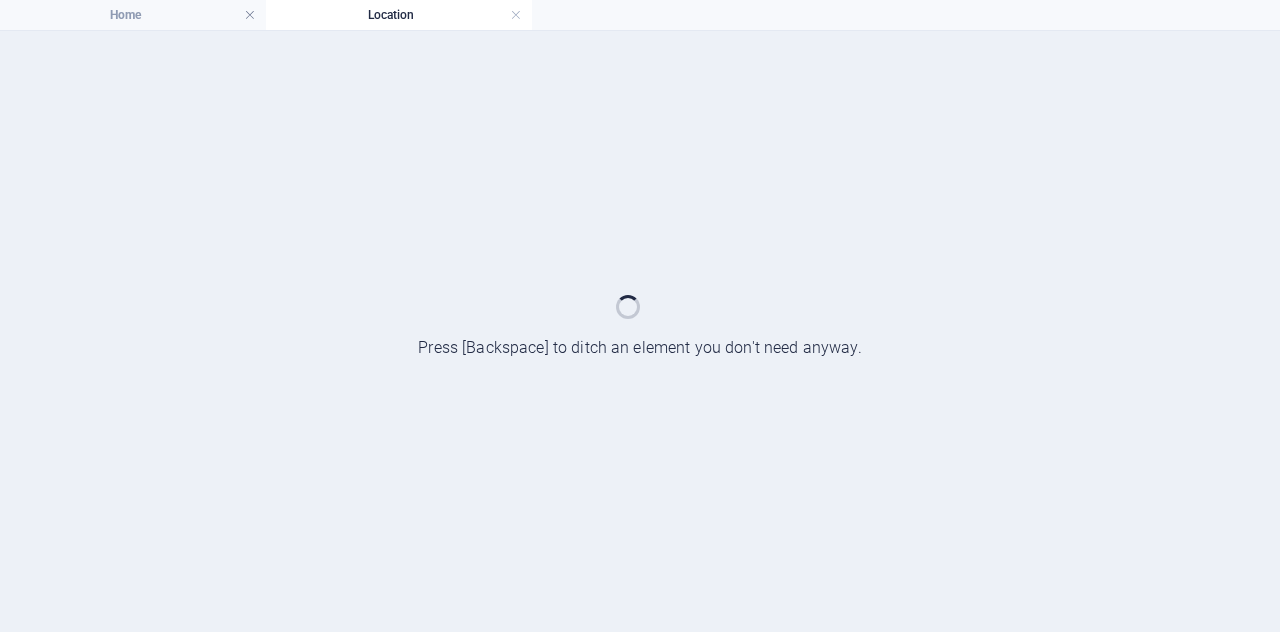 click on "Press [Backspace] to ditch an element you don't need anyway." at bounding box center (640, 331) 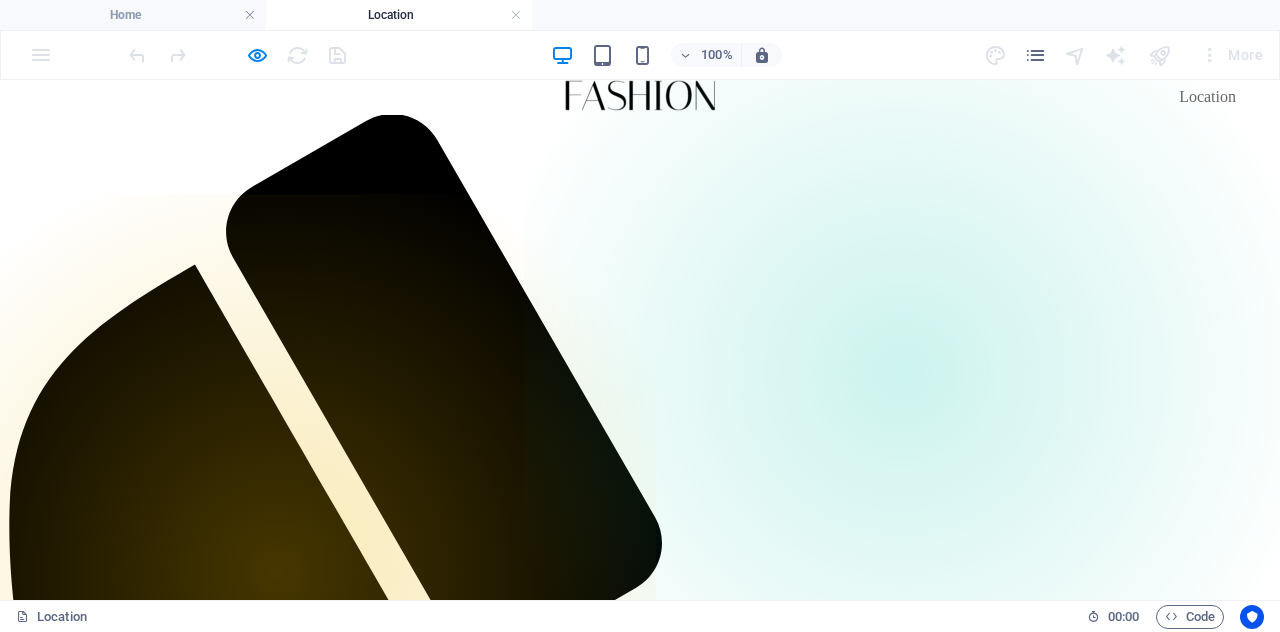 scroll, scrollTop: 84, scrollLeft: 0, axis: vertical 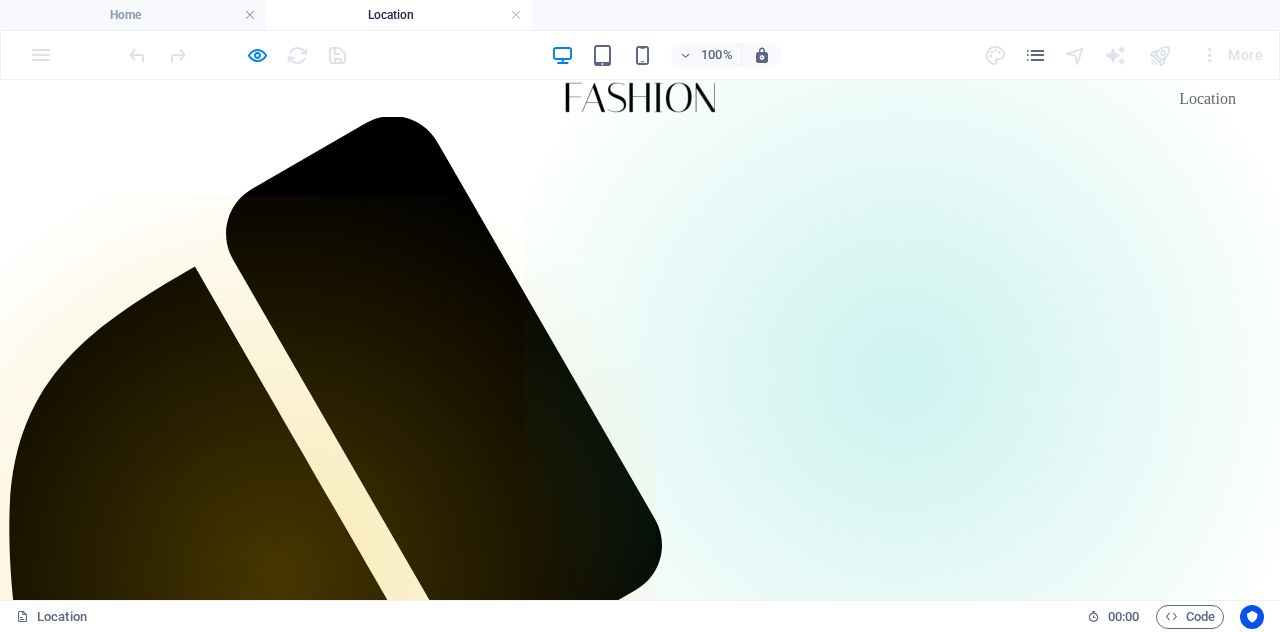 drag, startPoint x: 714, startPoint y: 379, endPoint x: 877, endPoint y: 351, distance: 165.38742 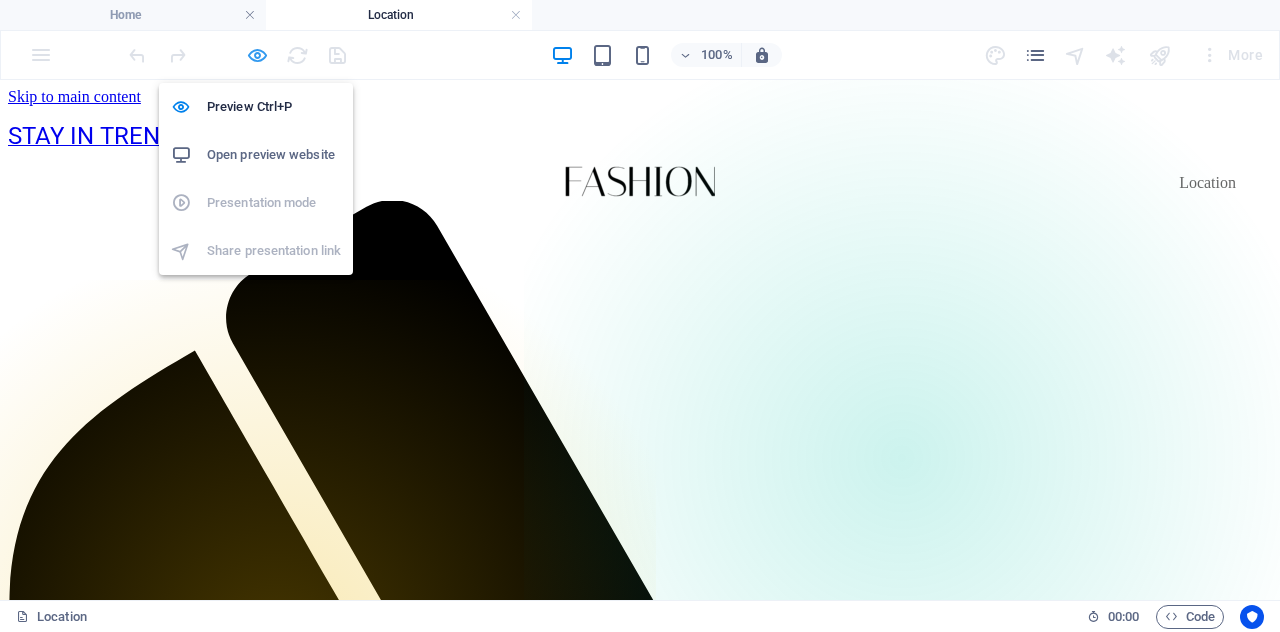 click at bounding box center (257, 55) 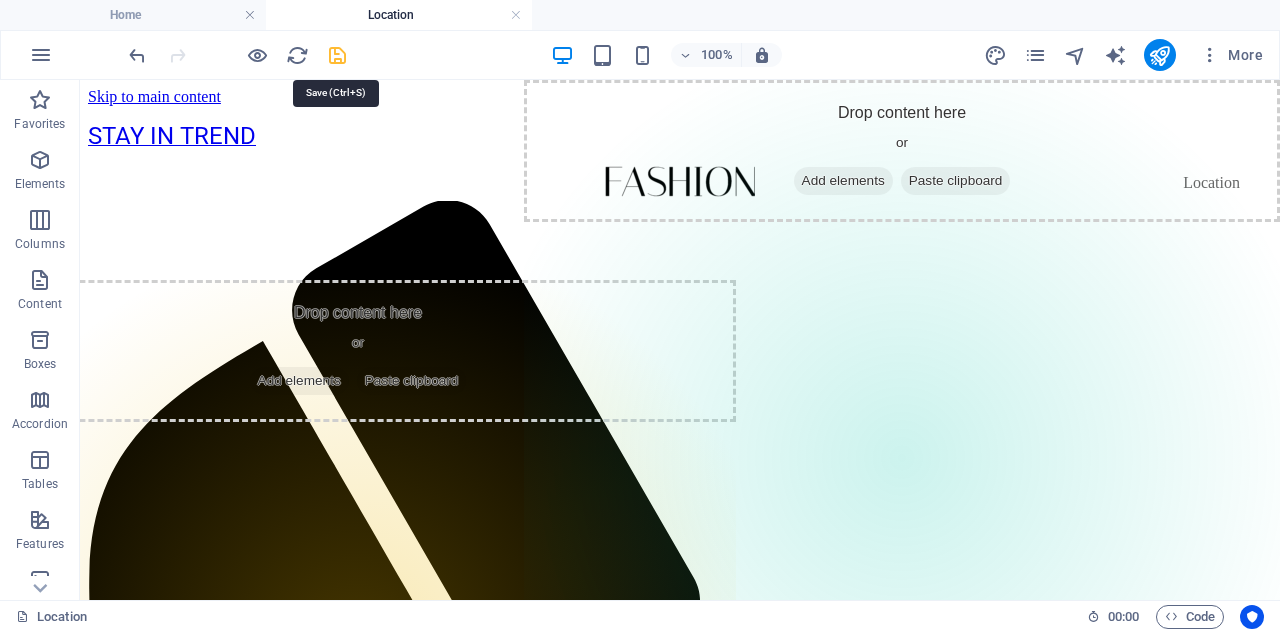 click at bounding box center (337, 55) 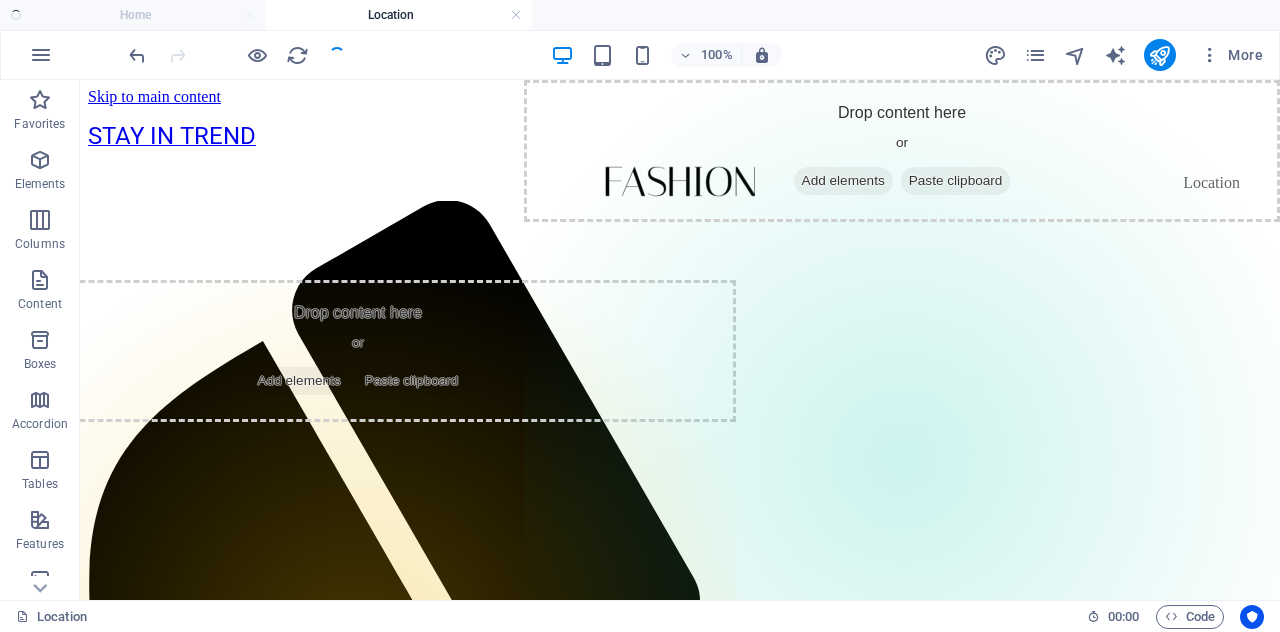 click on "Home Location" at bounding box center (640, 15) 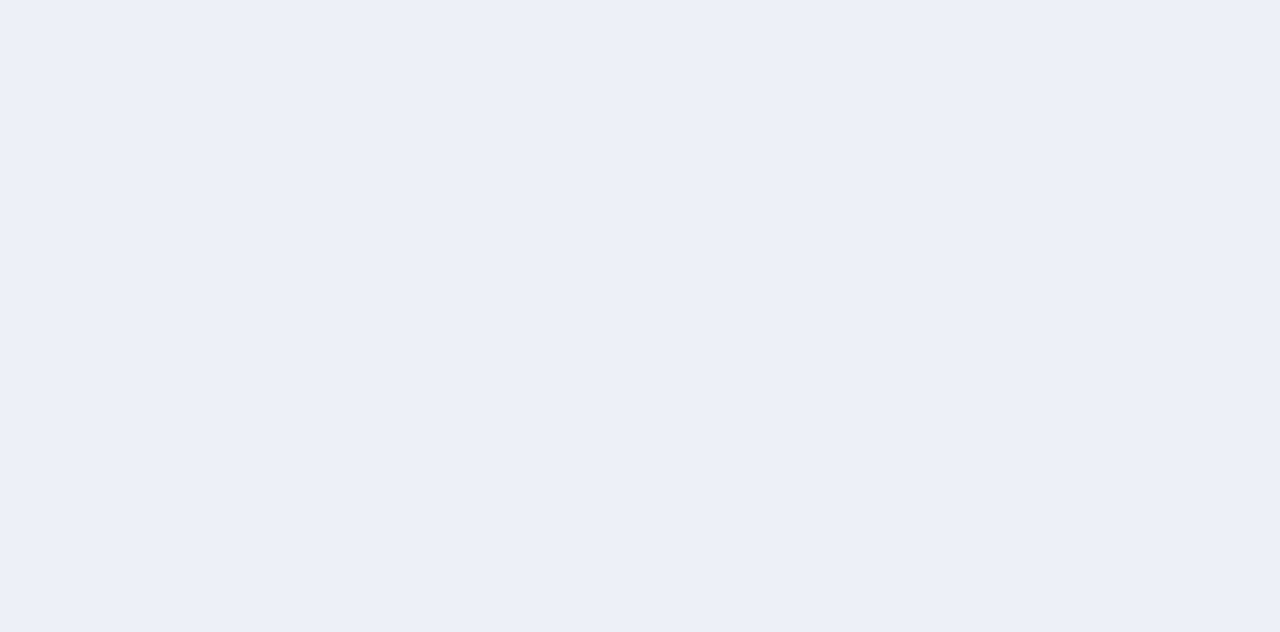scroll, scrollTop: 0, scrollLeft: 0, axis: both 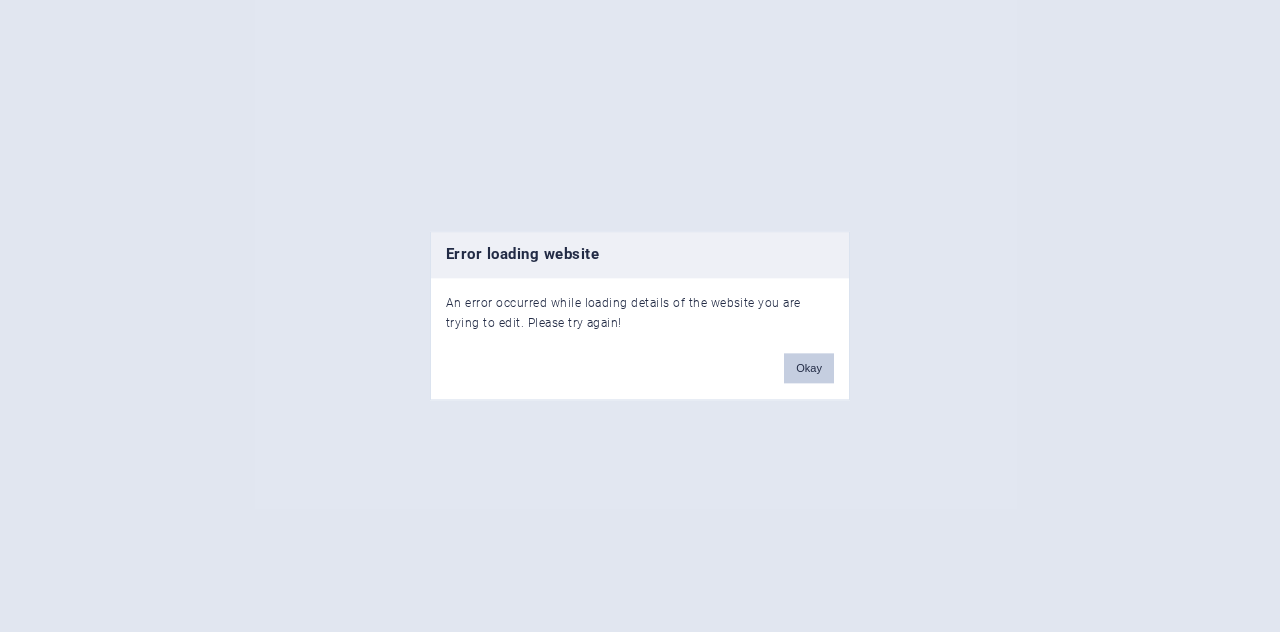 click on "Okay" at bounding box center (809, 369) 